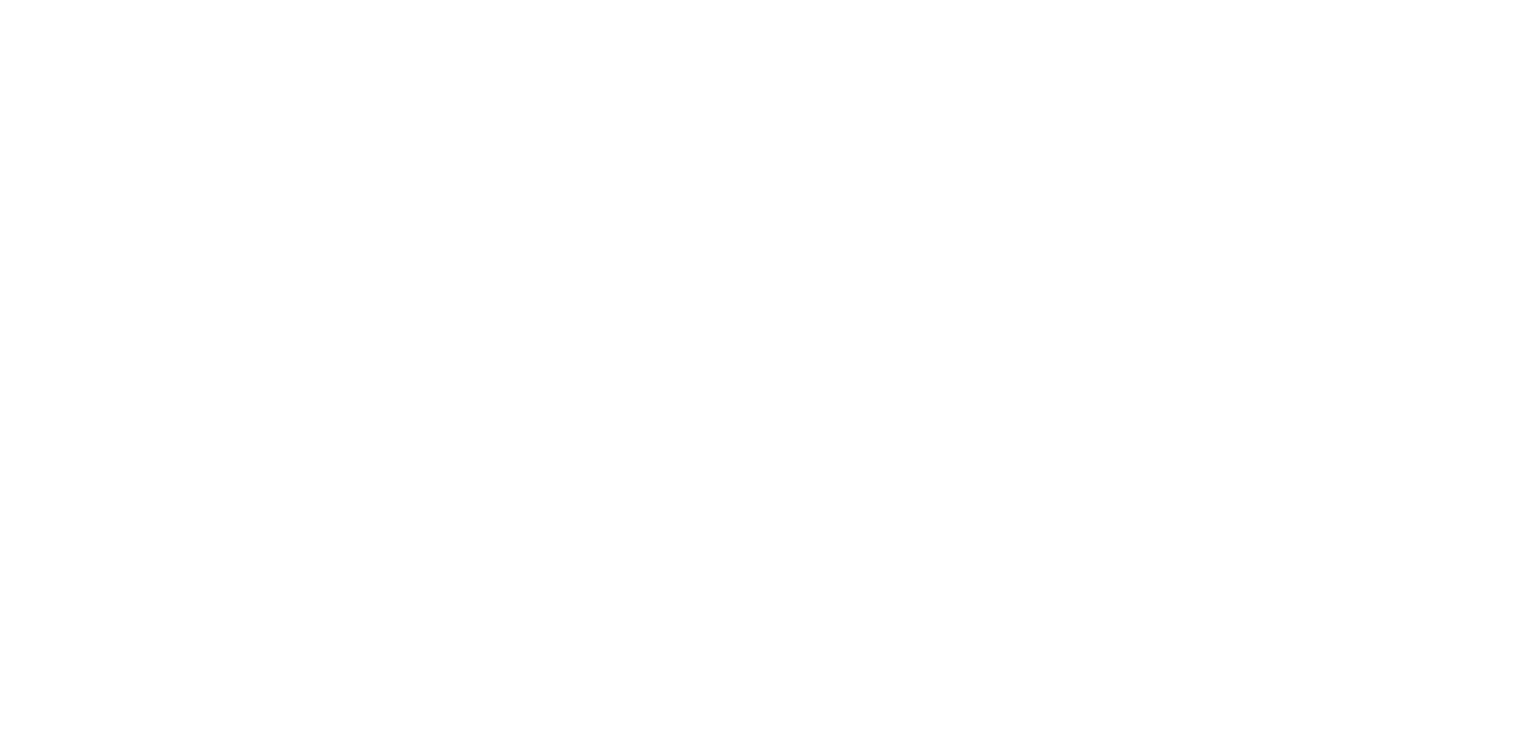 scroll, scrollTop: 0, scrollLeft: 0, axis: both 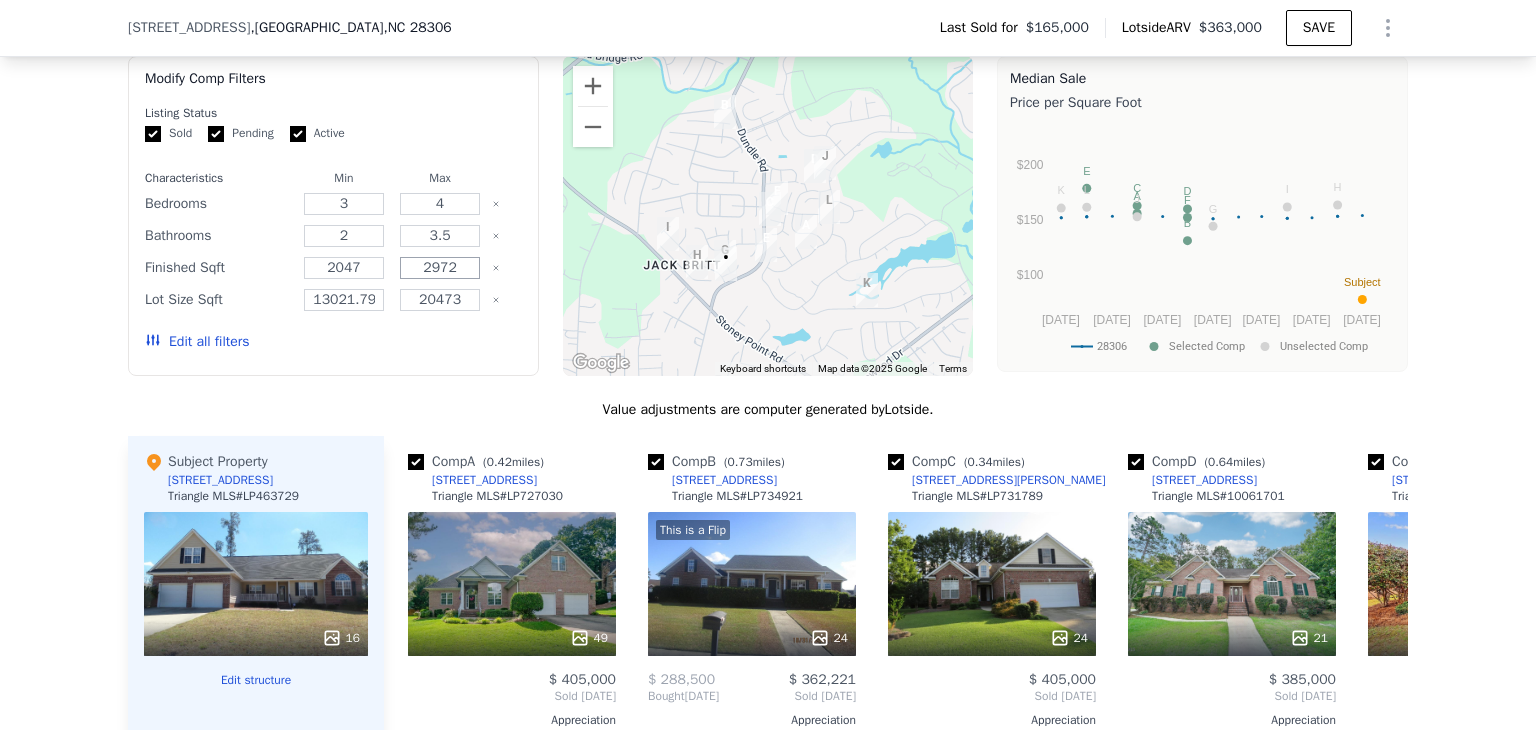 click on "2972" at bounding box center (439, 268) 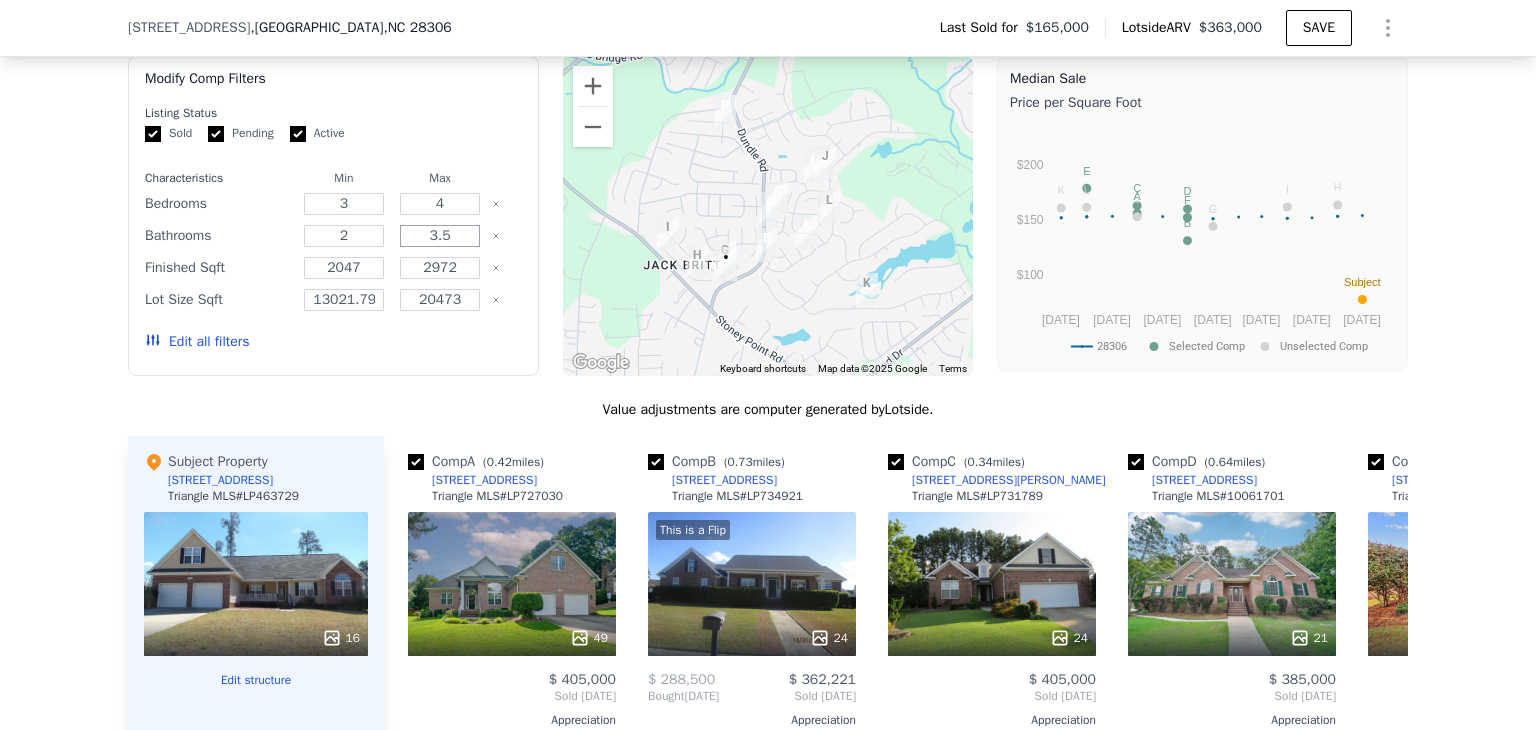 click on "3.5" at bounding box center (439, 236) 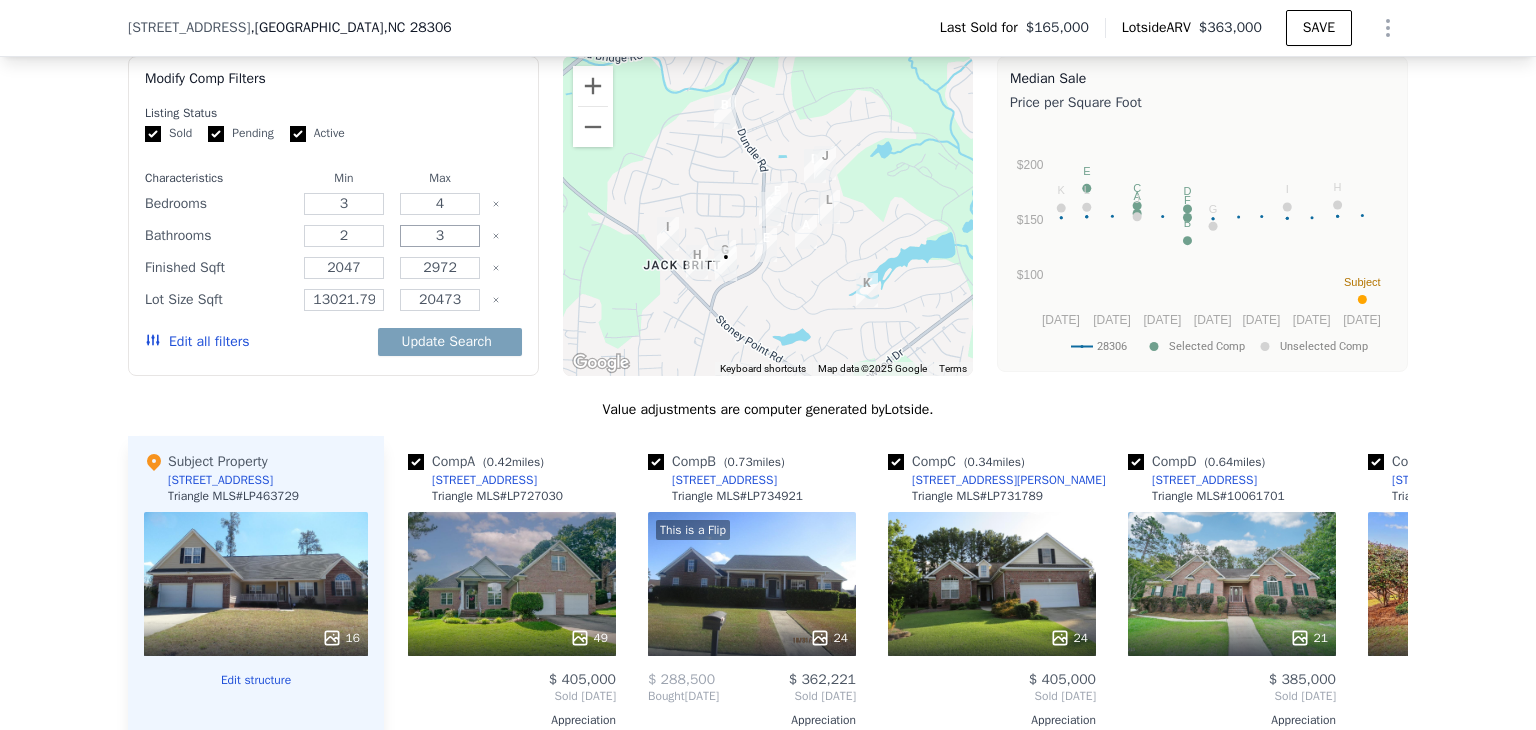 type on "3" 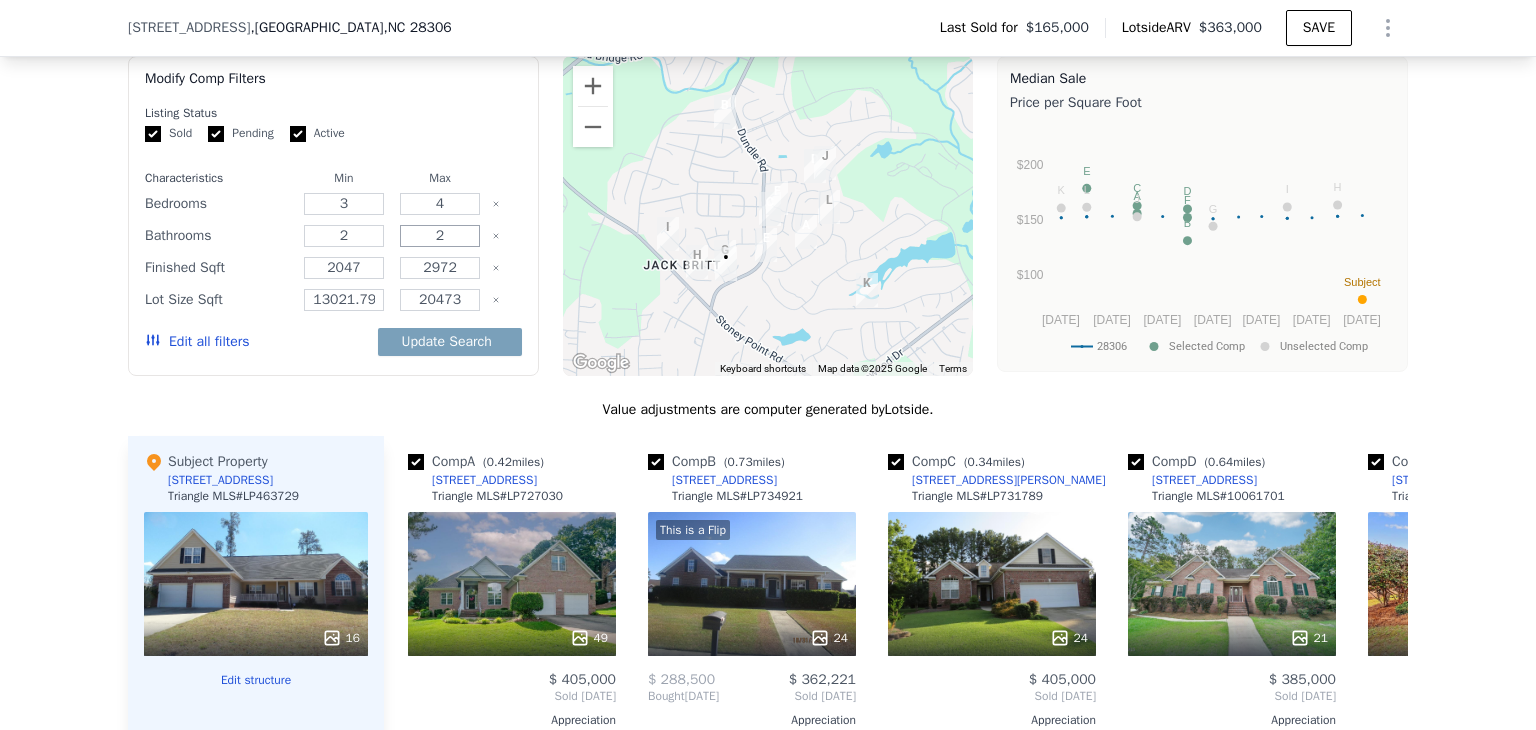 type on "2" 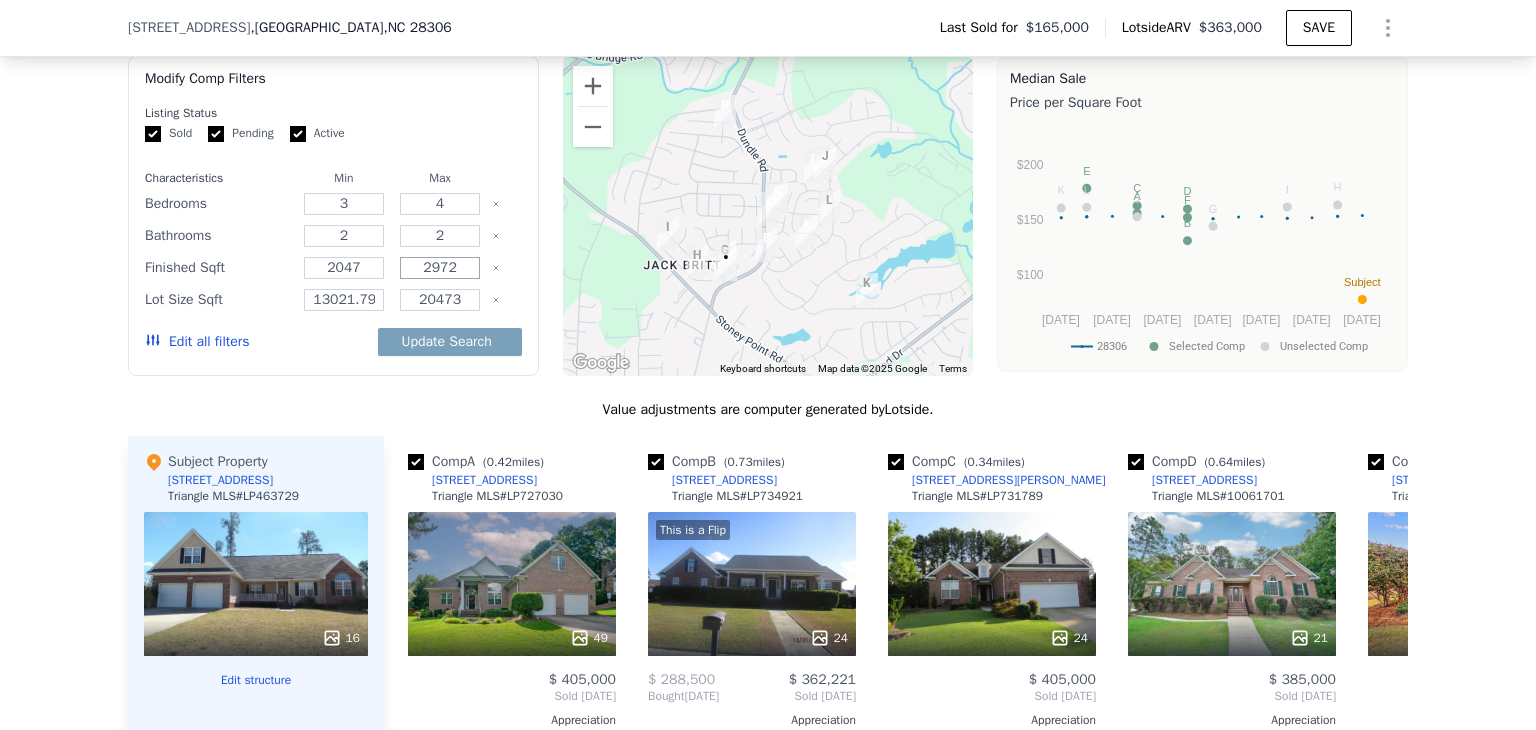 click on "2972" at bounding box center (439, 268) 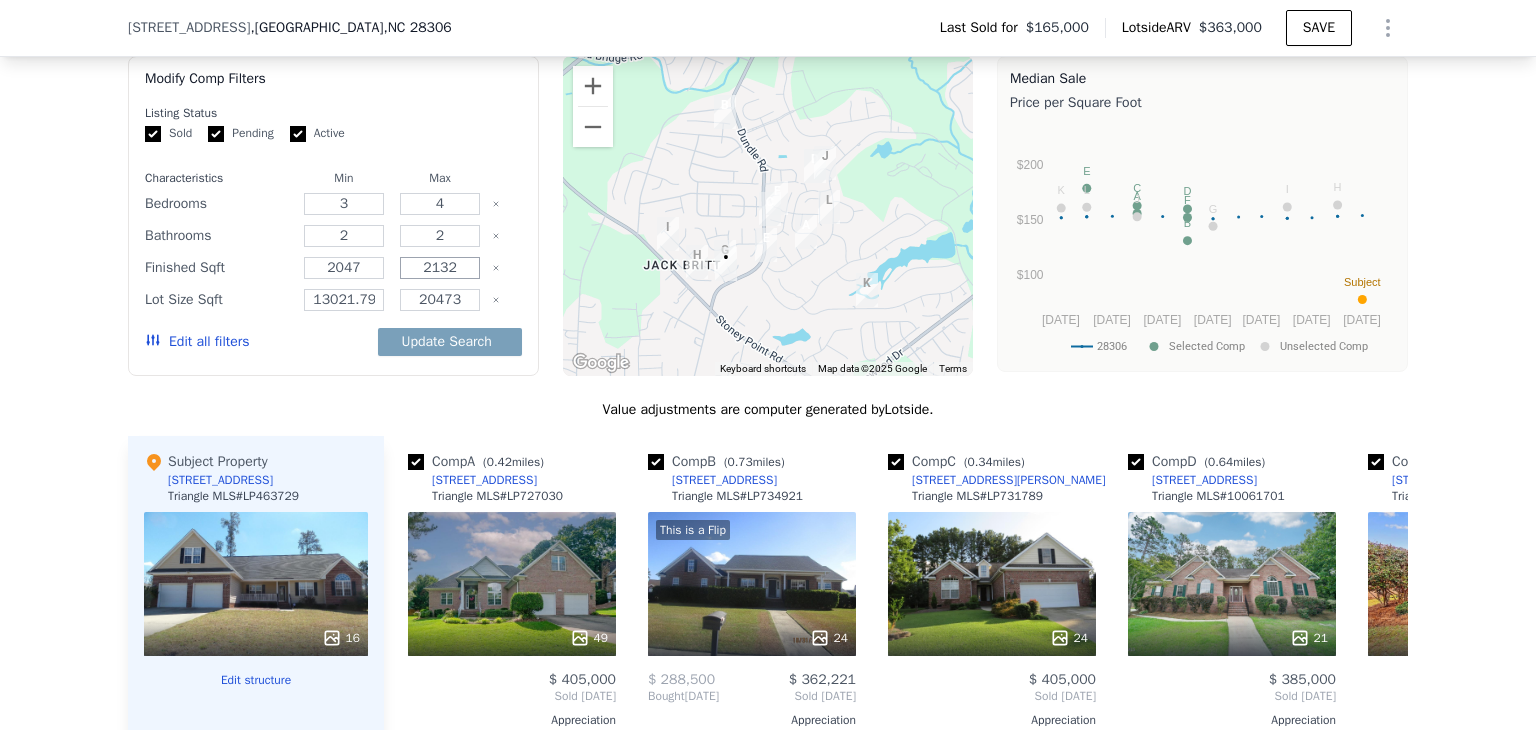 type on "2132" 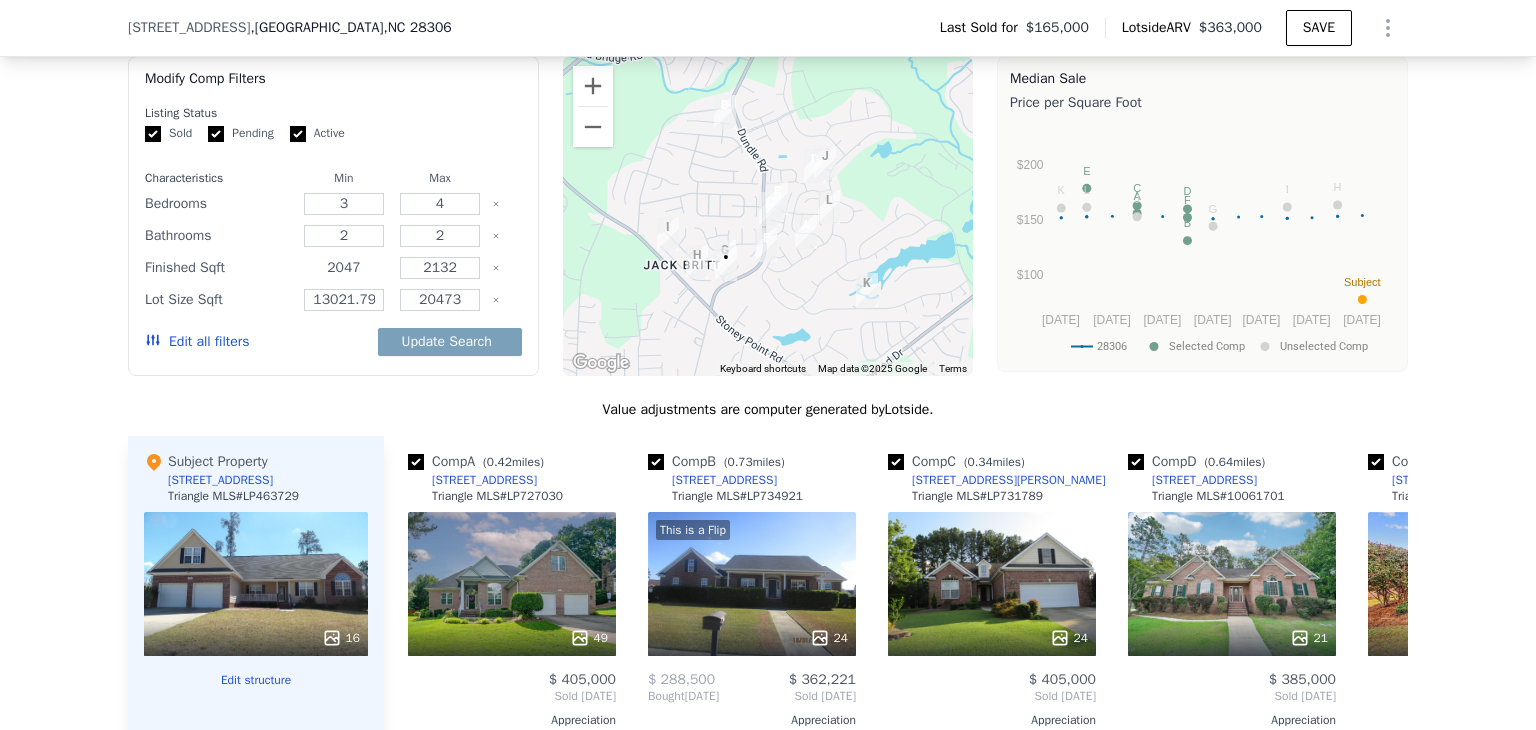 click on "2047" at bounding box center (343, 268) 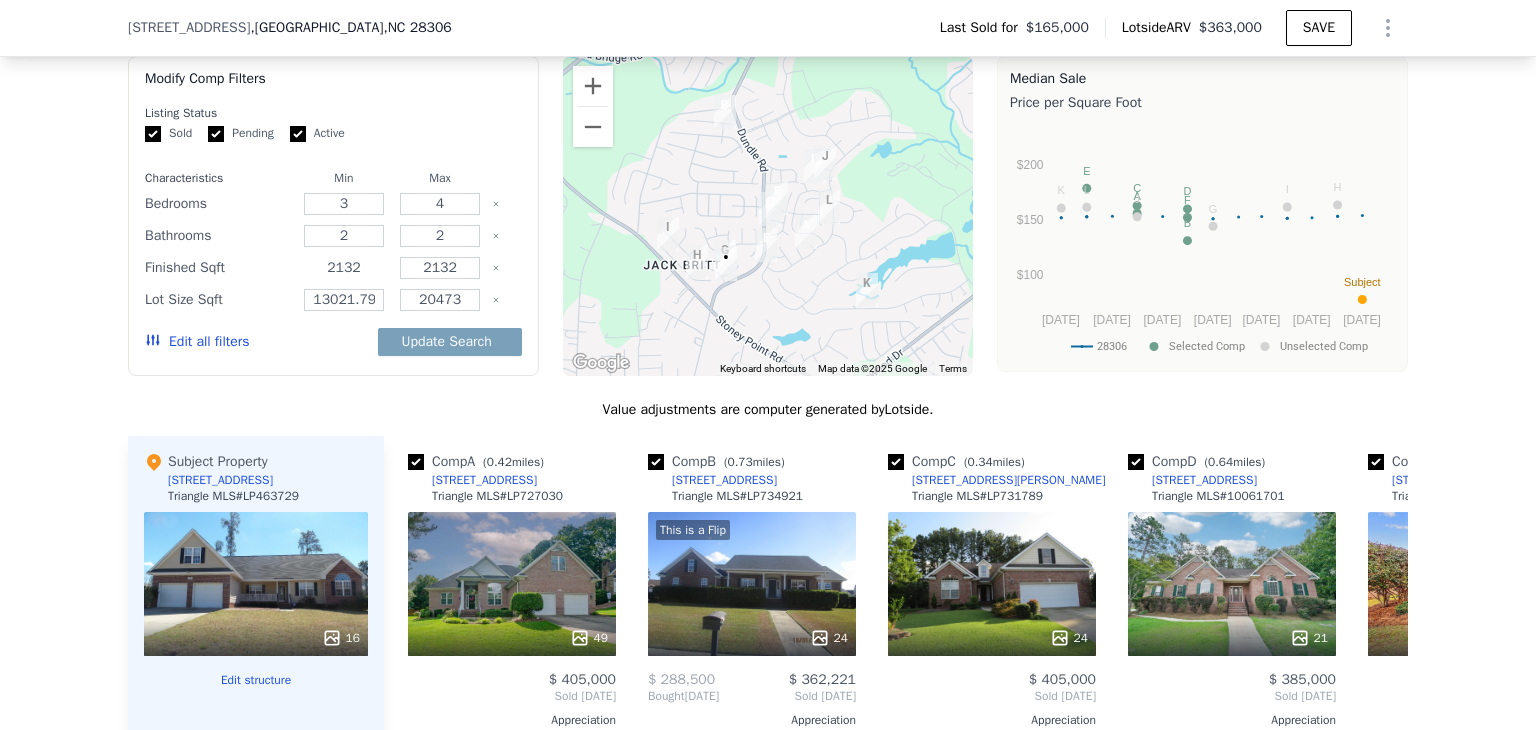 type on "2132" 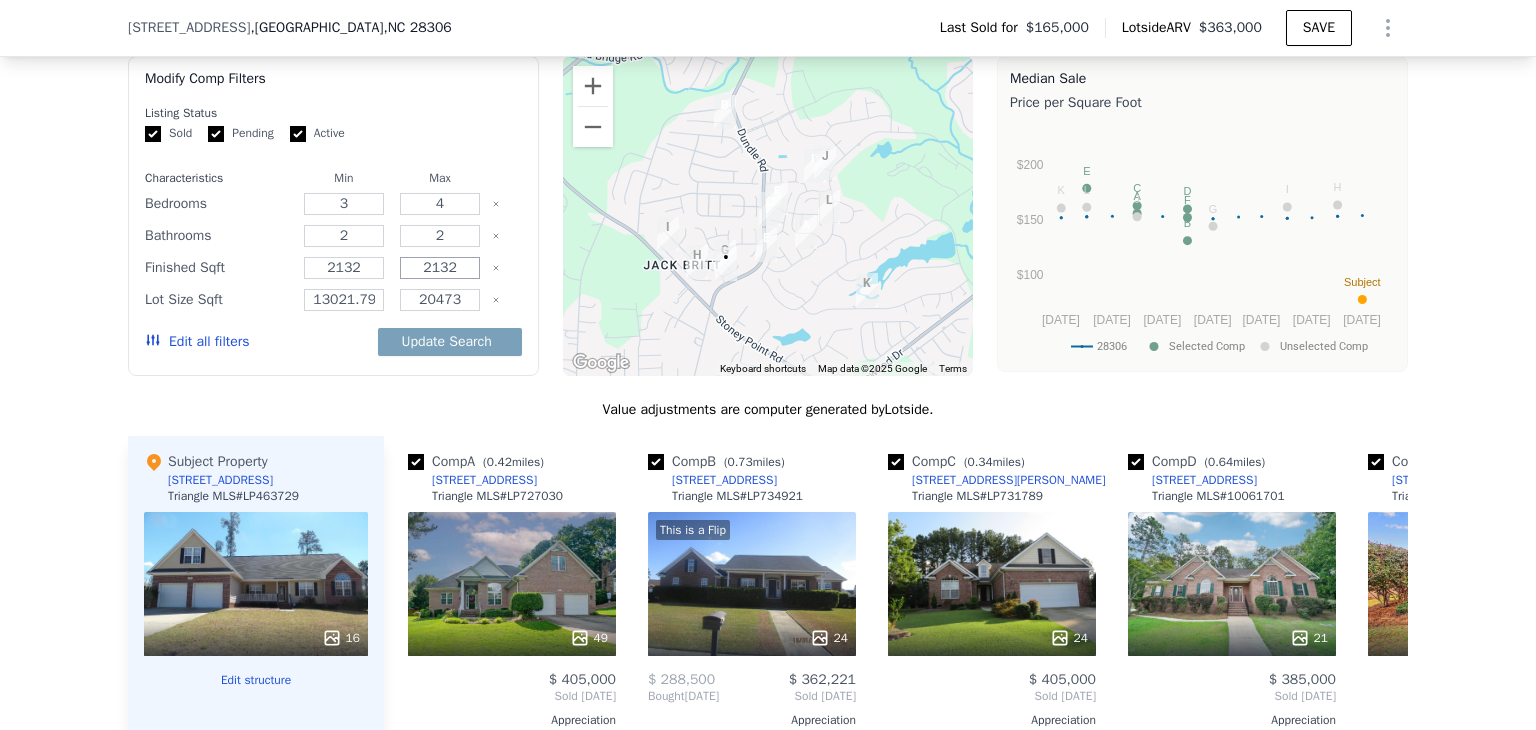 click on "2132" at bounding box center (439, 268) 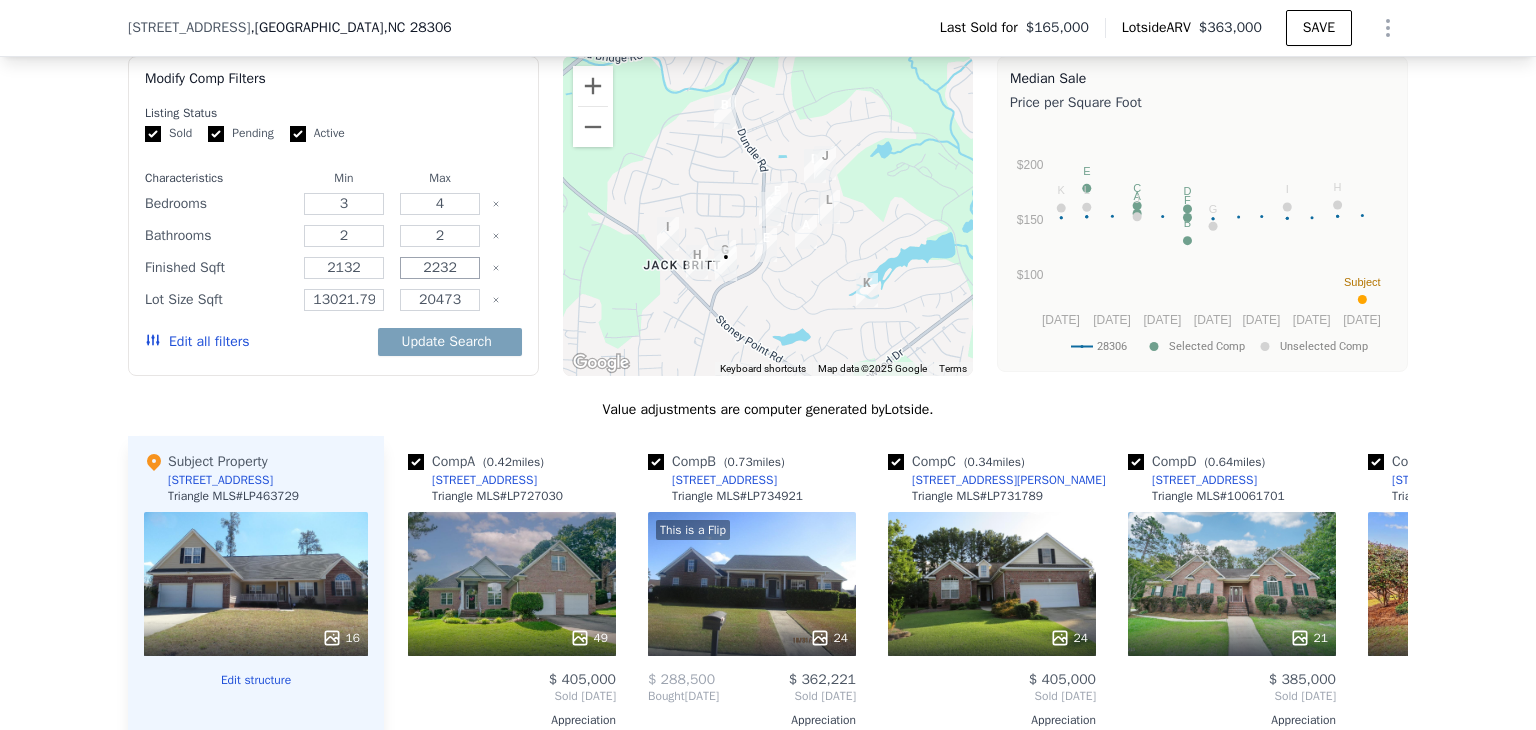 type on "2232" 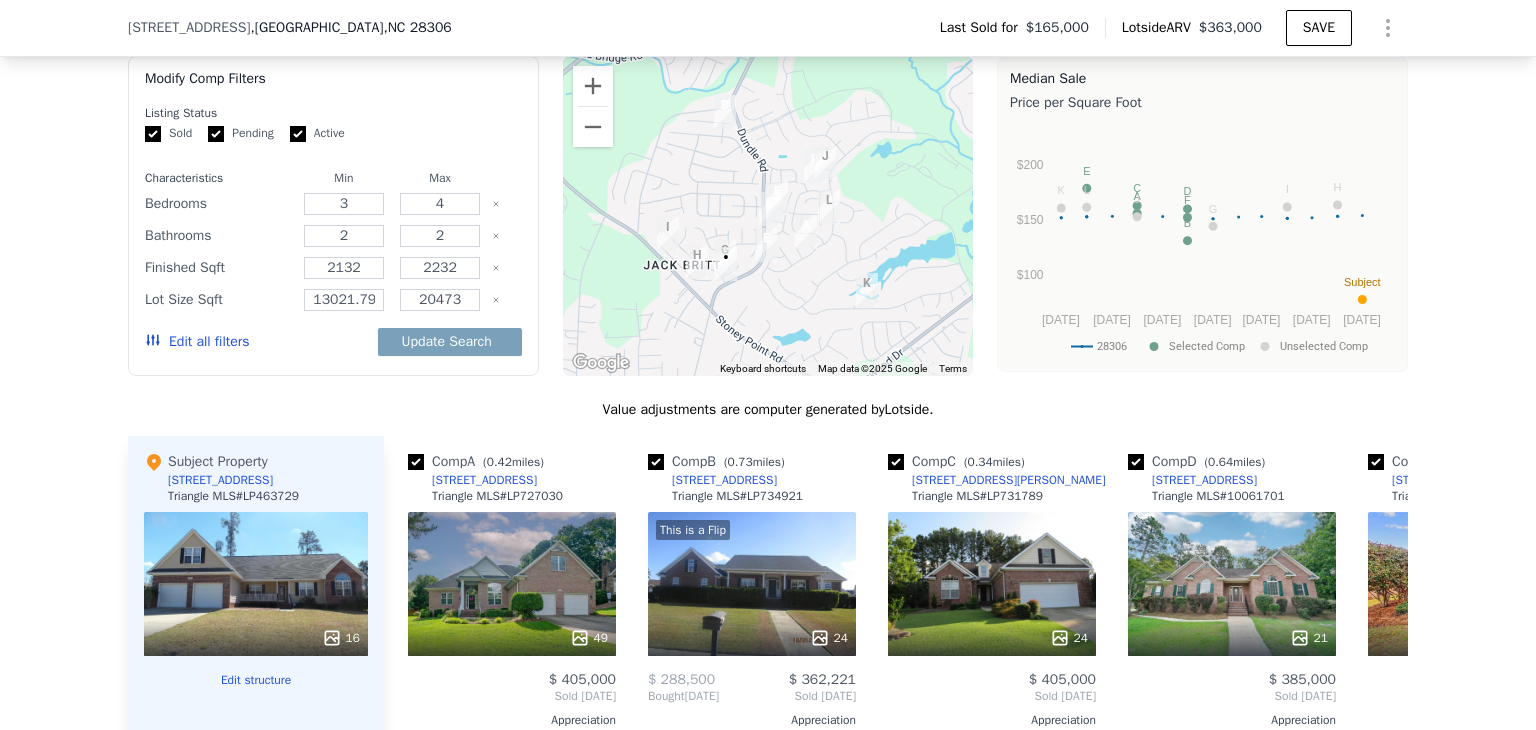 click 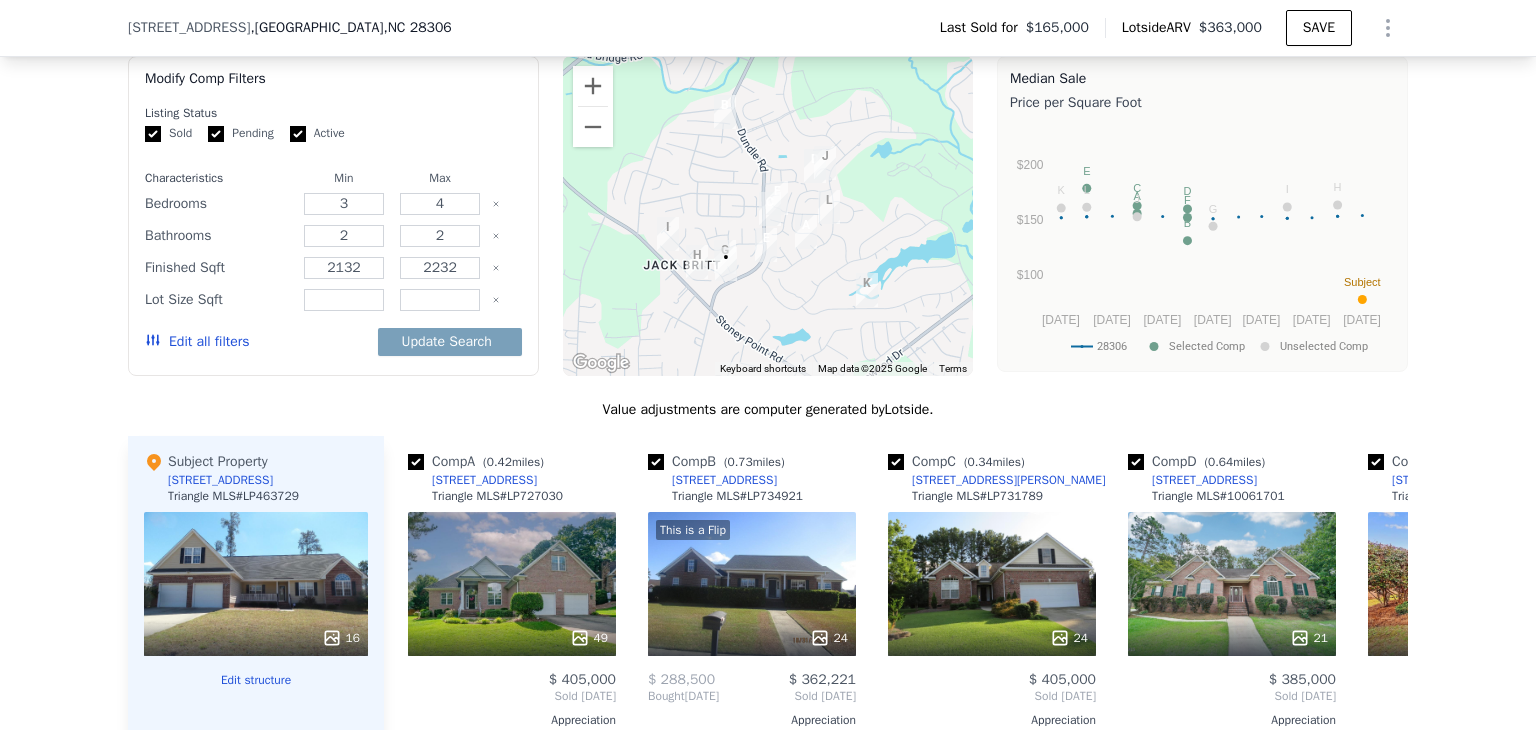 click on "Edit all filters" at bounding box center [197, 342] 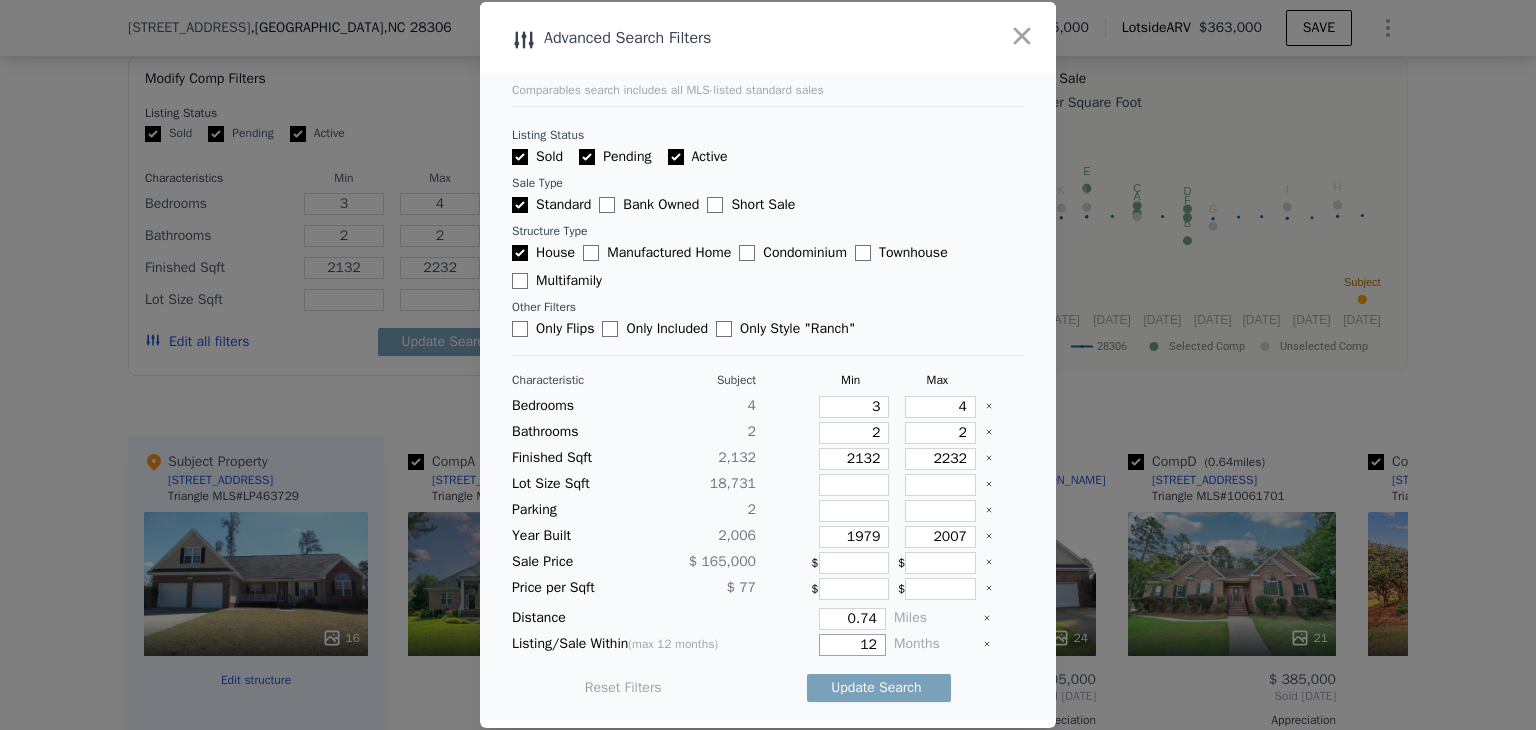 click on "12" at bounding box center (852, 645) 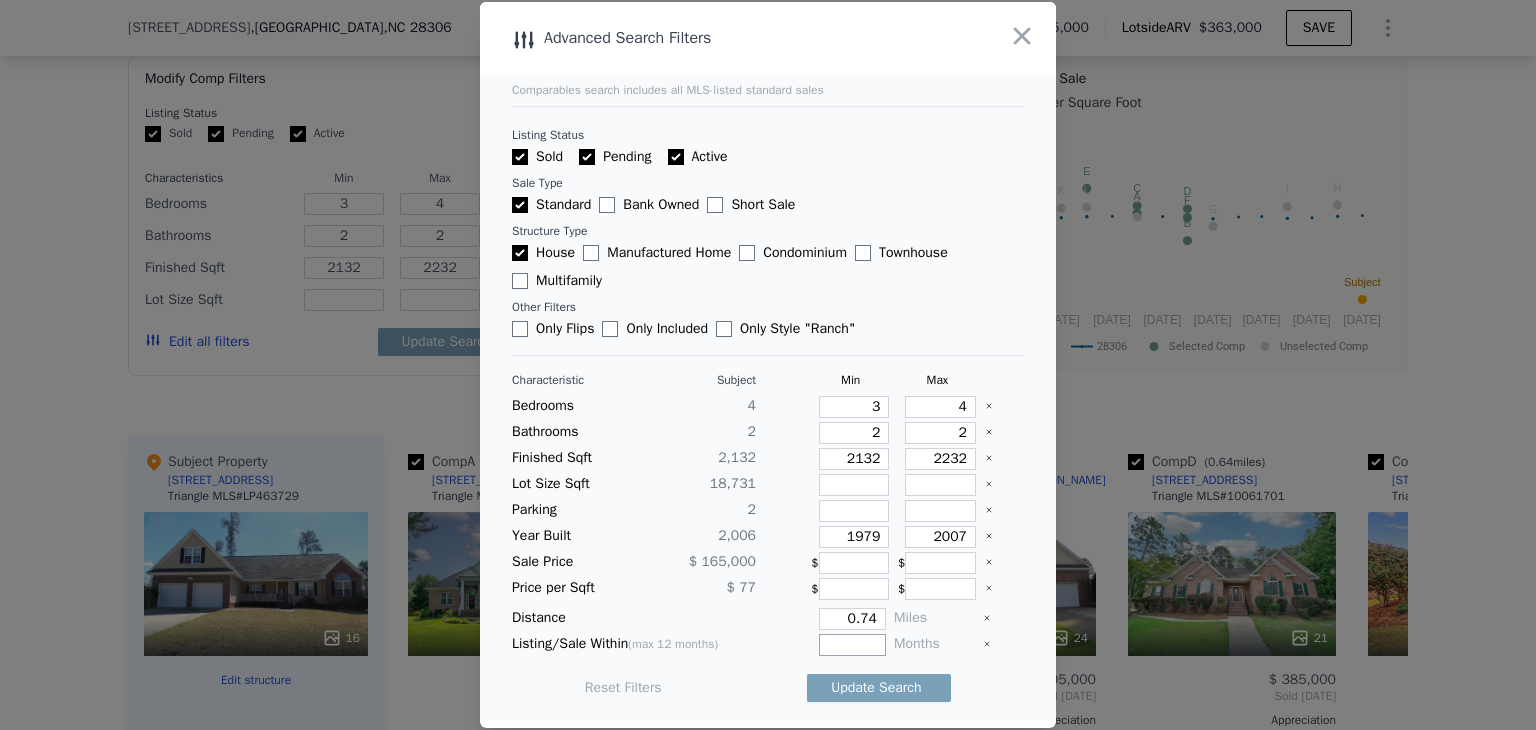type on "1" 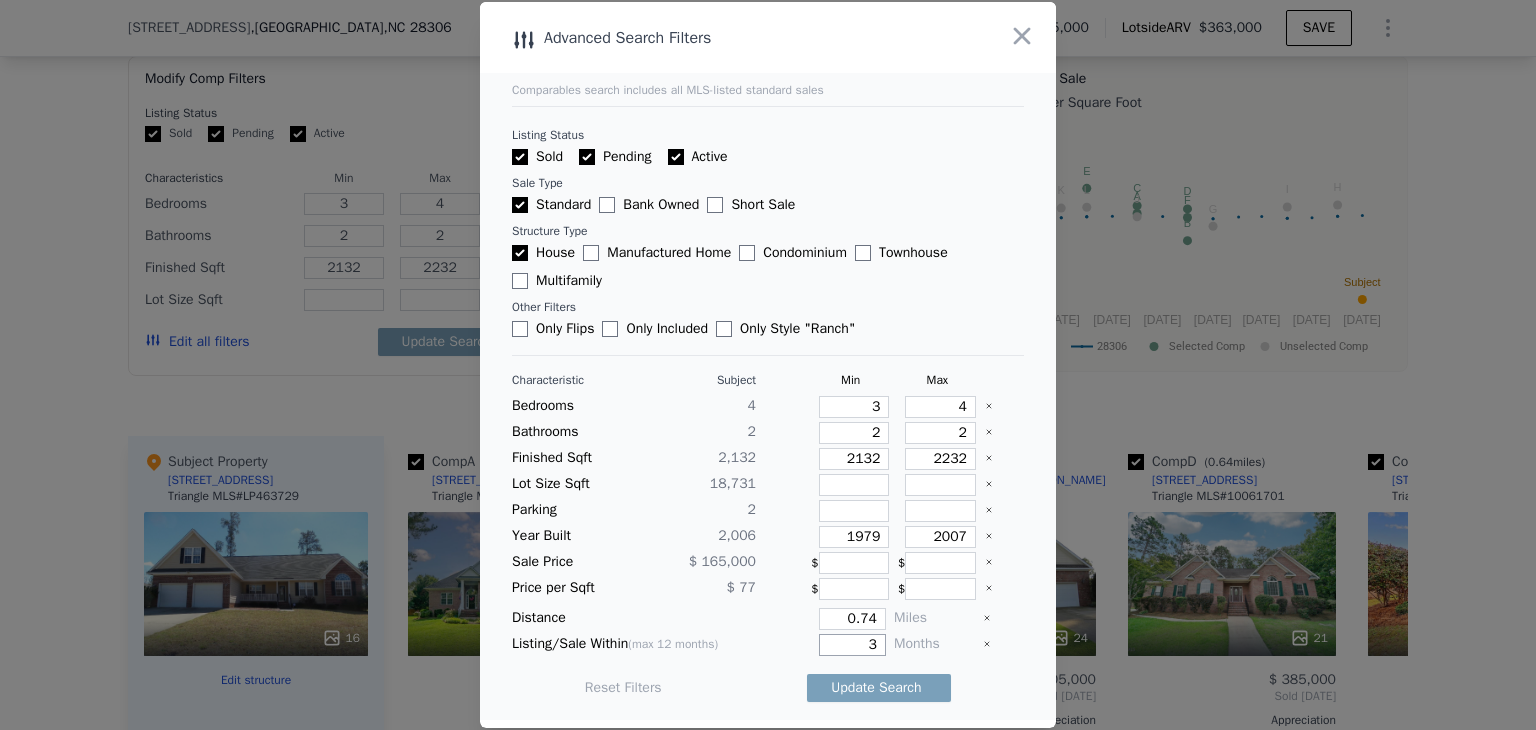 type on "3" 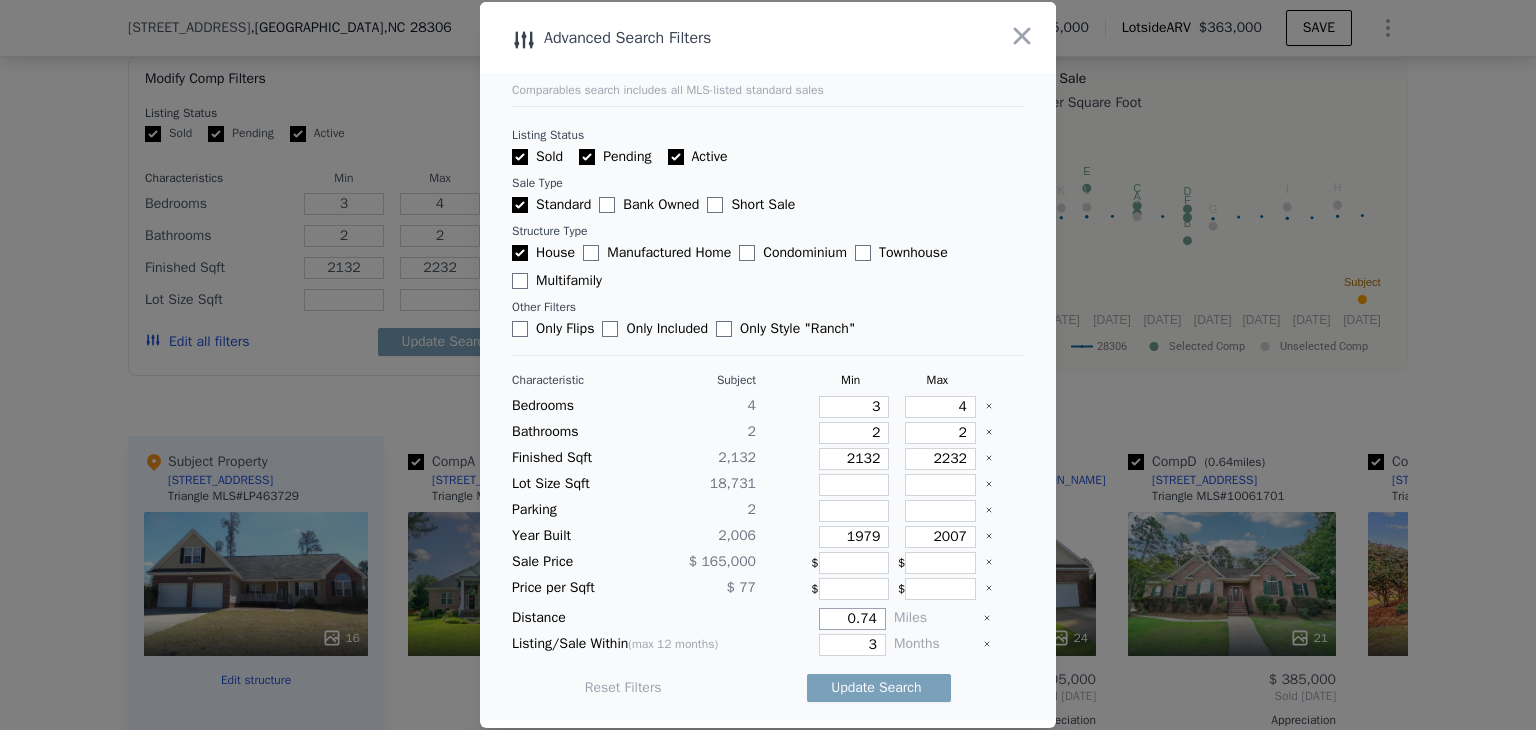 click on "0.74" at bounding box center (852, 619) 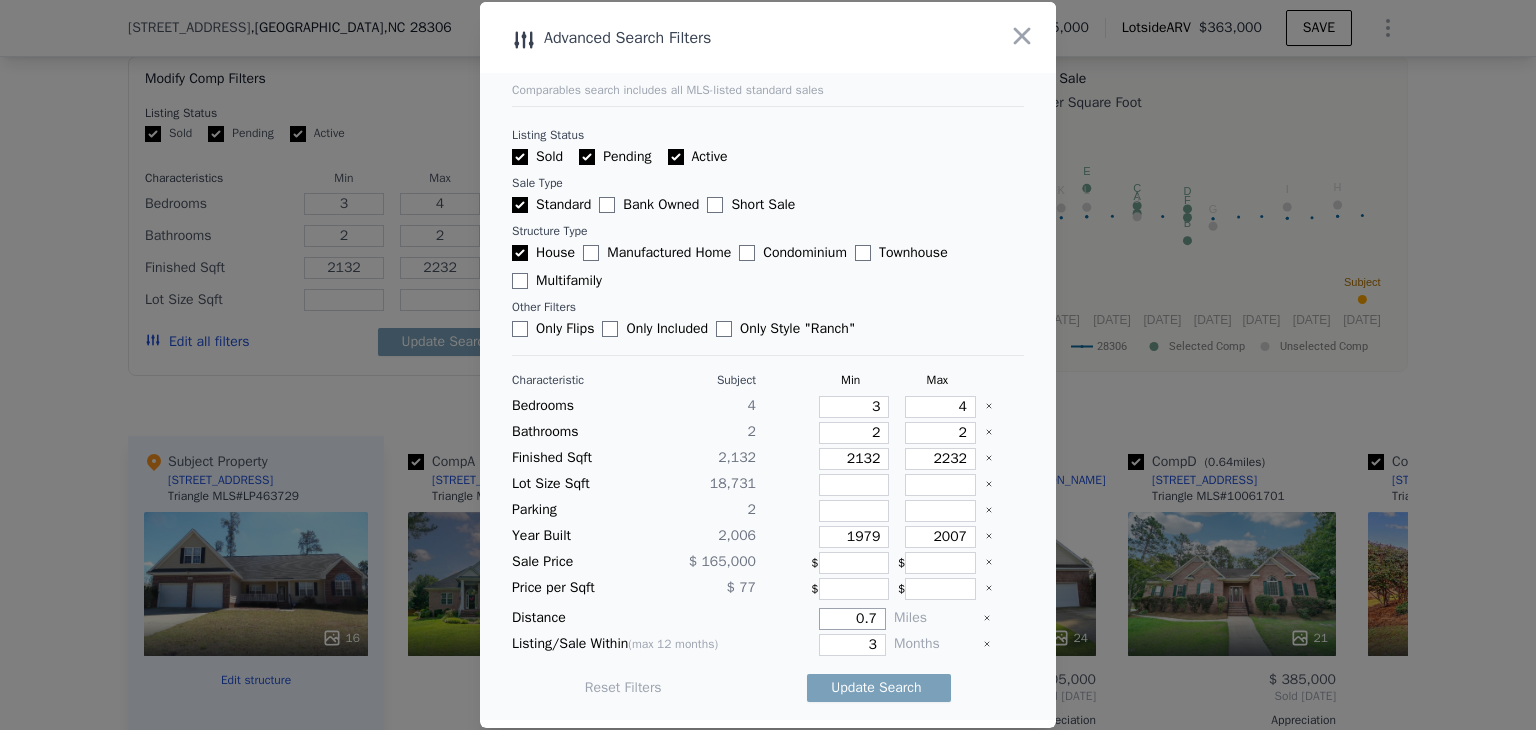 type on "0" 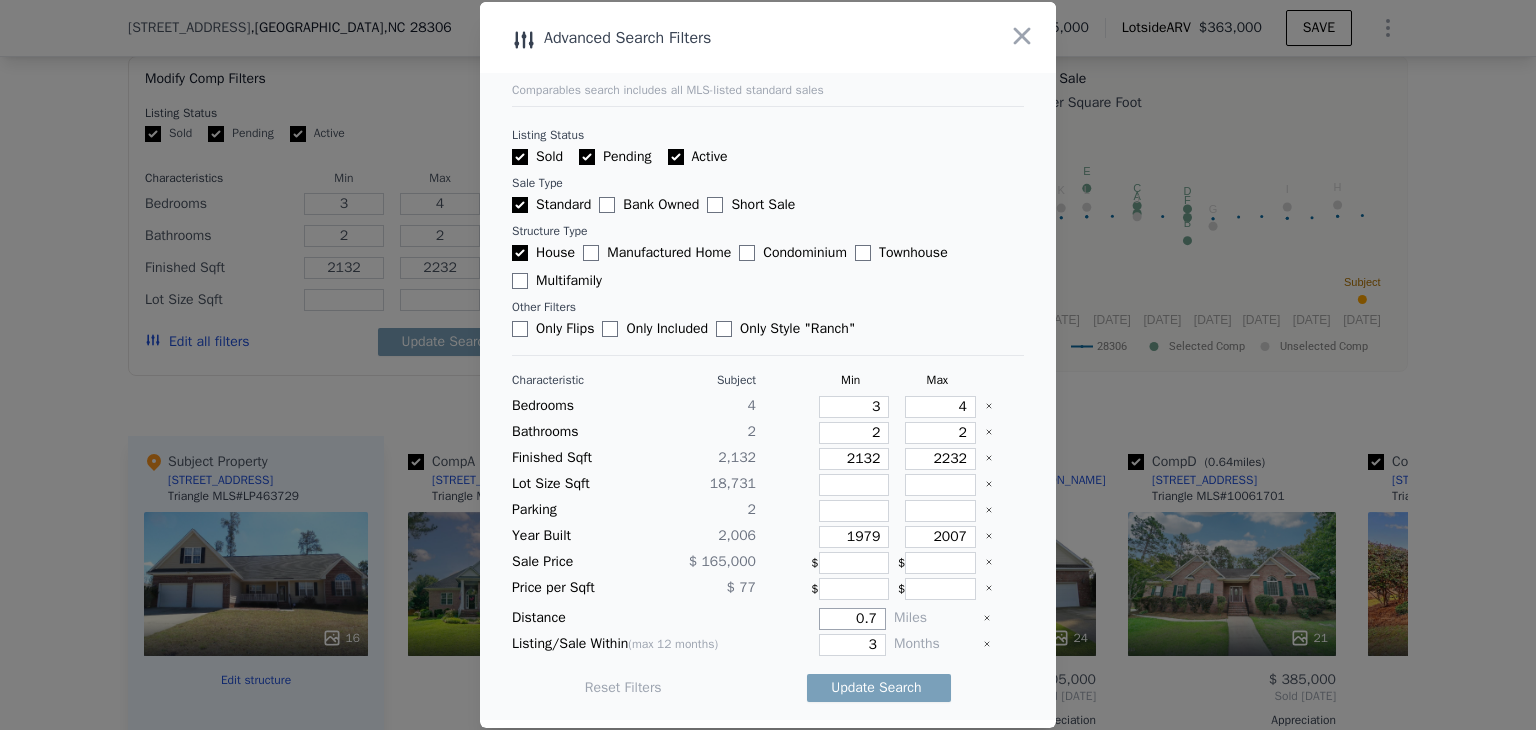 type on "0" 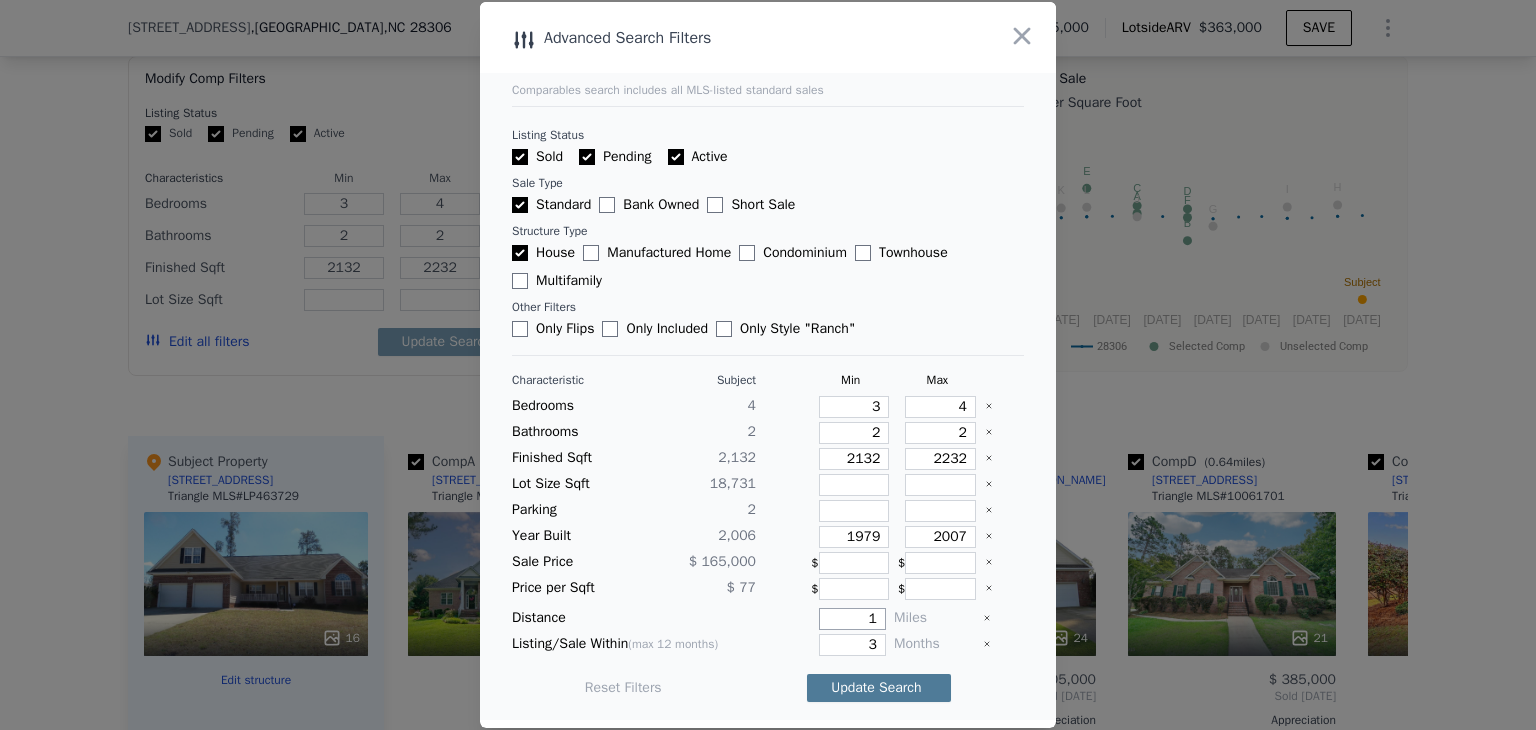 type on "1" 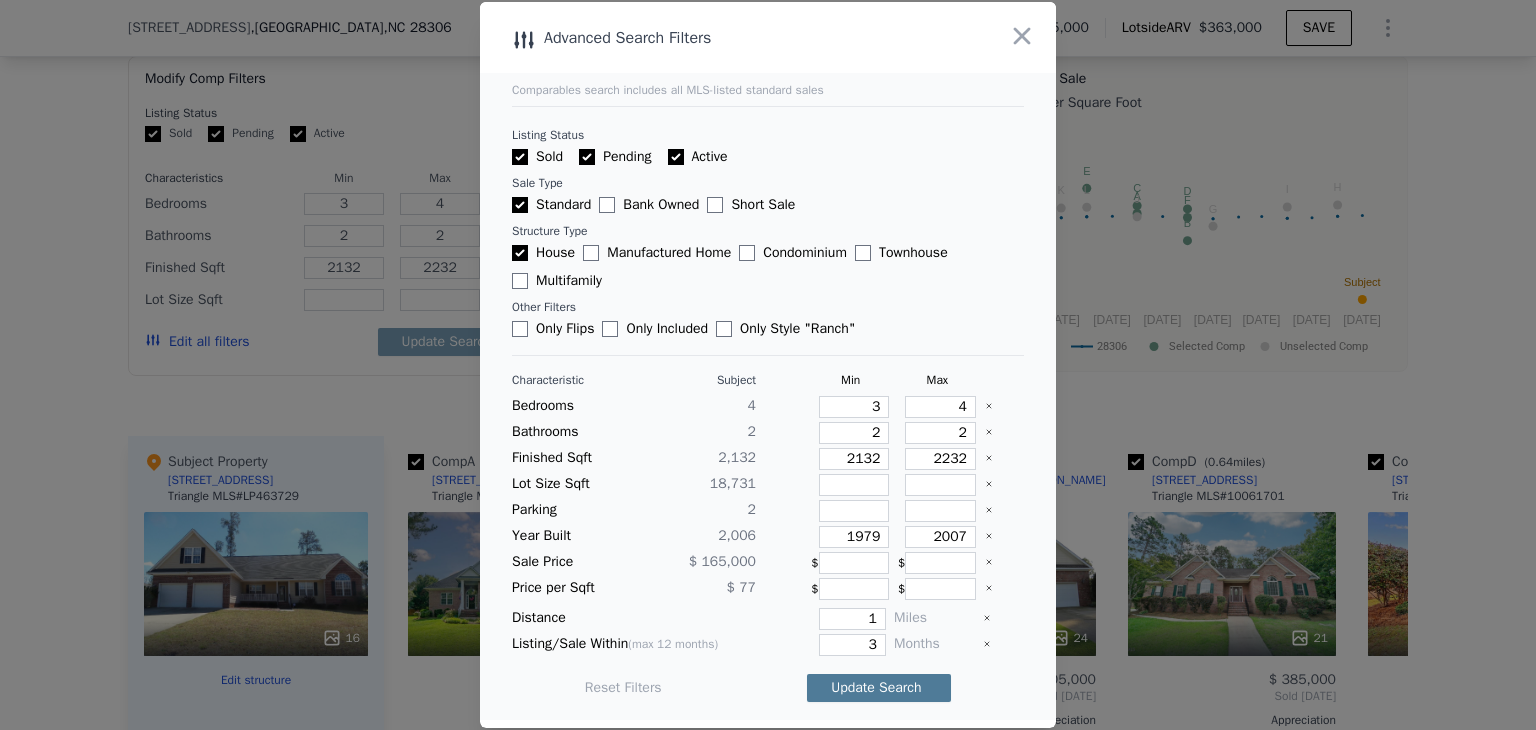 click on "Update Search" at bounding box center [879, 688] 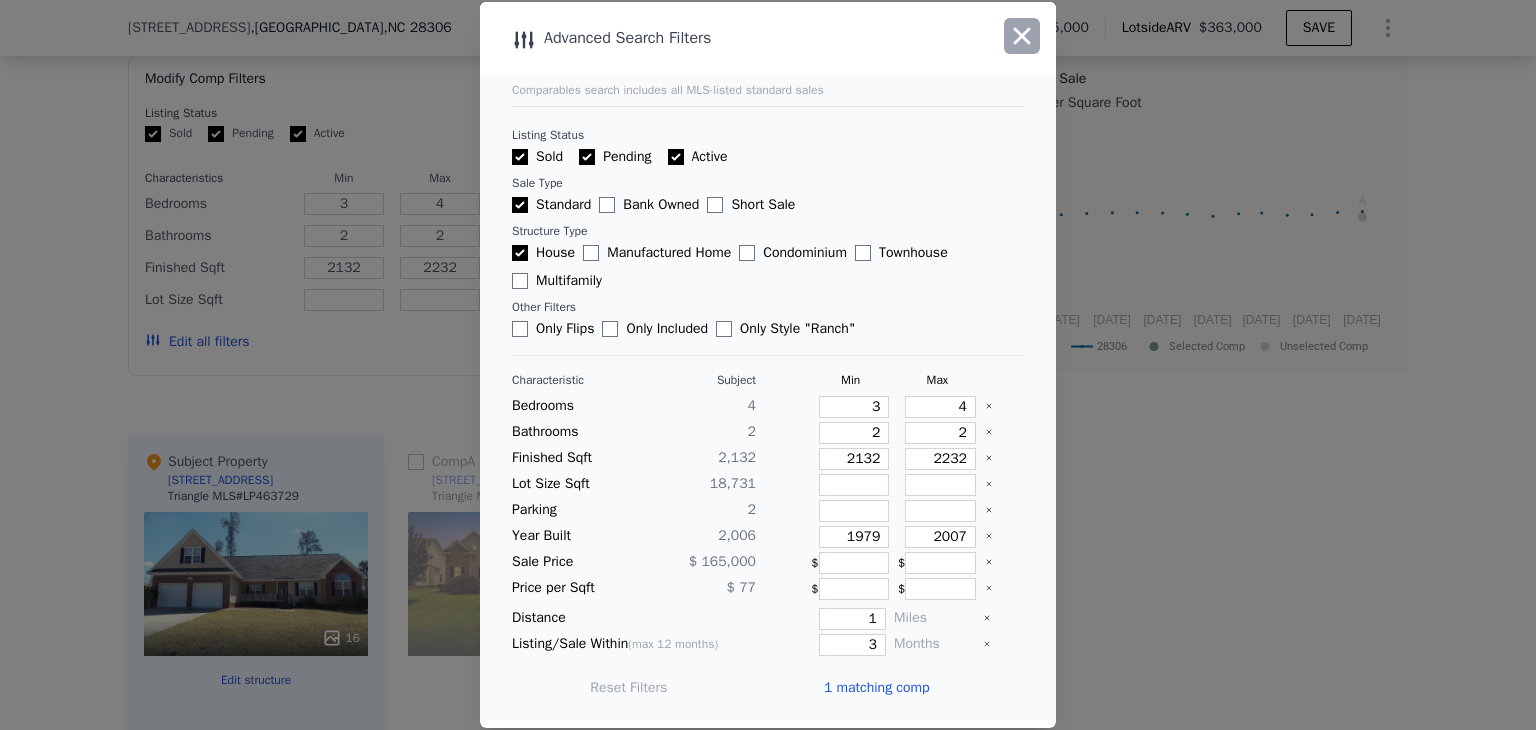 click 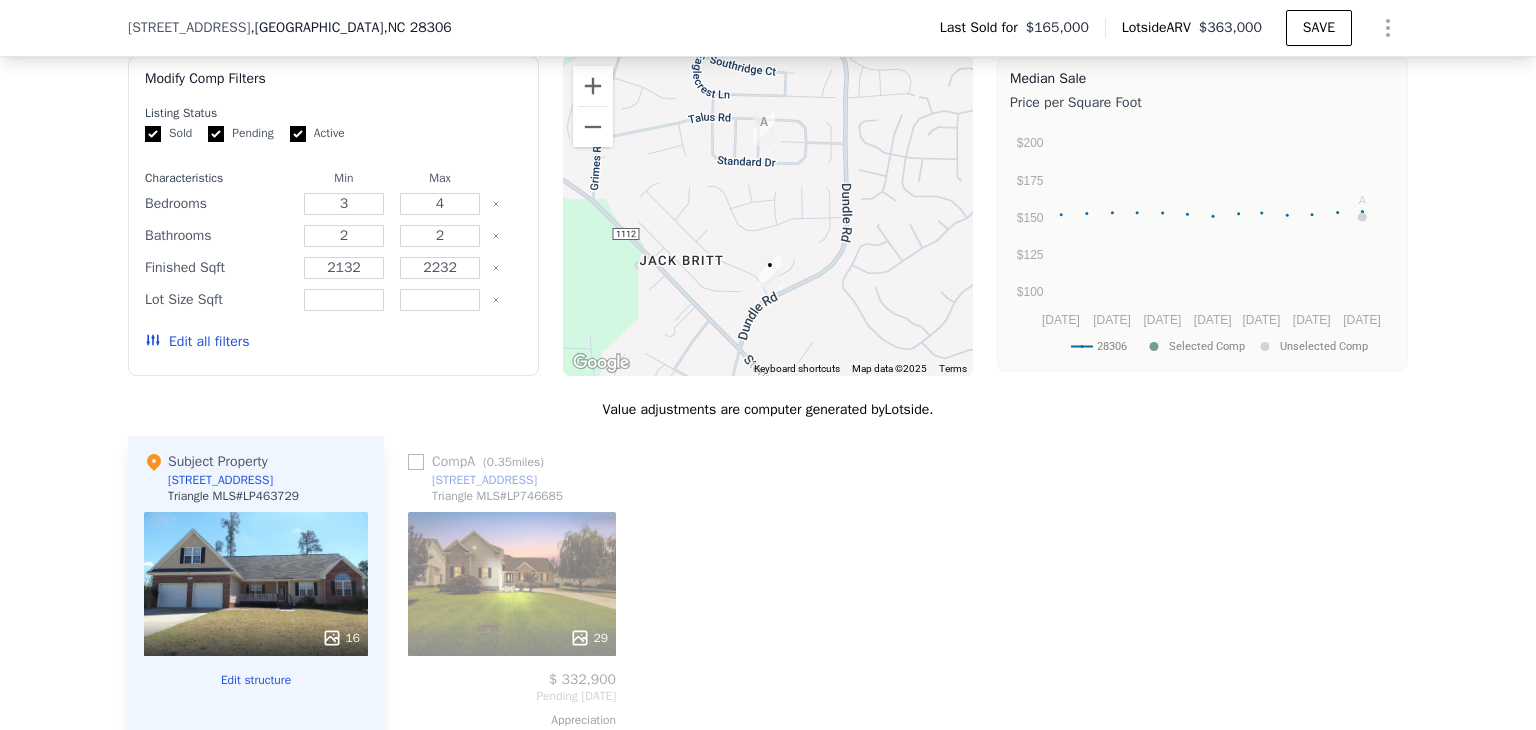 click on "Comp  A ( 0.35  miles) [STREET_ADDRESS][GEOGRAPHIC_DATA] MLS  # LP746685 29 $ 332,900 Pending   [DATE] Appreciation - Comp Adjustments 4 - 2 - 2,216 -$ 5,778 0 - 9,583 $ 15,471 522 $ 3,656 2004 - Other Adjustments -$ 17,291 Adjusted Value $ 328,958" at bounding box center (896, 757) 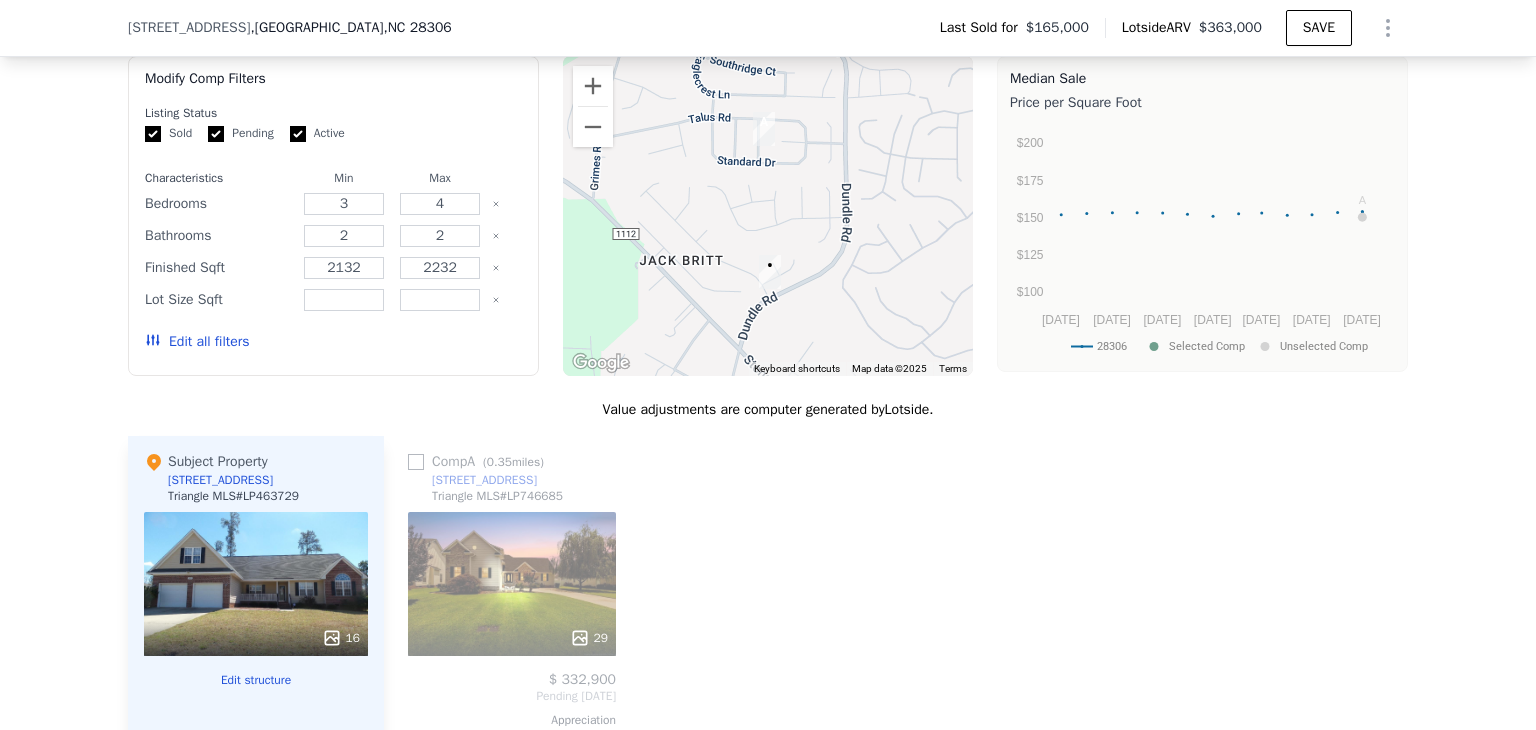click on "29" at bounding box center [512, 638] 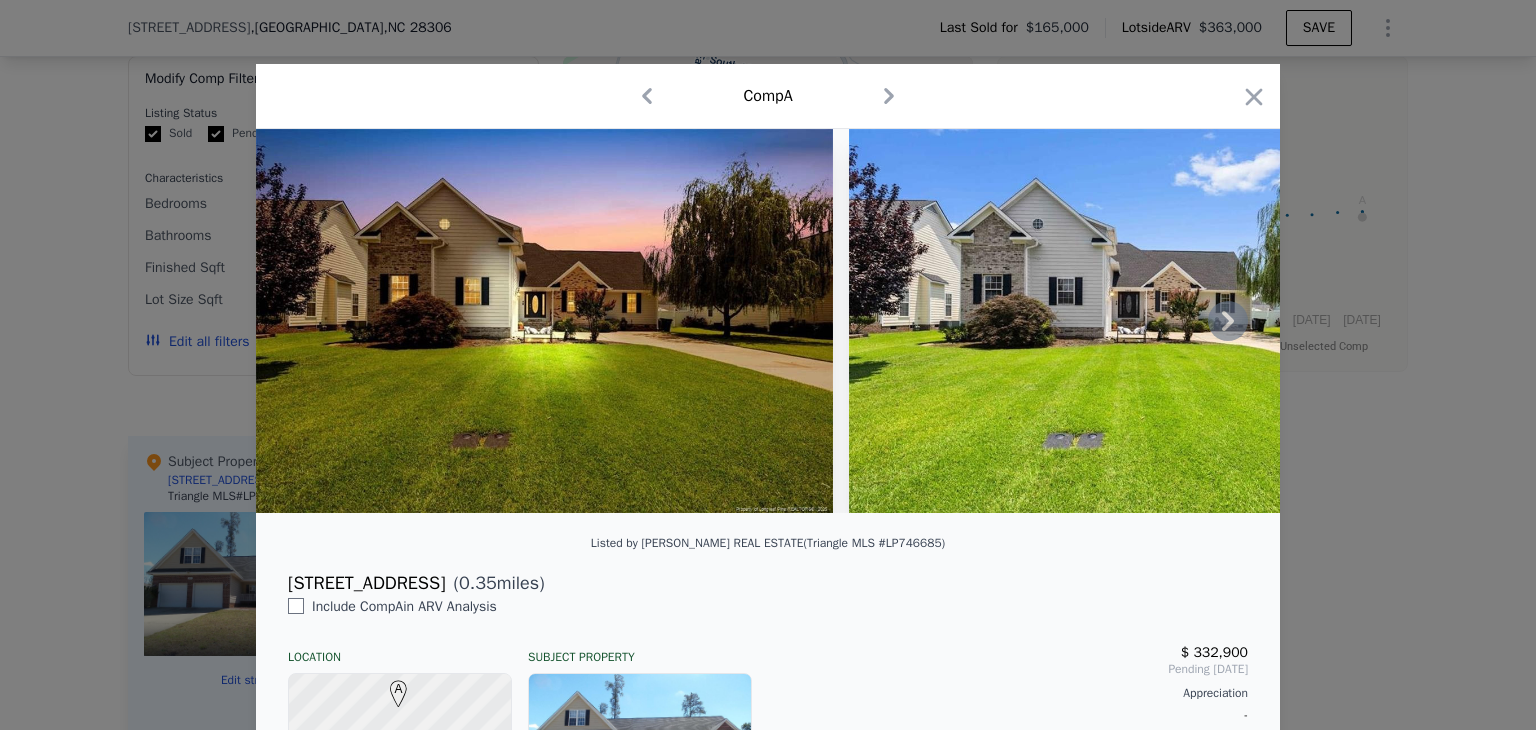 click 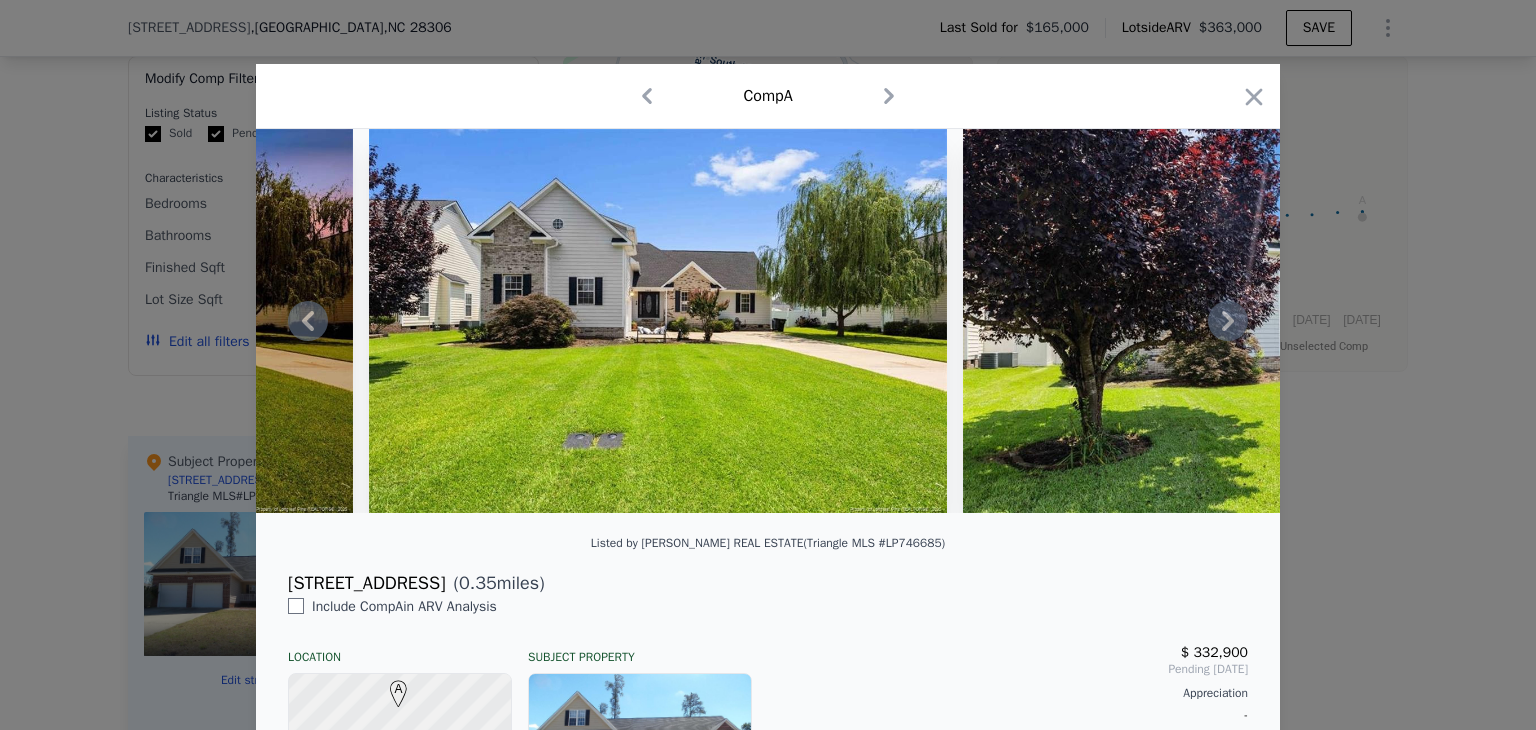 click 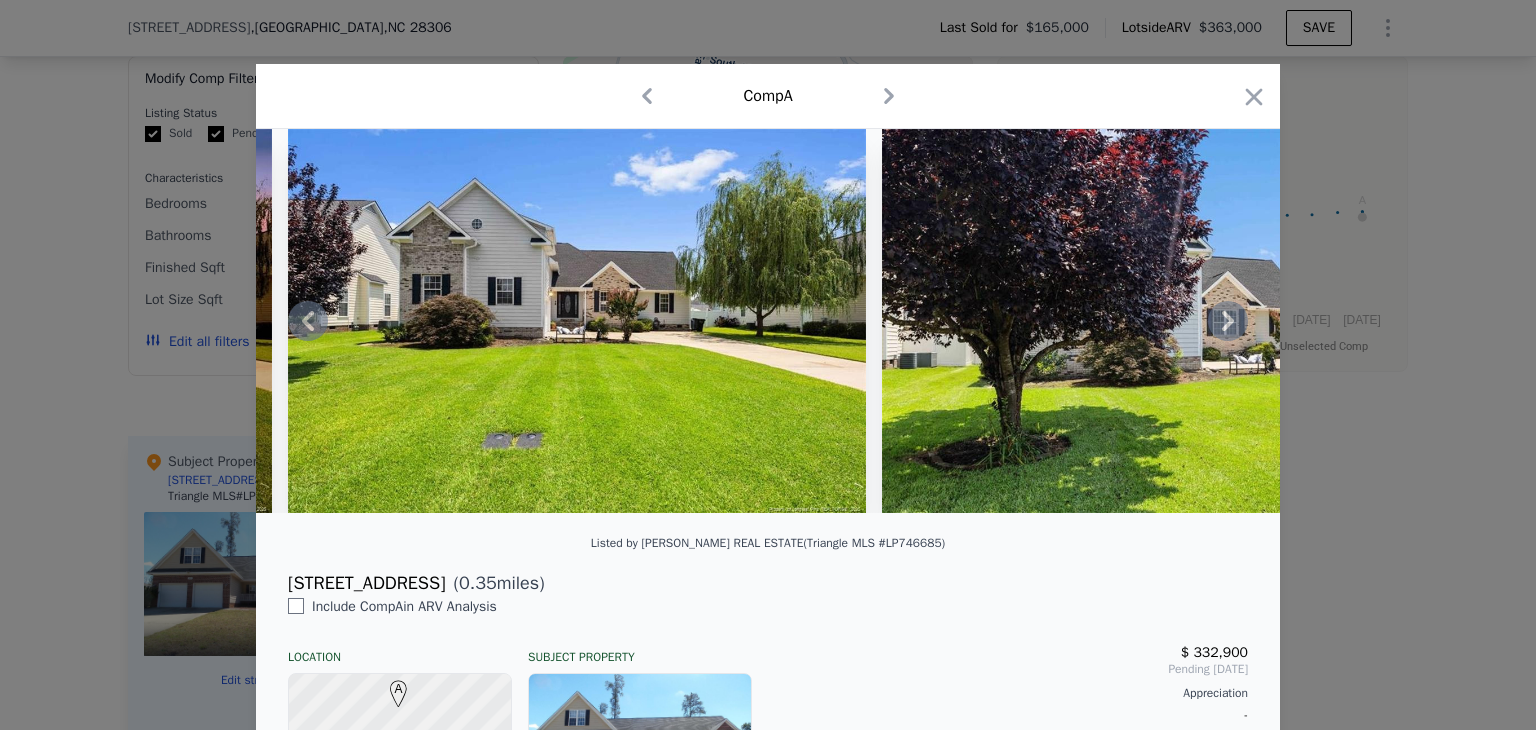 click at bounding box center [1170, 321] 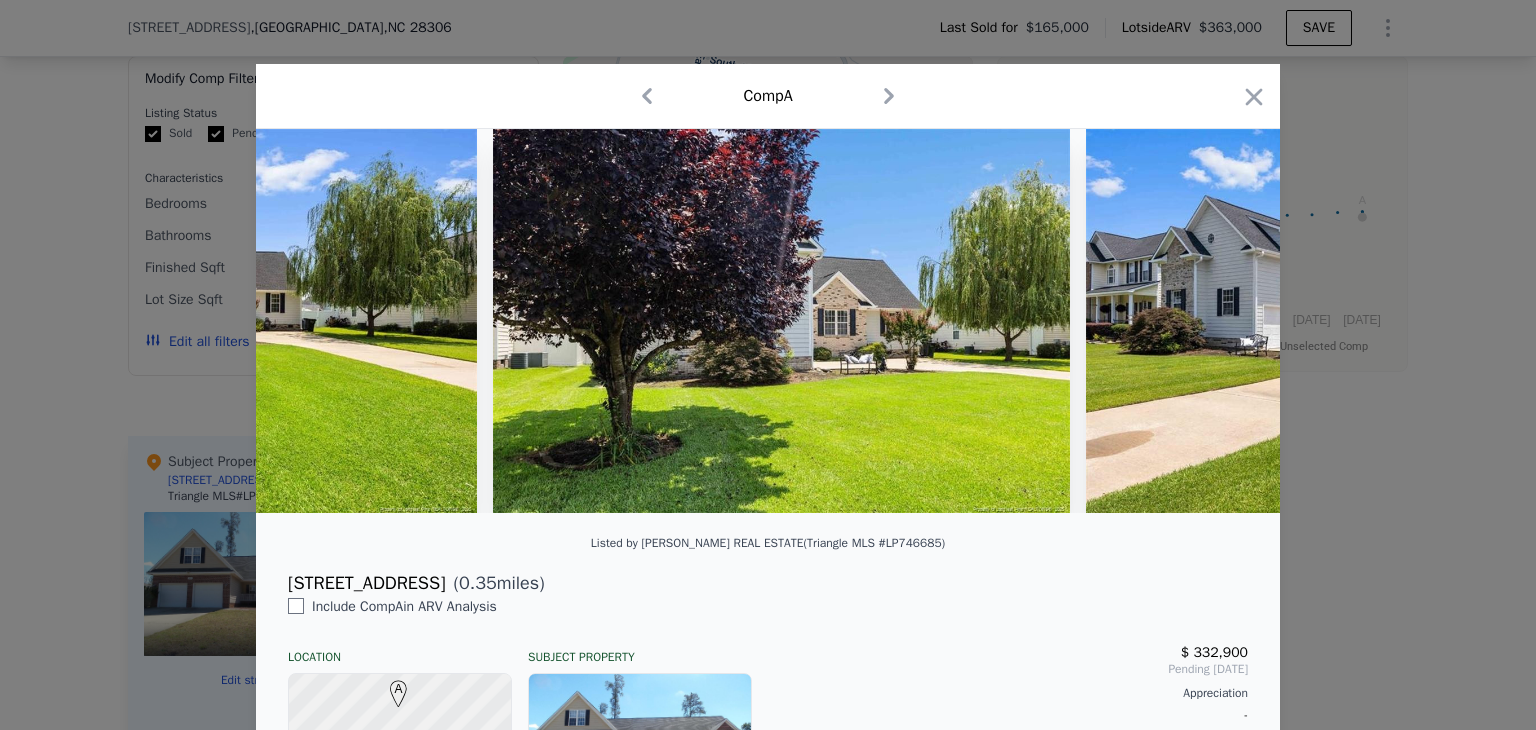 click at bounding box center (768, 321) 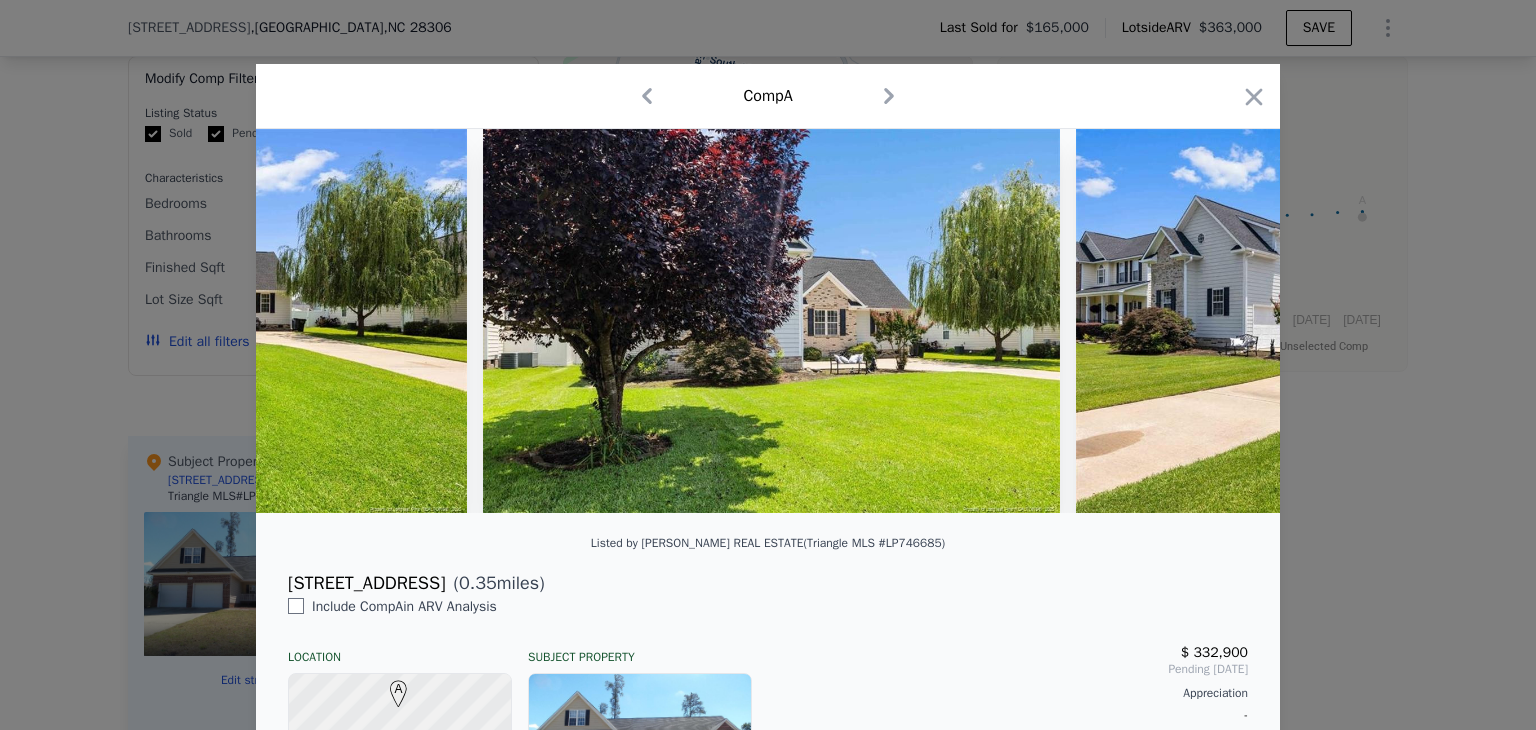 click at bounding box center (1364, 321) 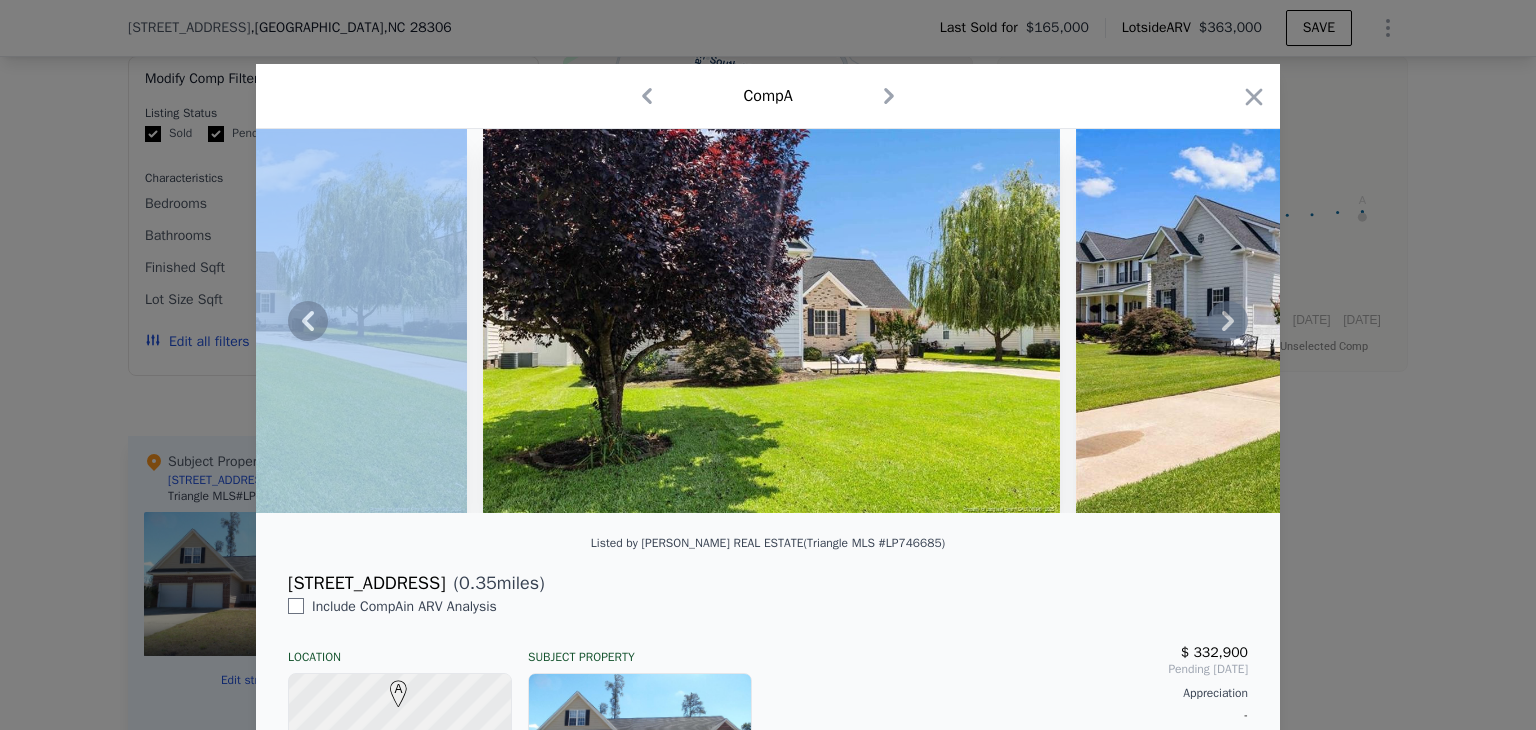click 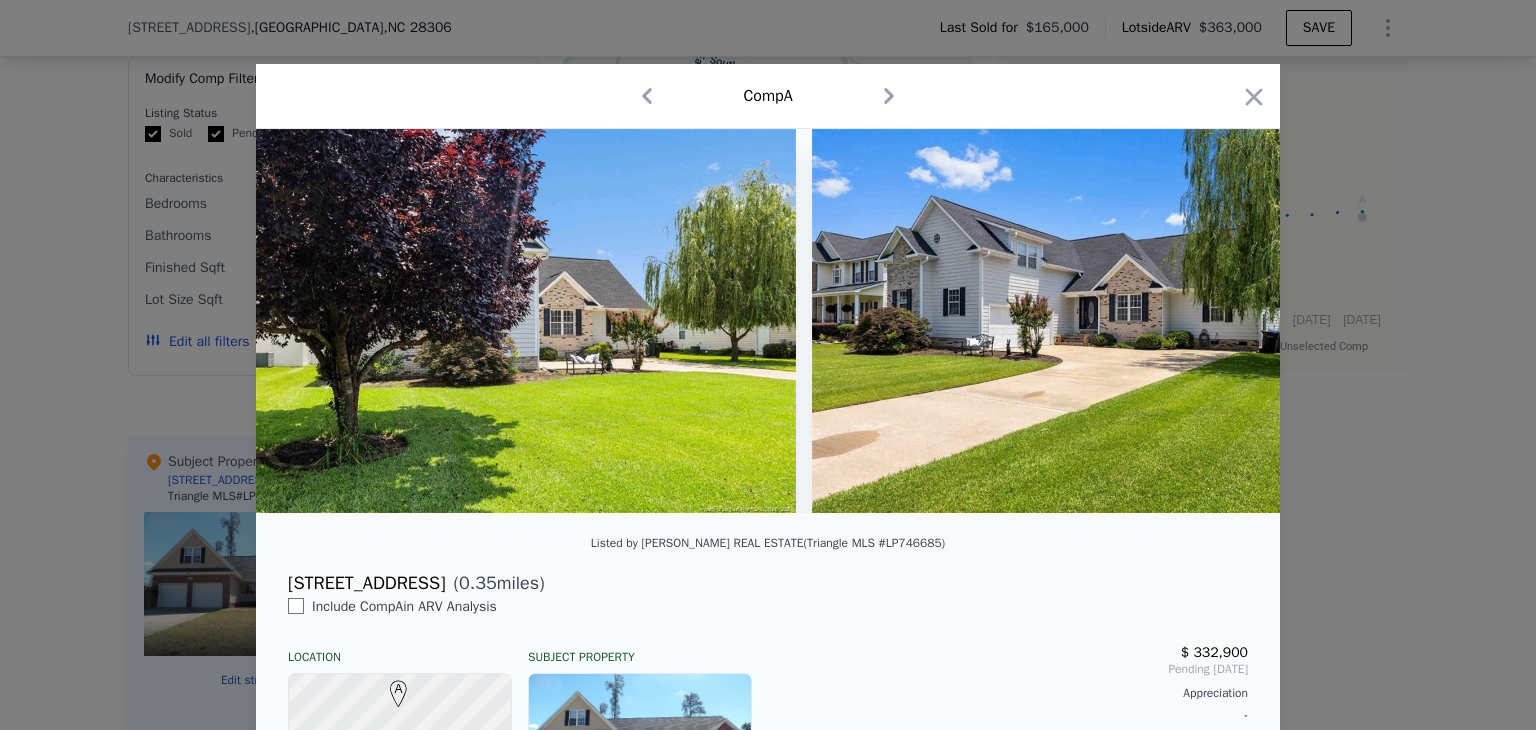 click at bounding box center [1100, 321] 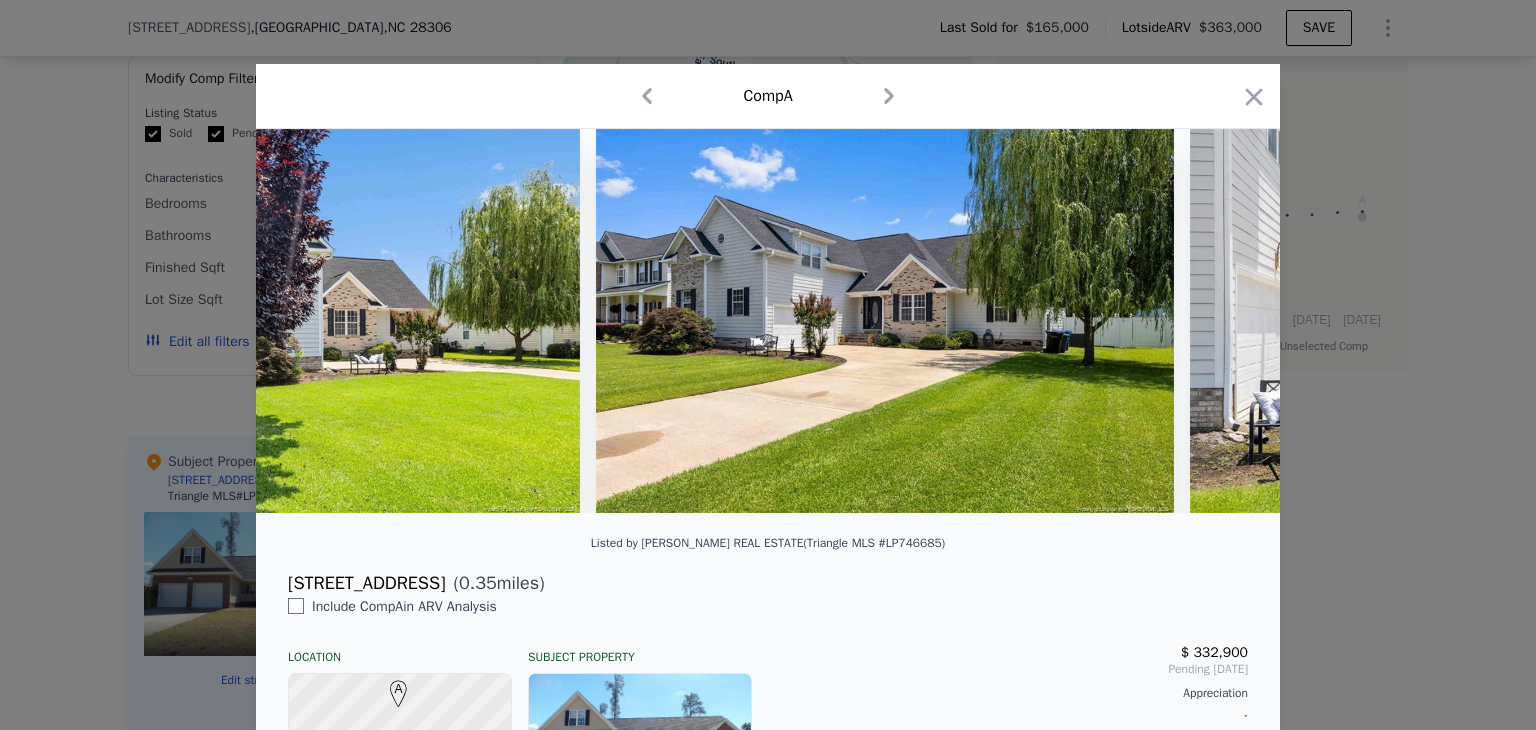 click at bounding box center (768, 321) 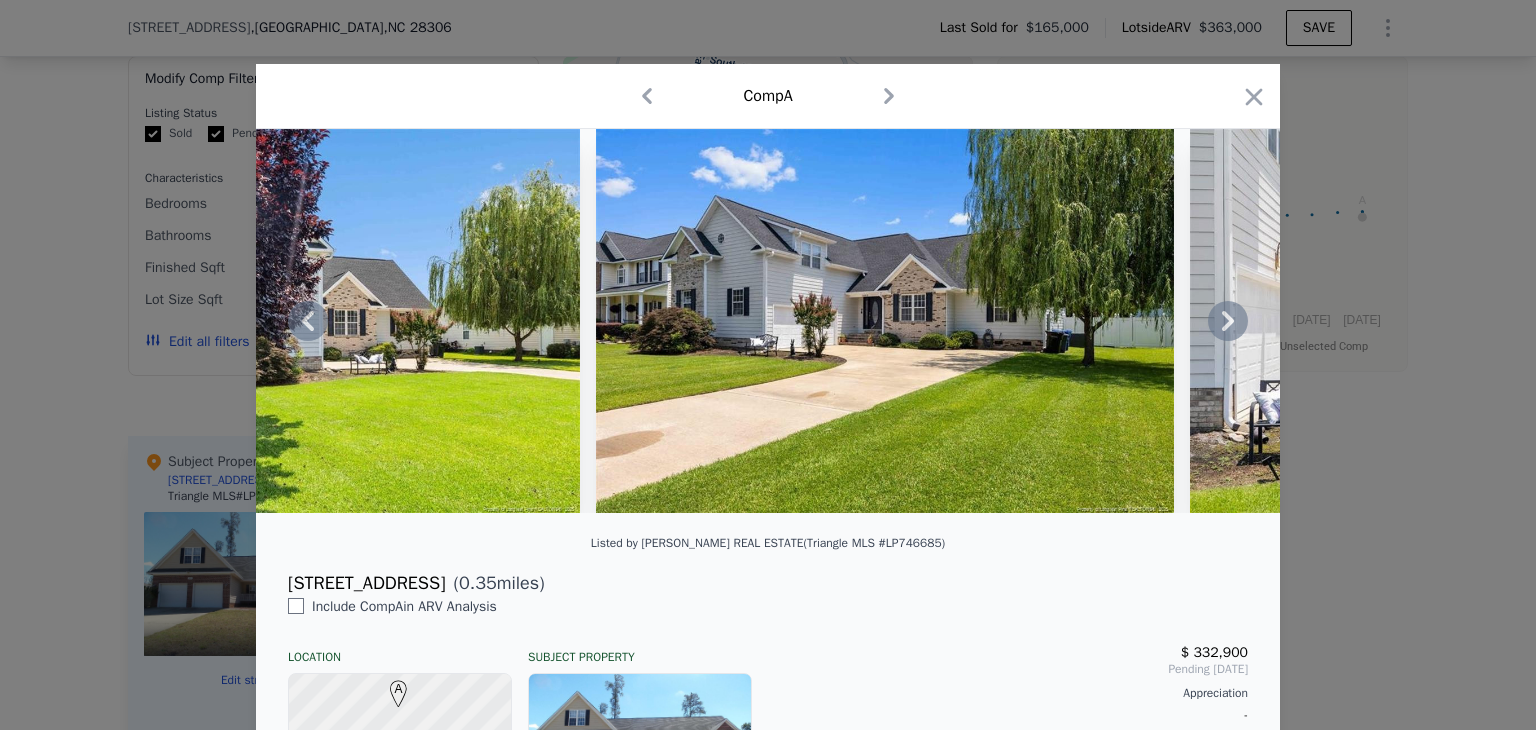 click 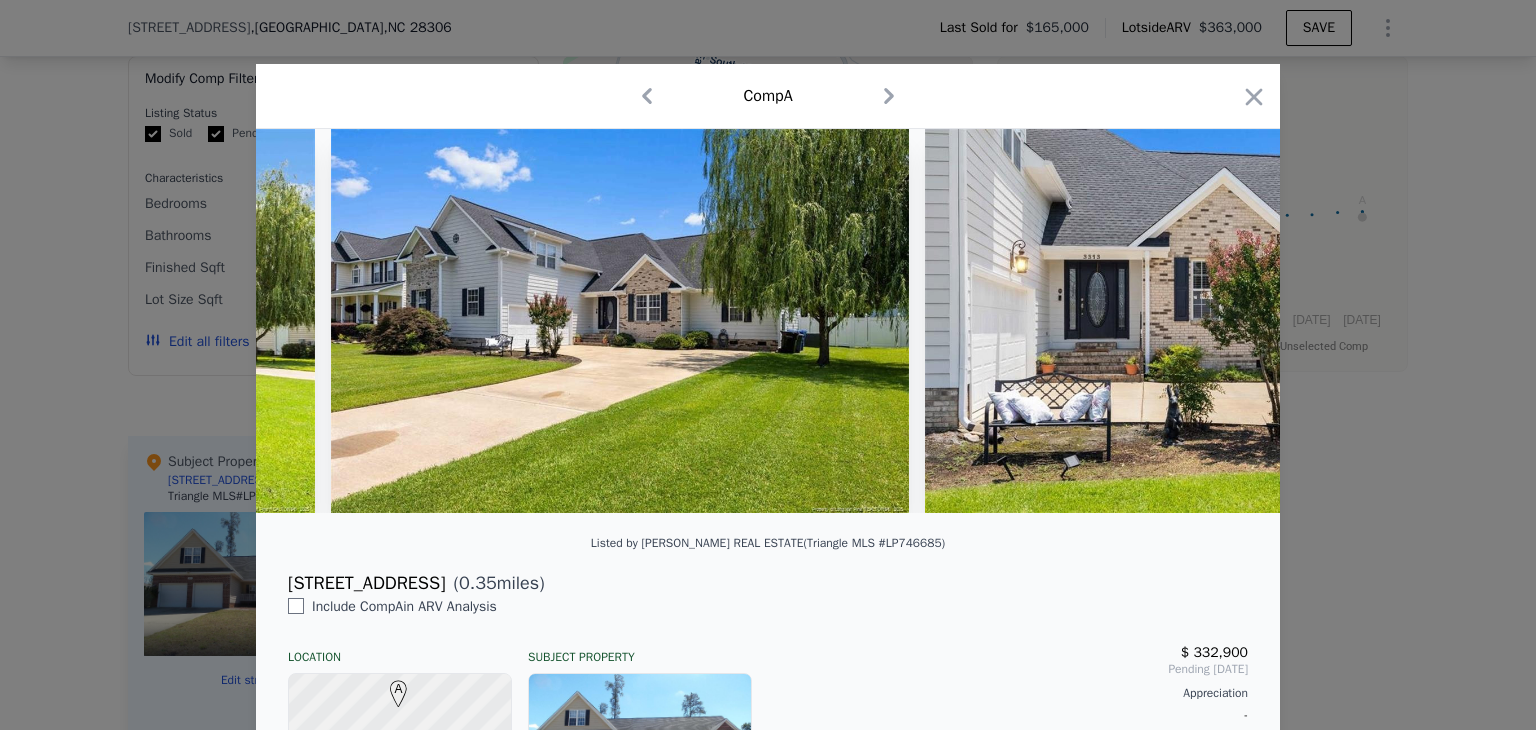 click at bounding box center [1213, 321] 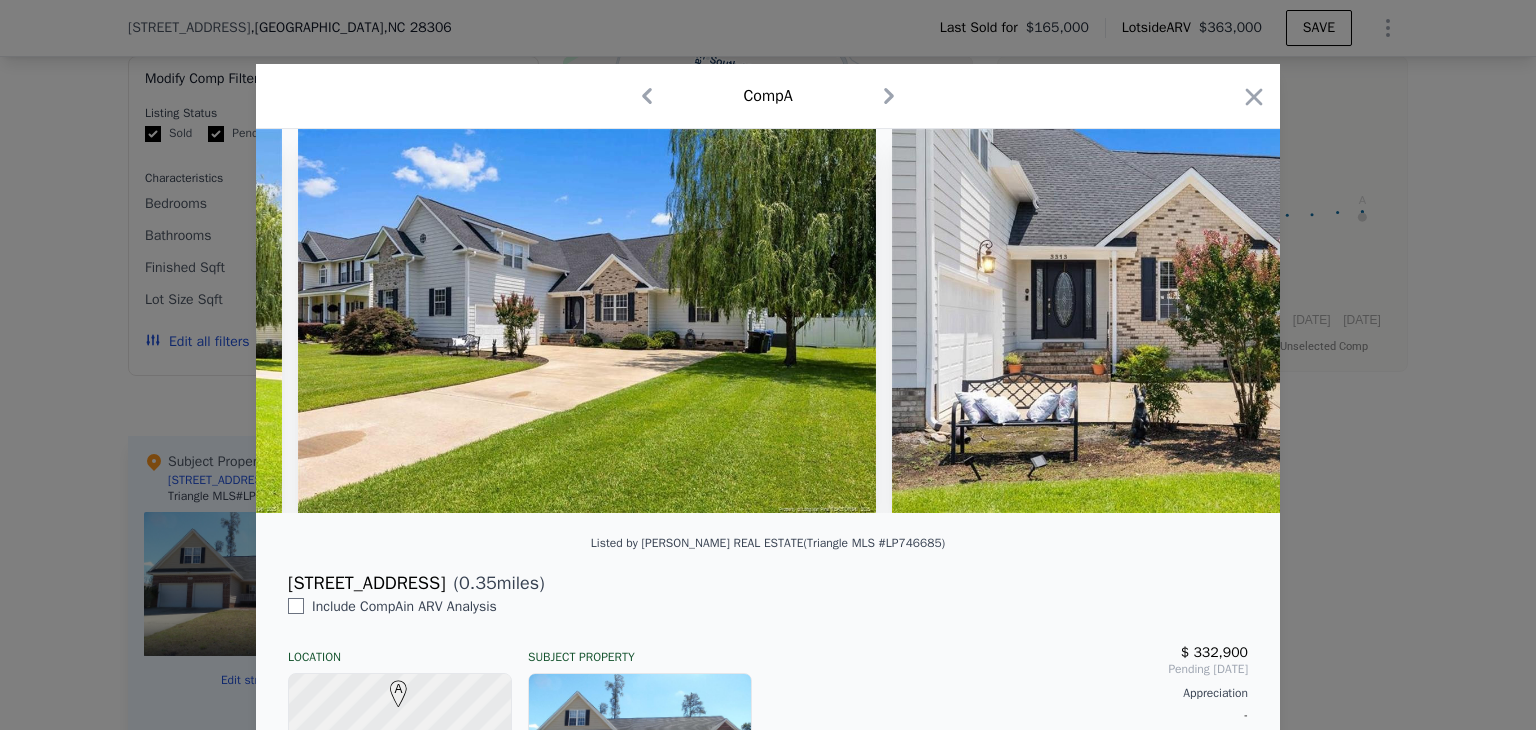 scroll, scrollTop: 0, scrollLeft: 1920, axis: horizontal 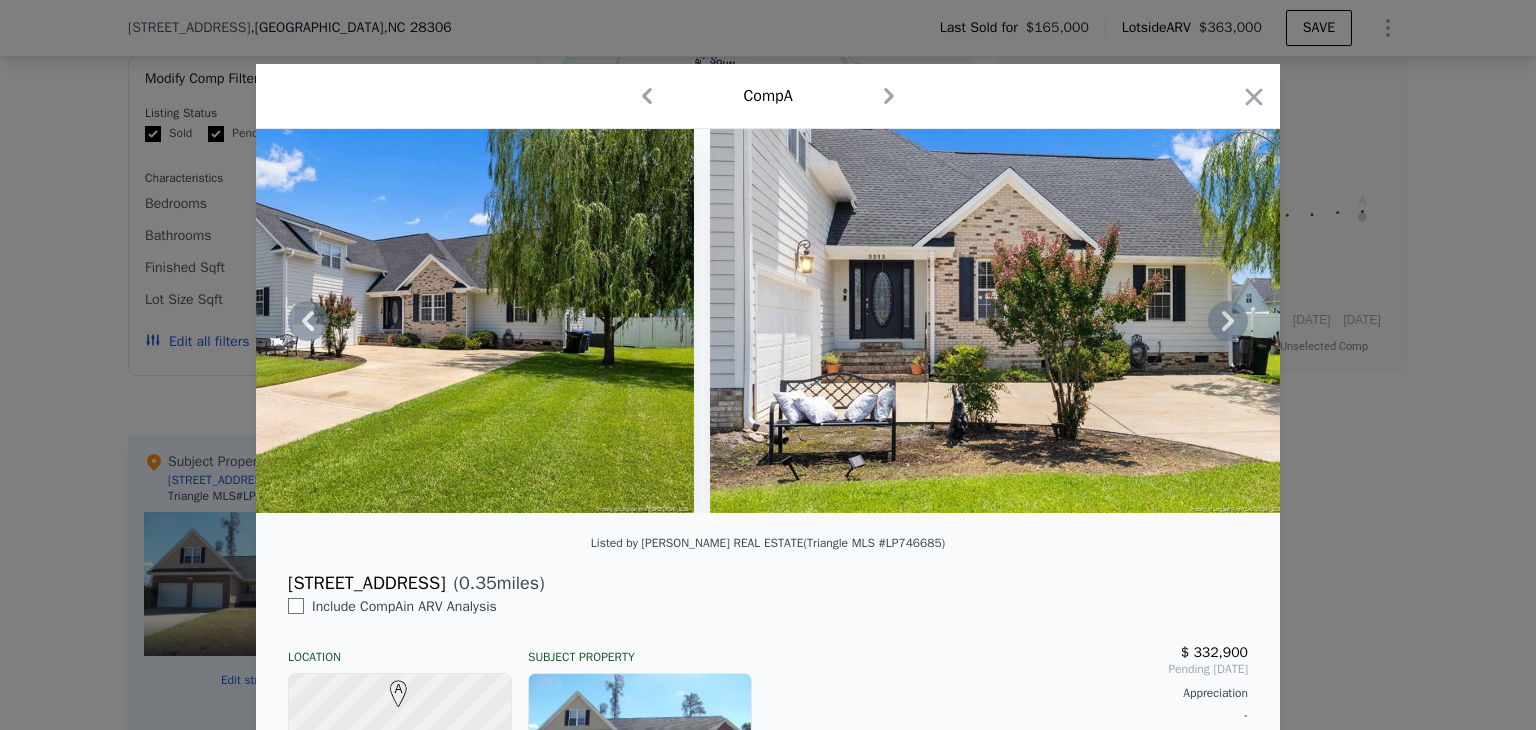 click on "Comp  A" at bounding box center (768, 96) 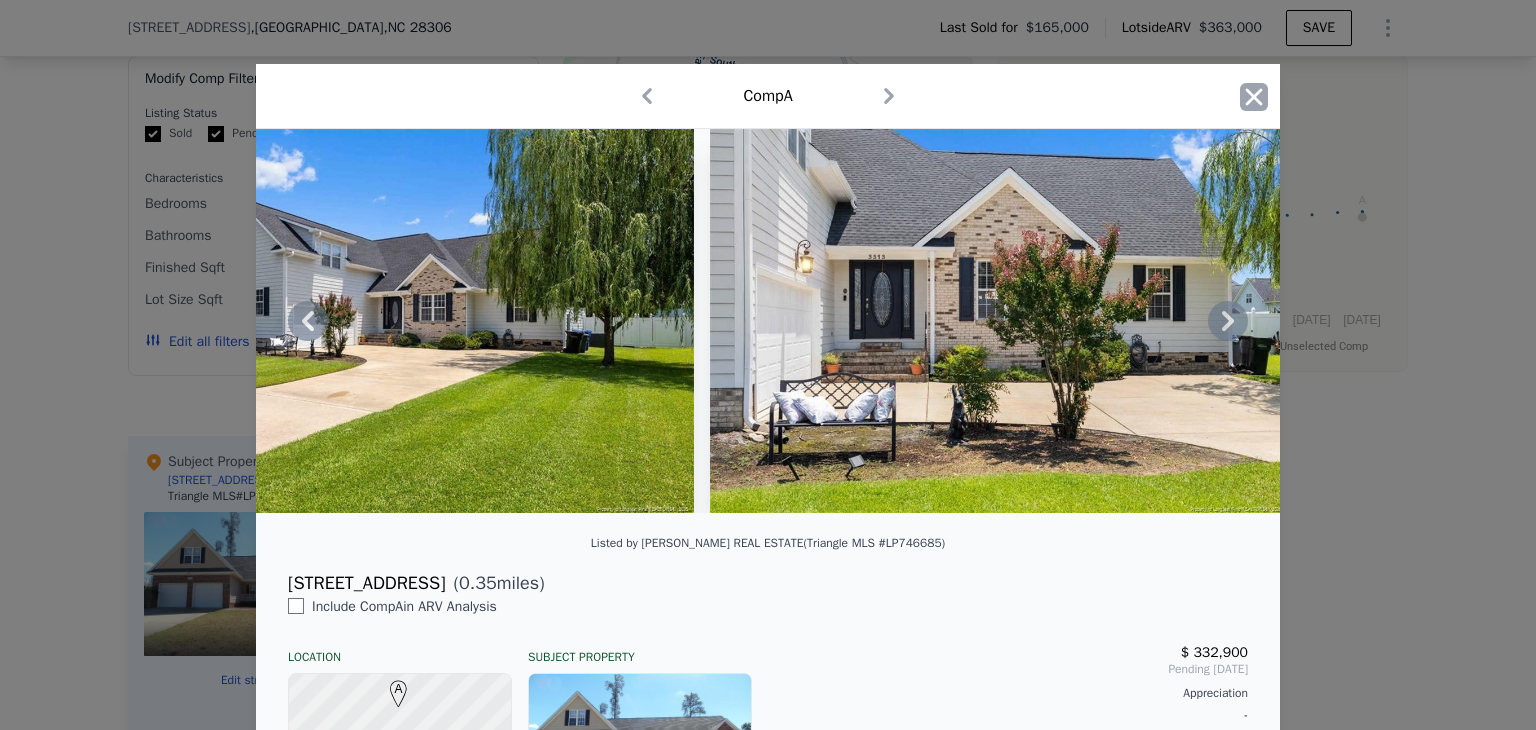 click 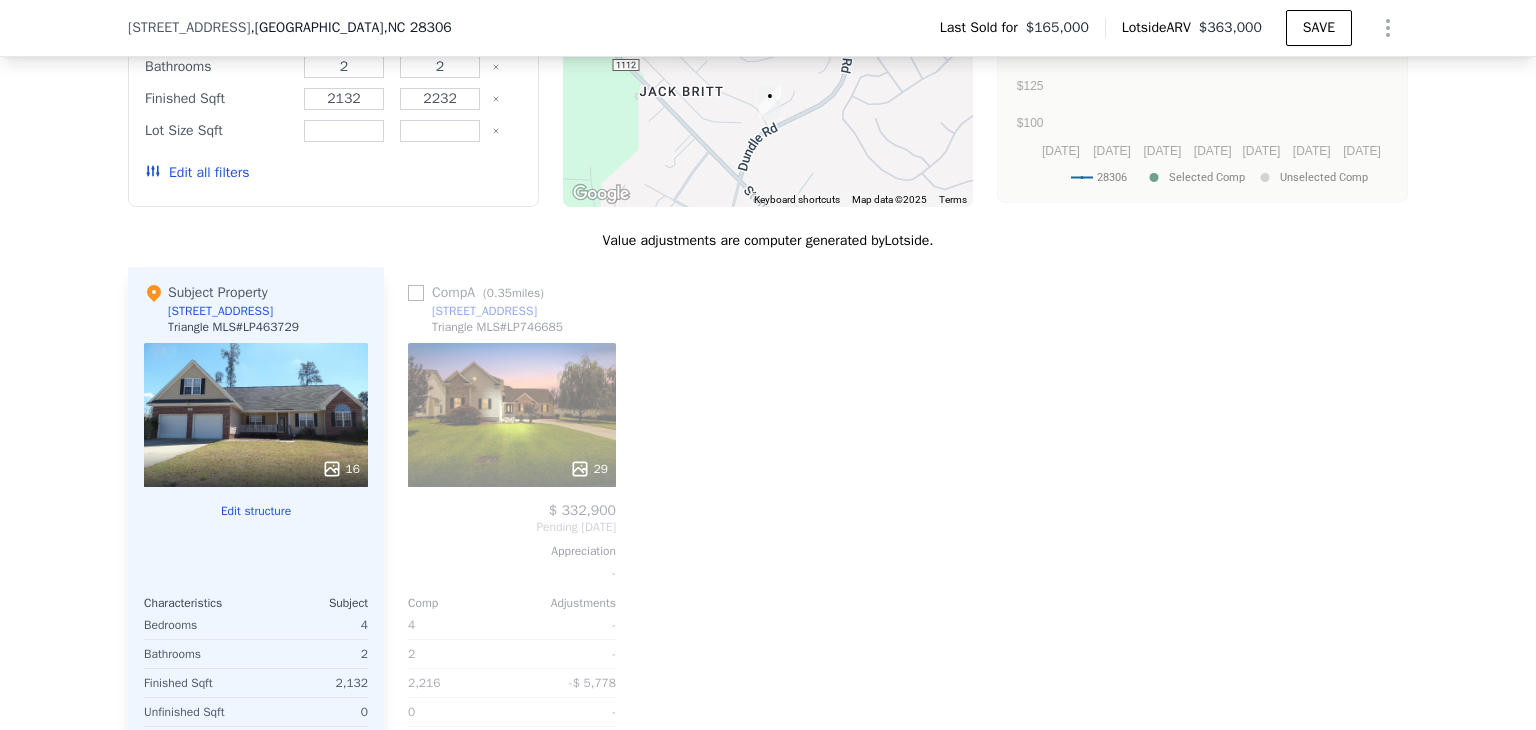 scroll, scrollTop: 1891, scrollLeft: 0, axis: vertical 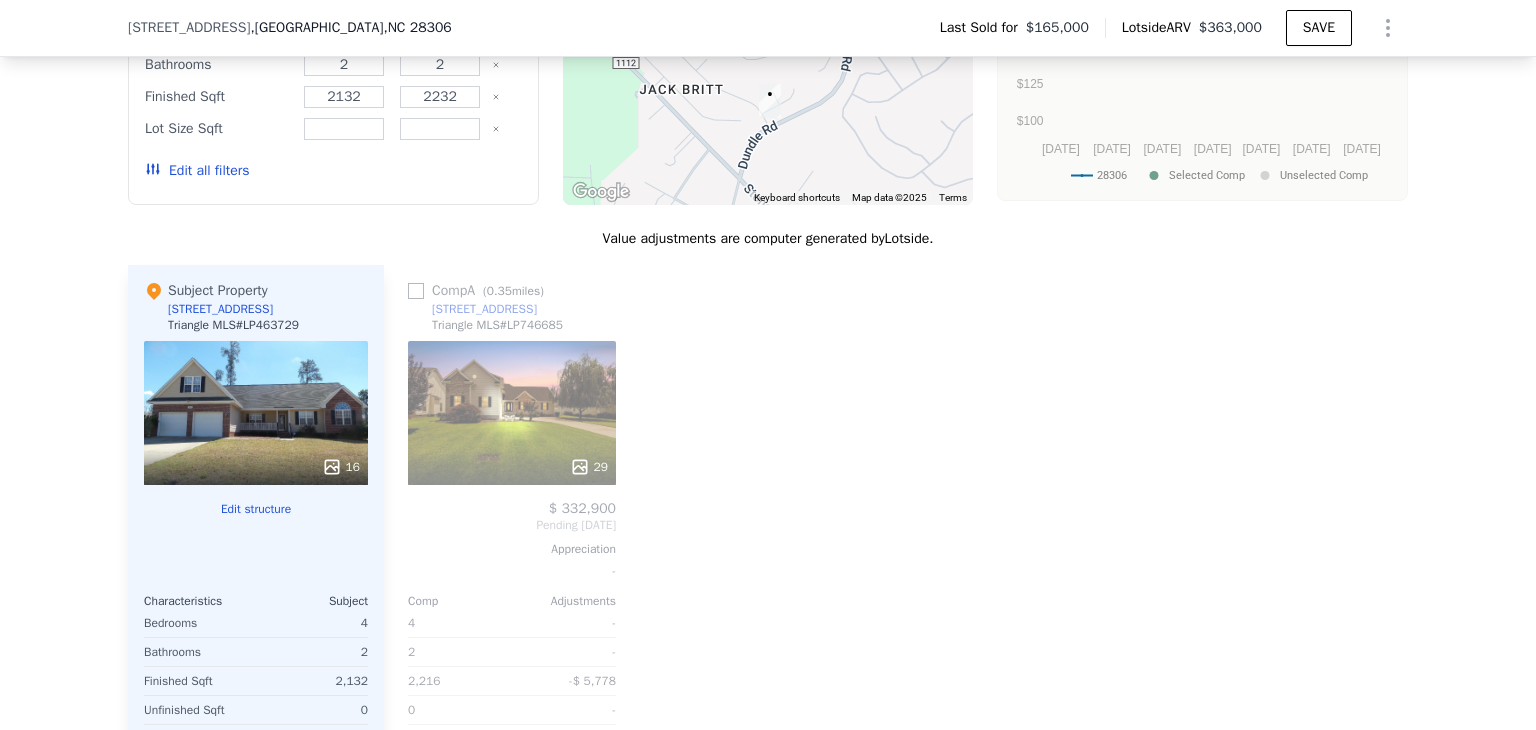 click on "Edit all filters" at bounding box center [197, 171] 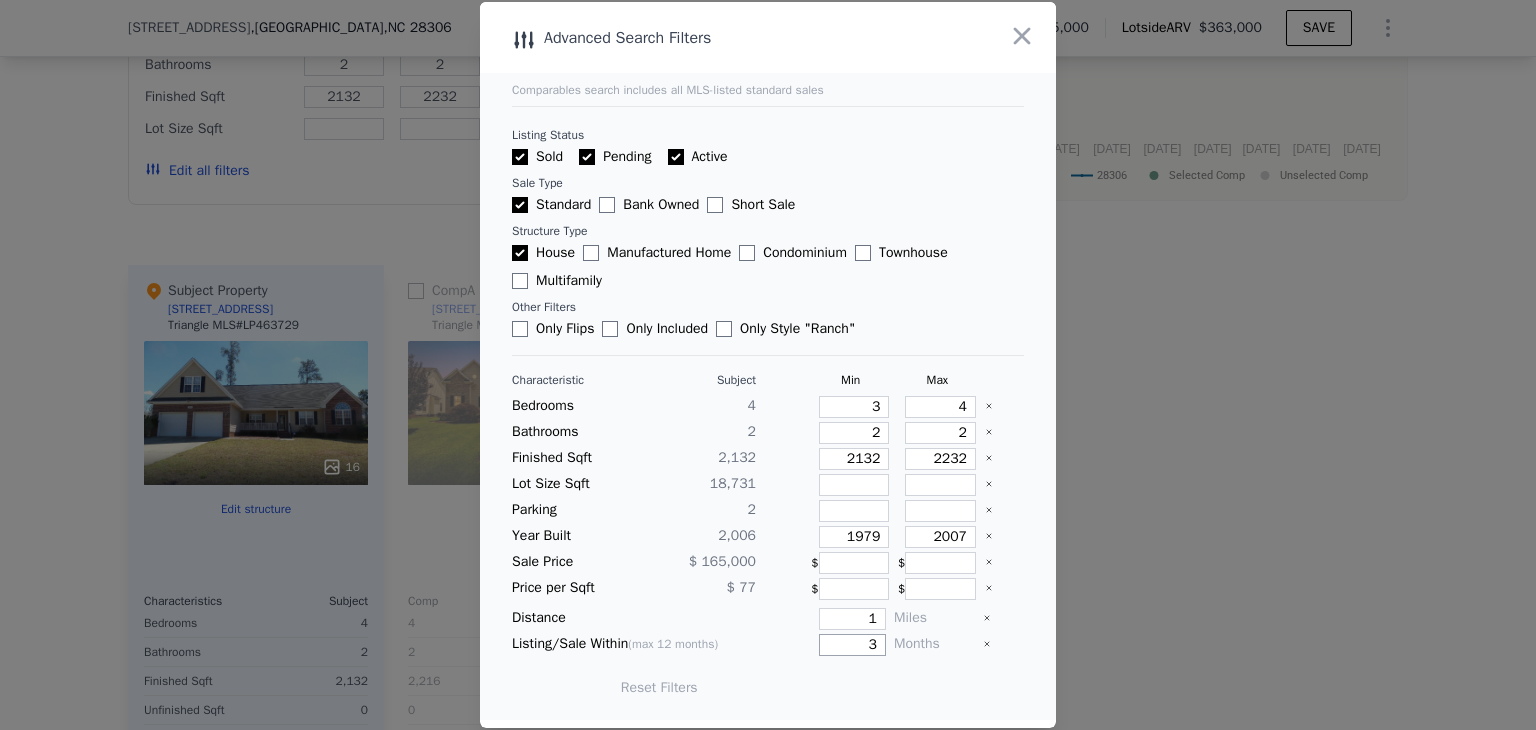click on "3" at bounding box center (852, 645) 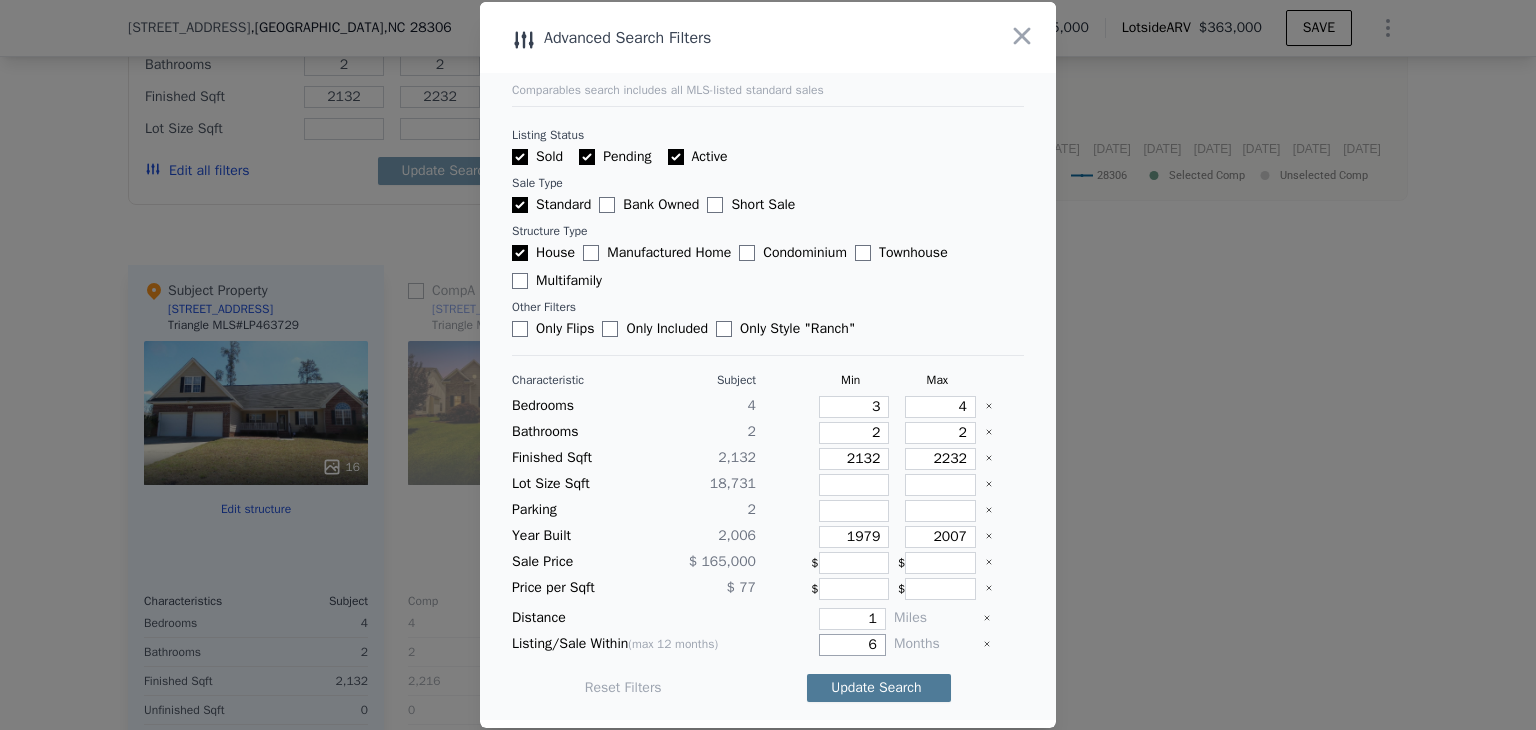 type on "6" 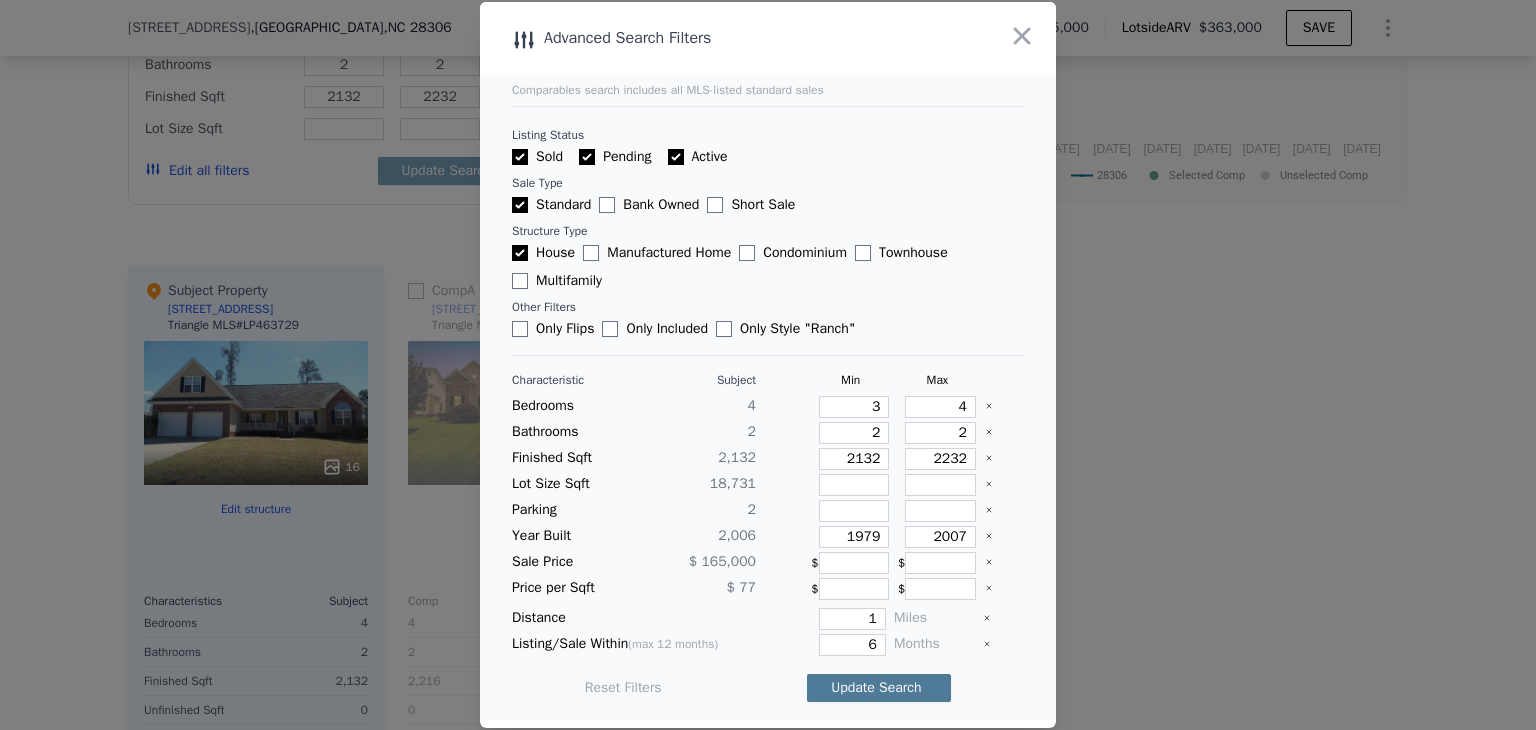 click on "Update Search" at bounding box center (879, 688) 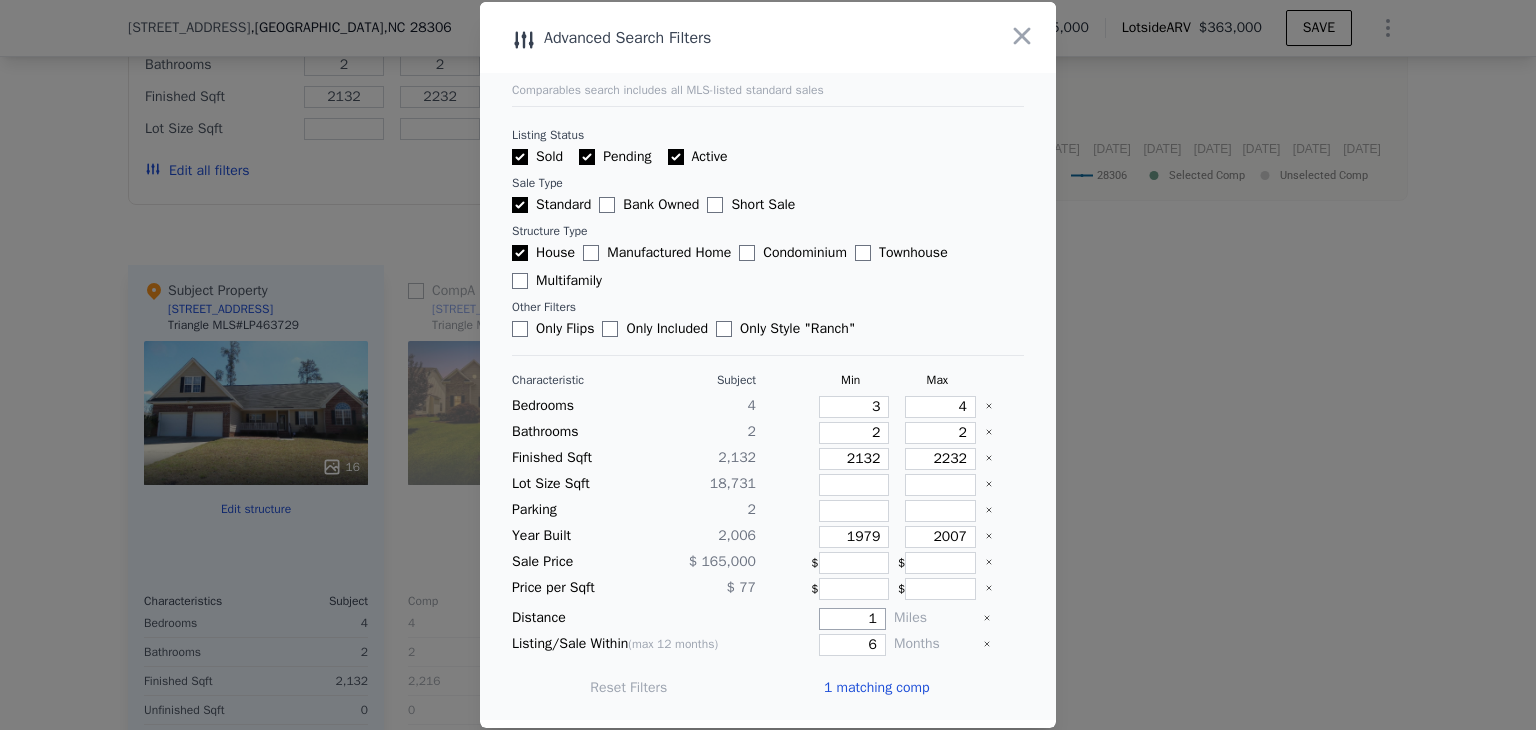 click on "1" at bounding box center (852, 619) 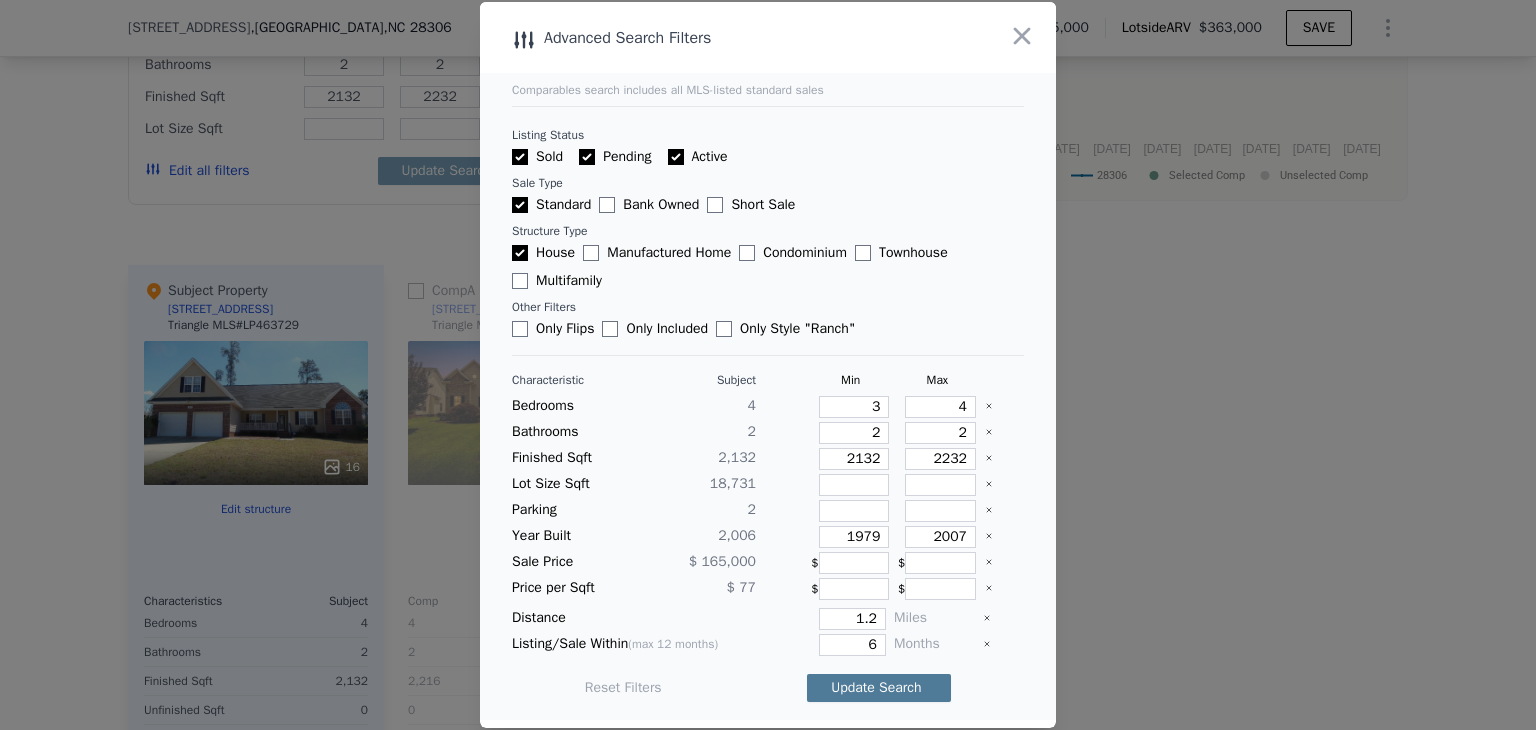 click on "Update Search" at bounding box center (879, 688) 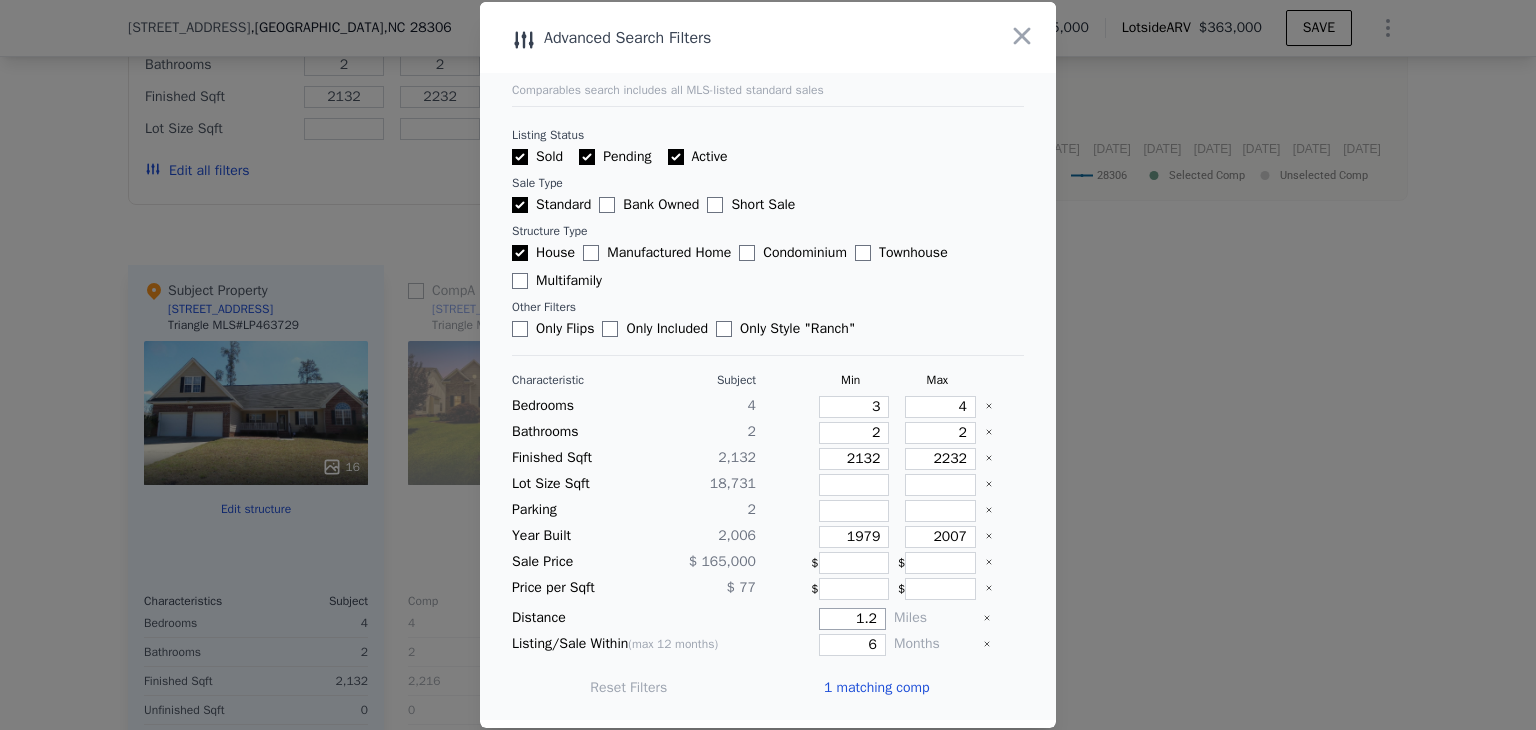click on "1.2" at bounding box center [852, 619] 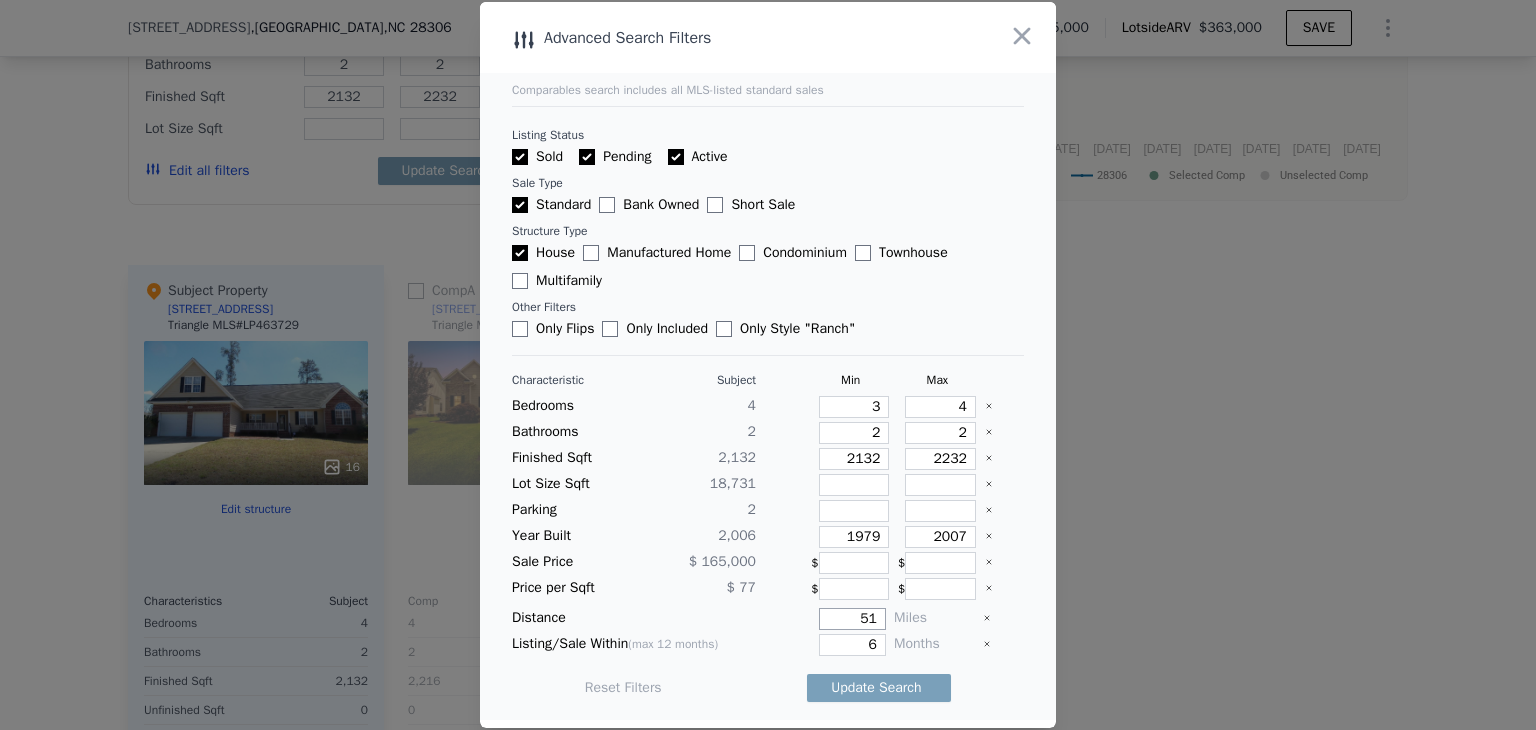 click on "51" at bounding box center [852, 619] 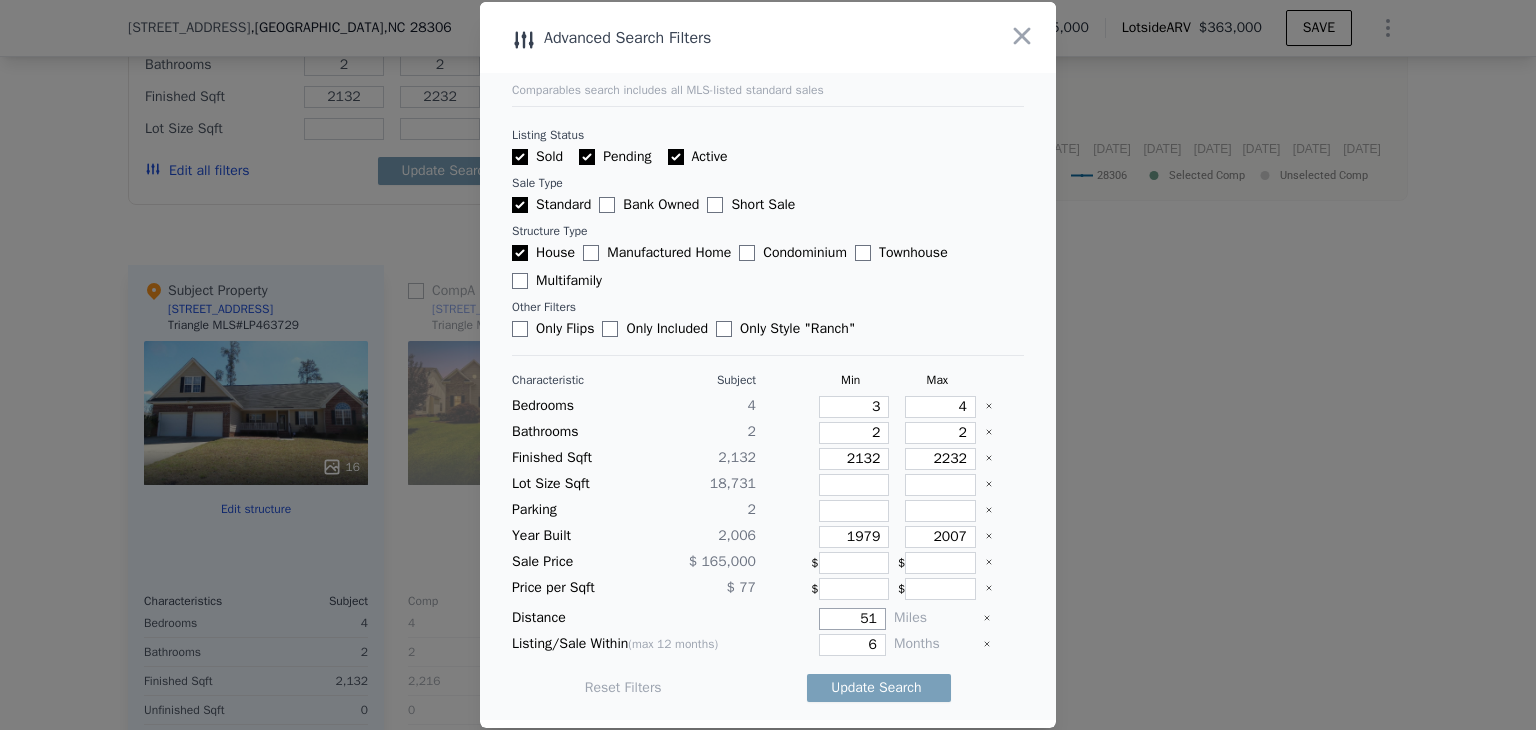 type on "5" 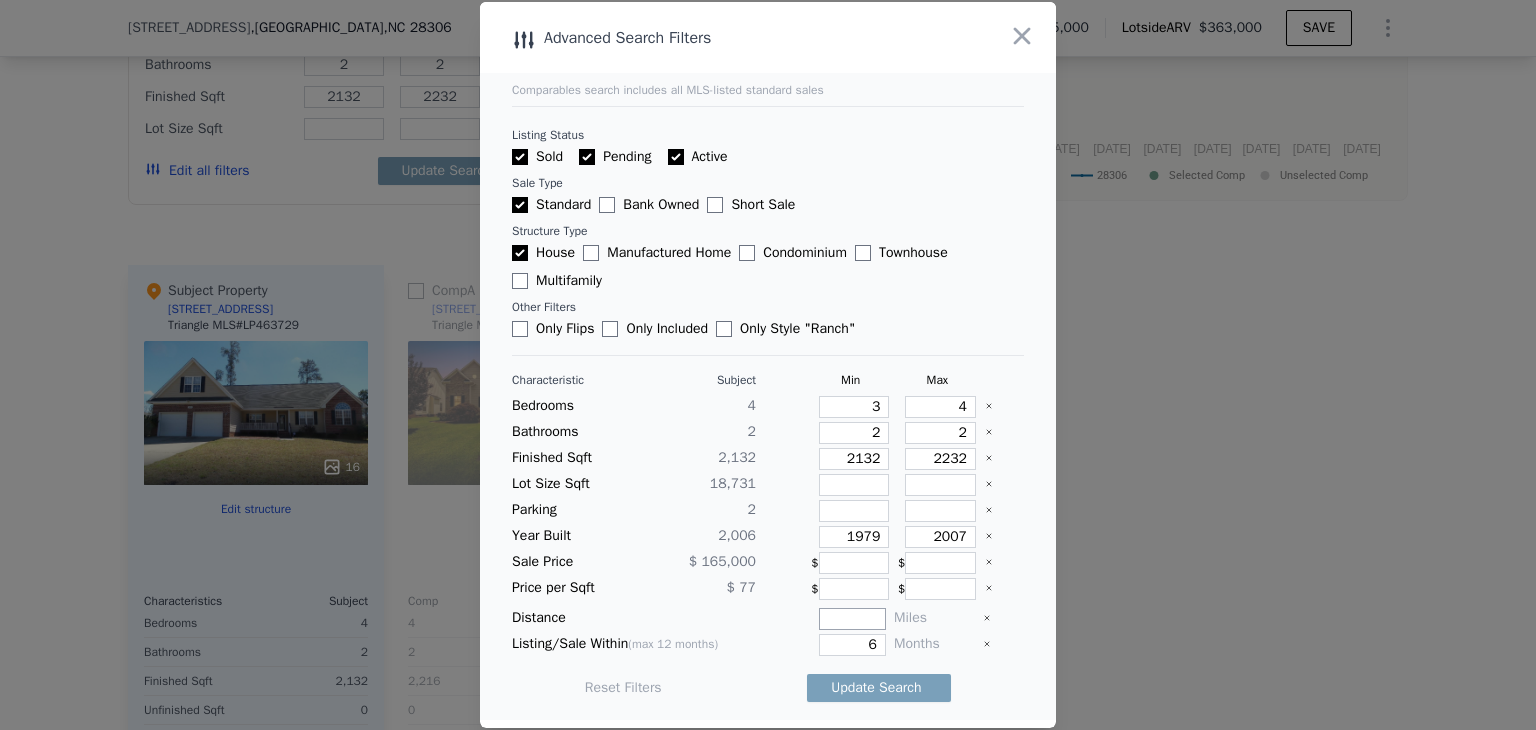 type on "5" 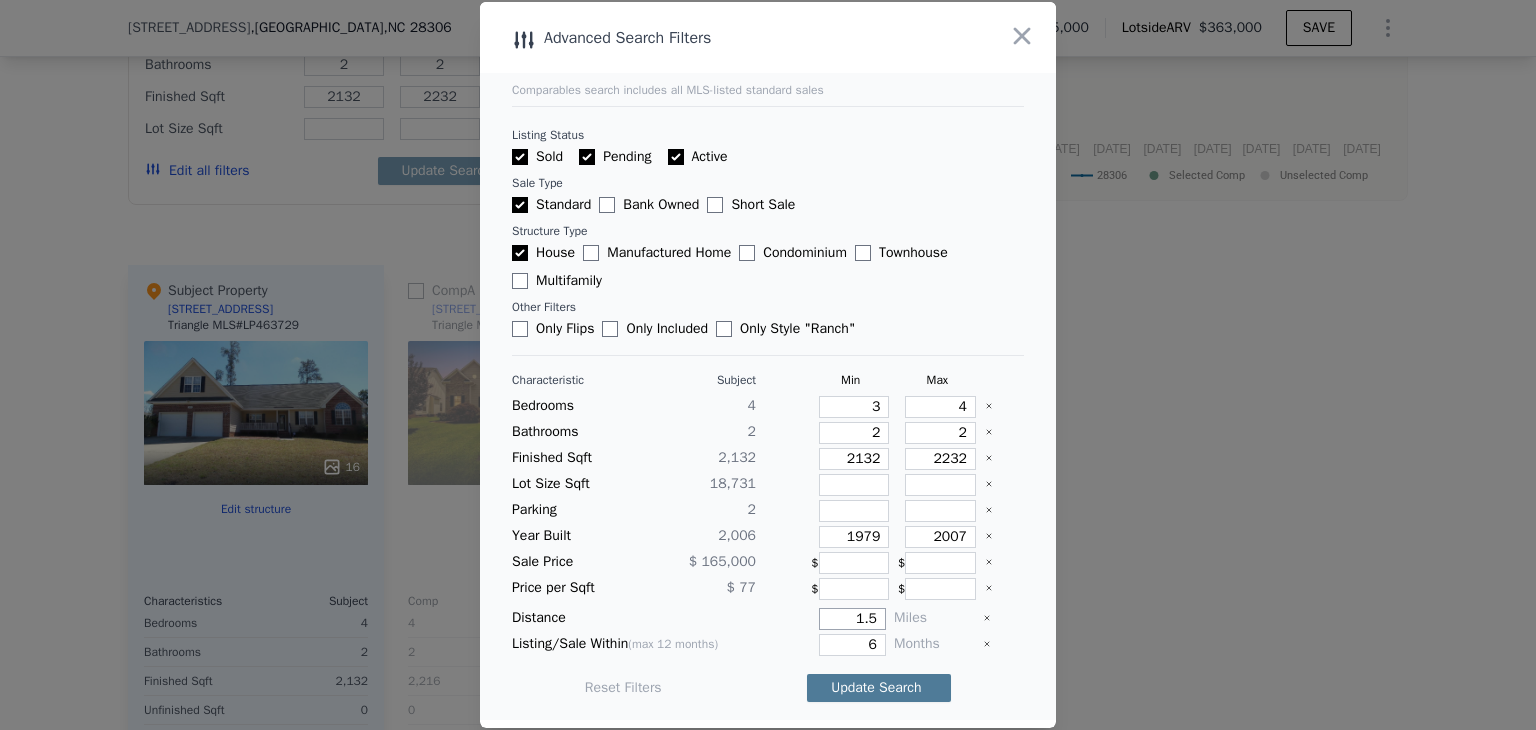 type on "1.5" 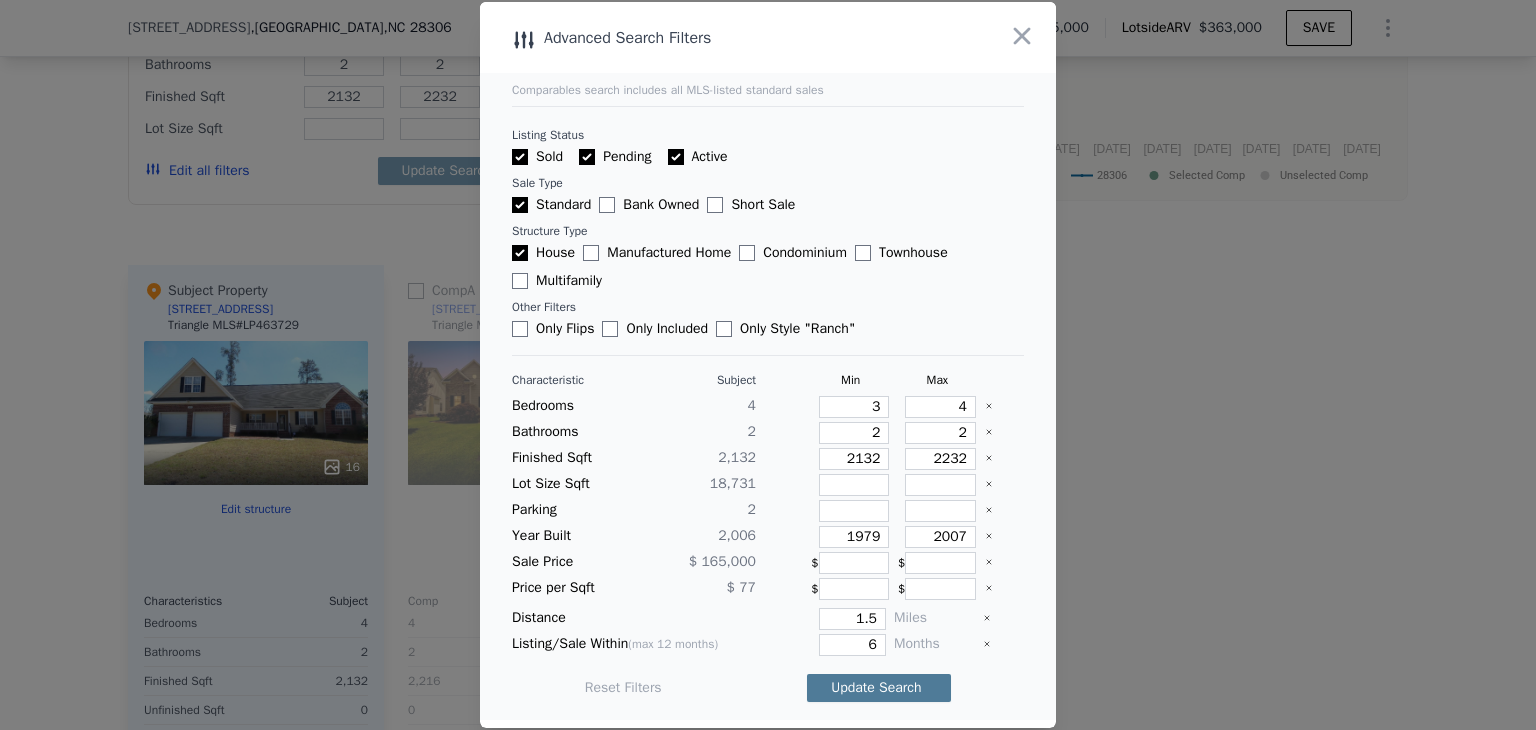click on "Update Search" at bounding box center (879, 688) 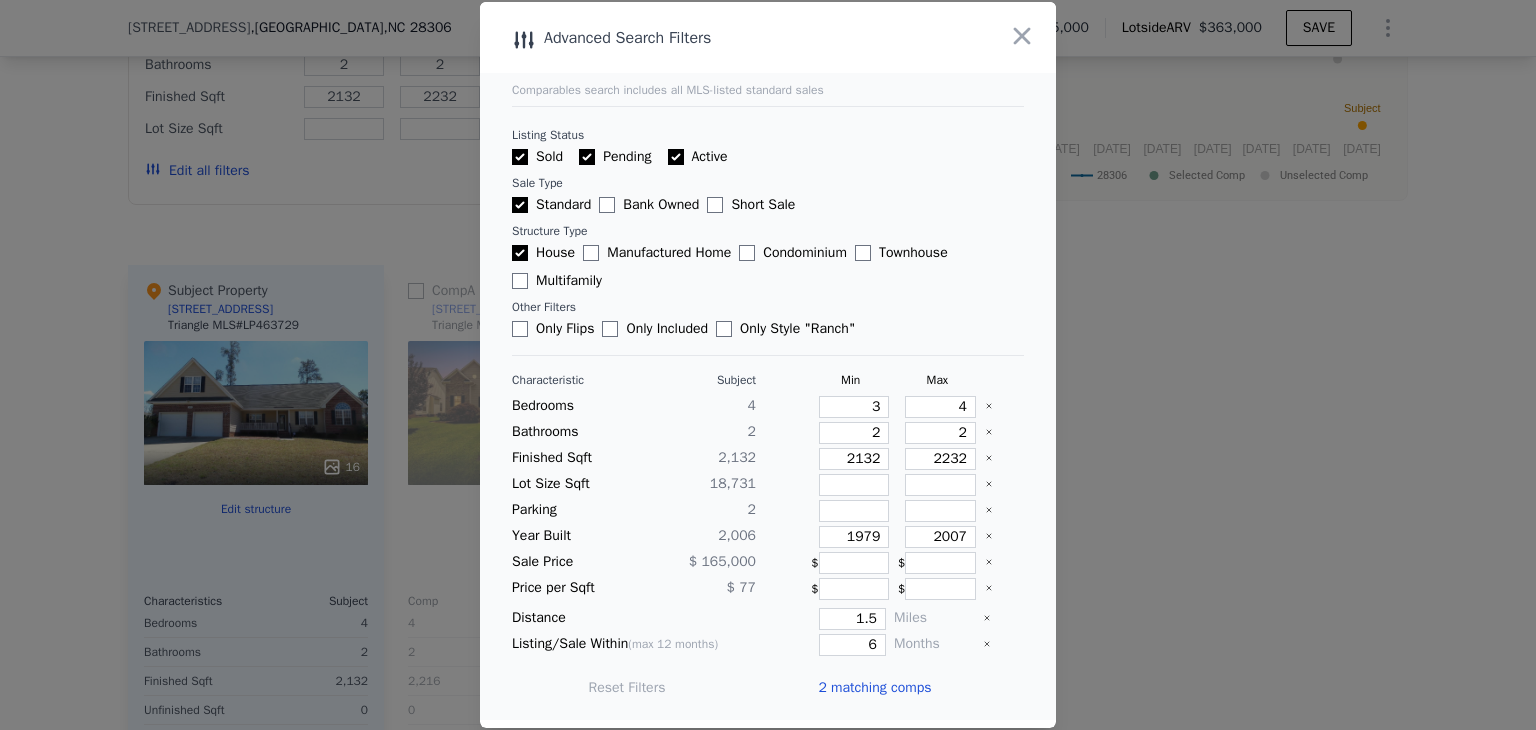 click on "2 matching comps" at bounding box center (874, 688) 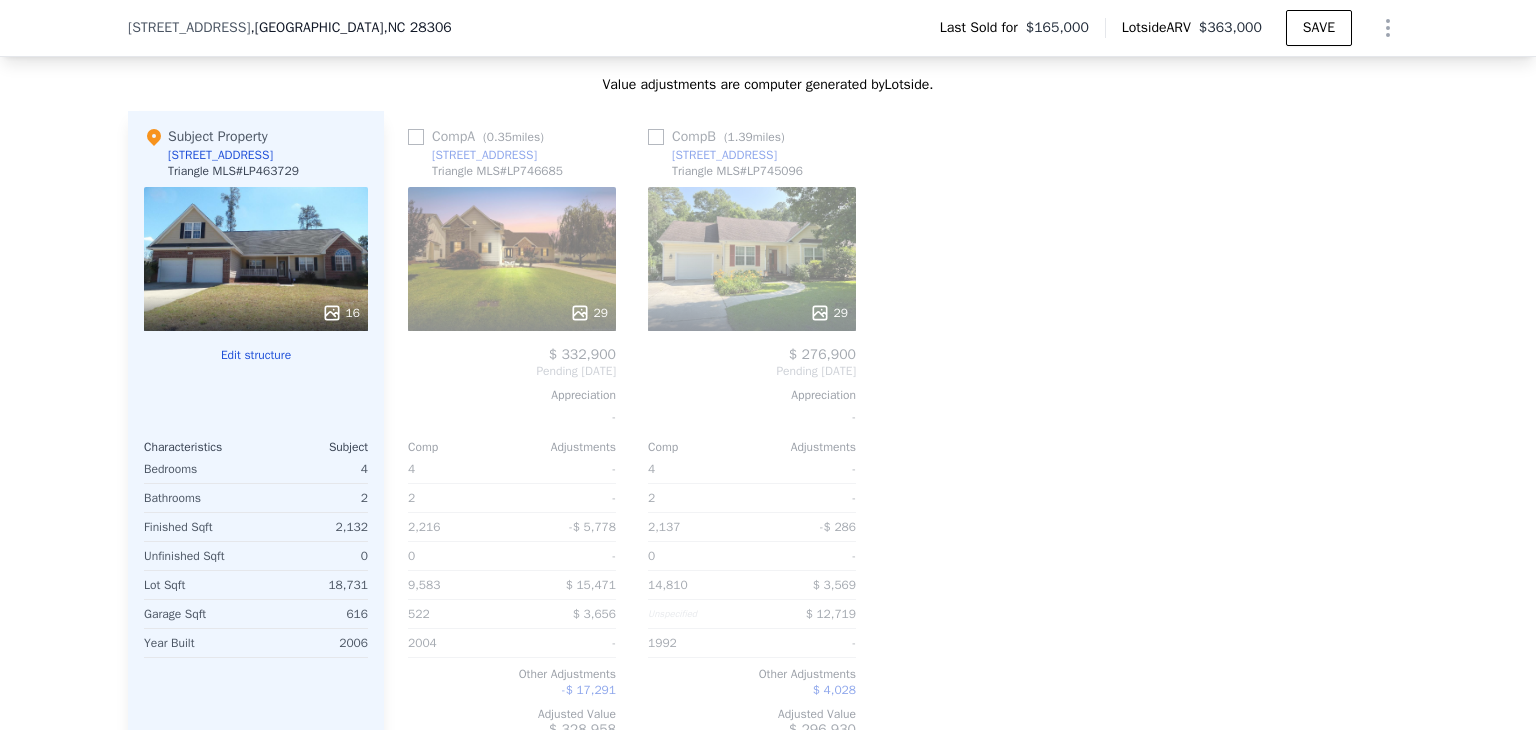 scroll, scrollTop: 2048, scrollLeft: 0, axis: vertical 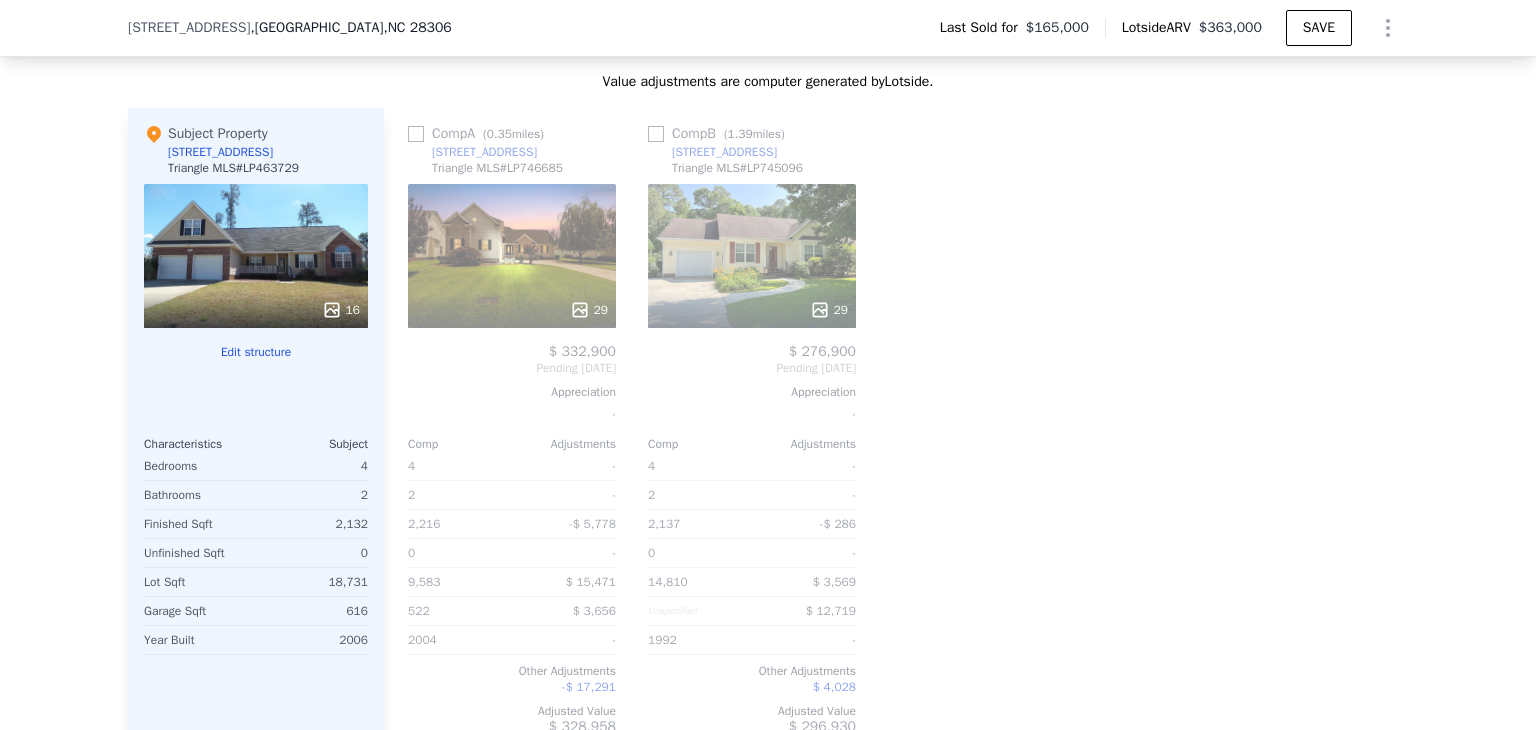click on "29" at bounding box center [512, 256] 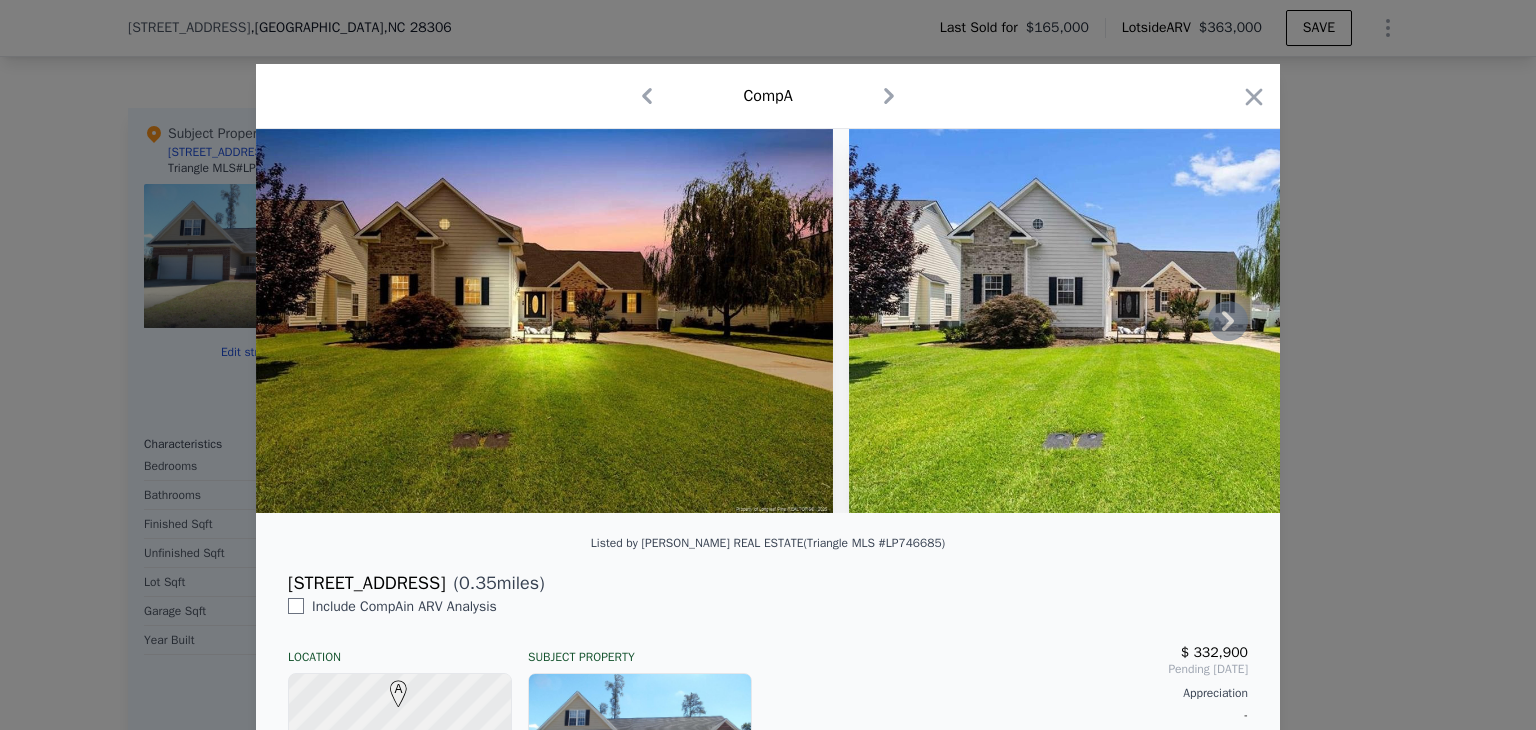 click 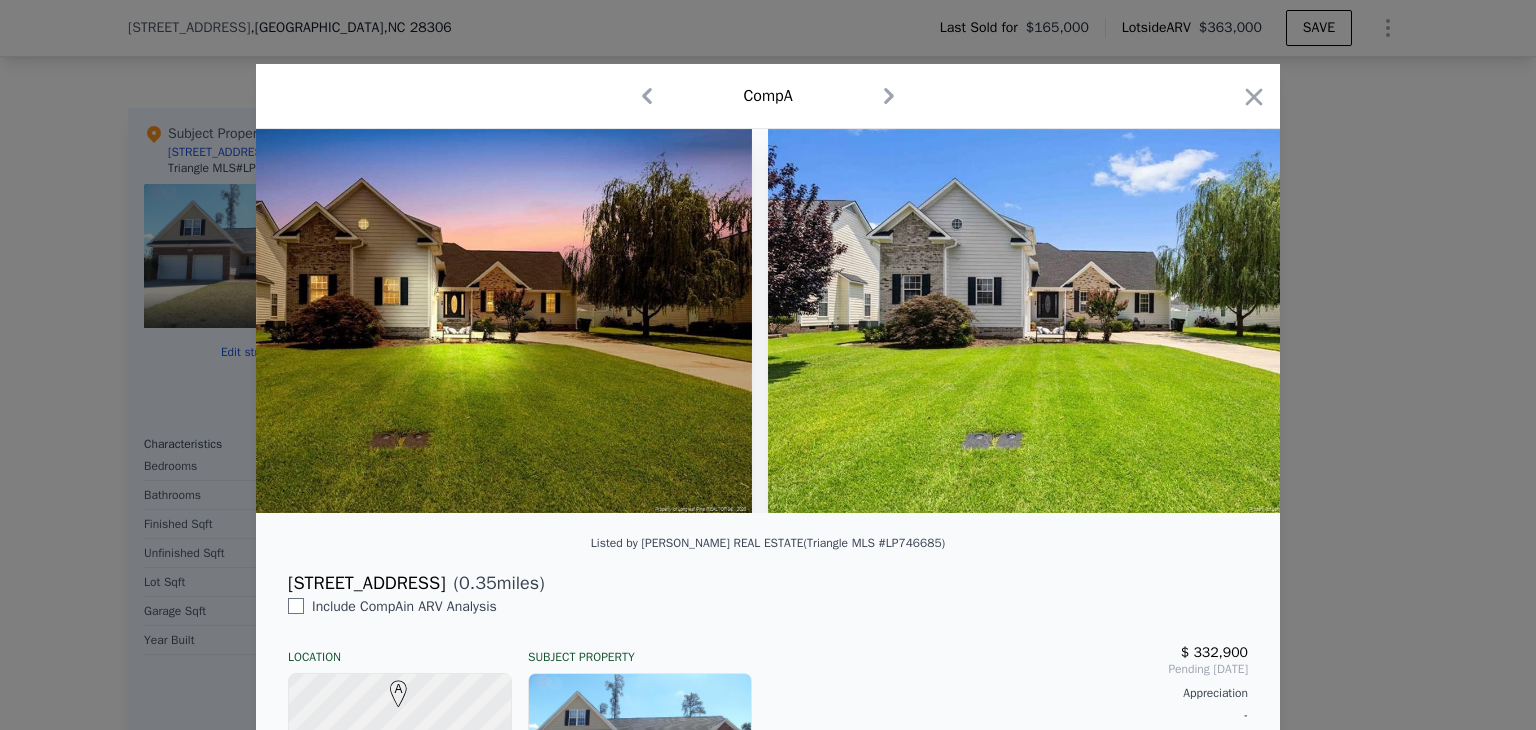 click at bounding box center (768, 321) 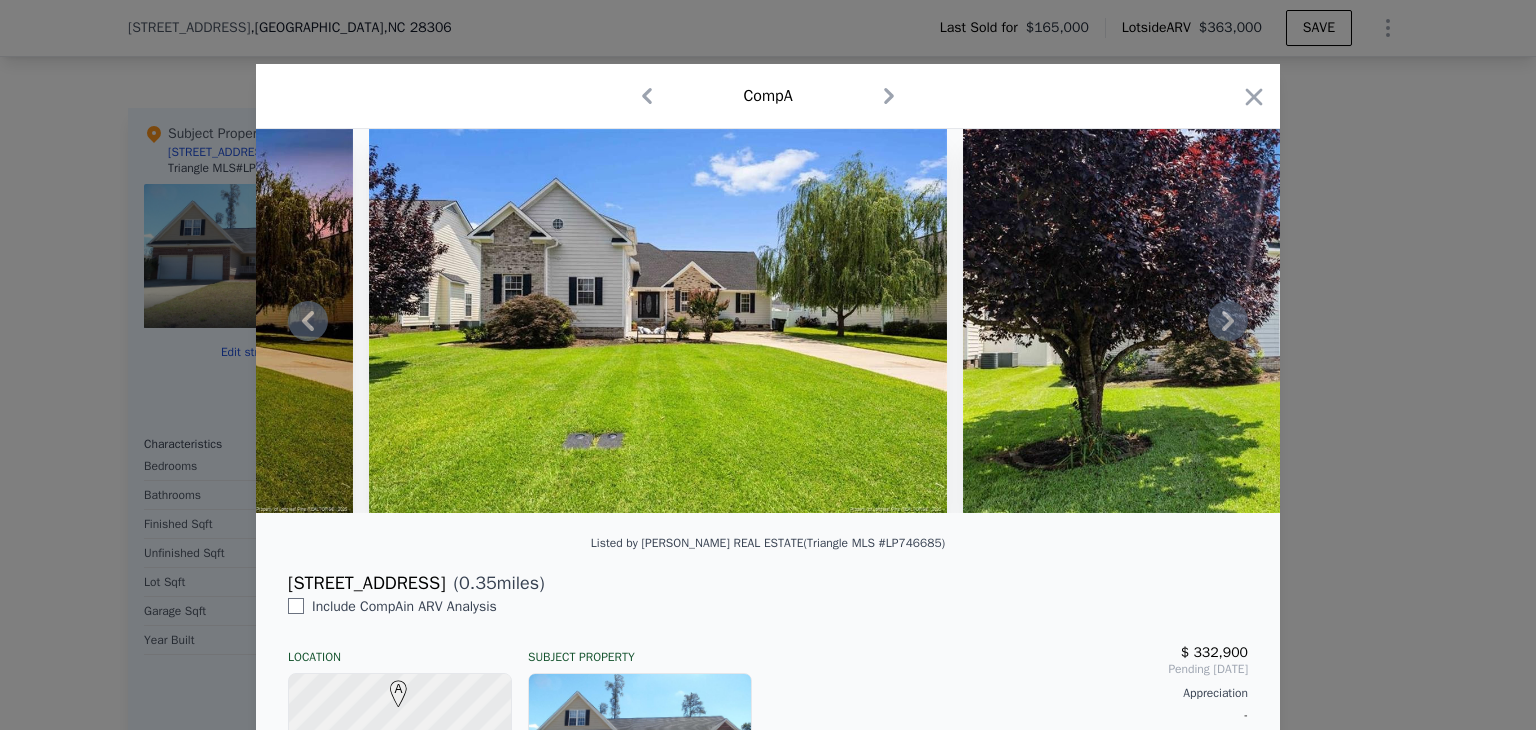 click 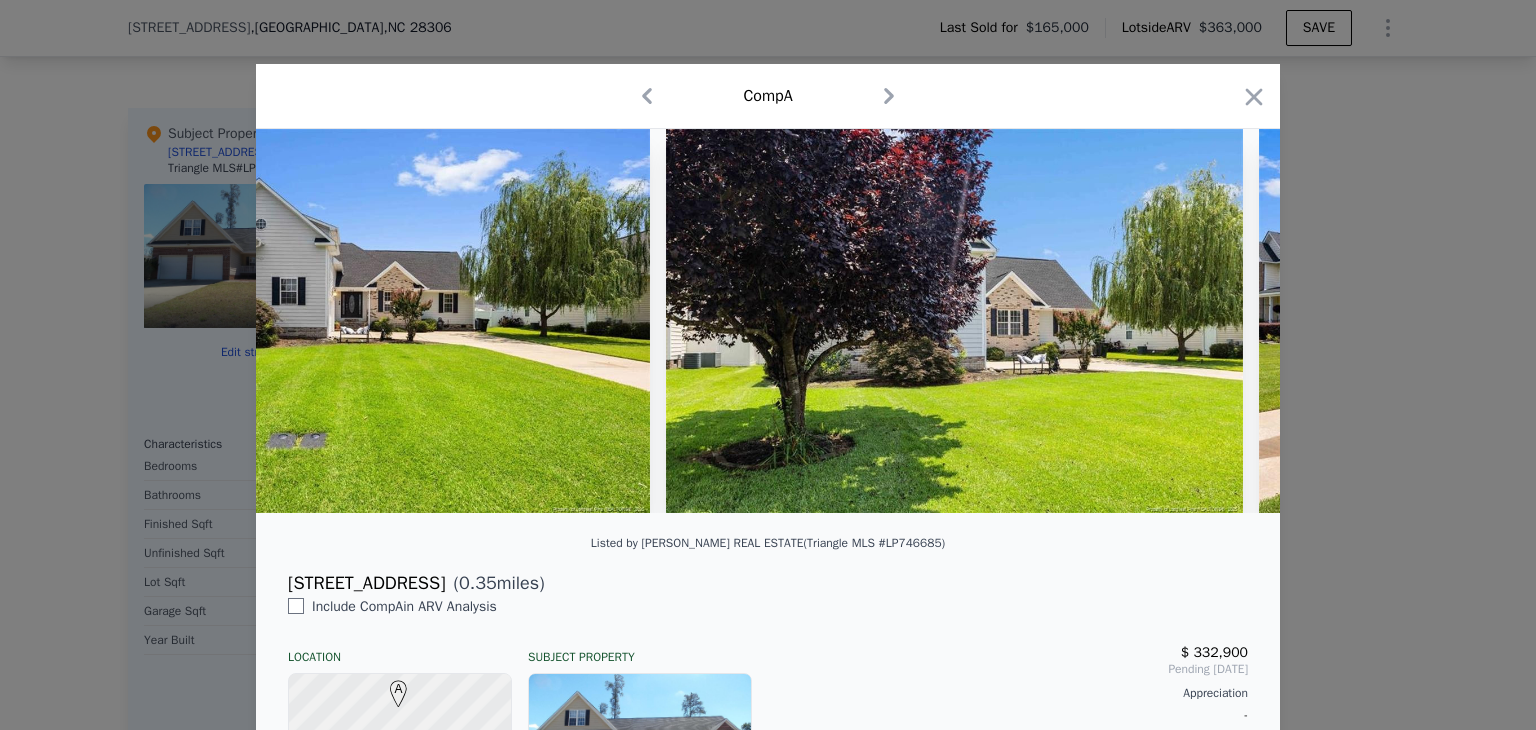 scroll, scrollTop: 0, scrollLeft: 960, axis: horizontal 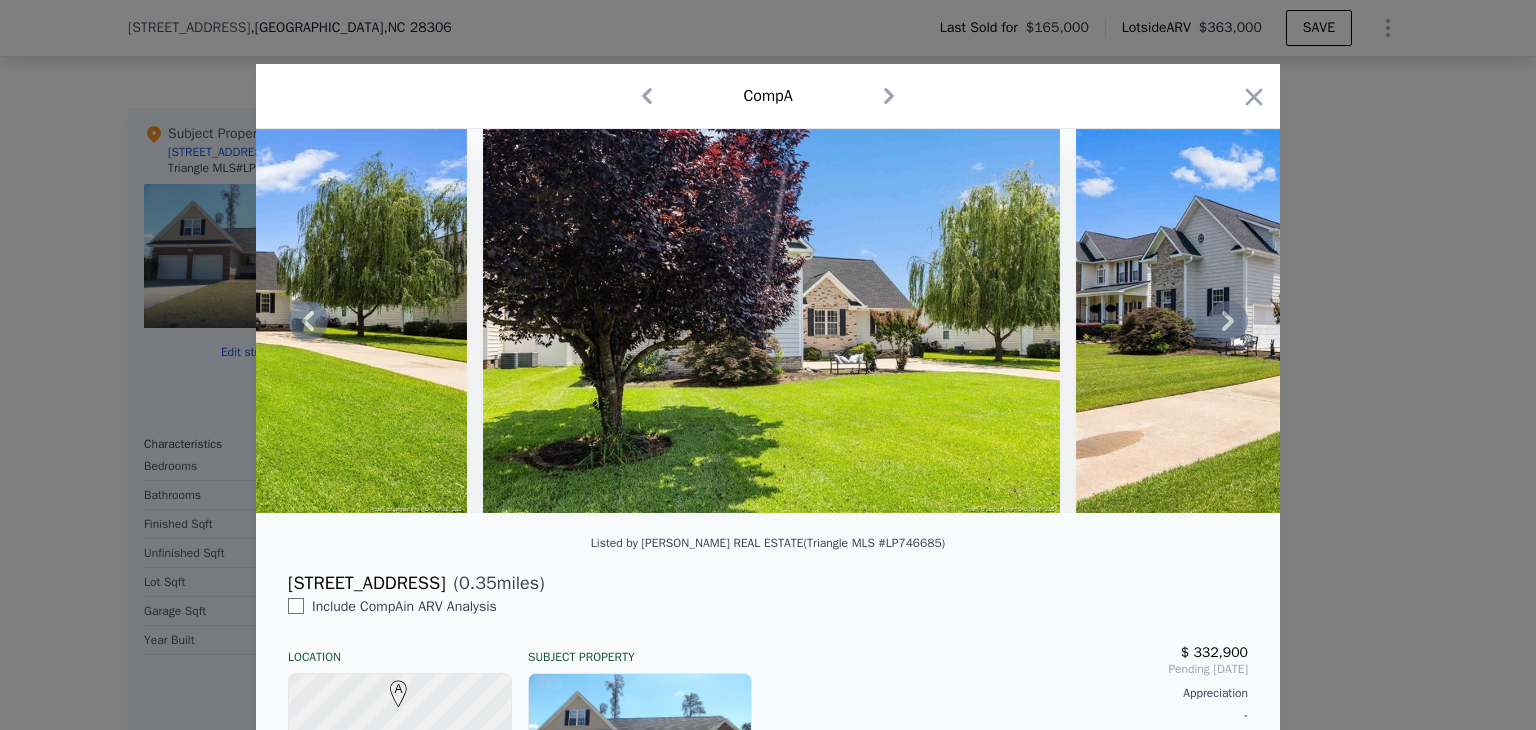 click at bounding box center [768, 321] 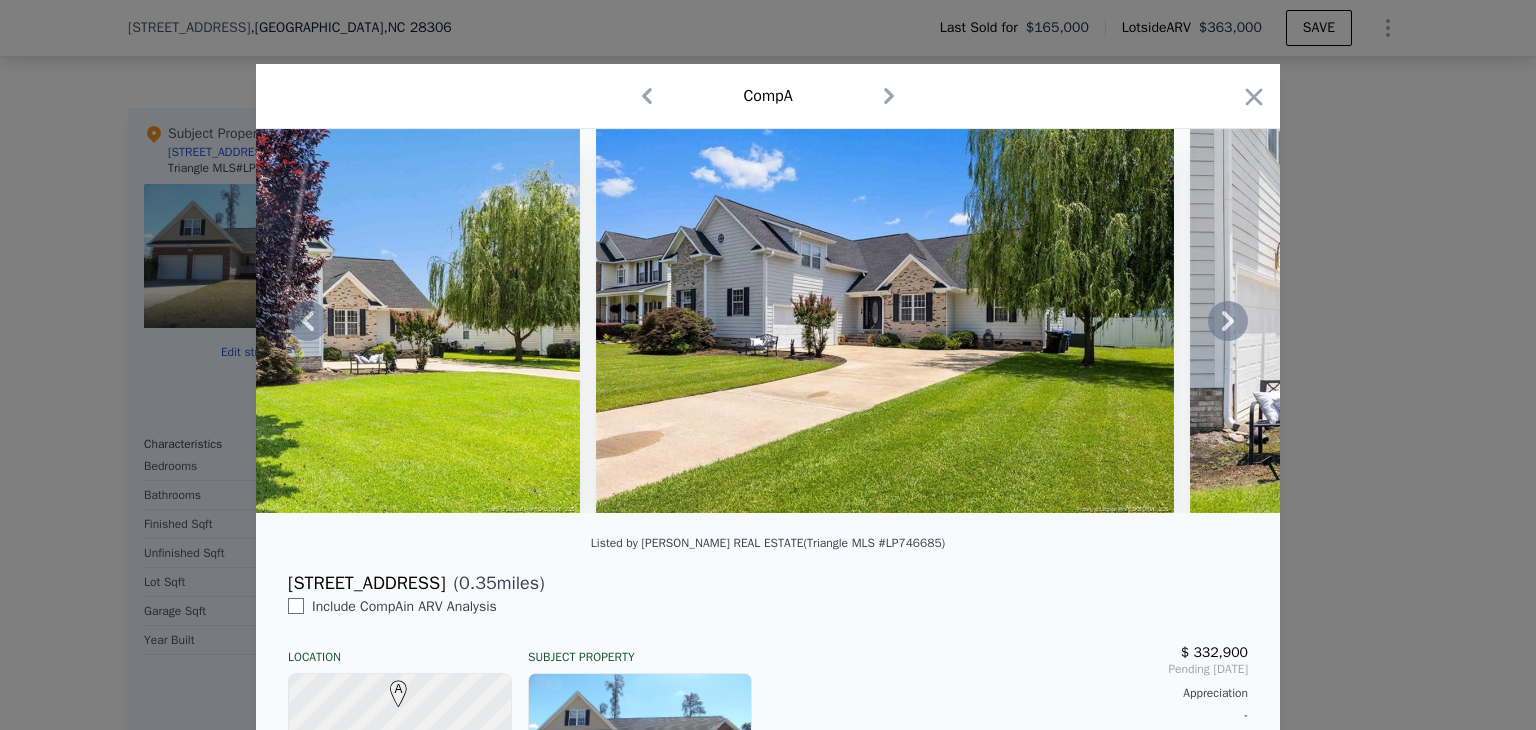 click 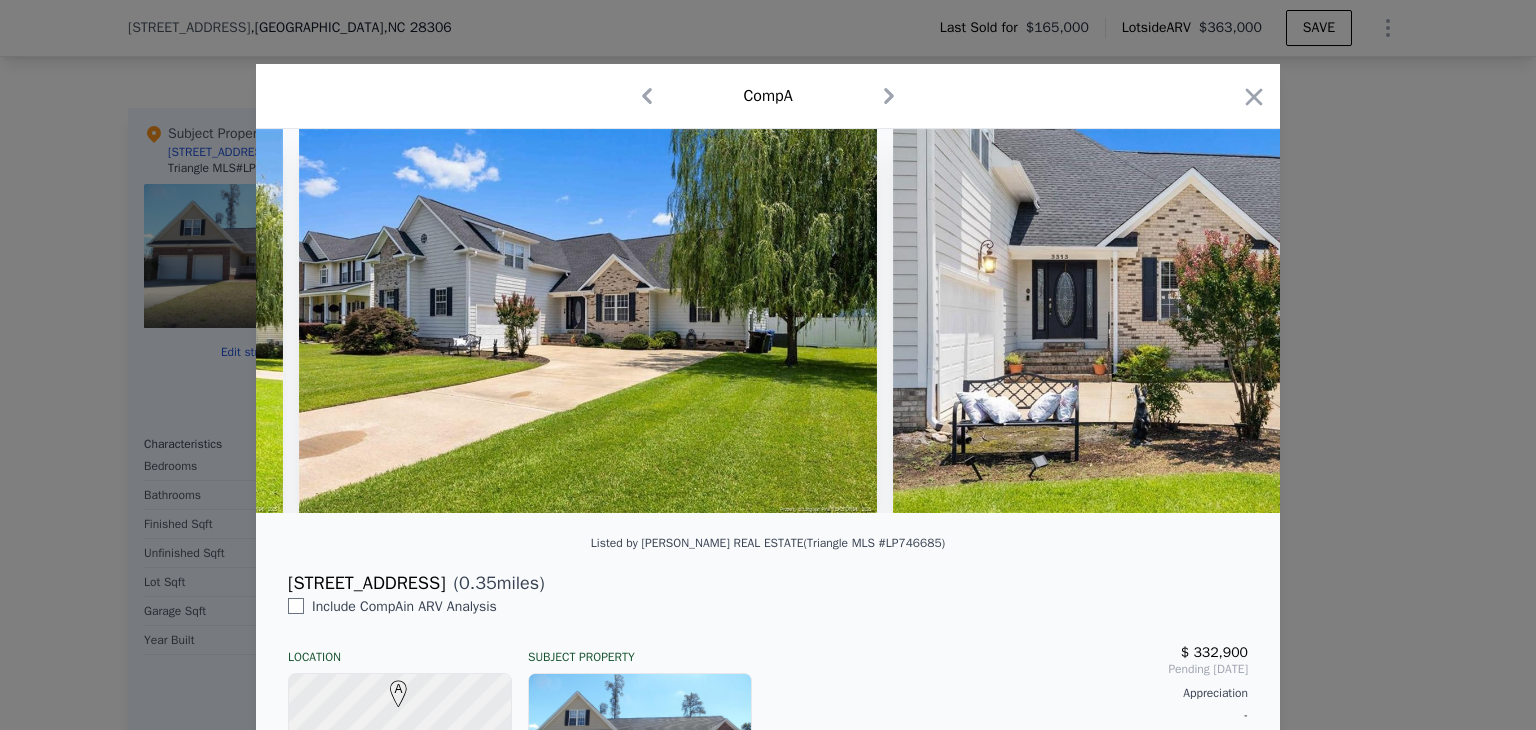 scroll, scrollTop: 0, scrollLeft: 1920, axis: horizontal 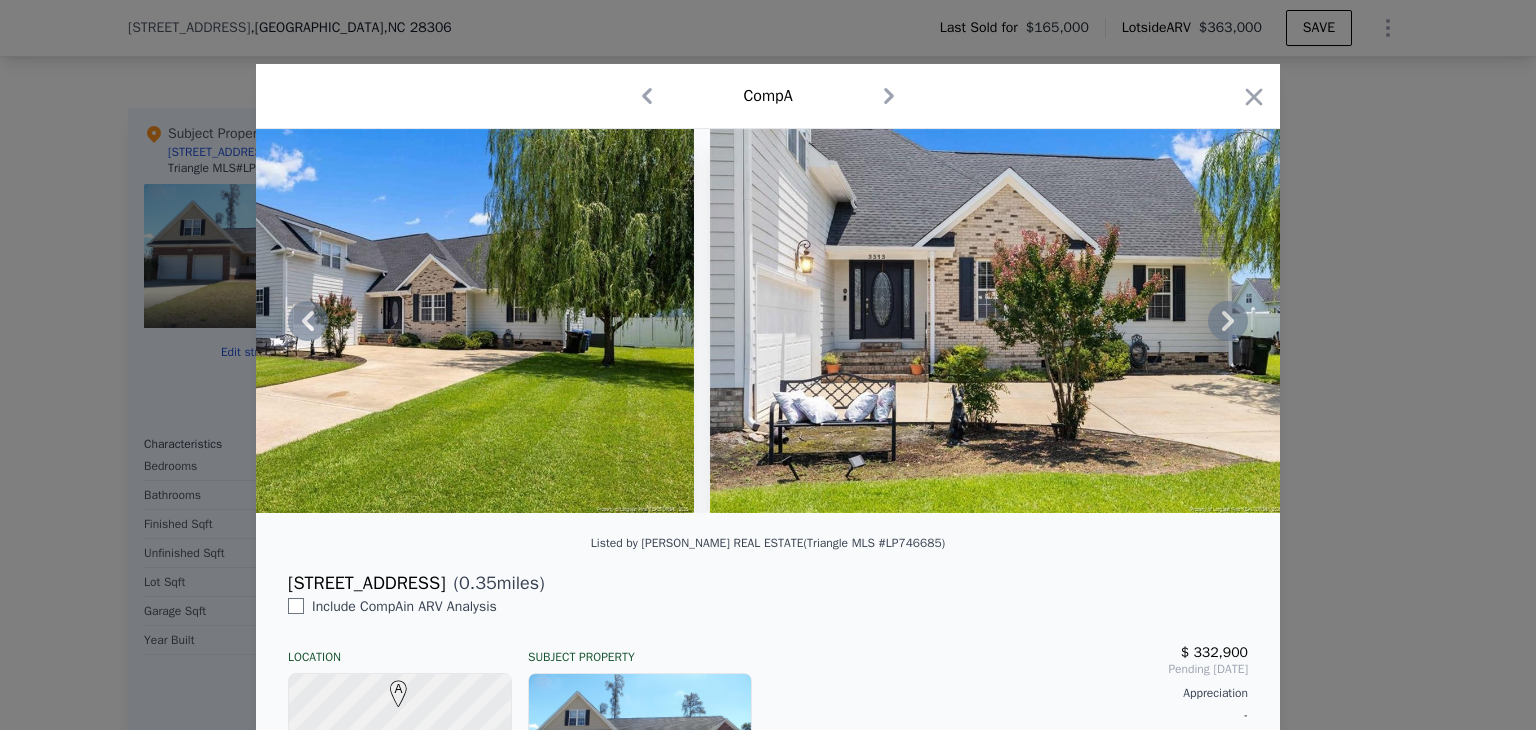click at bounding box center [768, 321] 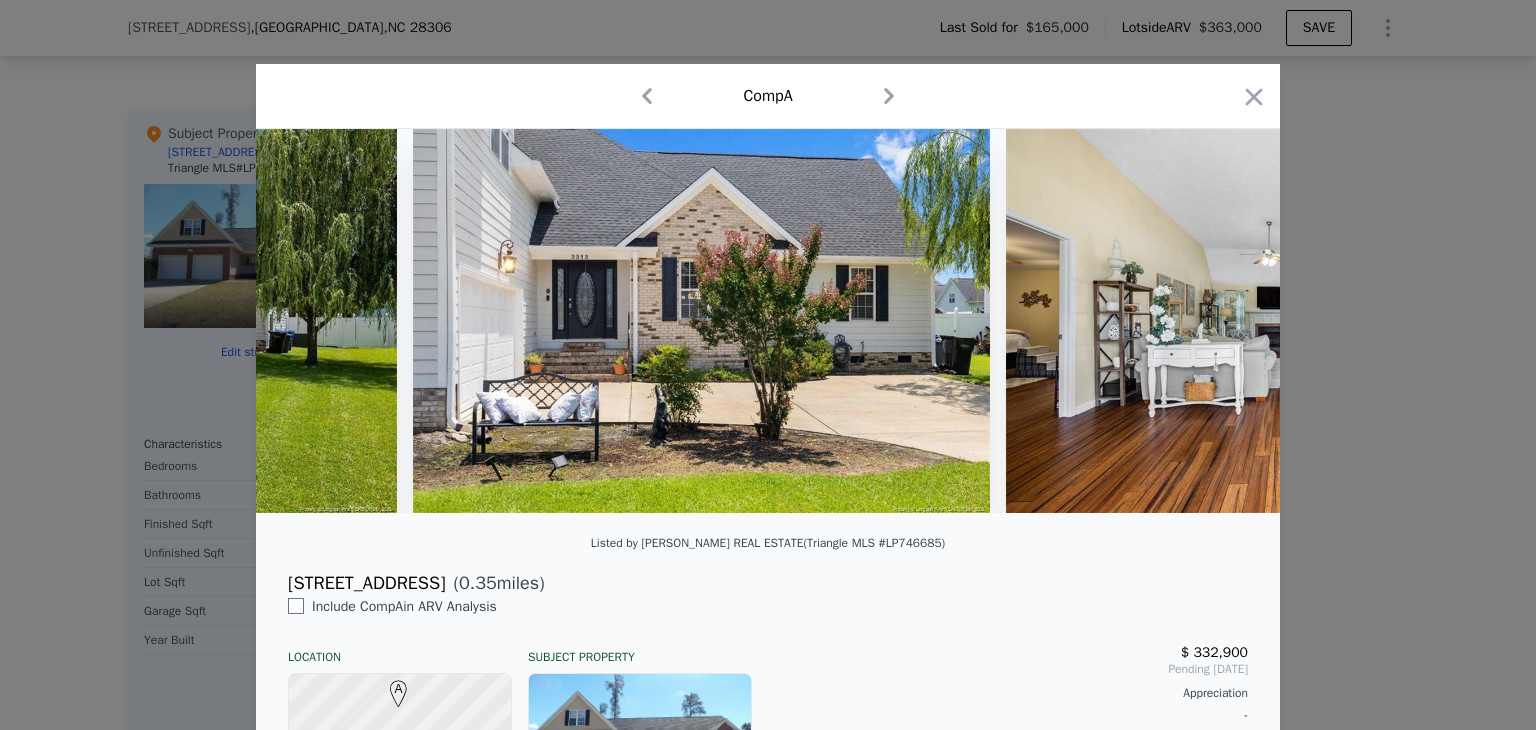 scroll, scrollTop: 0, scrollLeft: 2400, axis: horizontal 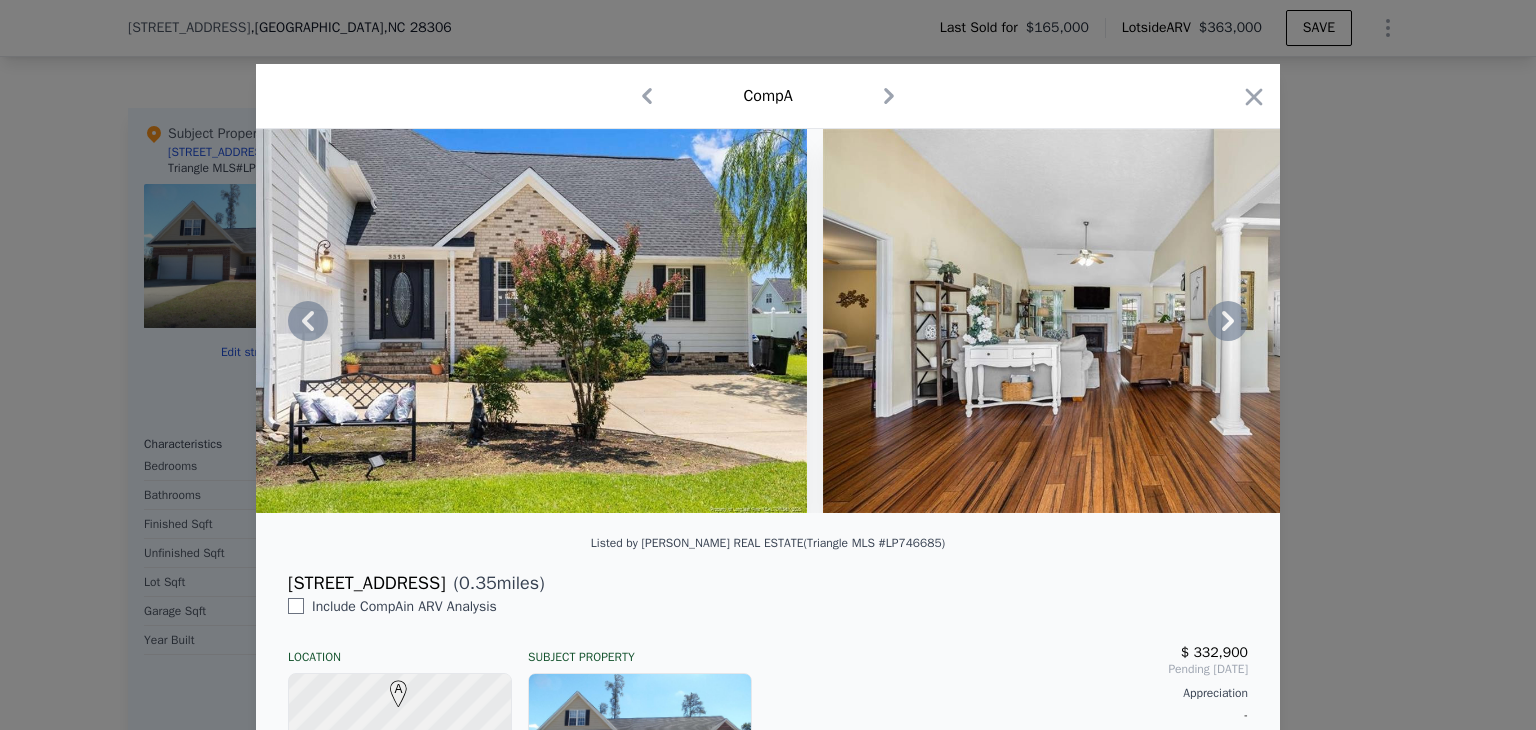 click at bounding box center [768, 321] 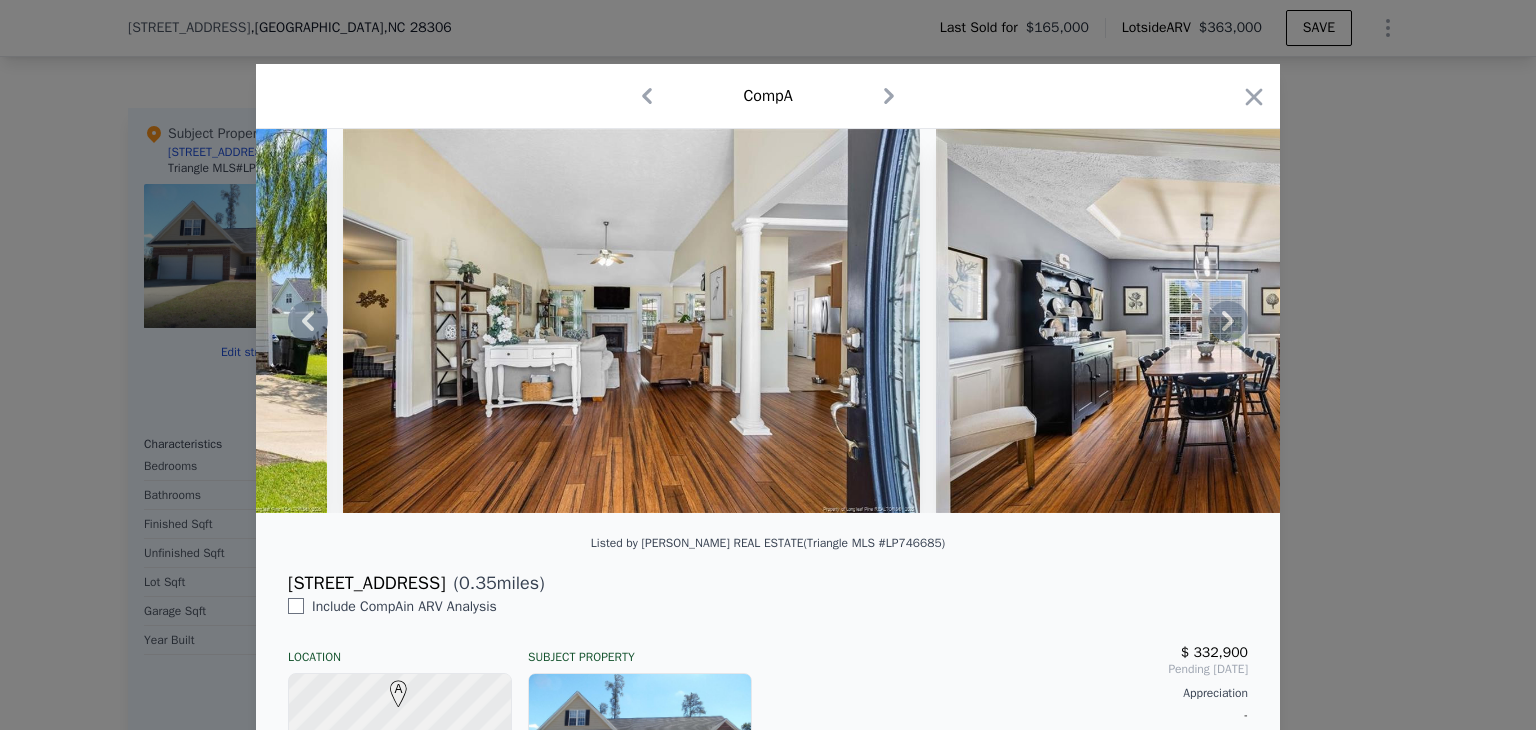 click 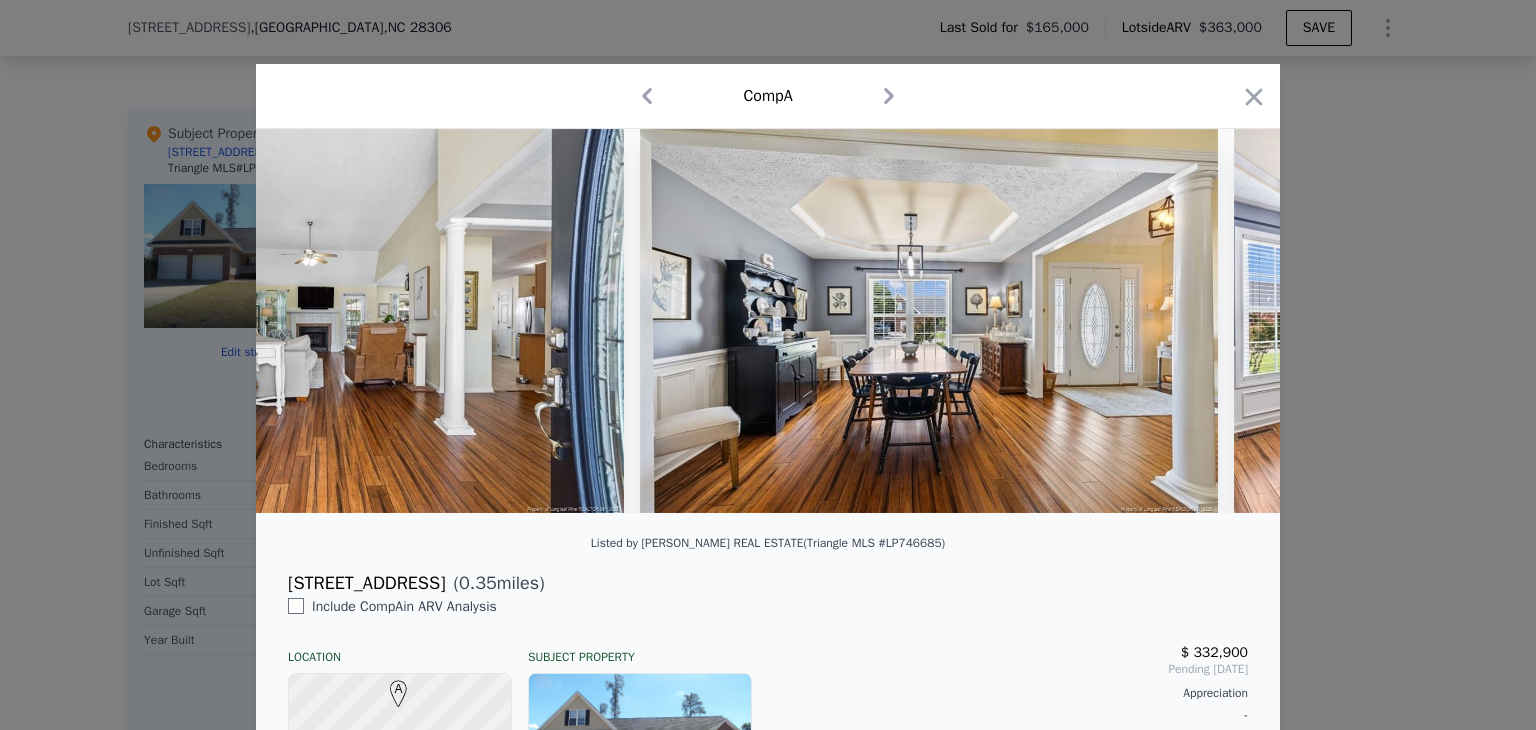 scroll, scrollTop: 0, scrollLeft: 3360, axis: horizontal 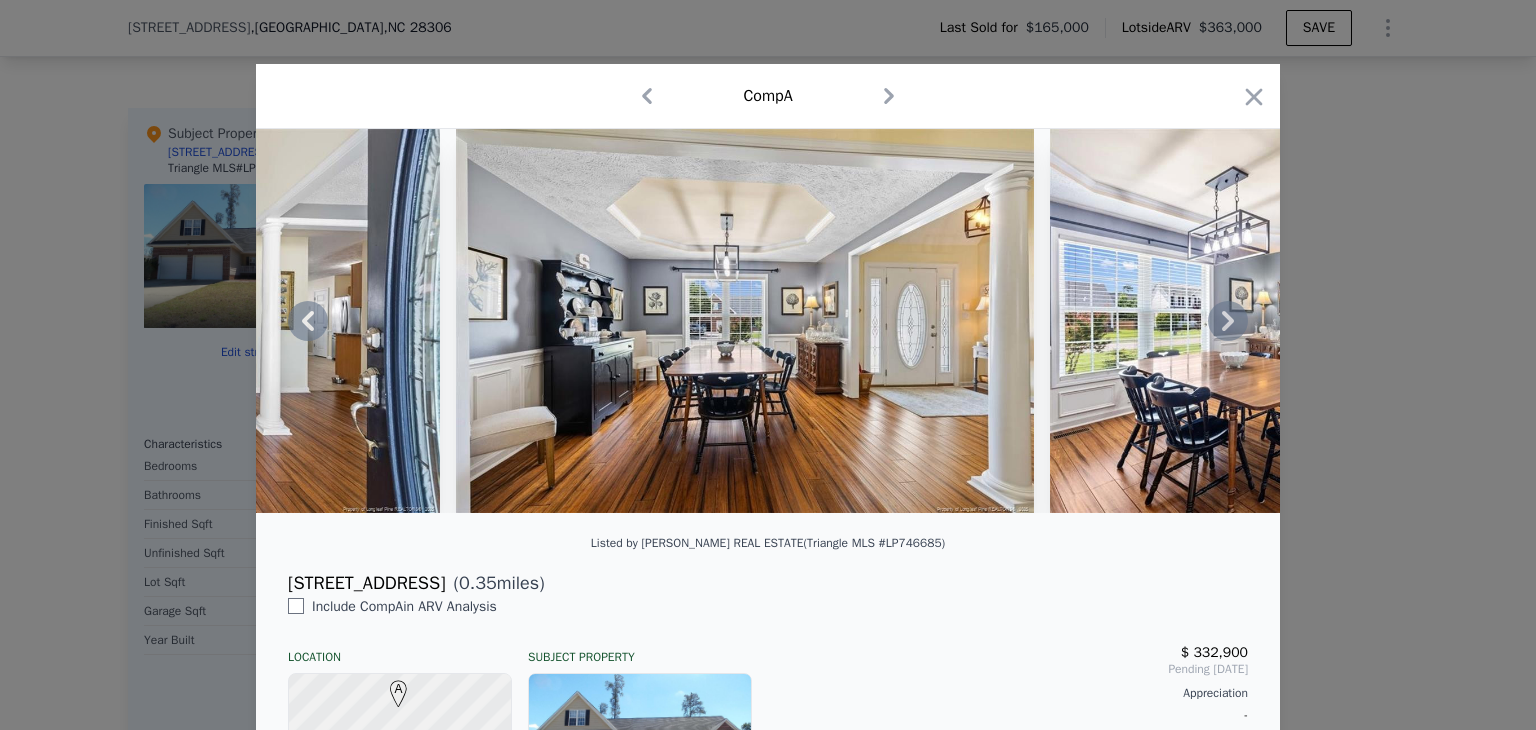 click at bounding box center [768, 321] 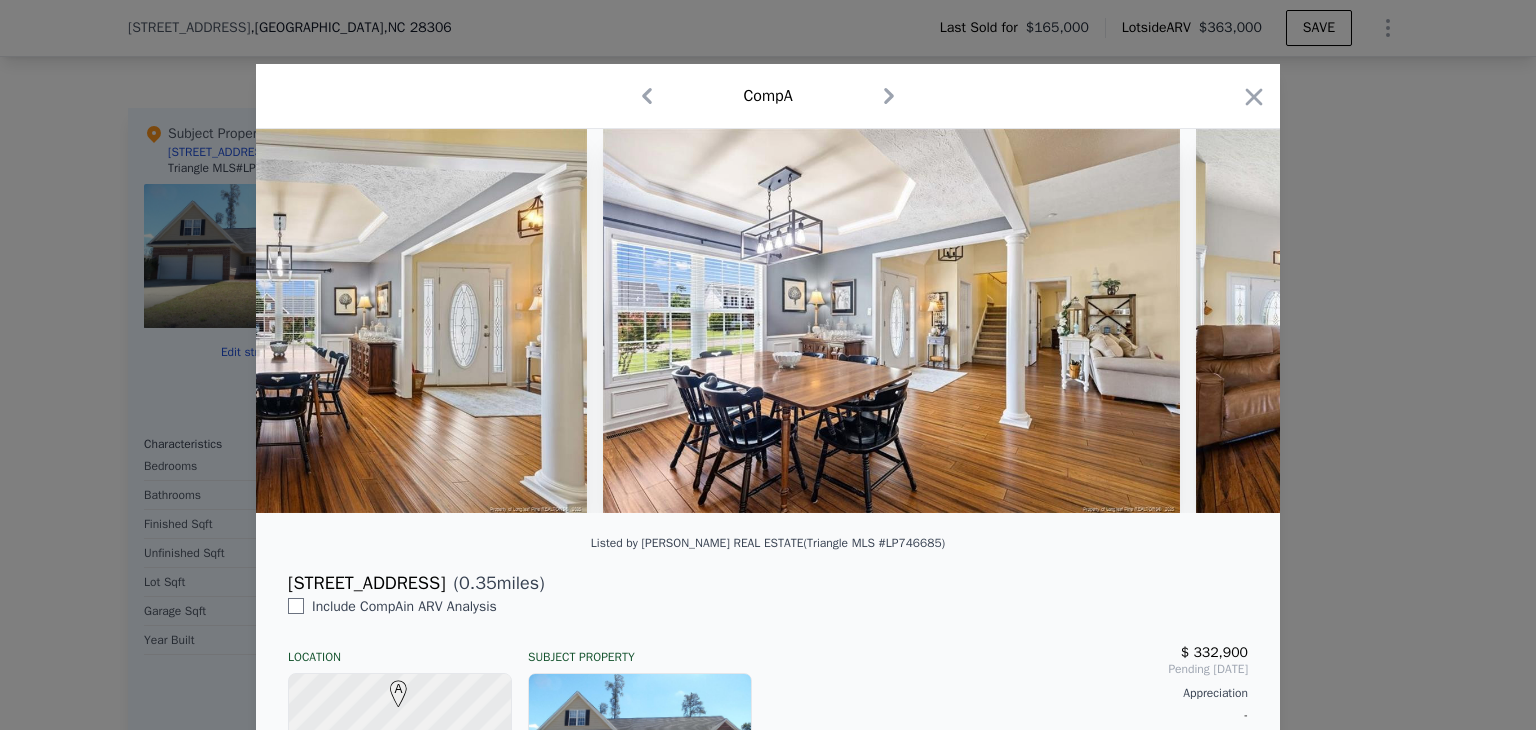 scroll, scrollTop: 0, scrollLeft: 3840, axis: horizontal 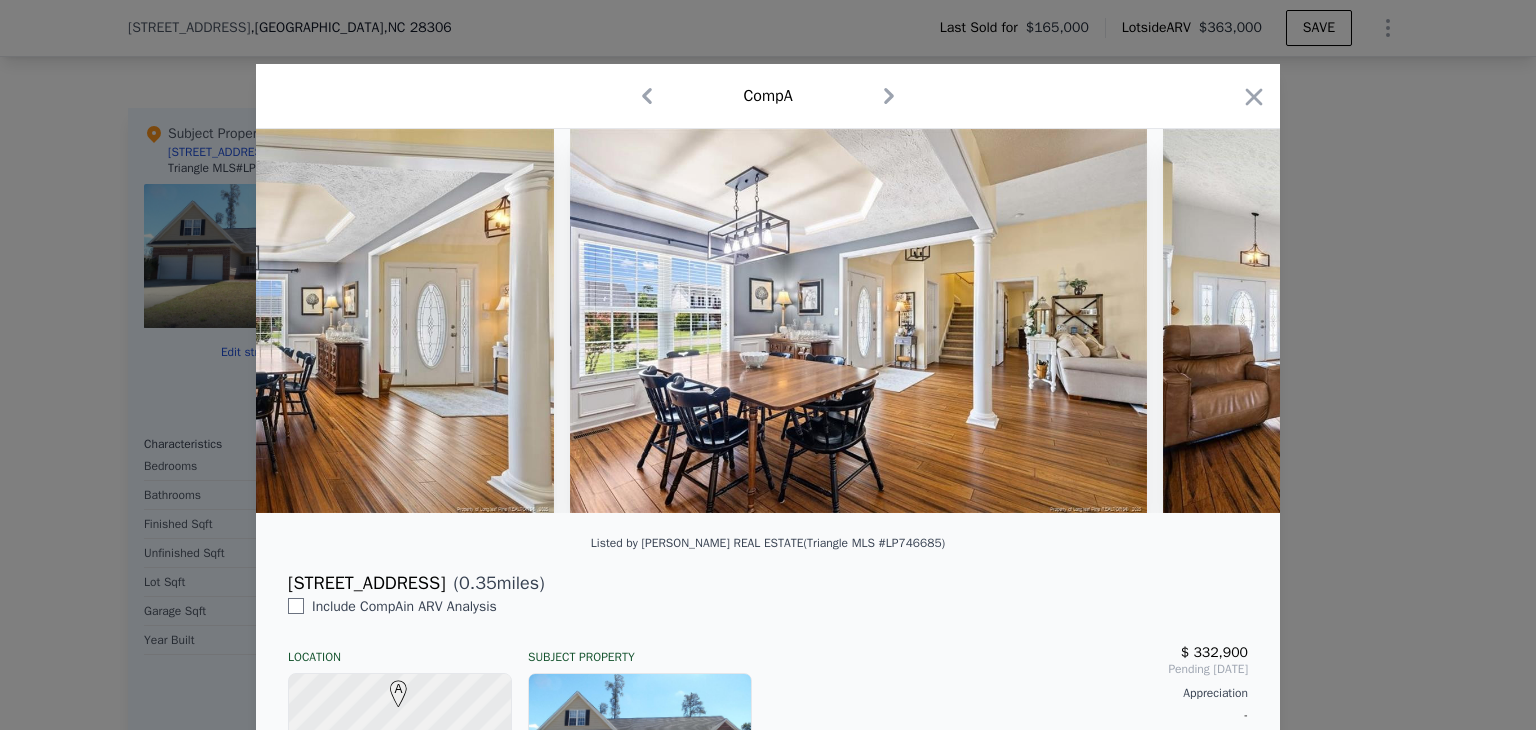 click at bounding box center (768, 321) 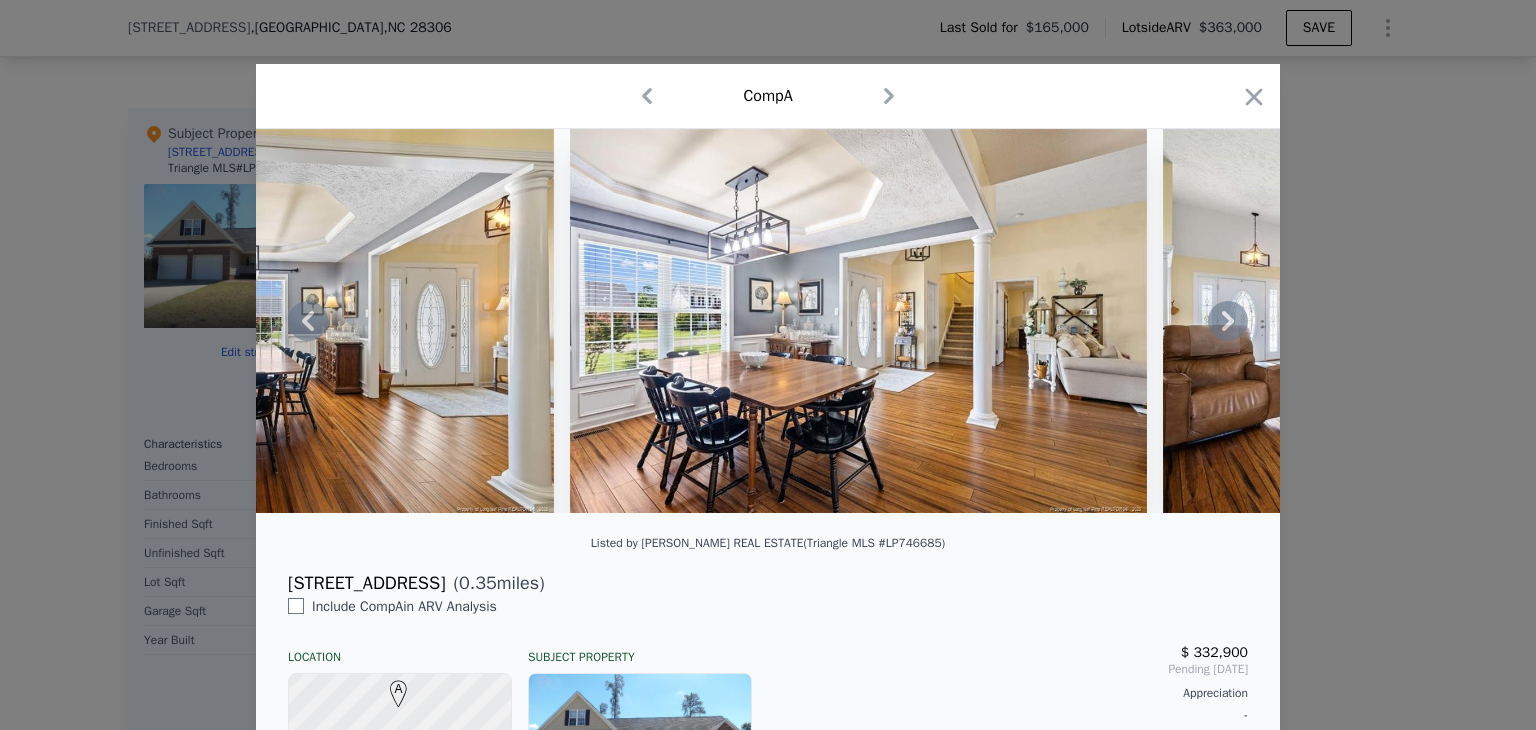 click 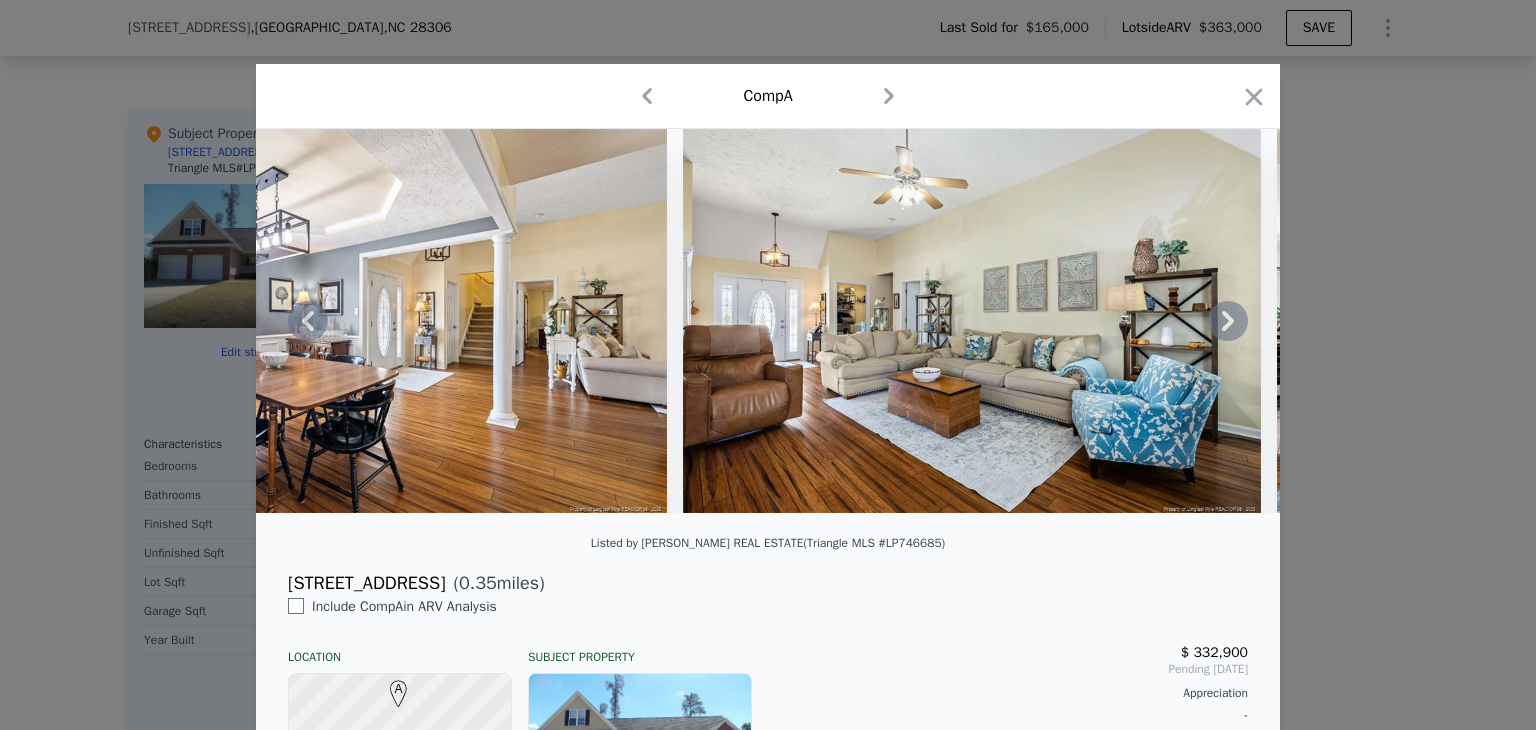 click 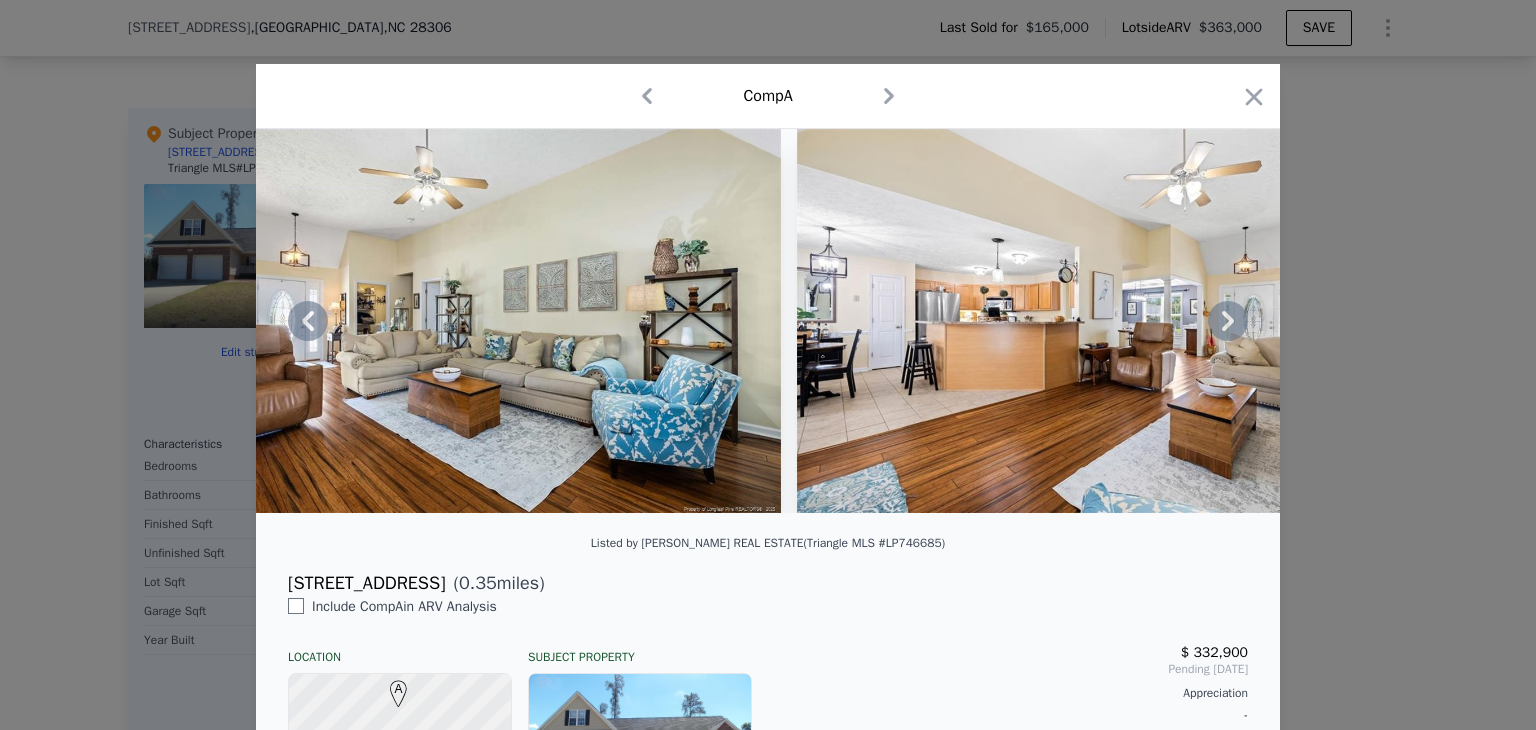 click 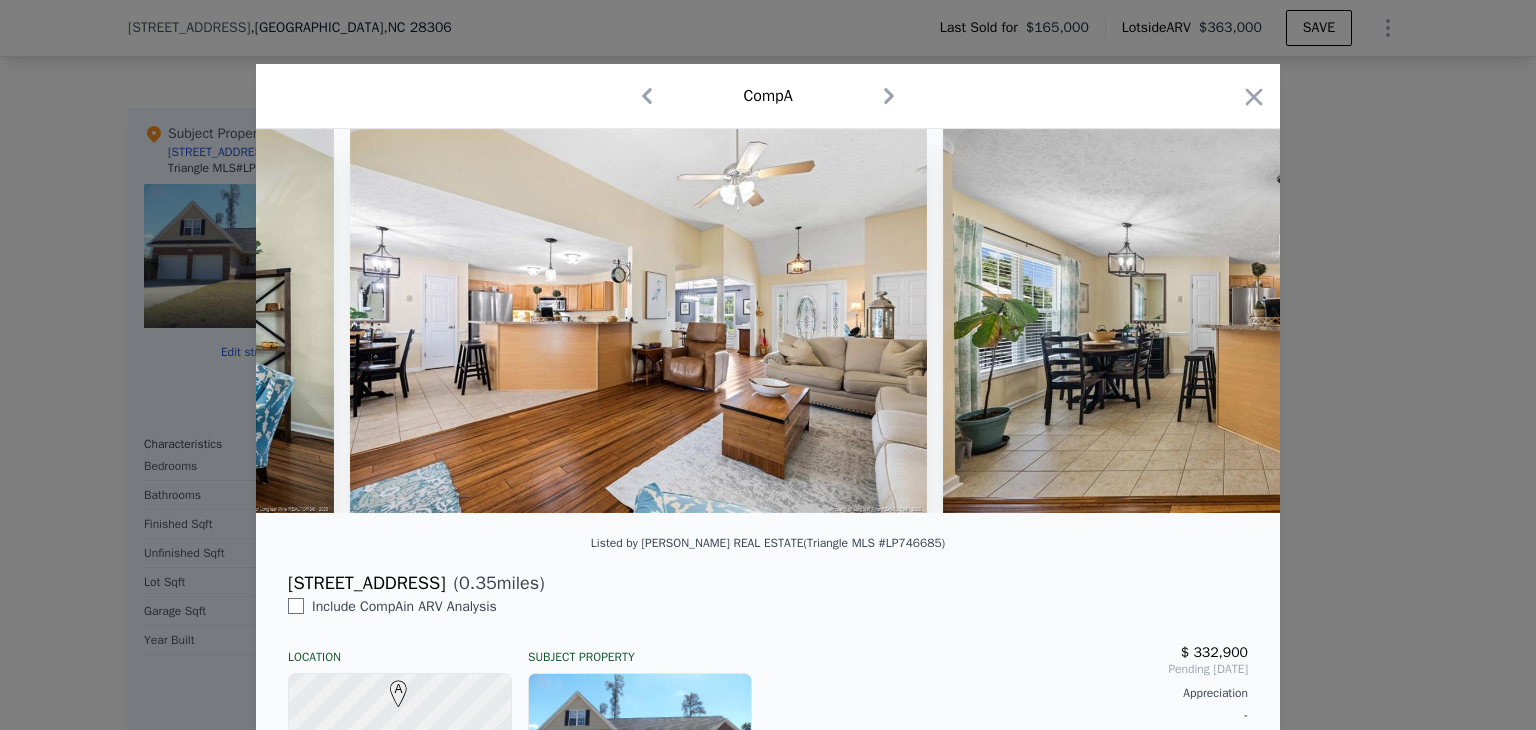 scroll, scrollTop: 0, scrollLeft: 5280, axis: horizontal 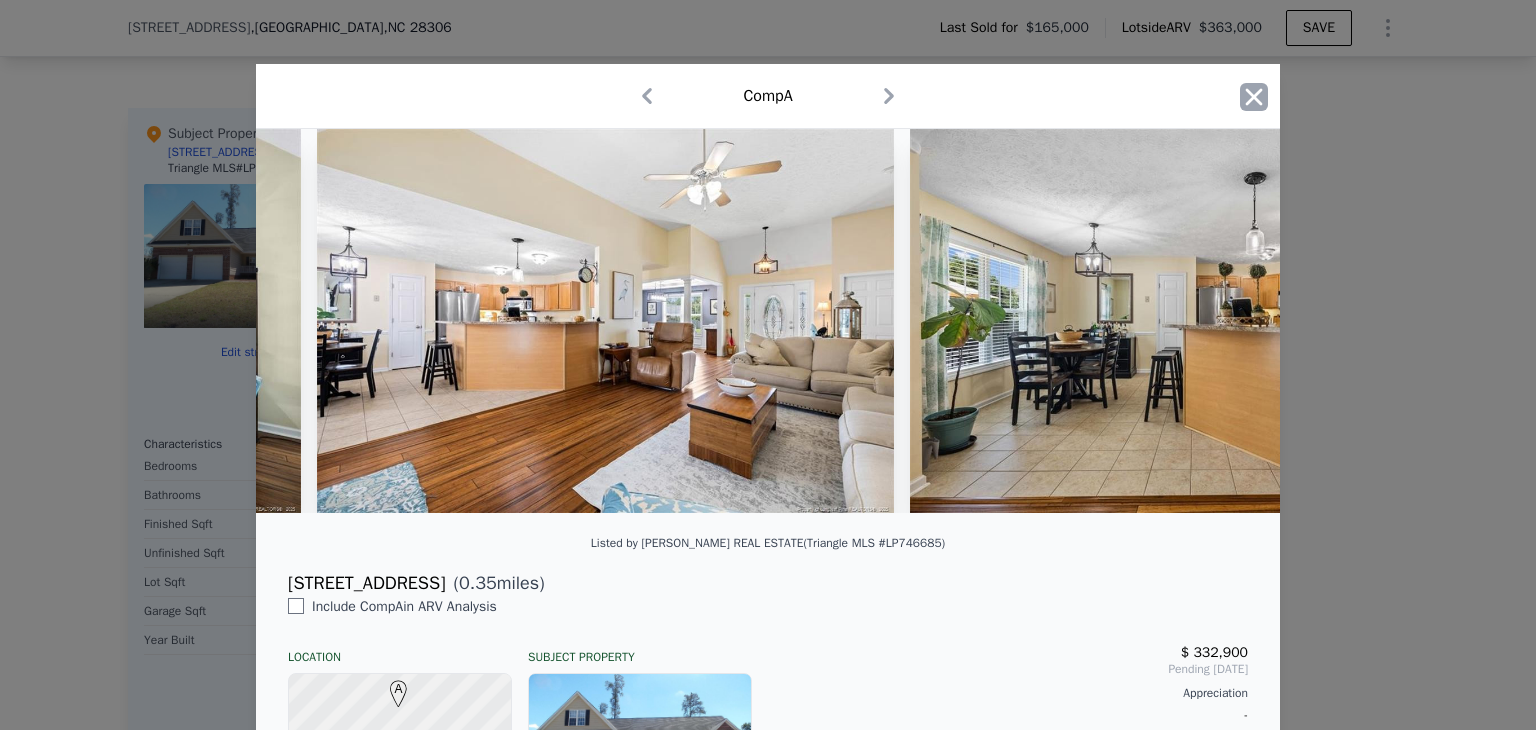 click 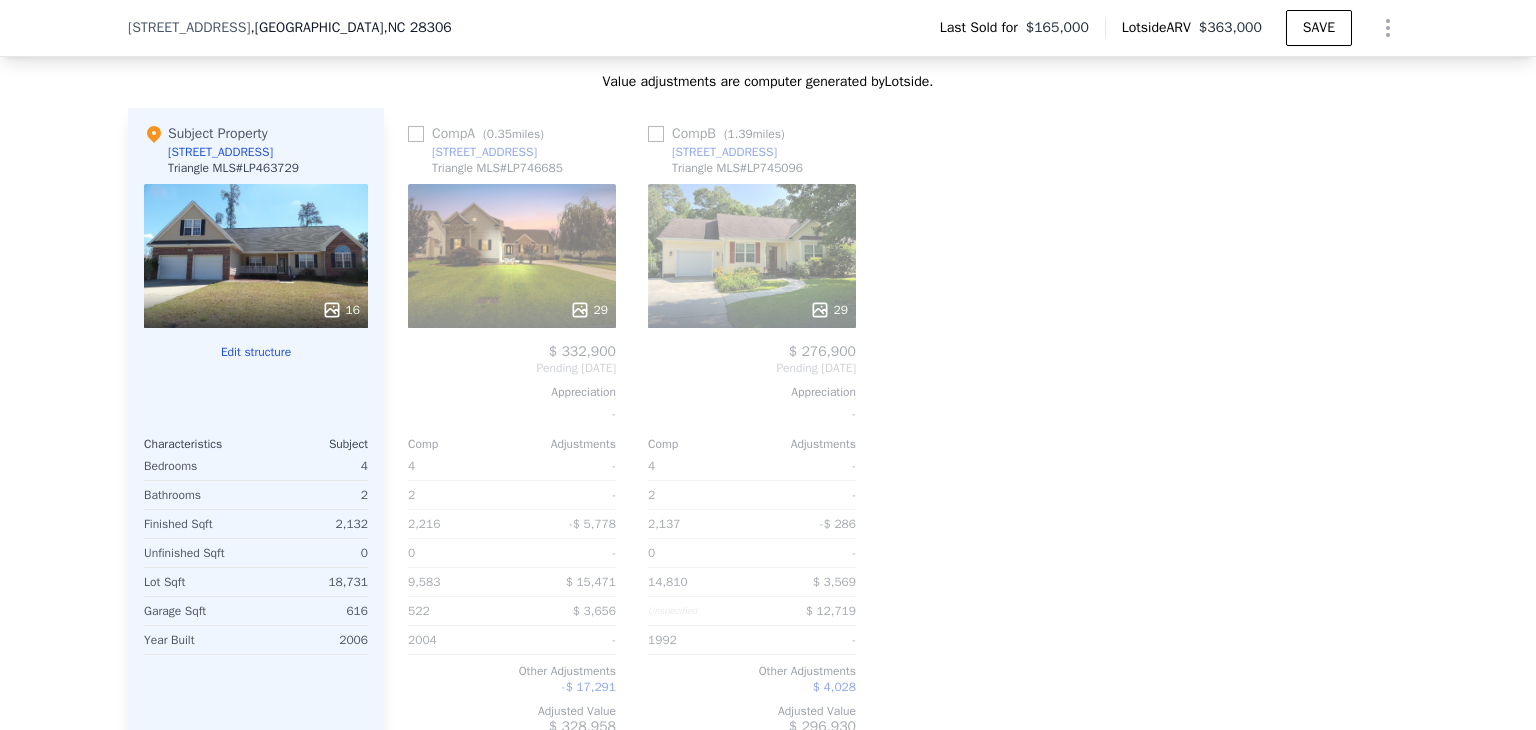 click on "29" at bounding box center (752, 256) 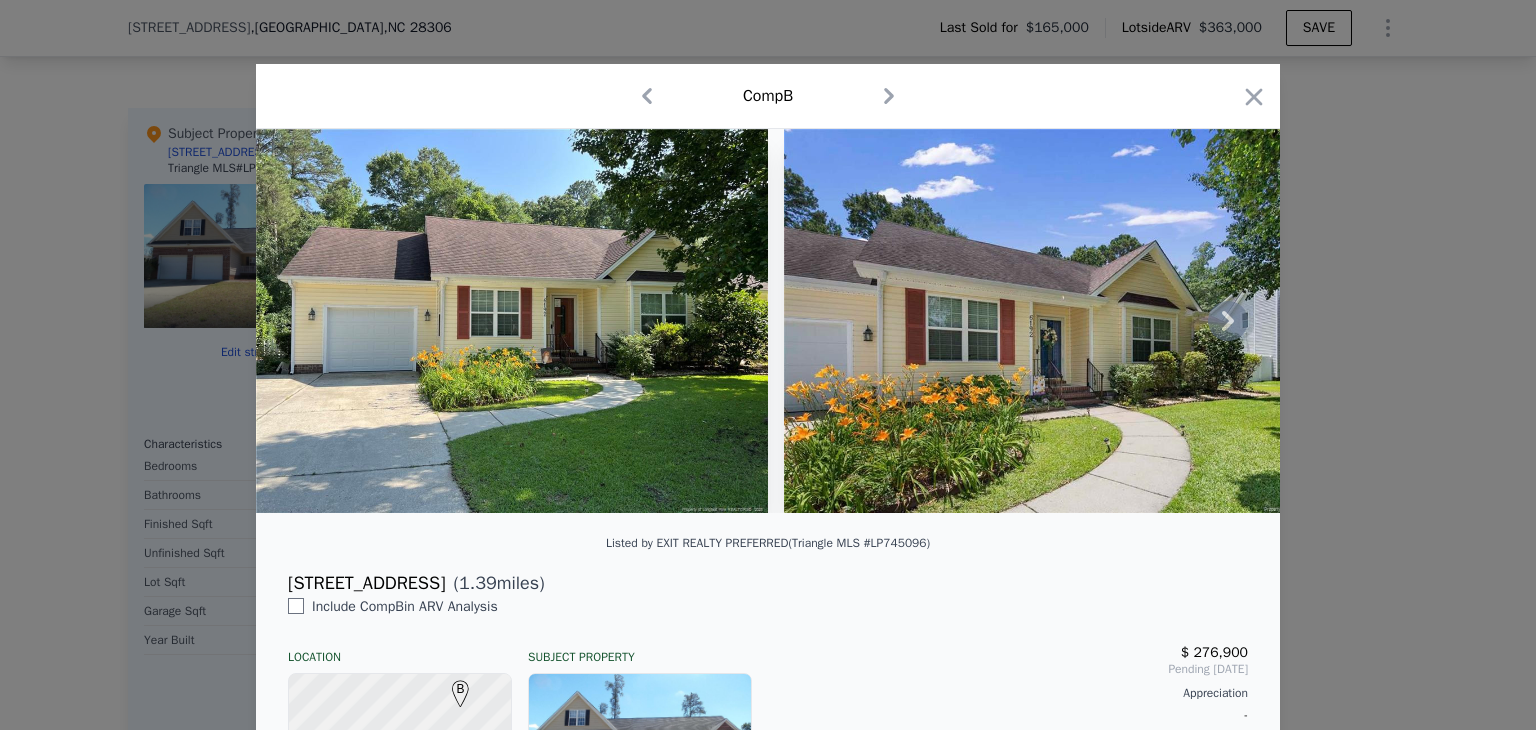 click 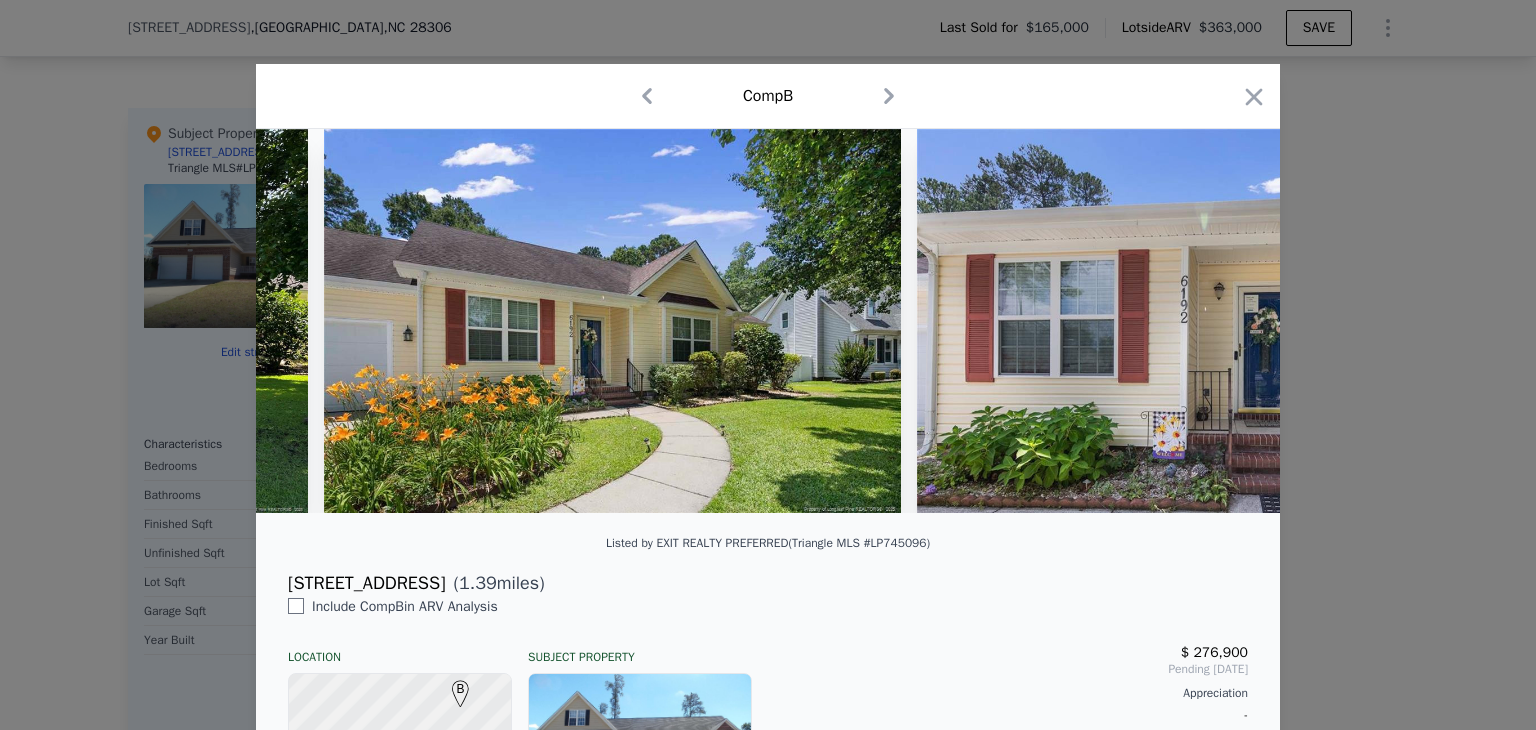 scroll, scrollTop: 0, scrollLeft: 480, axis: horizontal 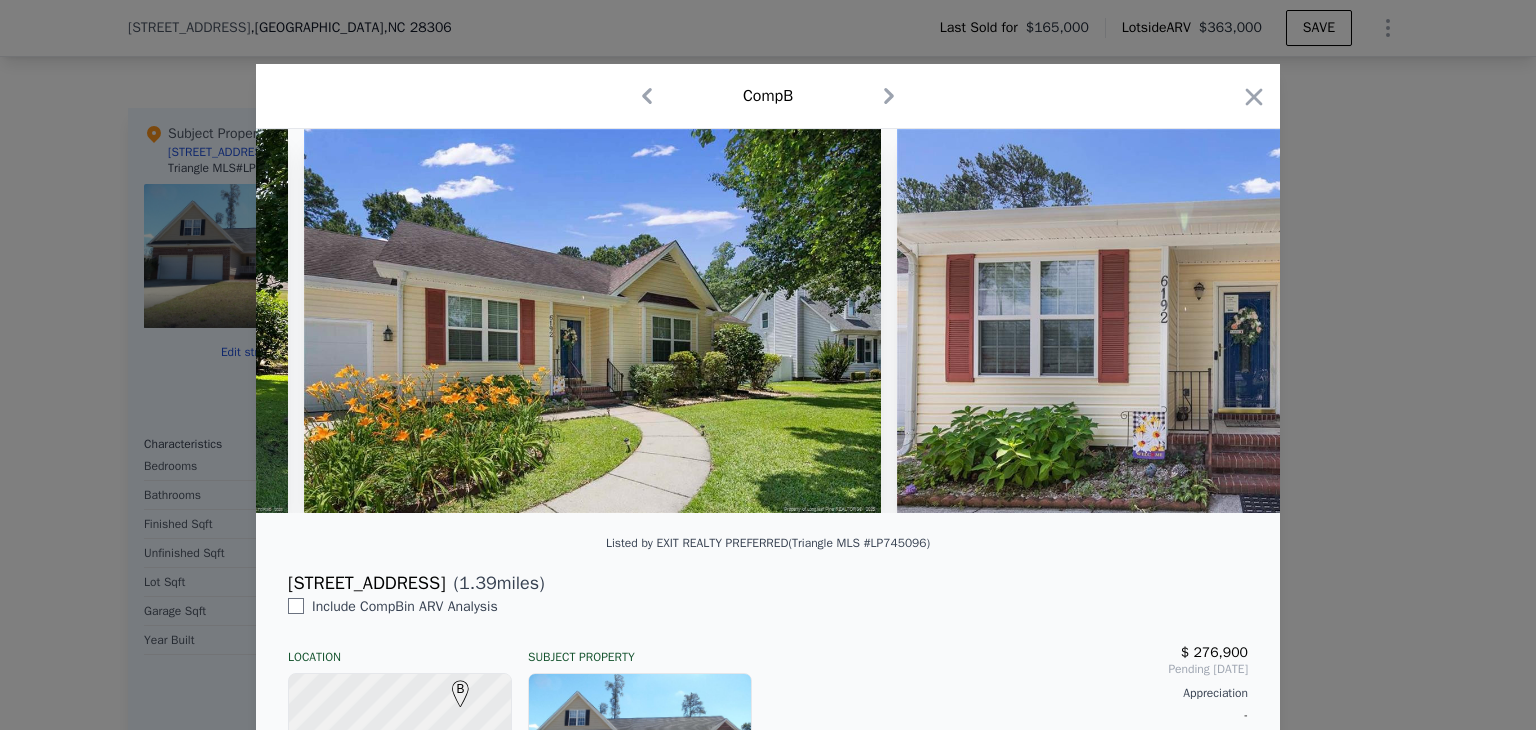 click at bounding box center (768, 321) 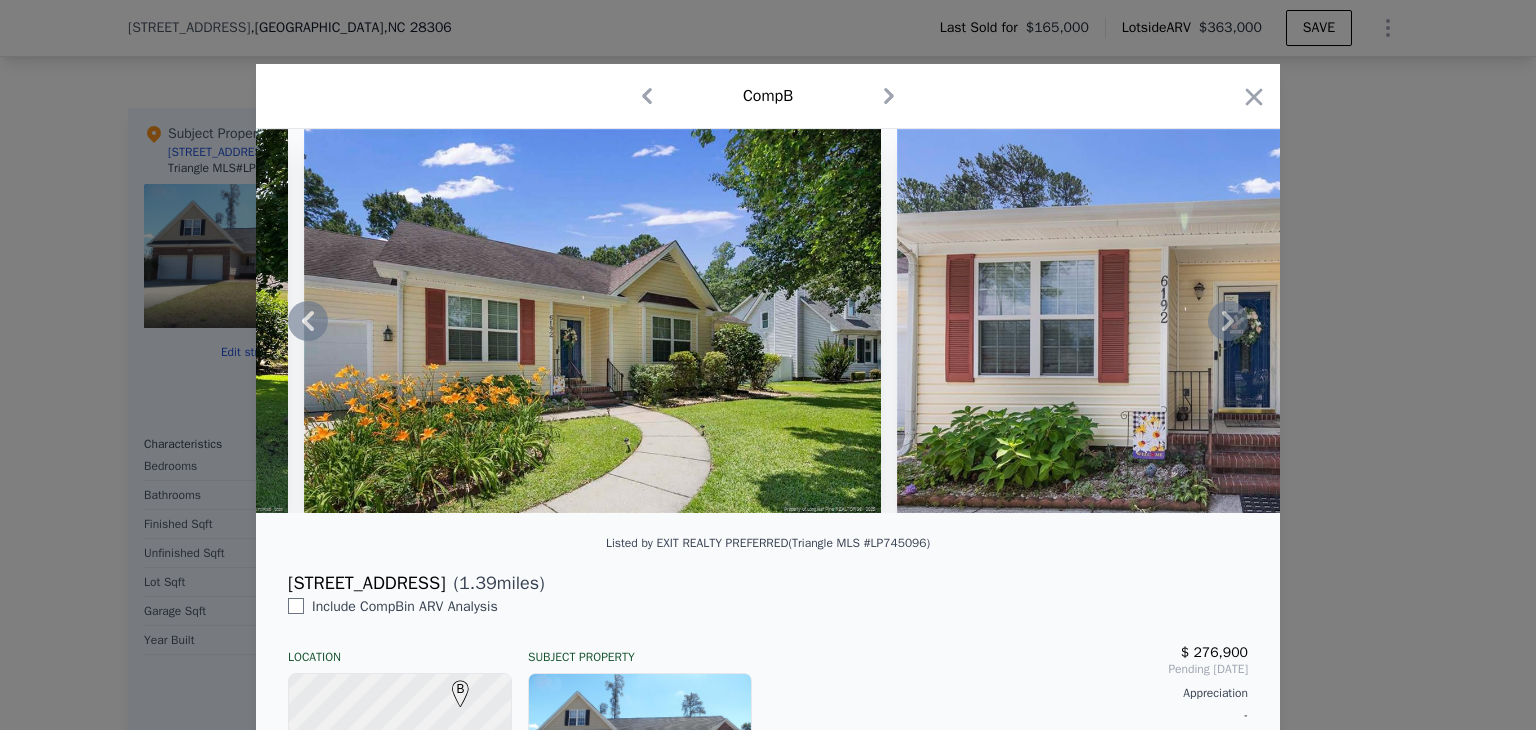 click 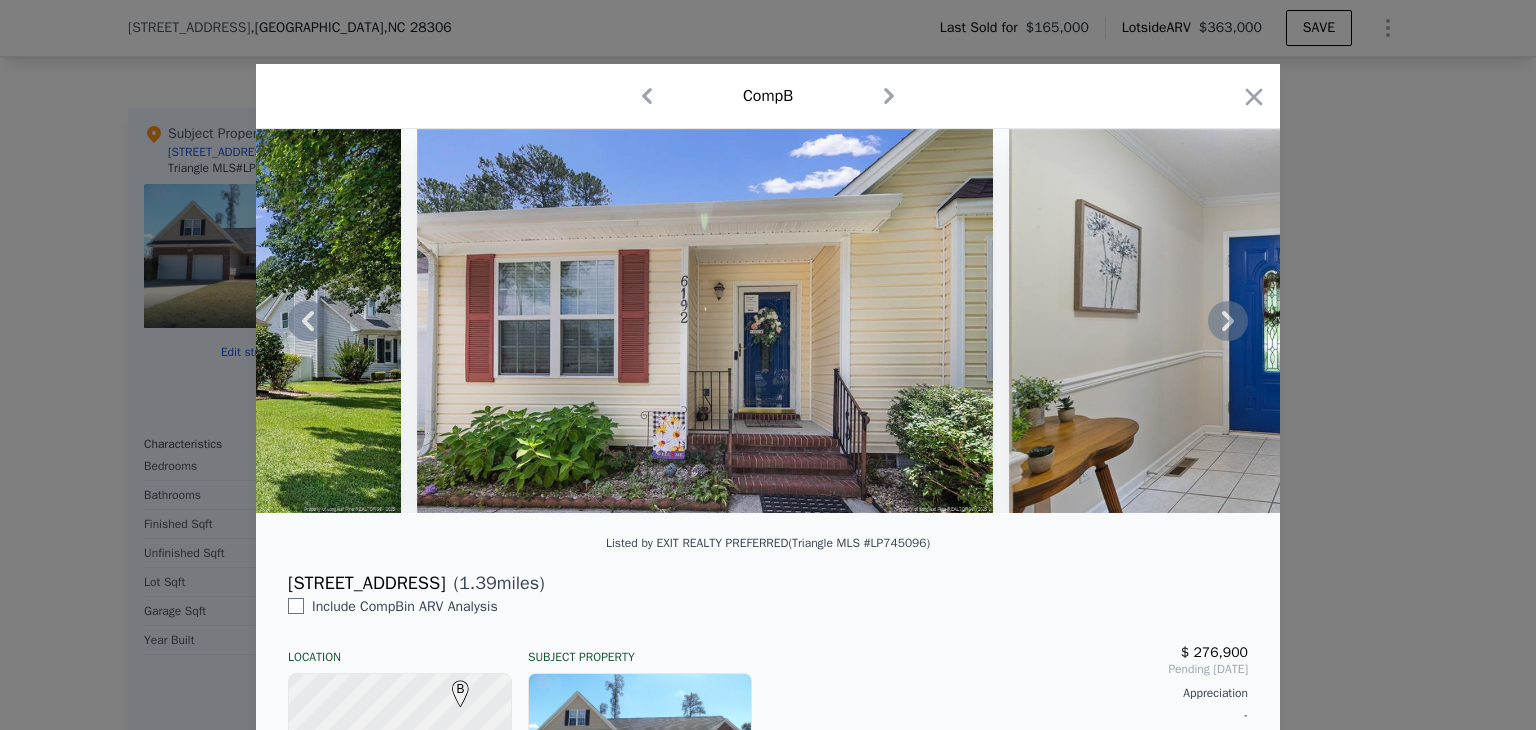 click 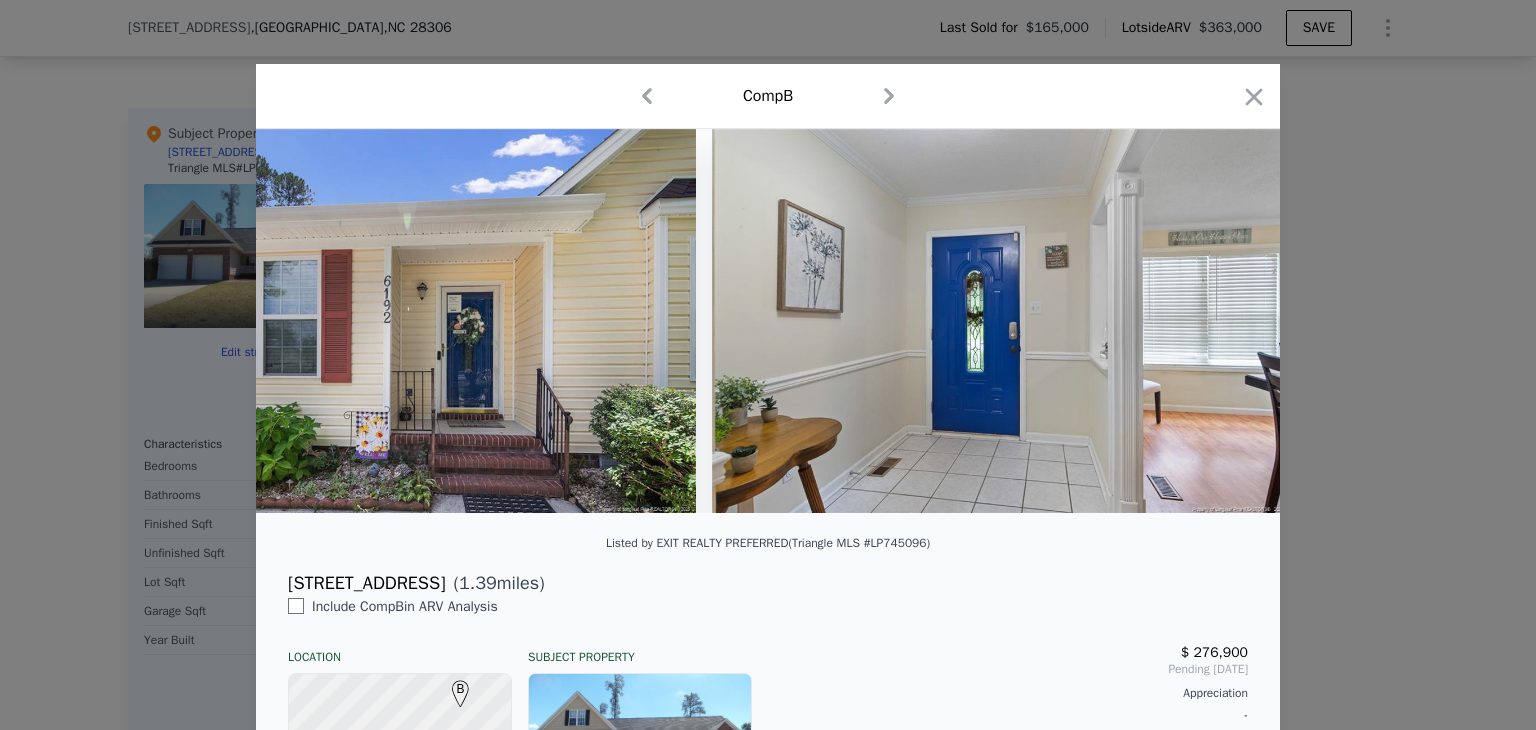 scroll, scrollTop: 0, scrollLeft: 1440, axis: horizontal 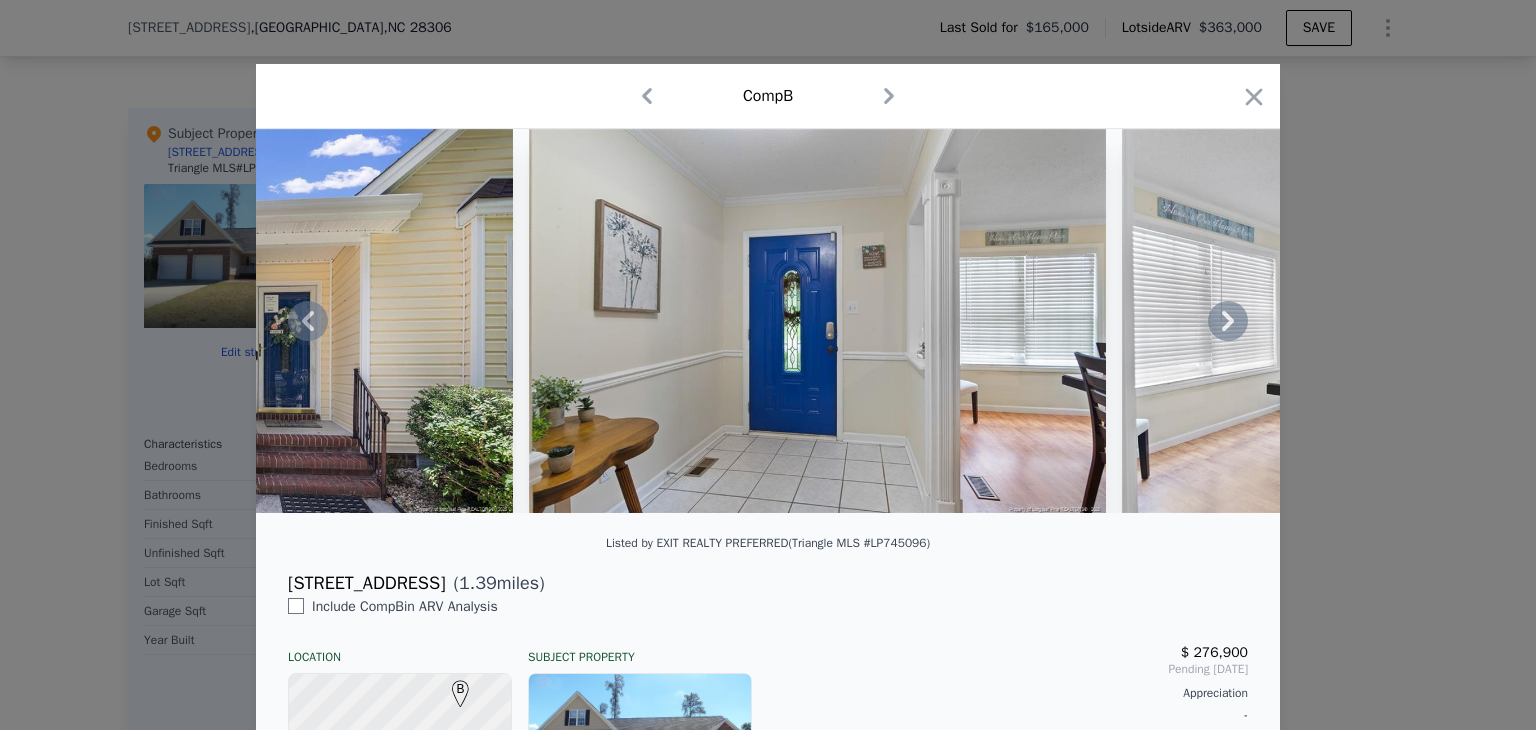 click at bounding box center (768, 321) 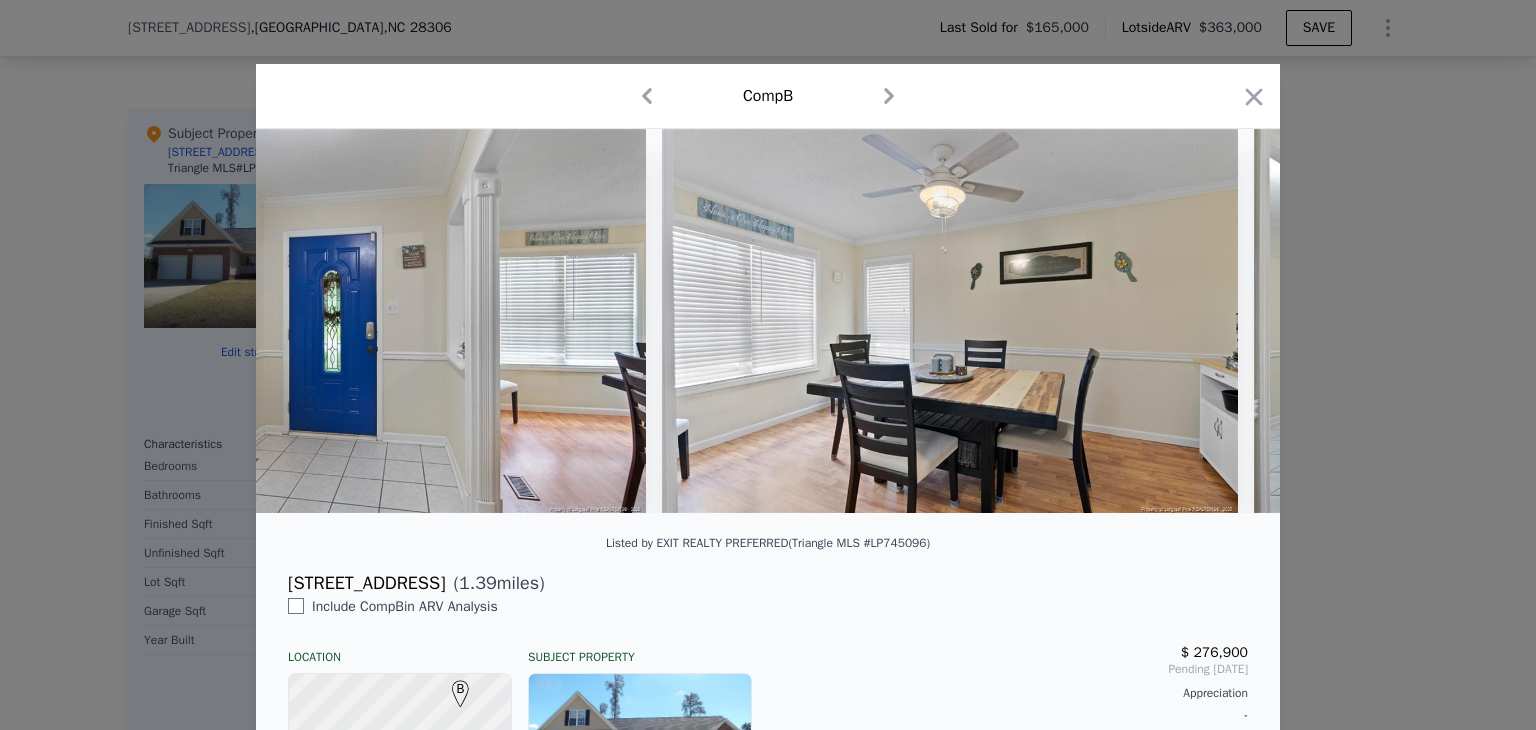 scroll, scrollTop: 0, scrollLeft: 1920, axis: horizontal 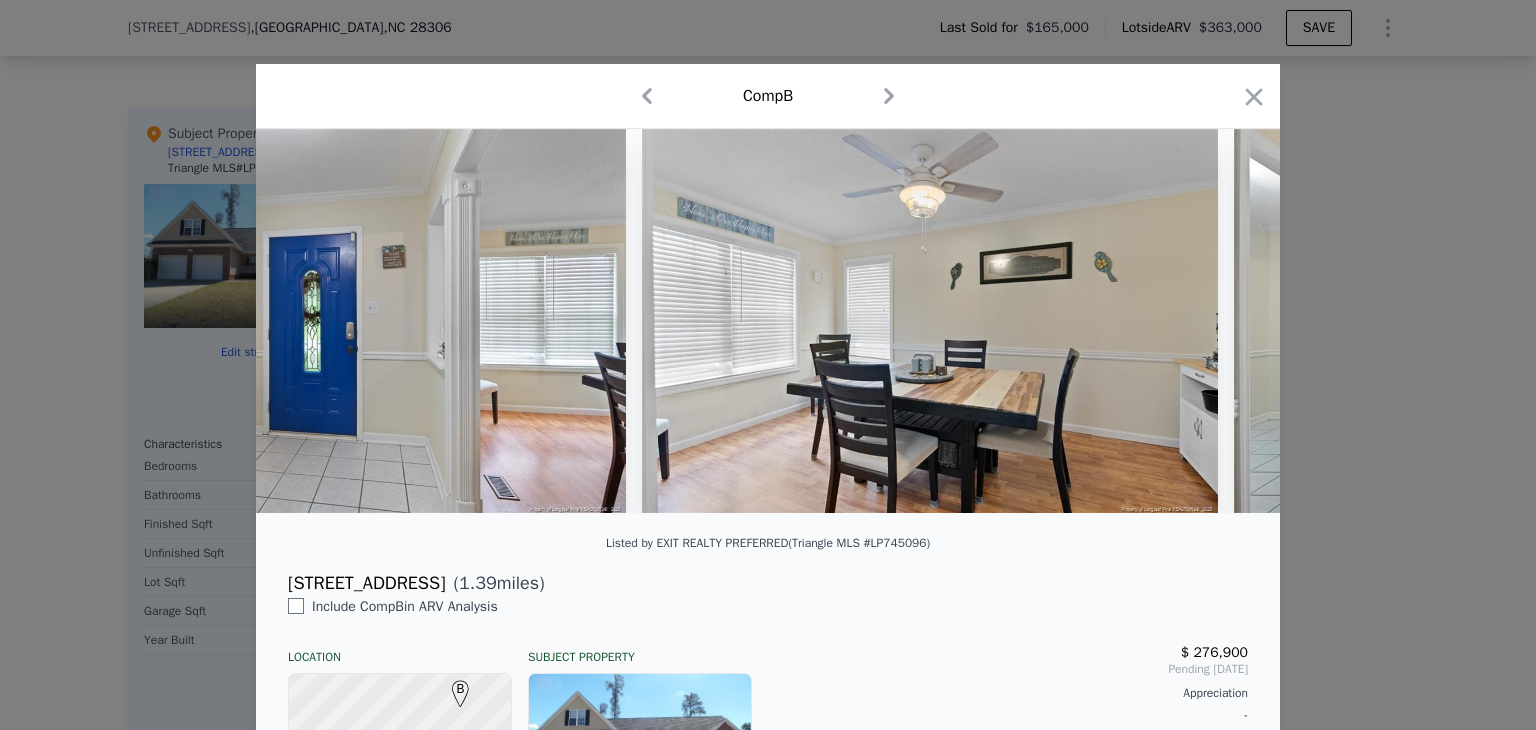 click at bounding box center (768, 321) 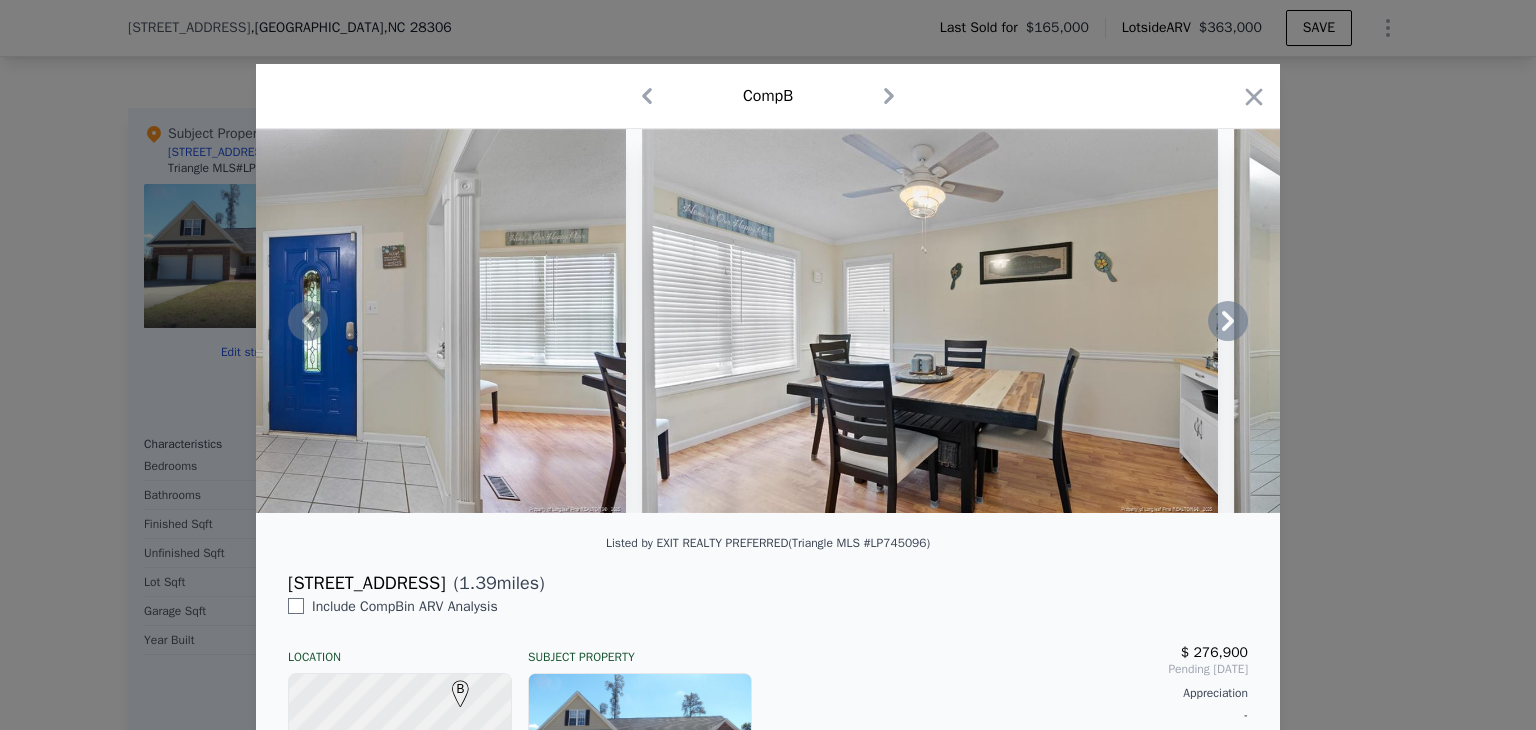 click 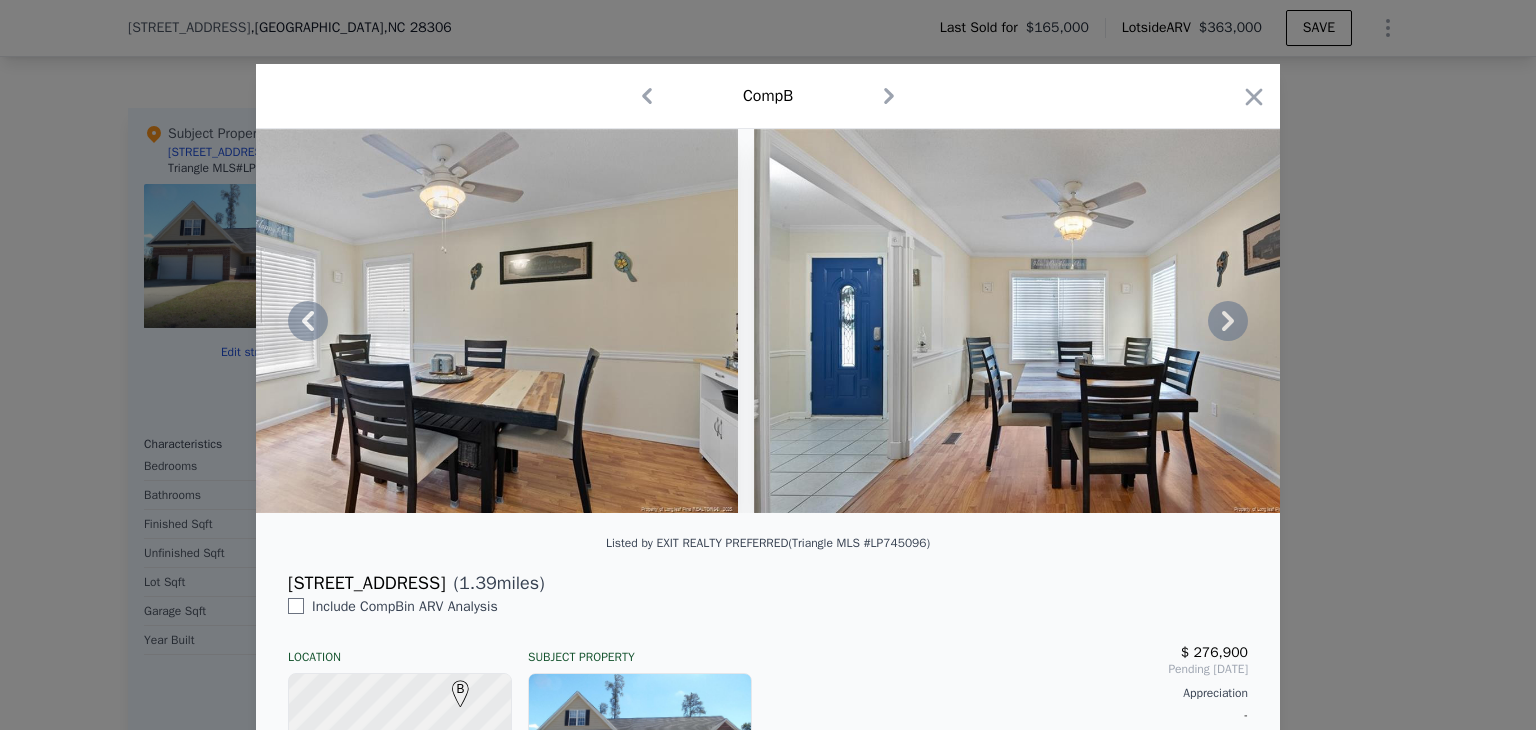 click 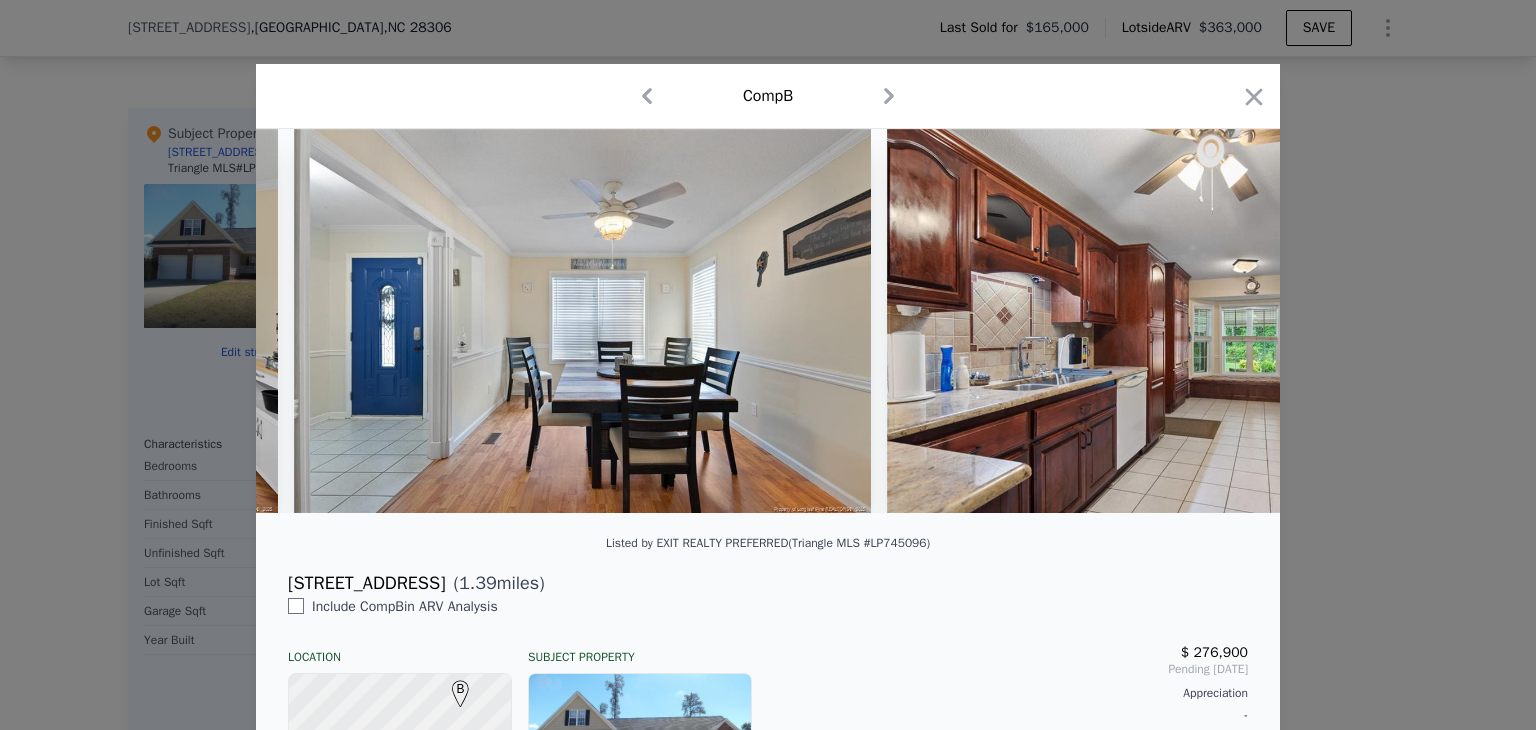 scroll, scrollTop: 0, scrollLeft: 2880, axis: horizontal 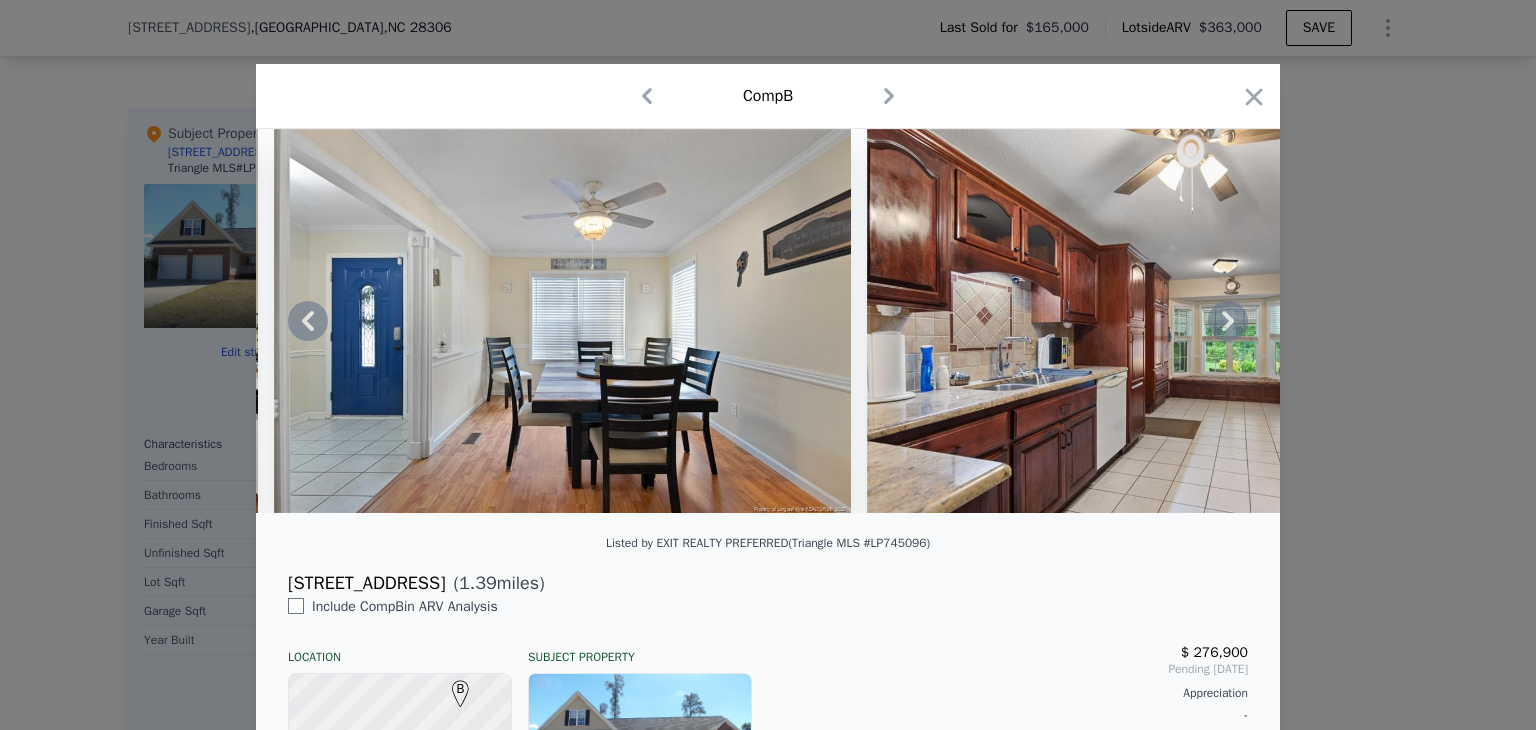 click 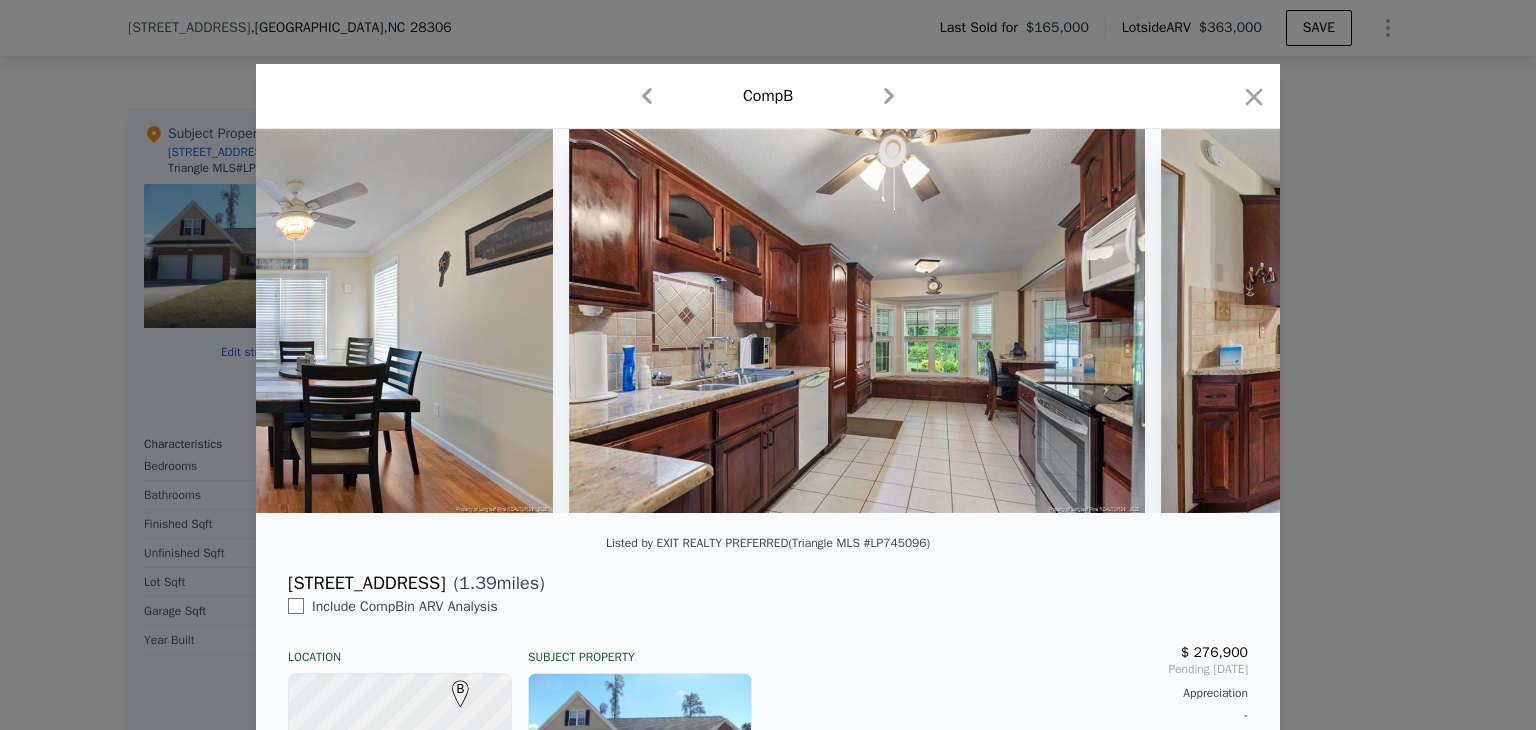 scroll, scrollTop: 0, scrollLeft: 3360, axis: horizontal 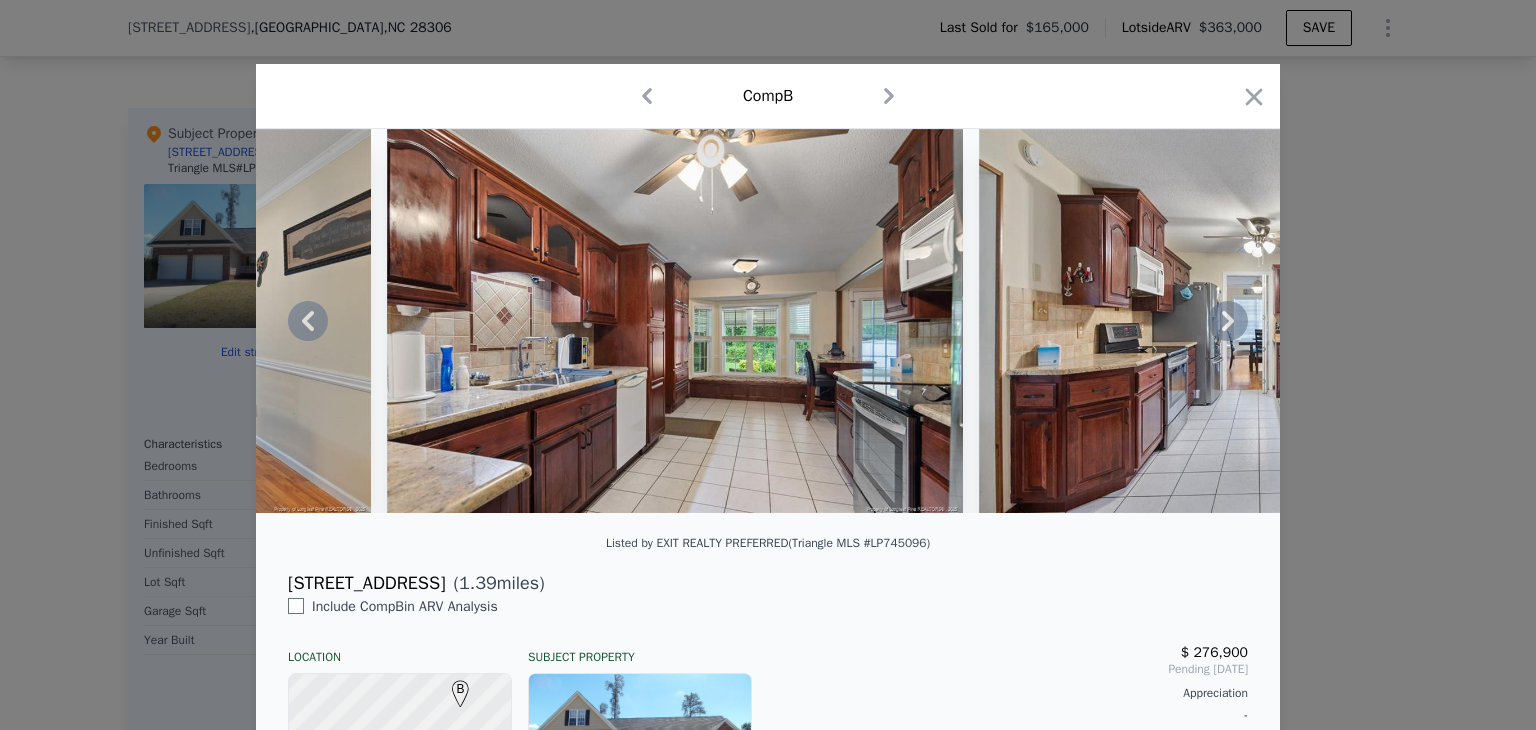 click 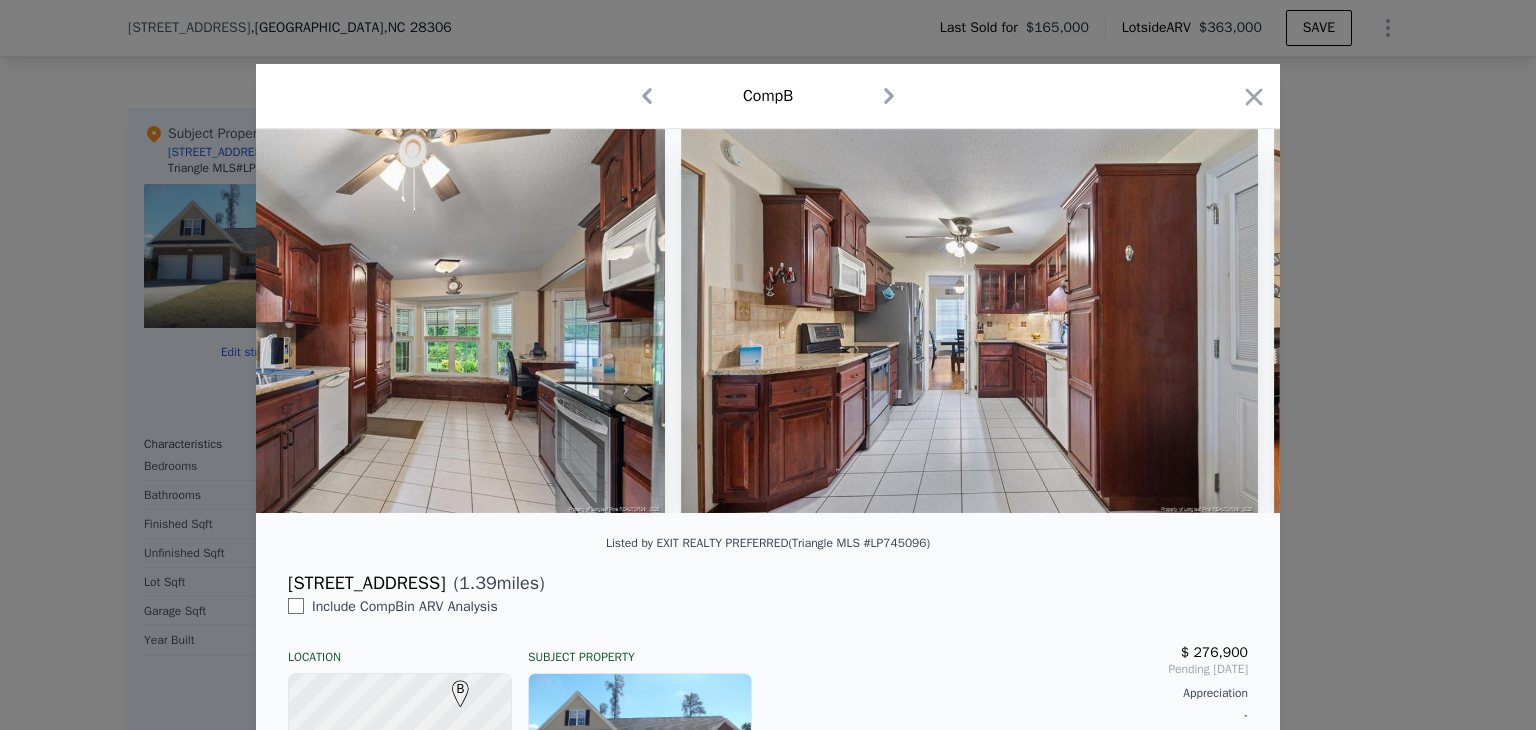 scroll, scrollTop: 0, scrollLeft: 3840, axis: horizontal 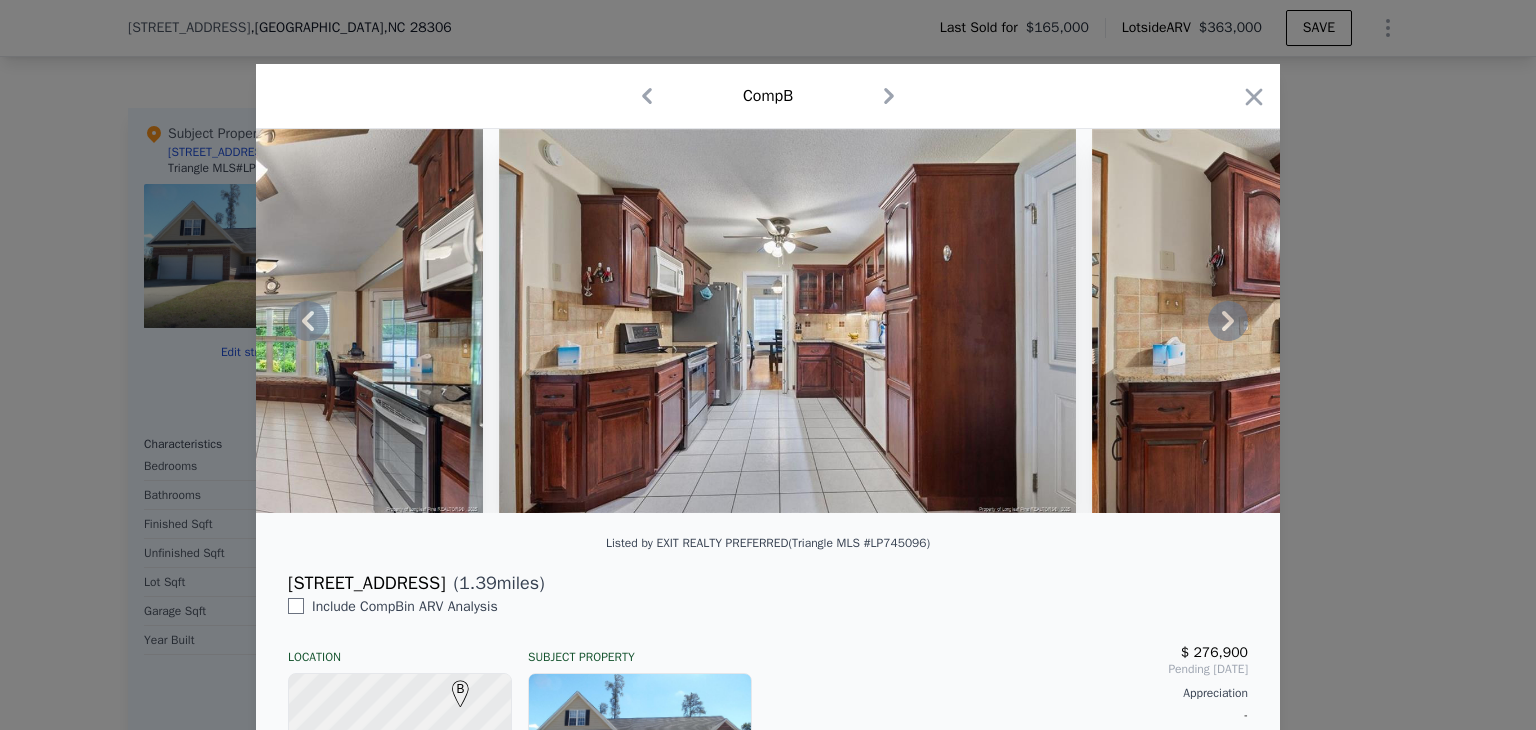 click at bounding box center (768, 321) 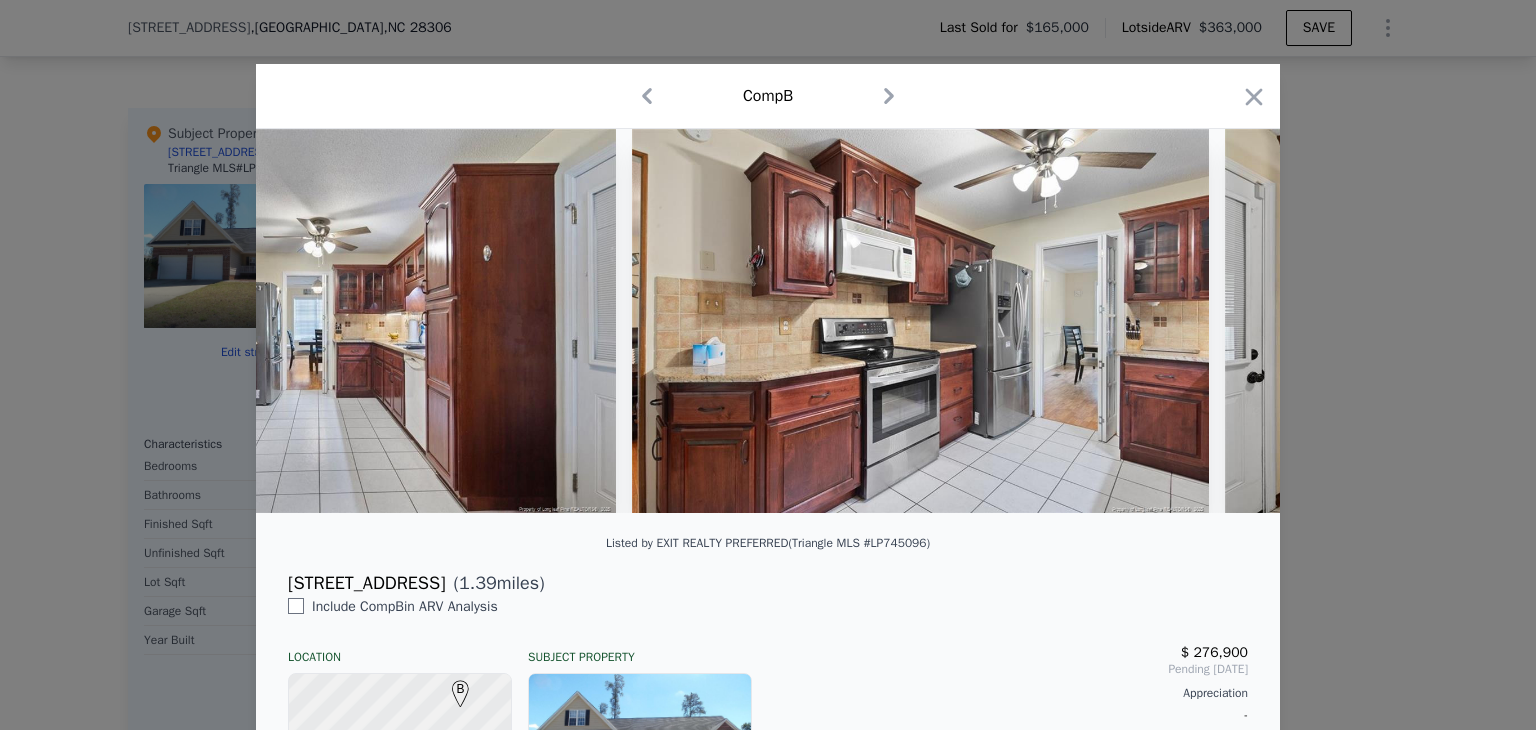 scroll, scrollTop: 0, scrollLeft: 4320, axis: horizontal 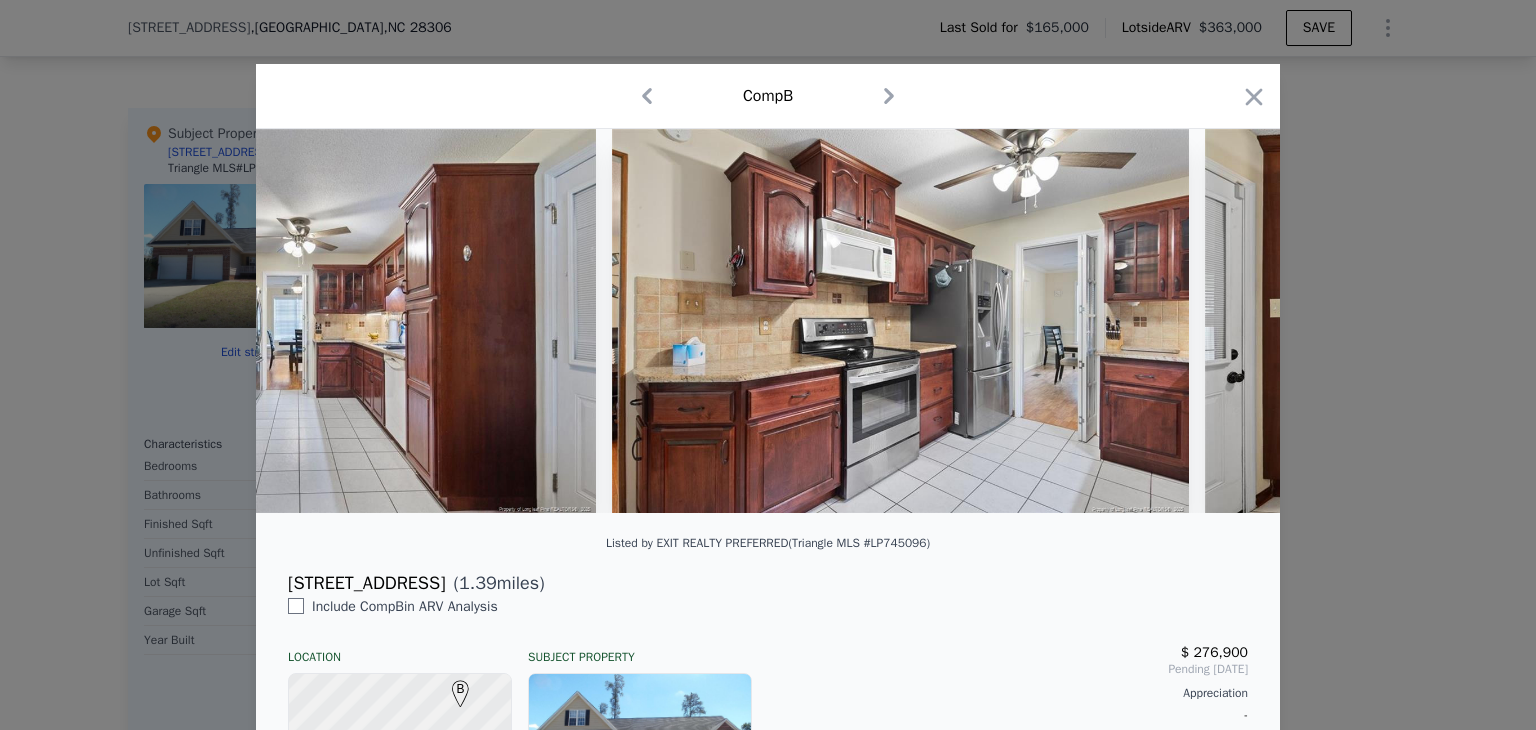 click at bounding box center [768, 321] 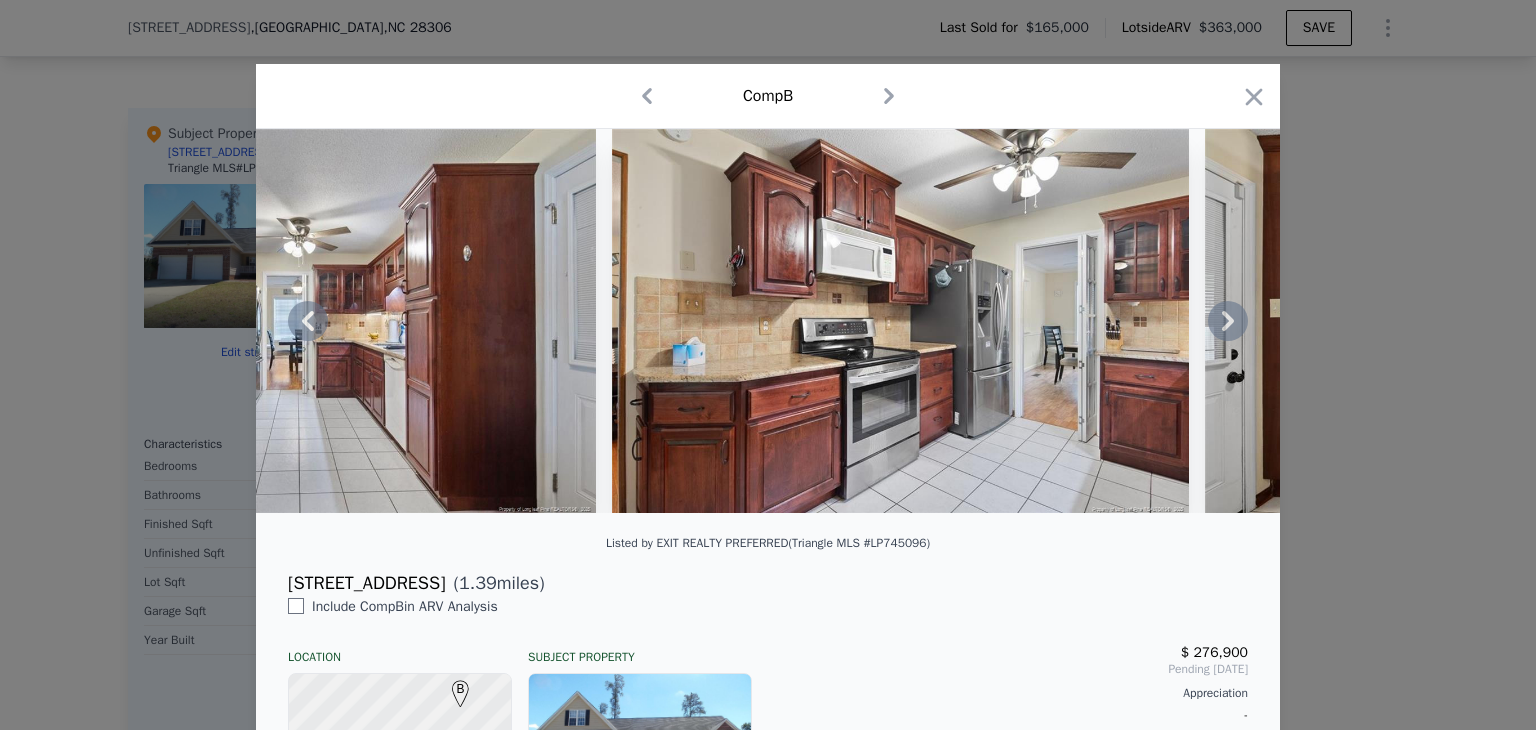 click 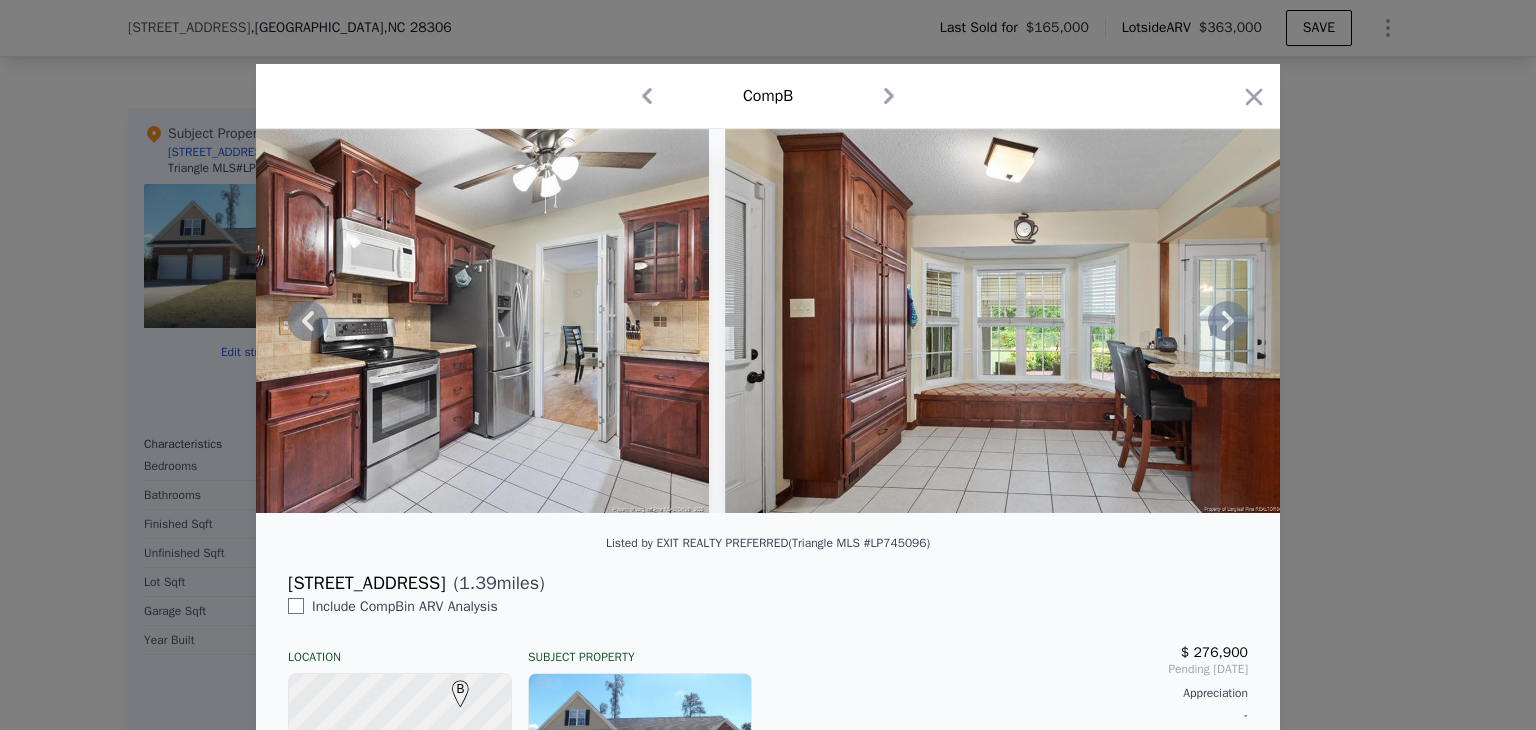 click 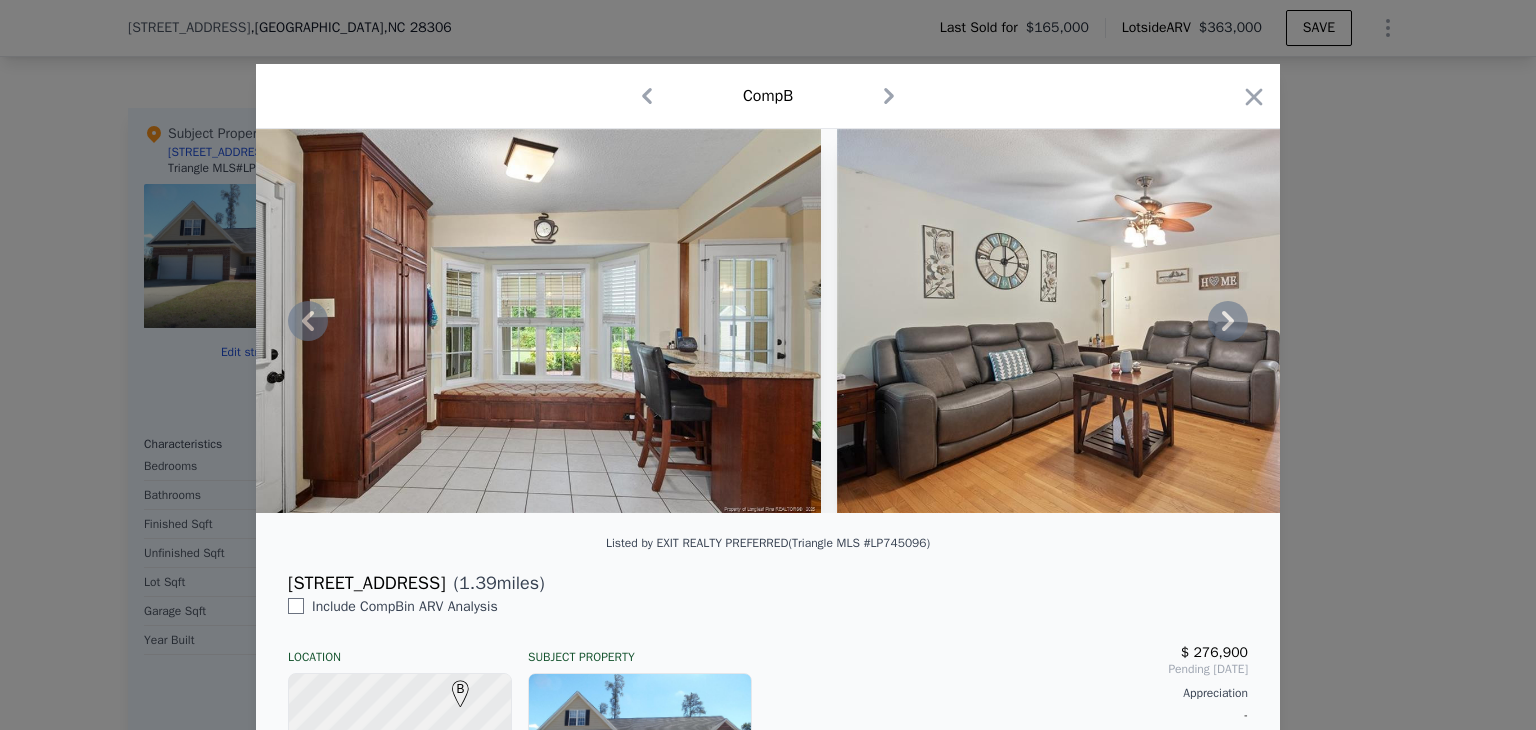 click 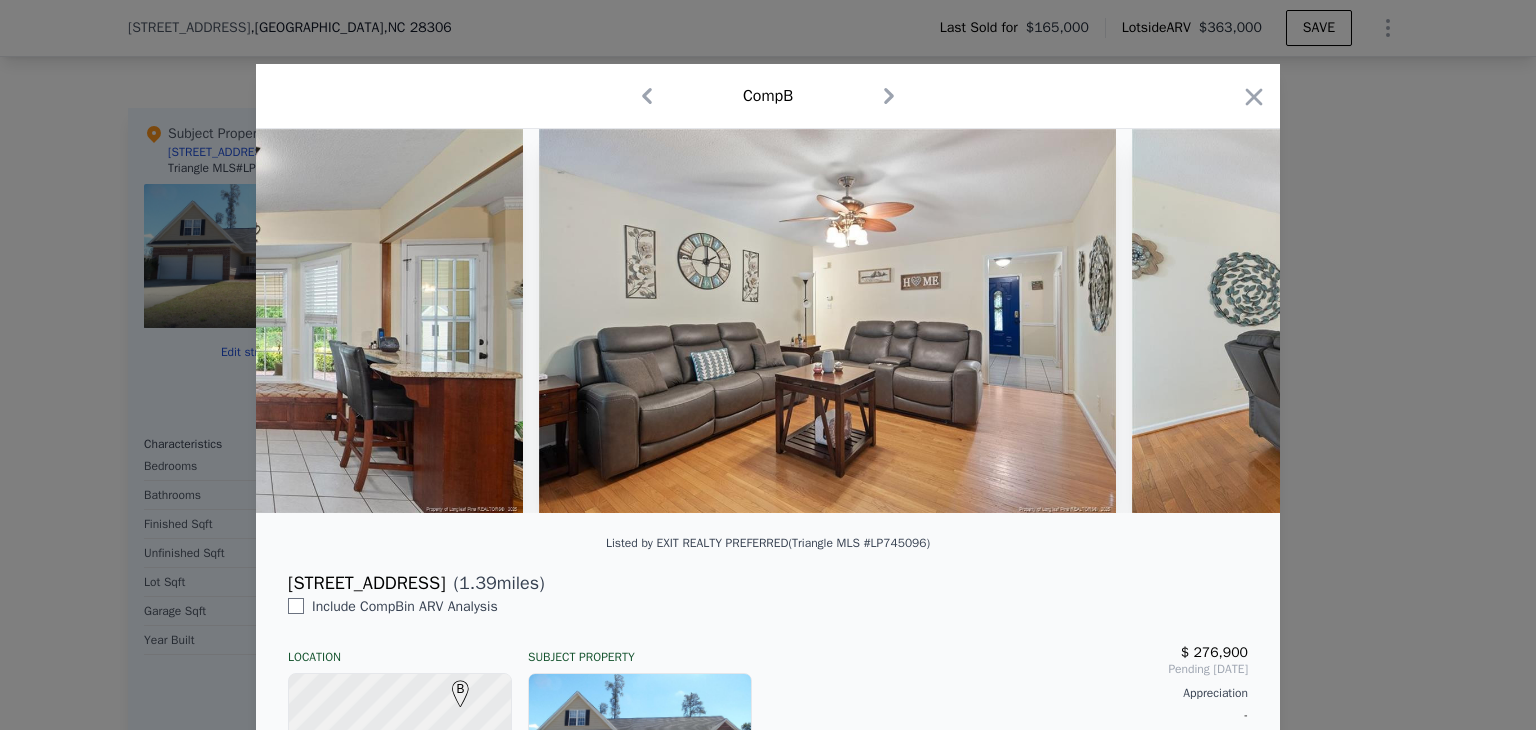 scroll, scrollTop: 0, scrollLeft: 5760, axis: horizontal 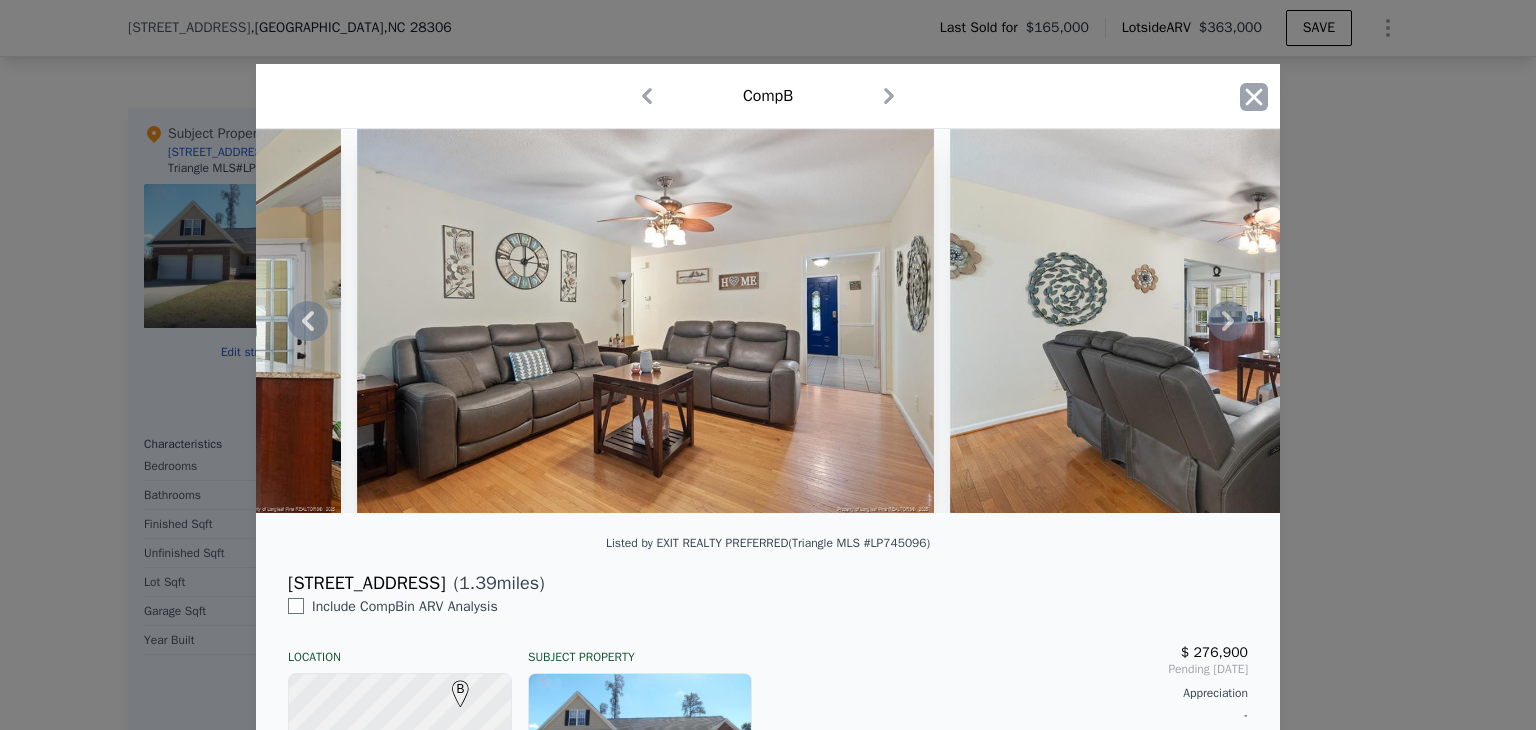 click 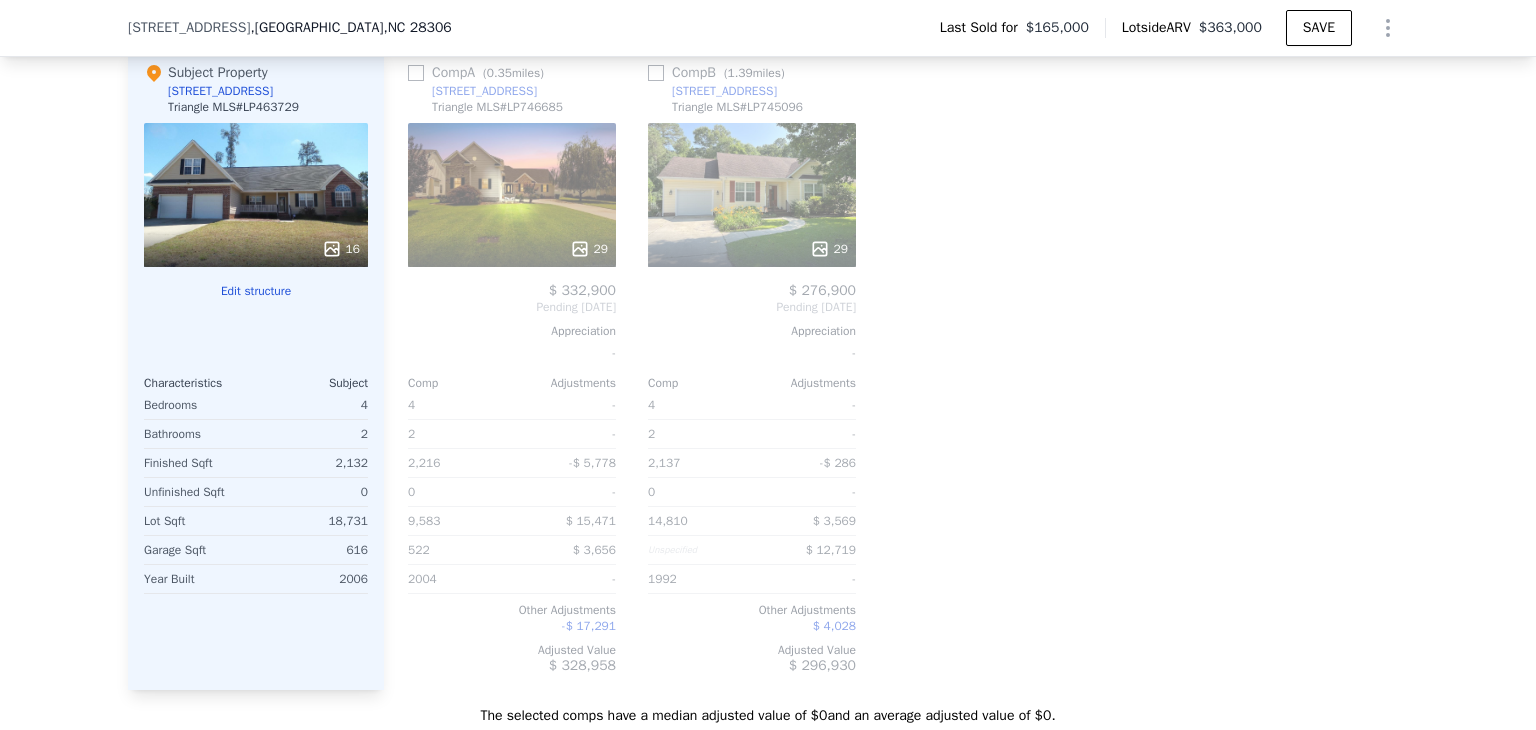 scroll, scrollTop: 2112, scrollLeft: 0, axis: vertical 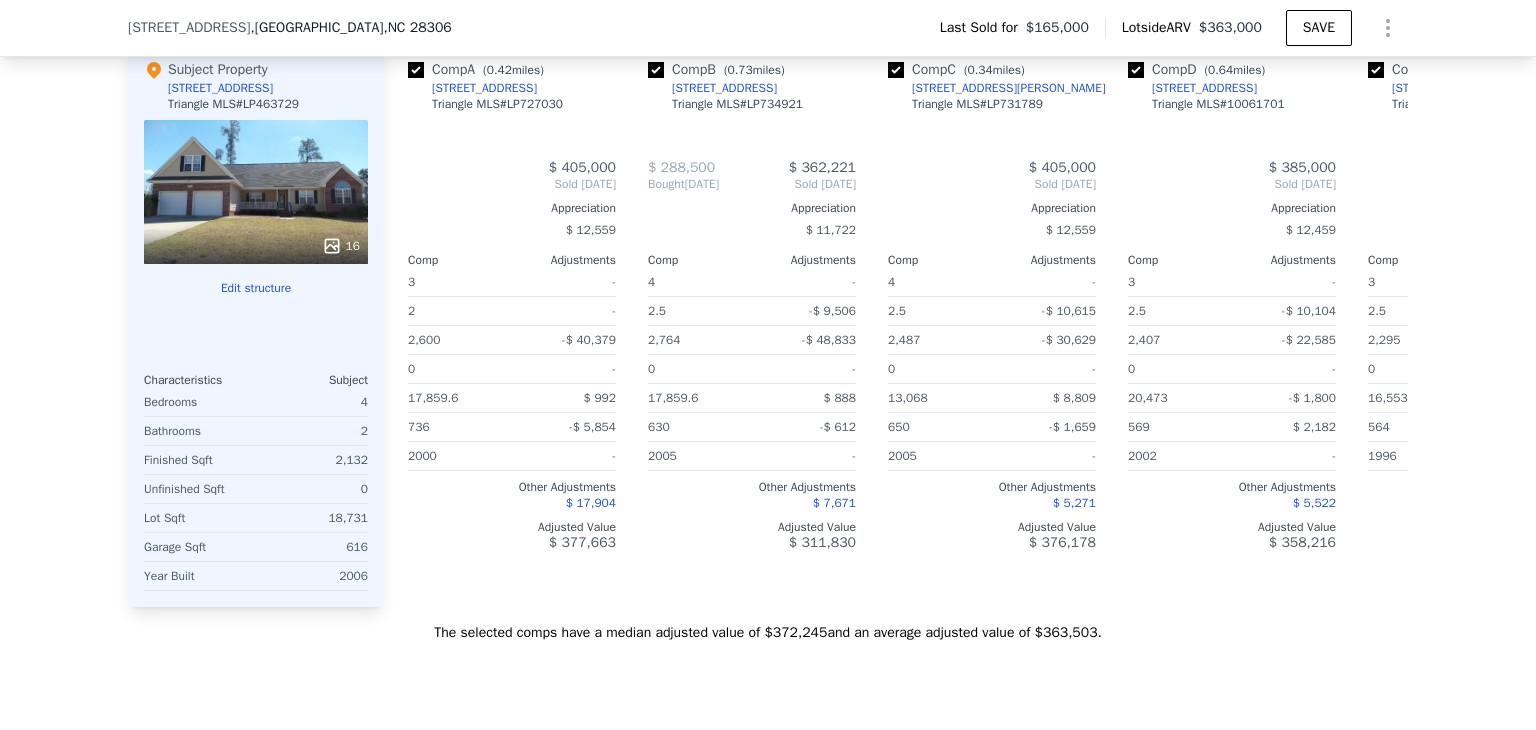 type on "3.5" 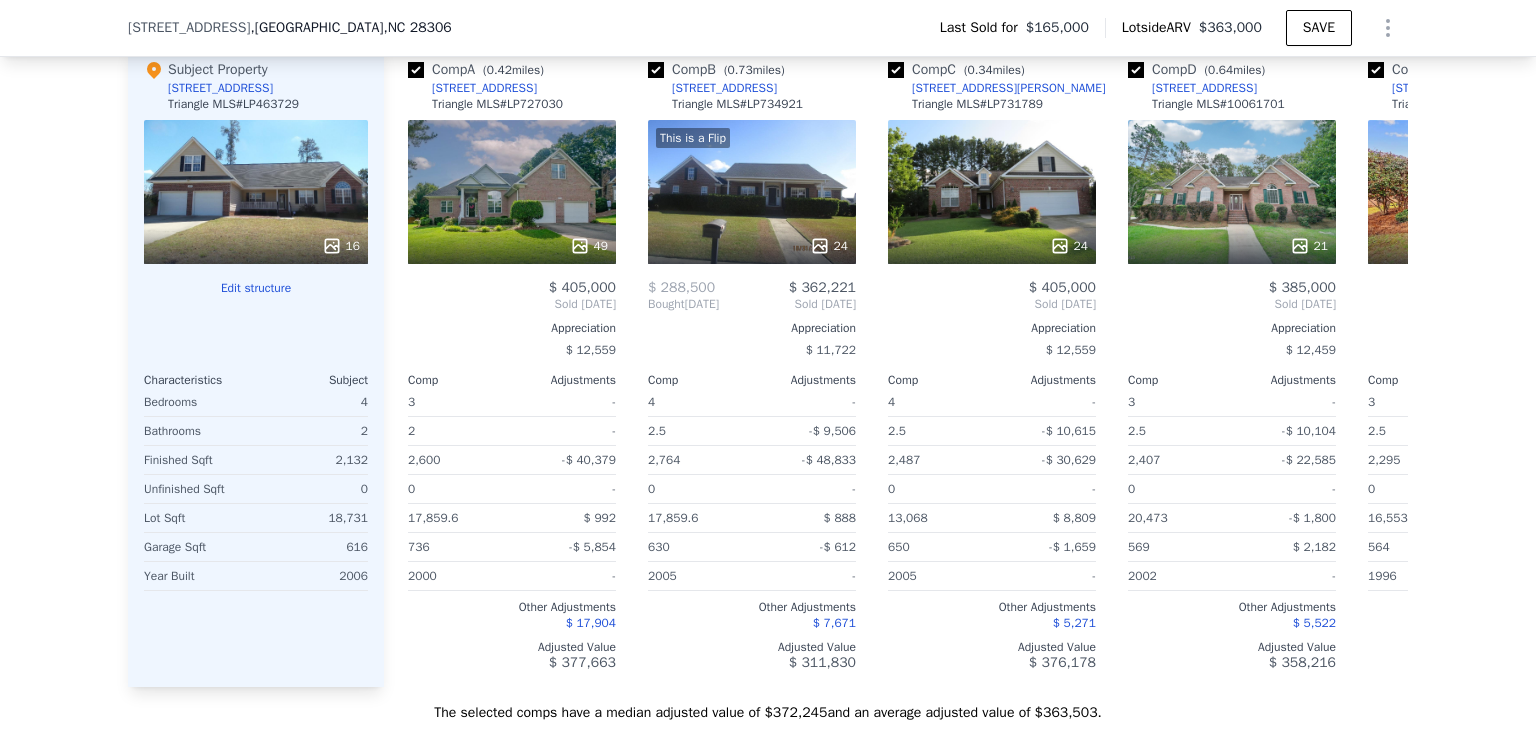 click at bounding box center (896, 70) 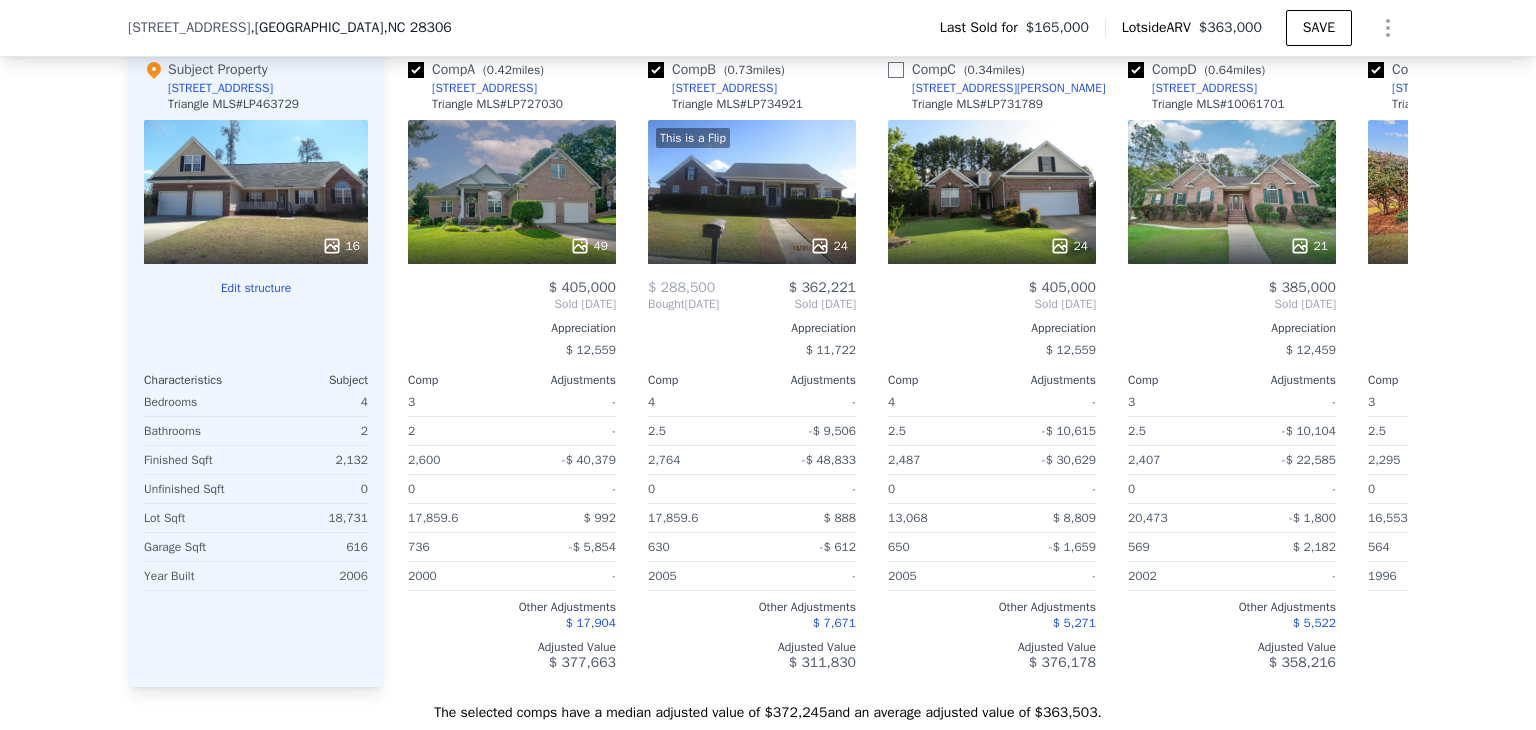 checkbox on "false" 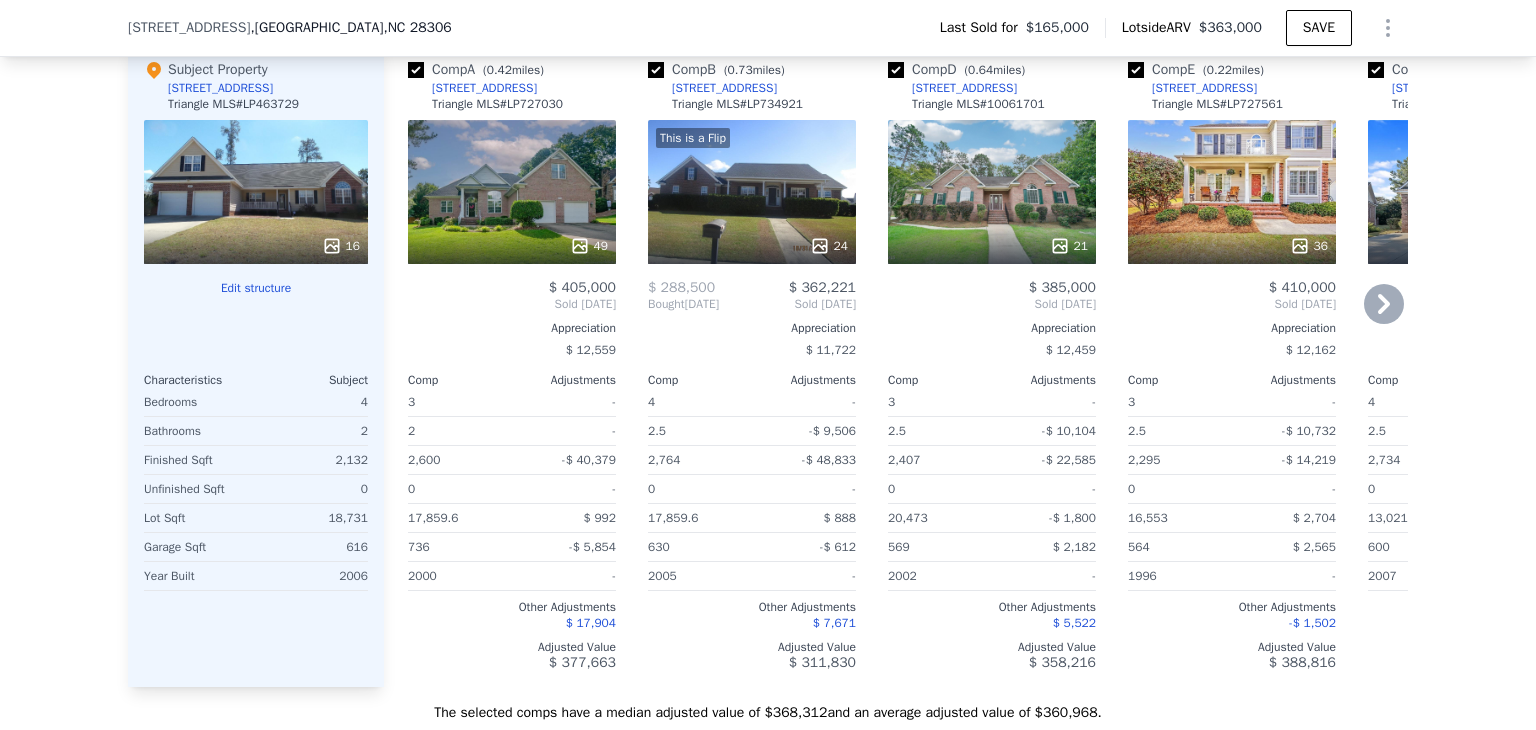 click at bounding box center (896, 70) 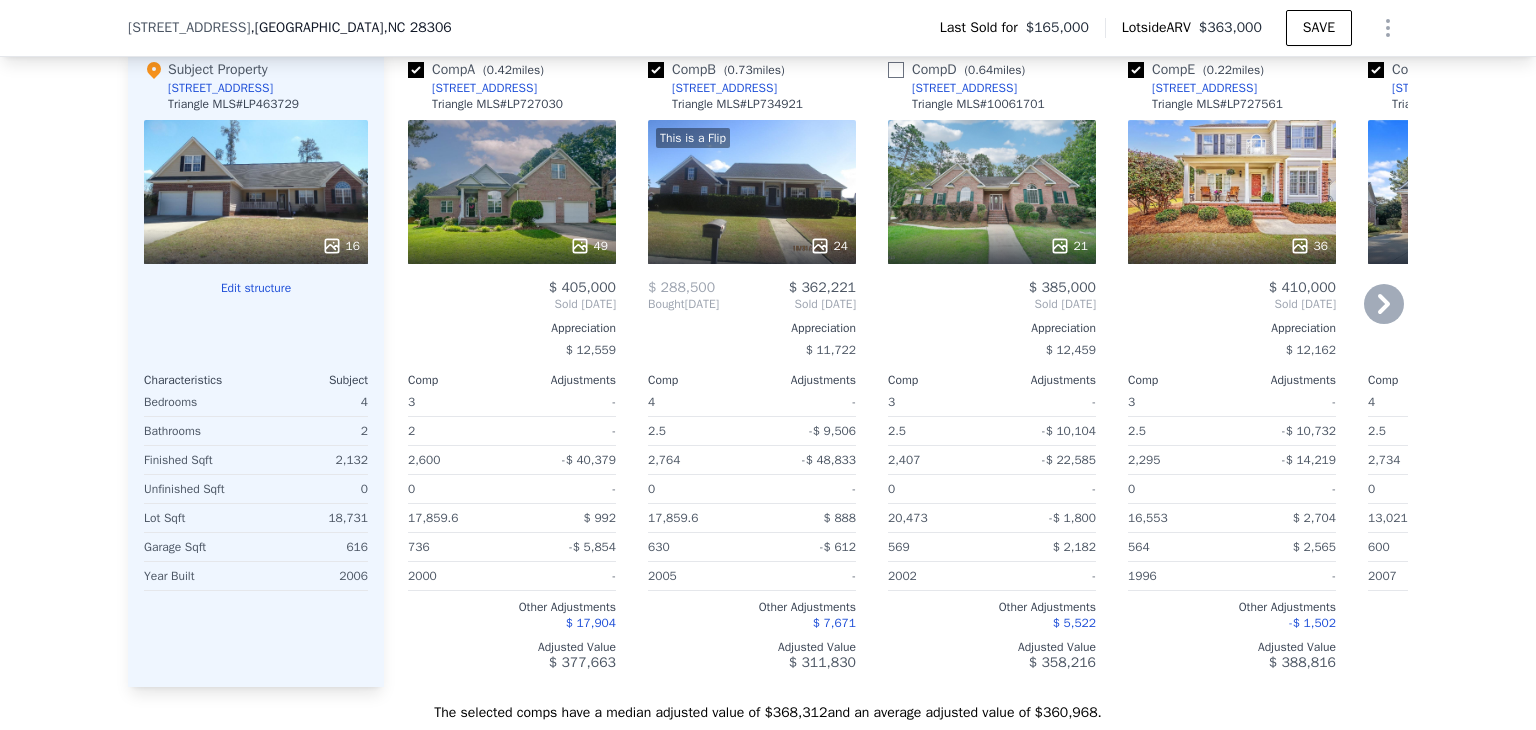 checkbox on "false" 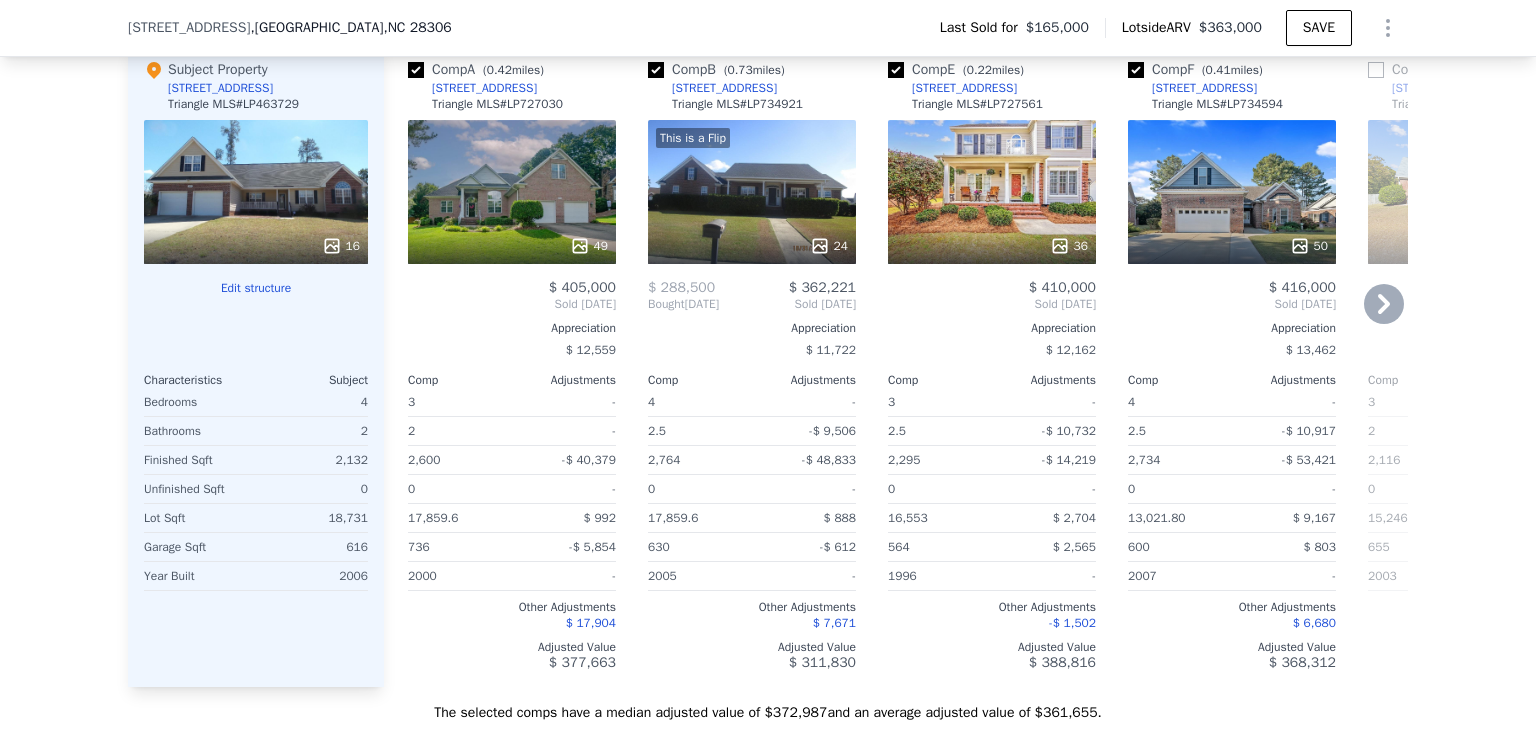click at bounding box center (896, 70) 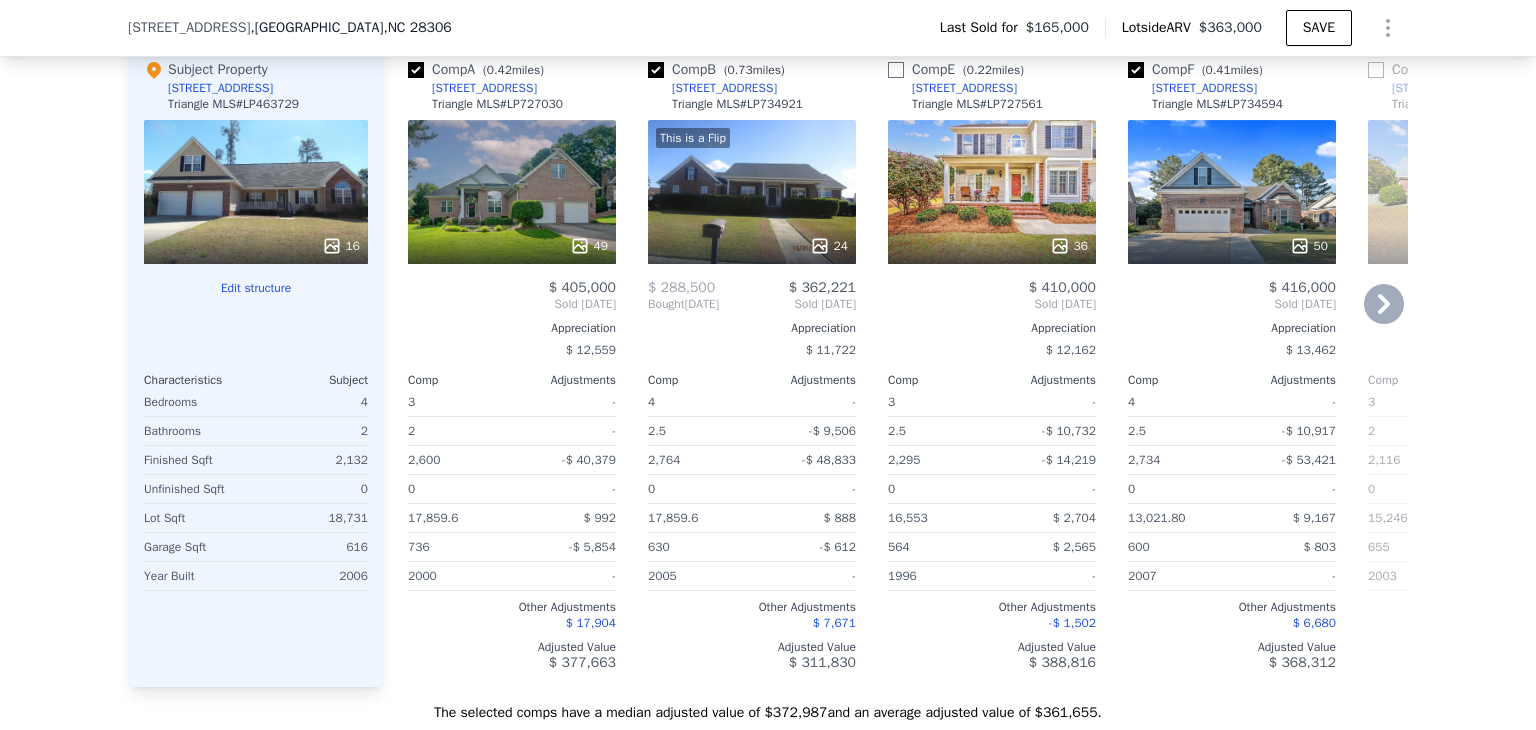 checkbox on "false" 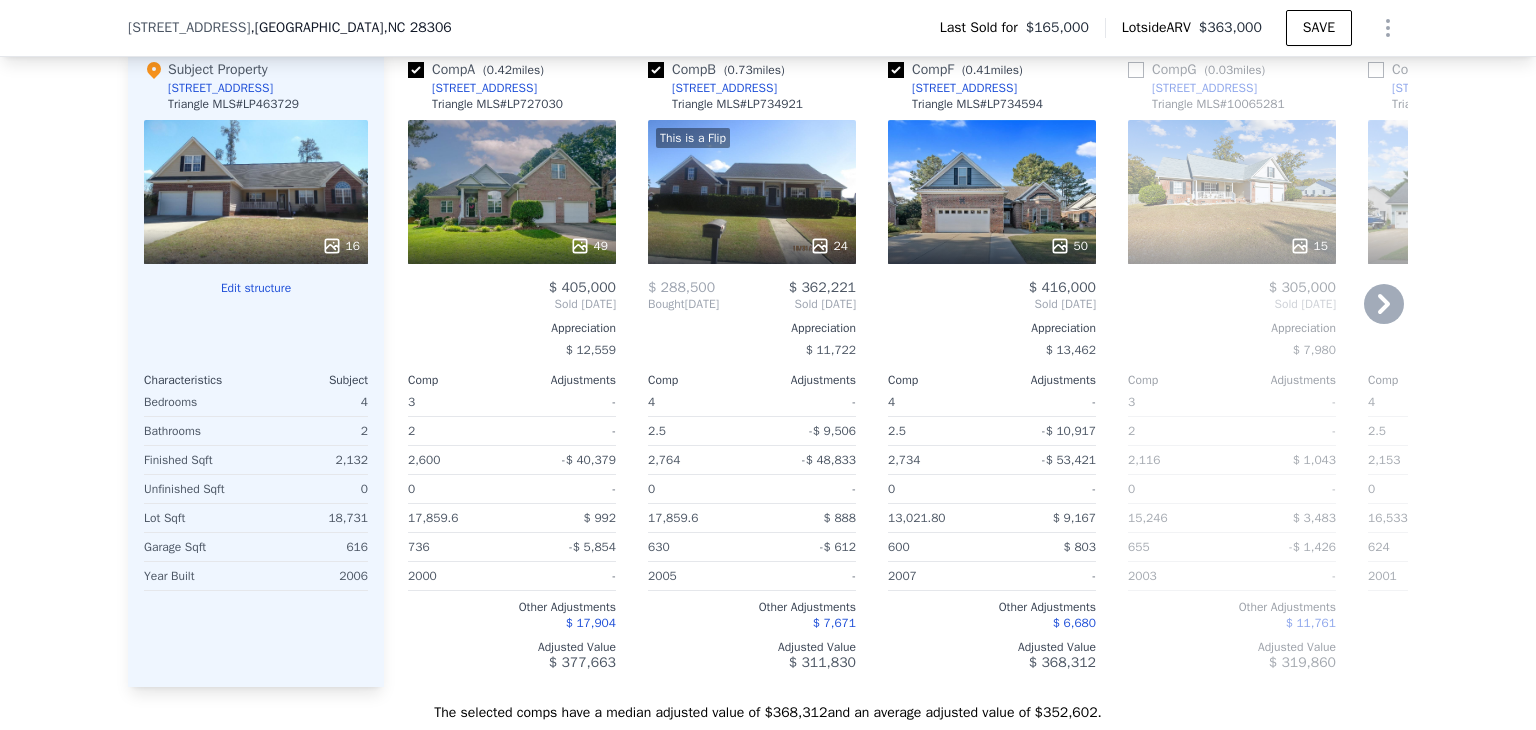 click at bounding box center [896, 70] 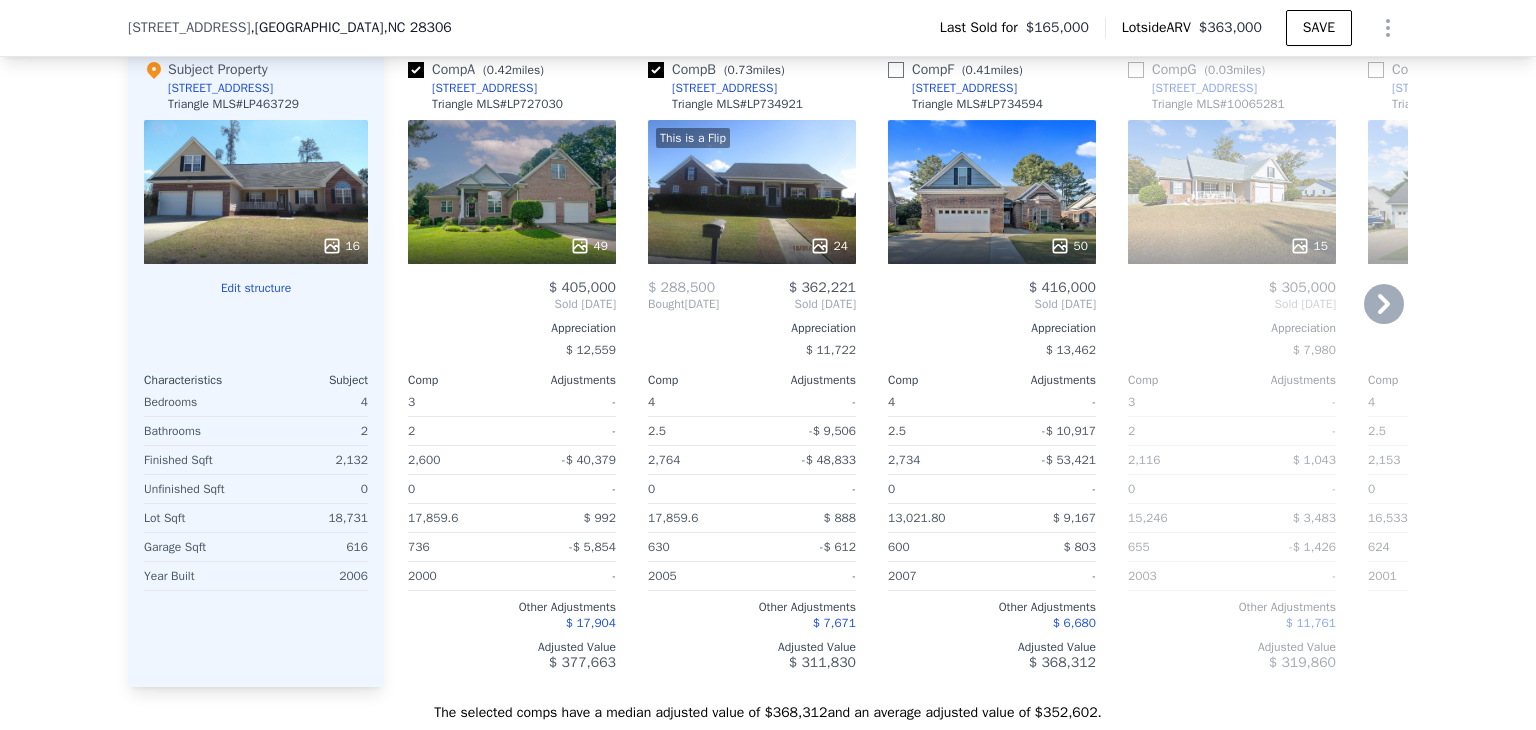 checkbox on "false" 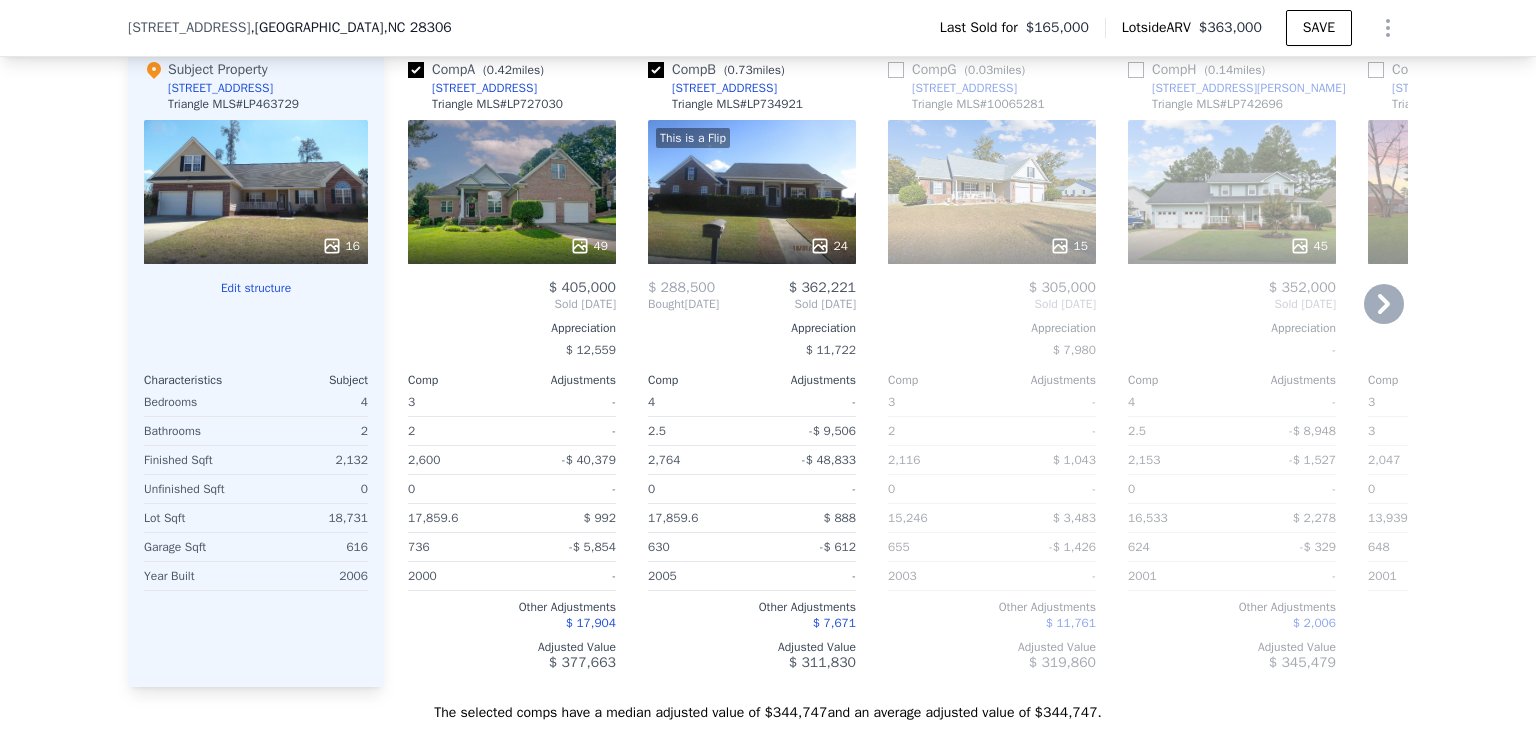 click on "Comp  B ( 0.73  miles)" at bounding box center [720, 70] 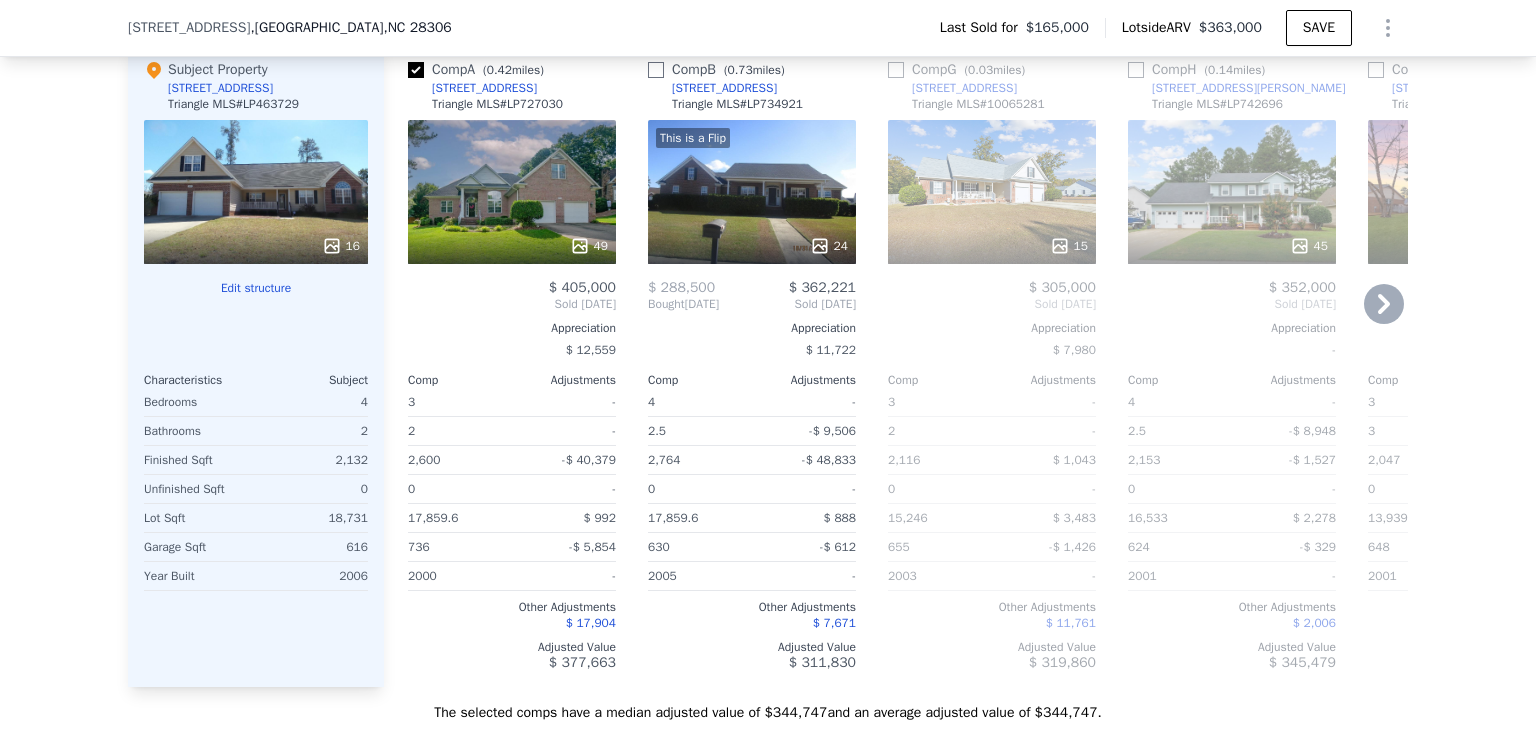 checkbox on "false" 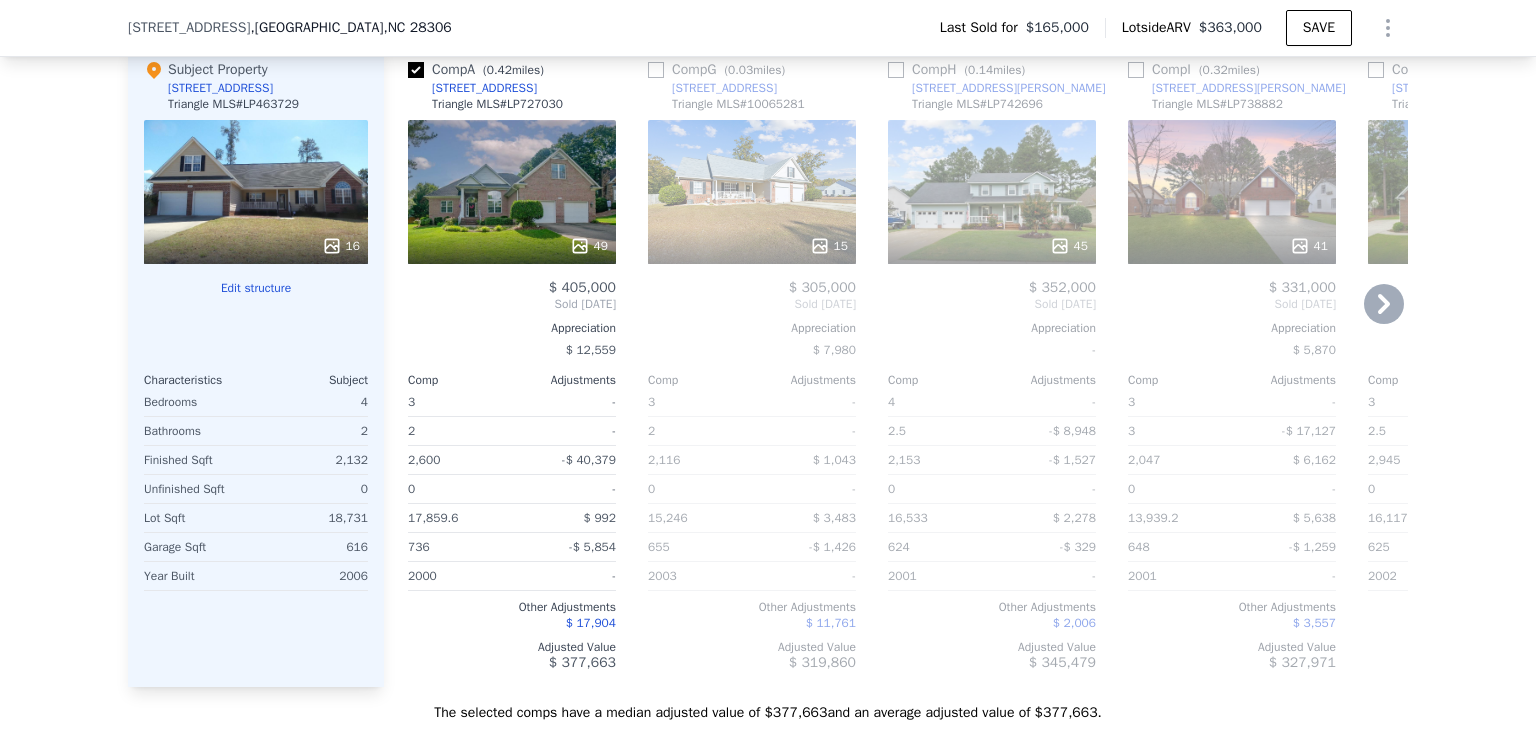 click at bounding box center (416, 70) 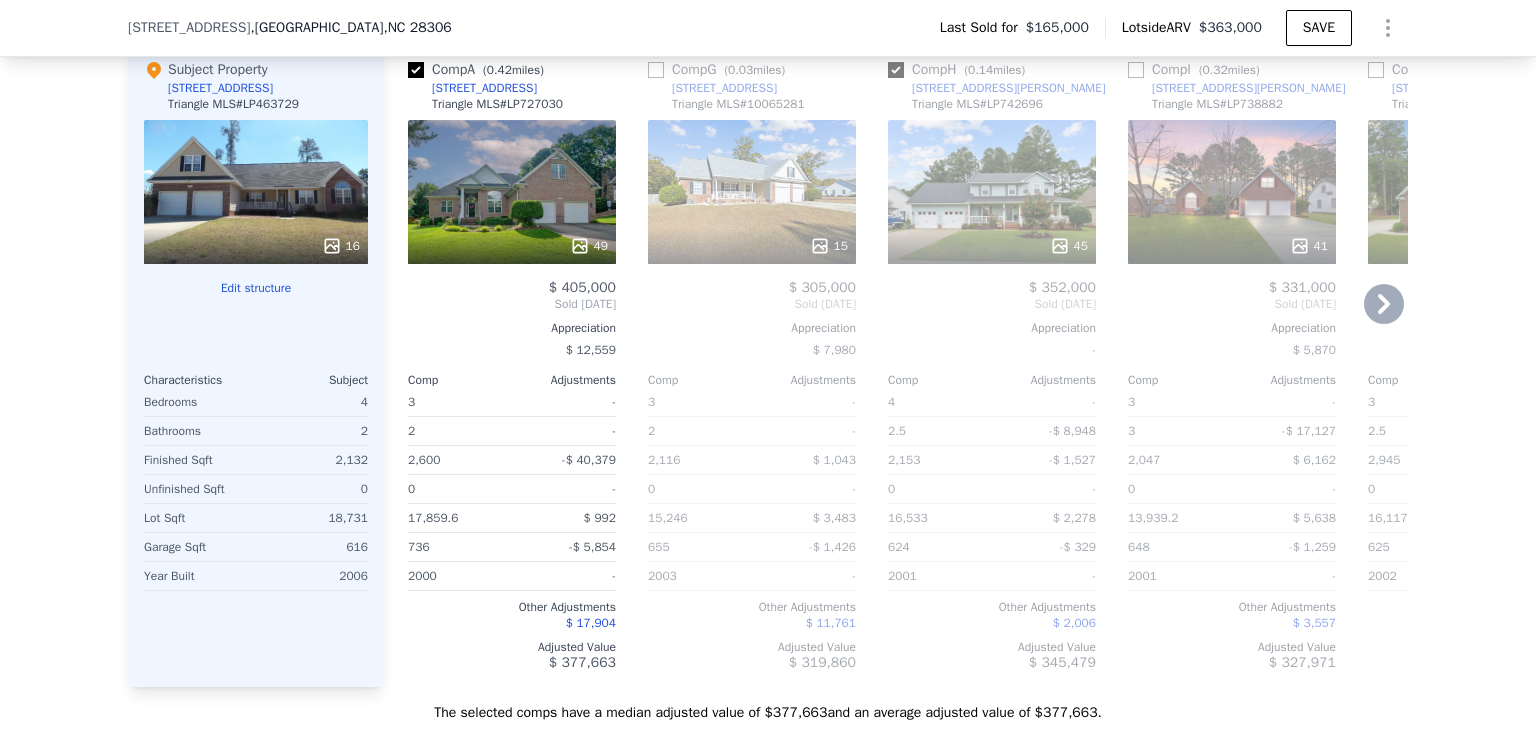 checkbox on "true" 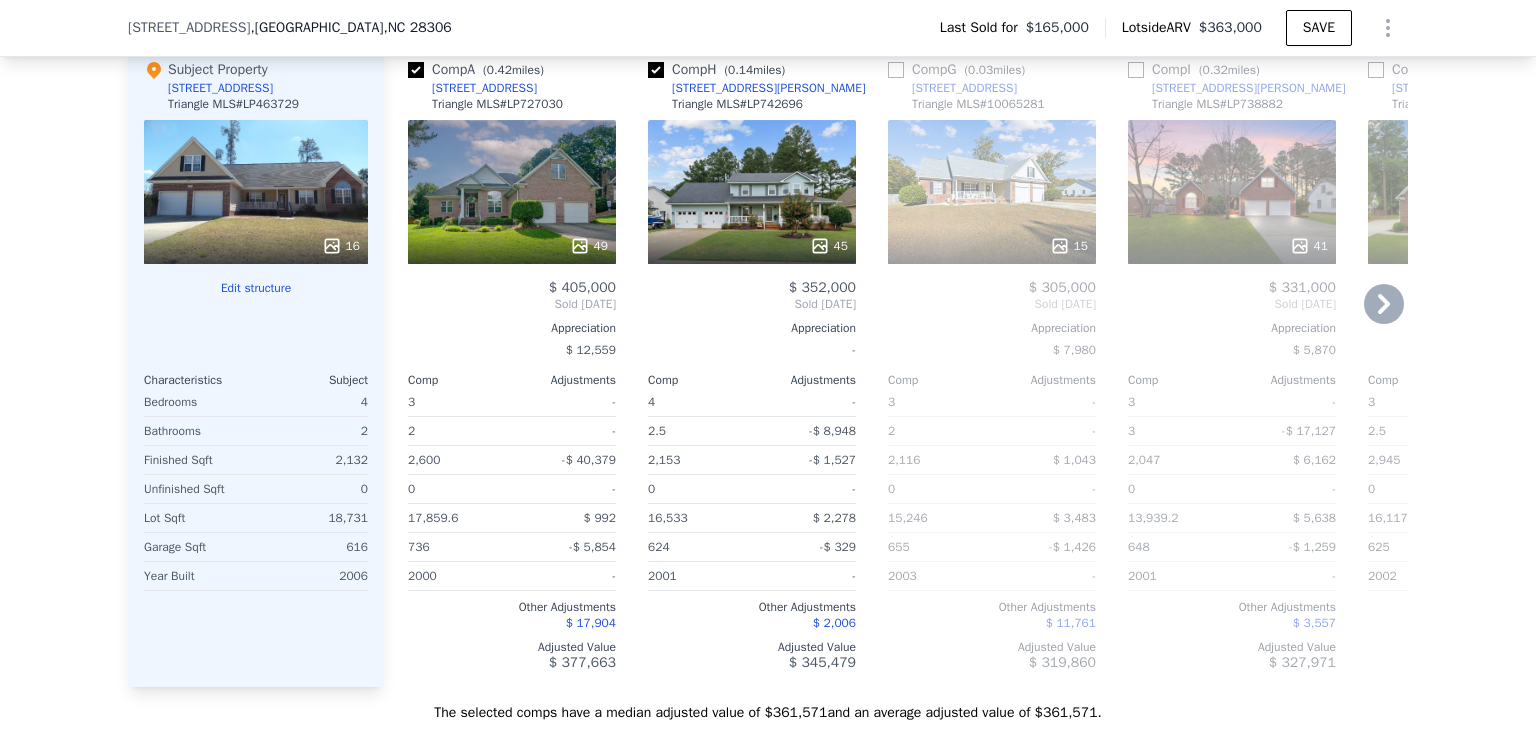 click at bounding box center (1136, 70) 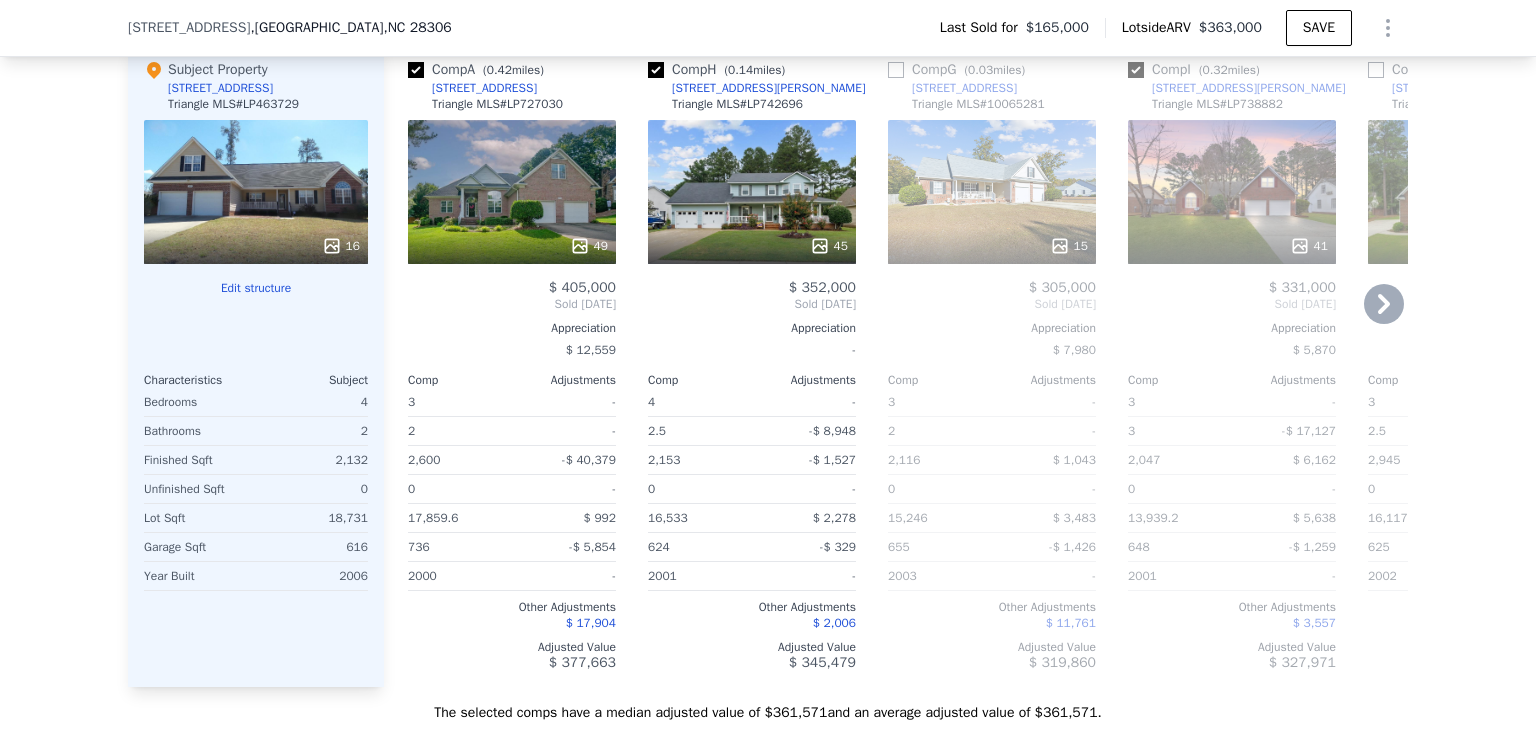 checkbox on "true" 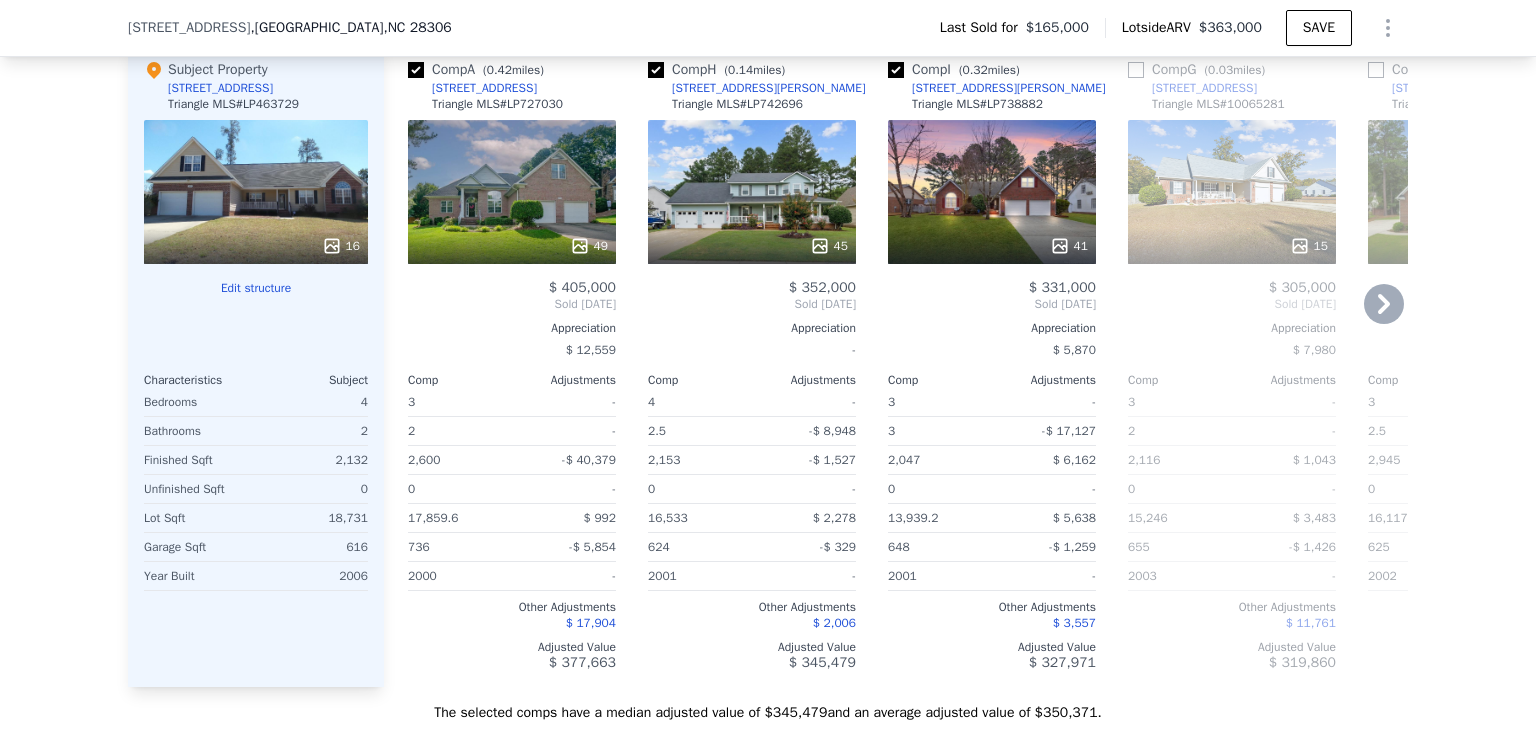 click at bounding box center [416, 70] 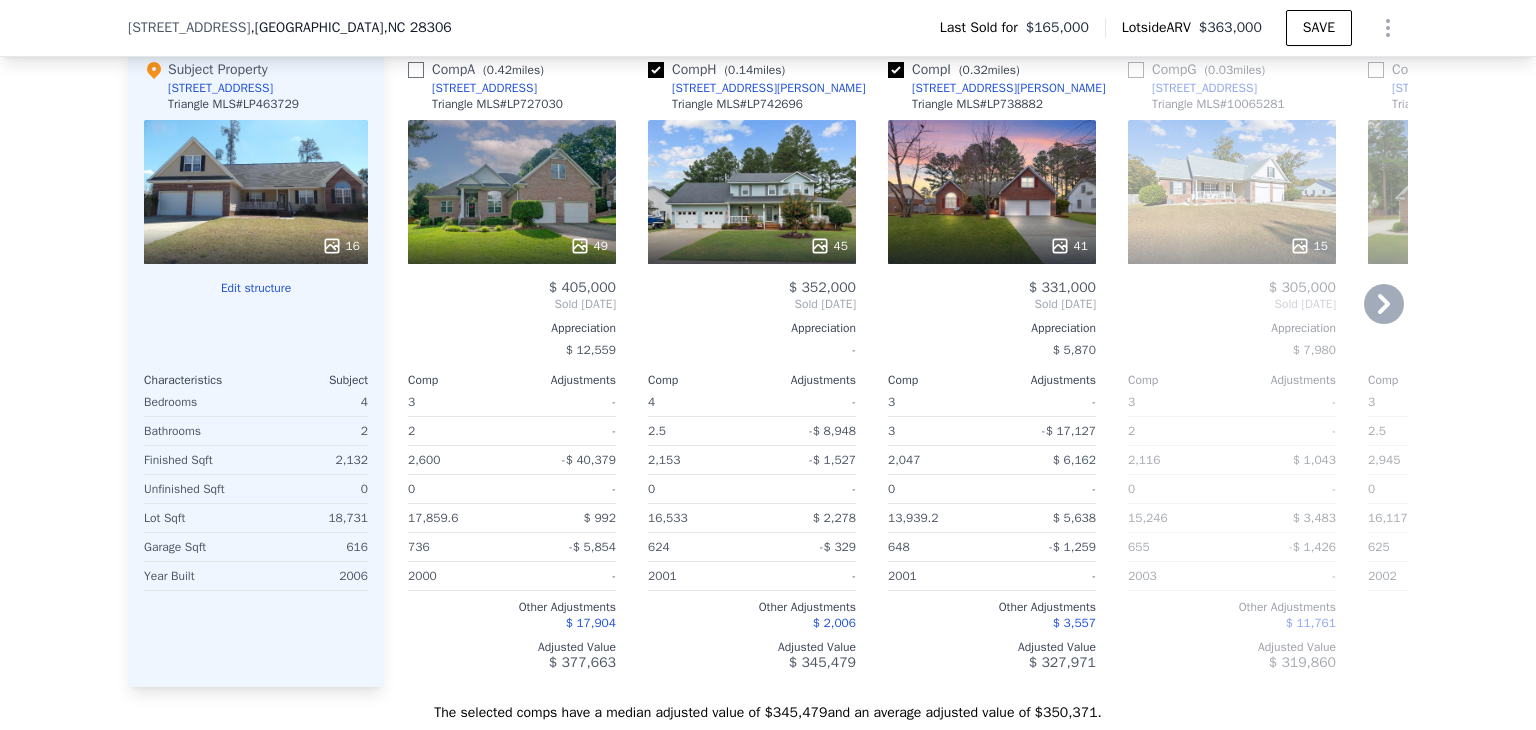 checkbox on "false" 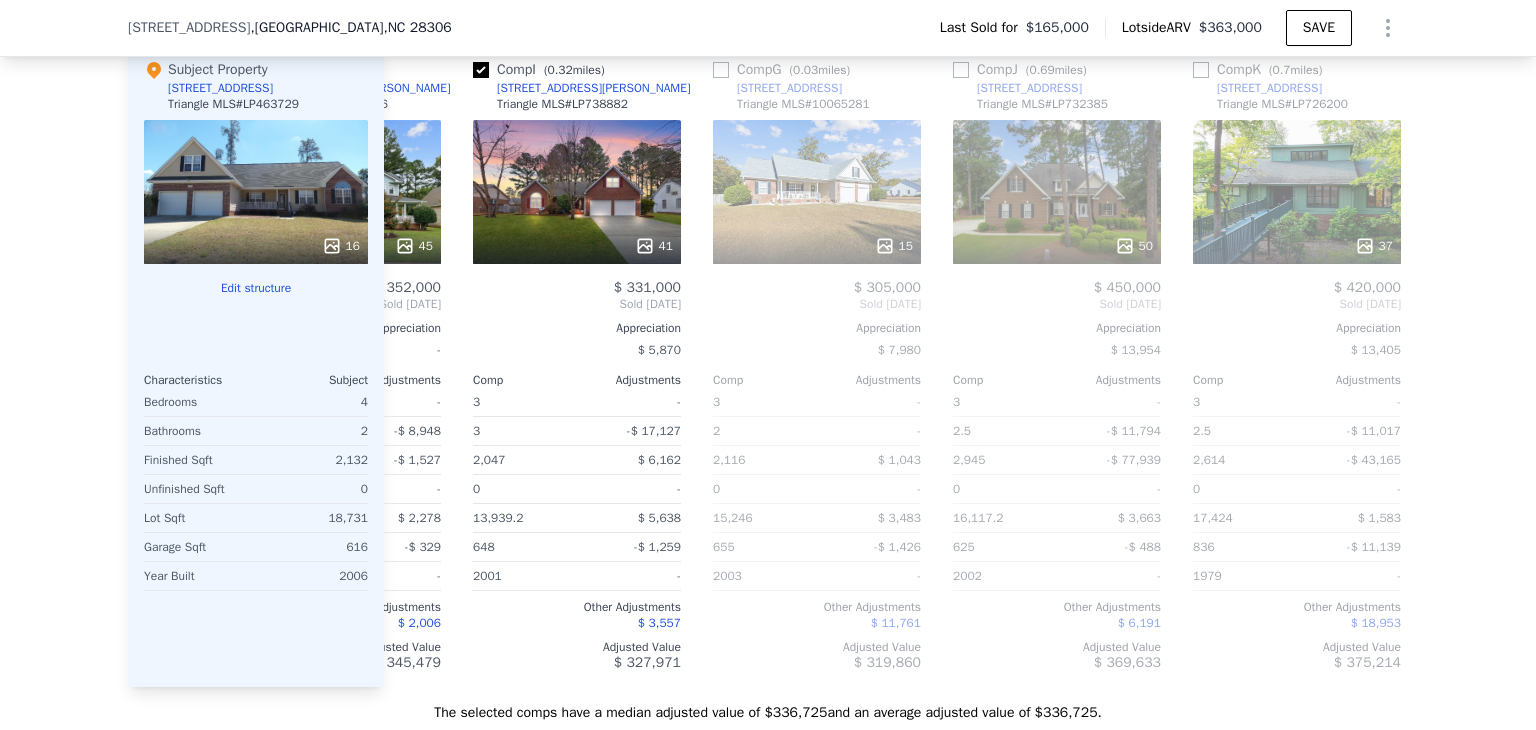 scroll, scrollTop: 0, scrollLeft: 172, axis: horizontal 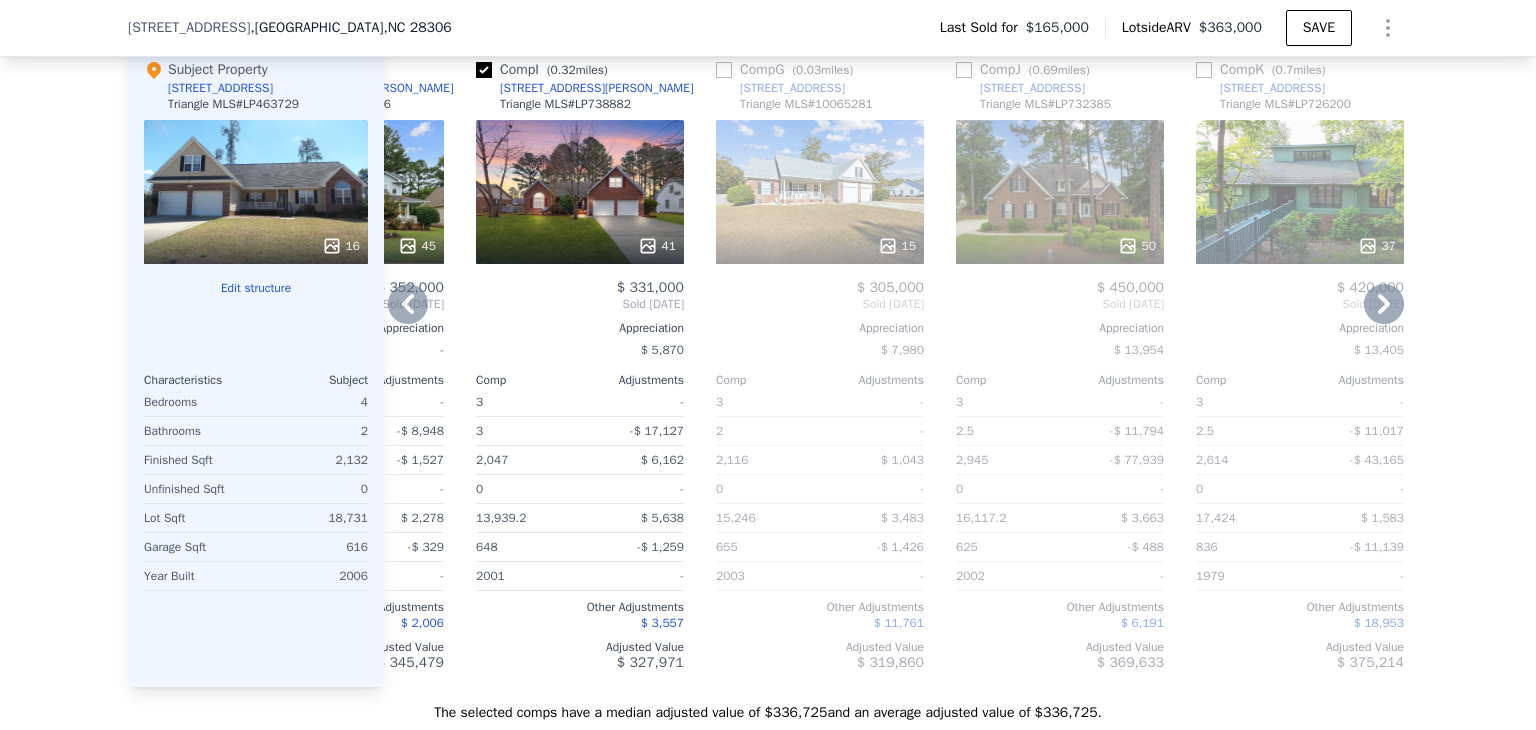 click at bounding box center (724, 70) 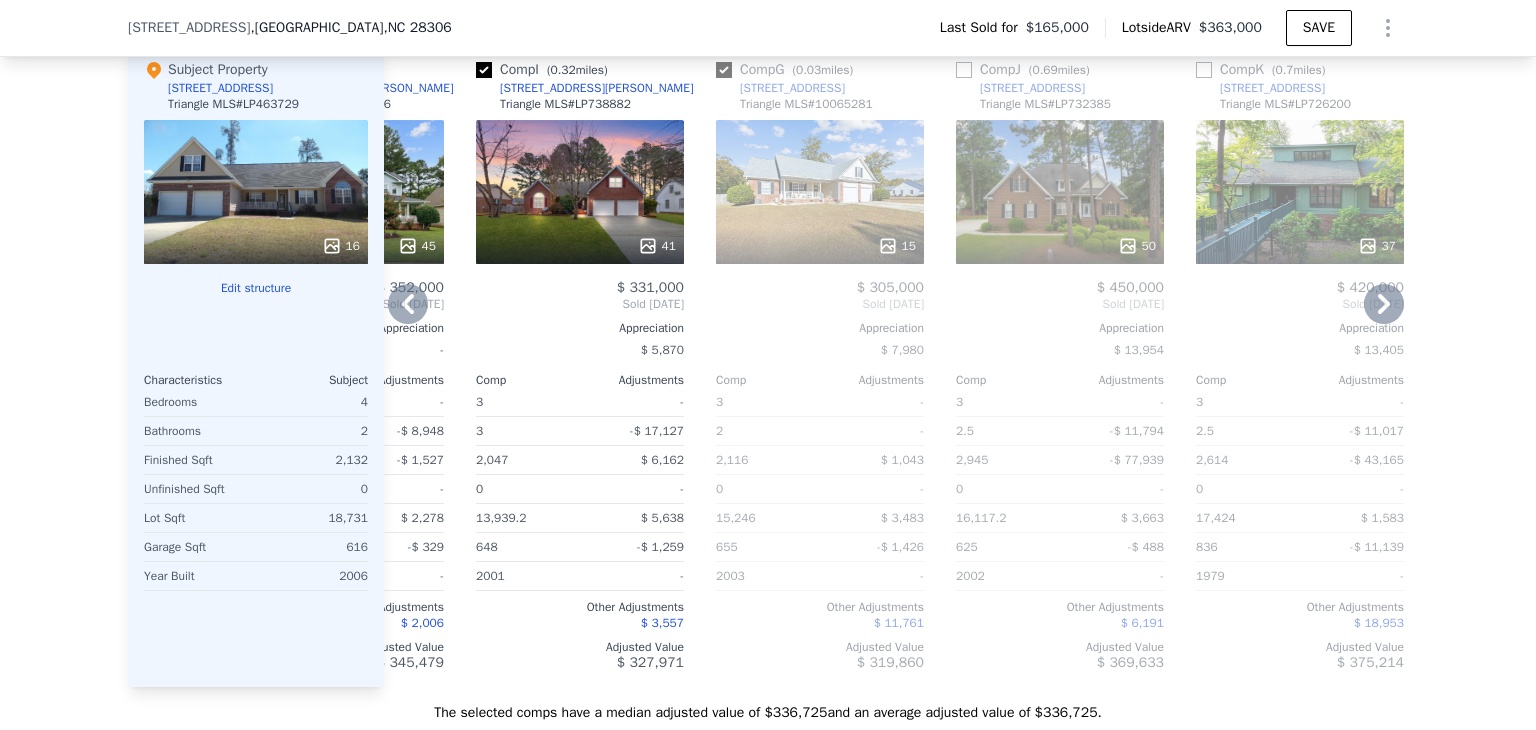 checkbox on "true" 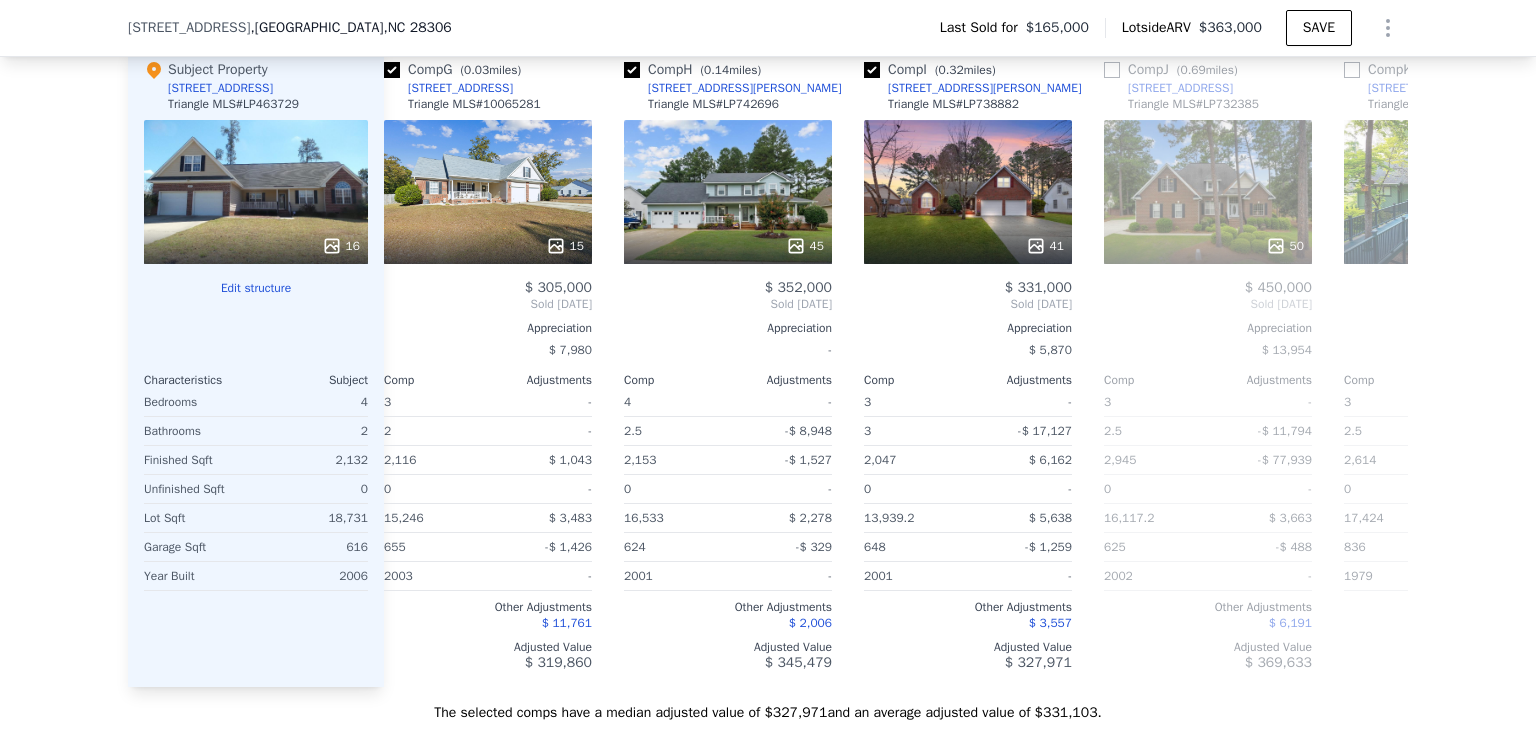 scroll, scrollTop: 0, scrollLeft: 0, axis: both 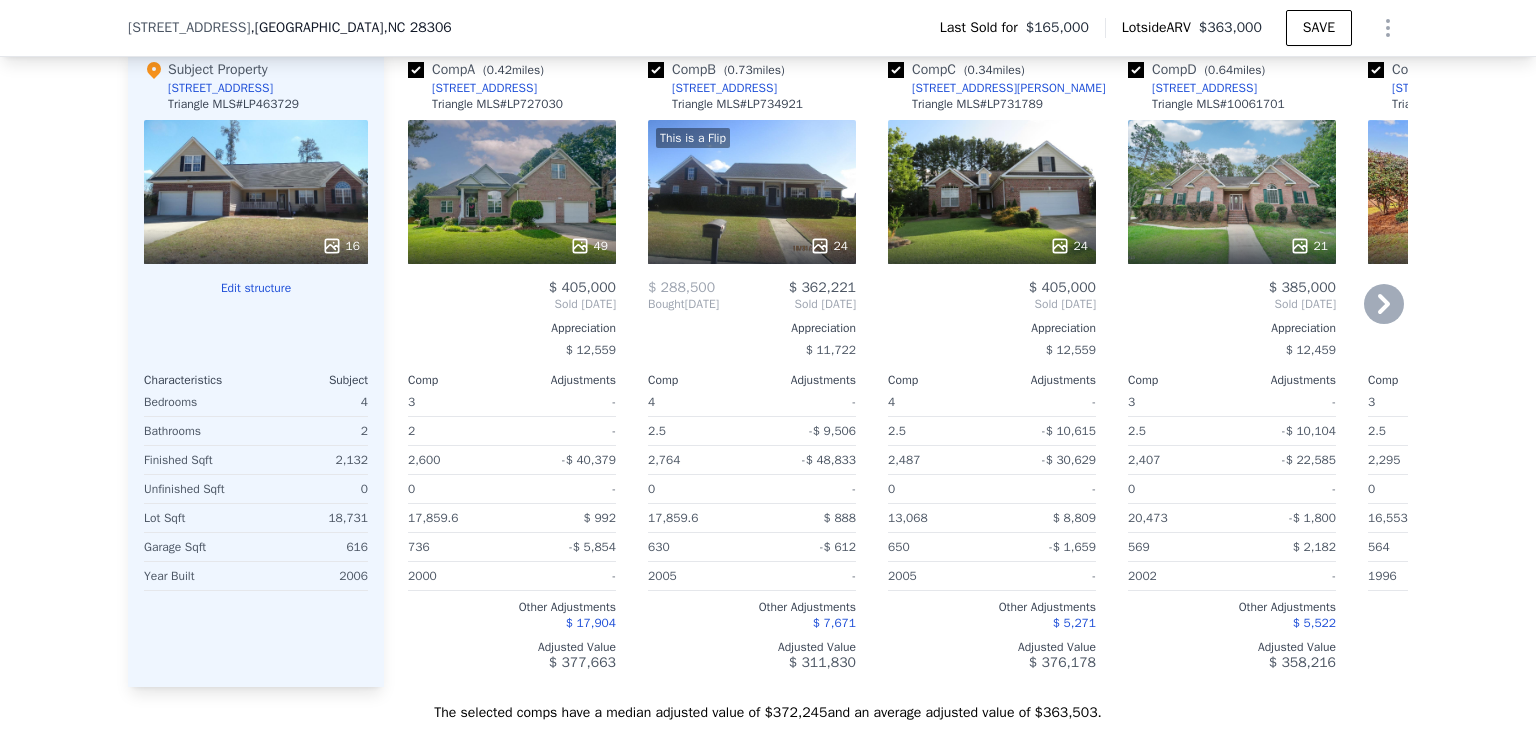 checkbox on "true" 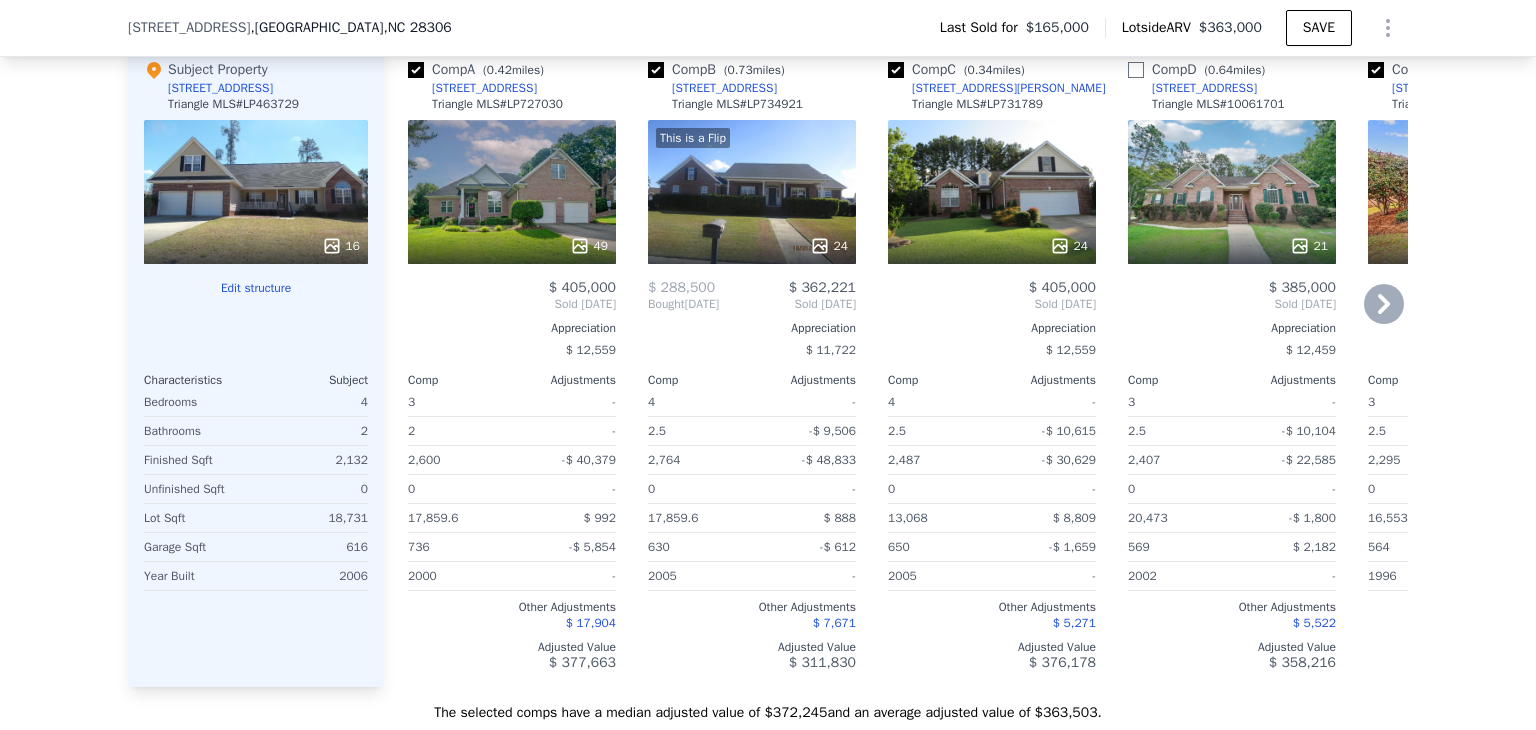 checkbox on "false" 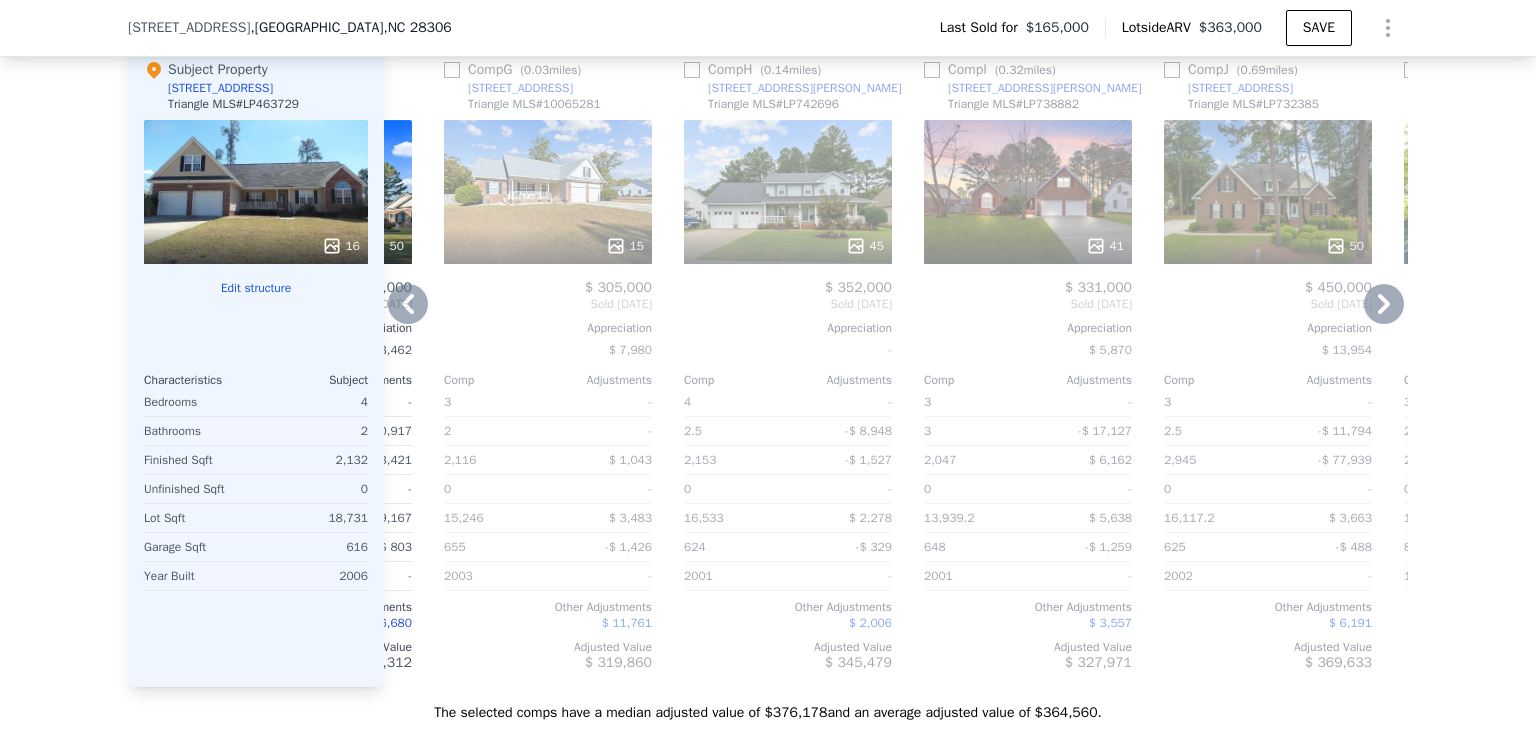 scroll, scrollTop: 0, scrollLeft: 1164, axis: horizontal 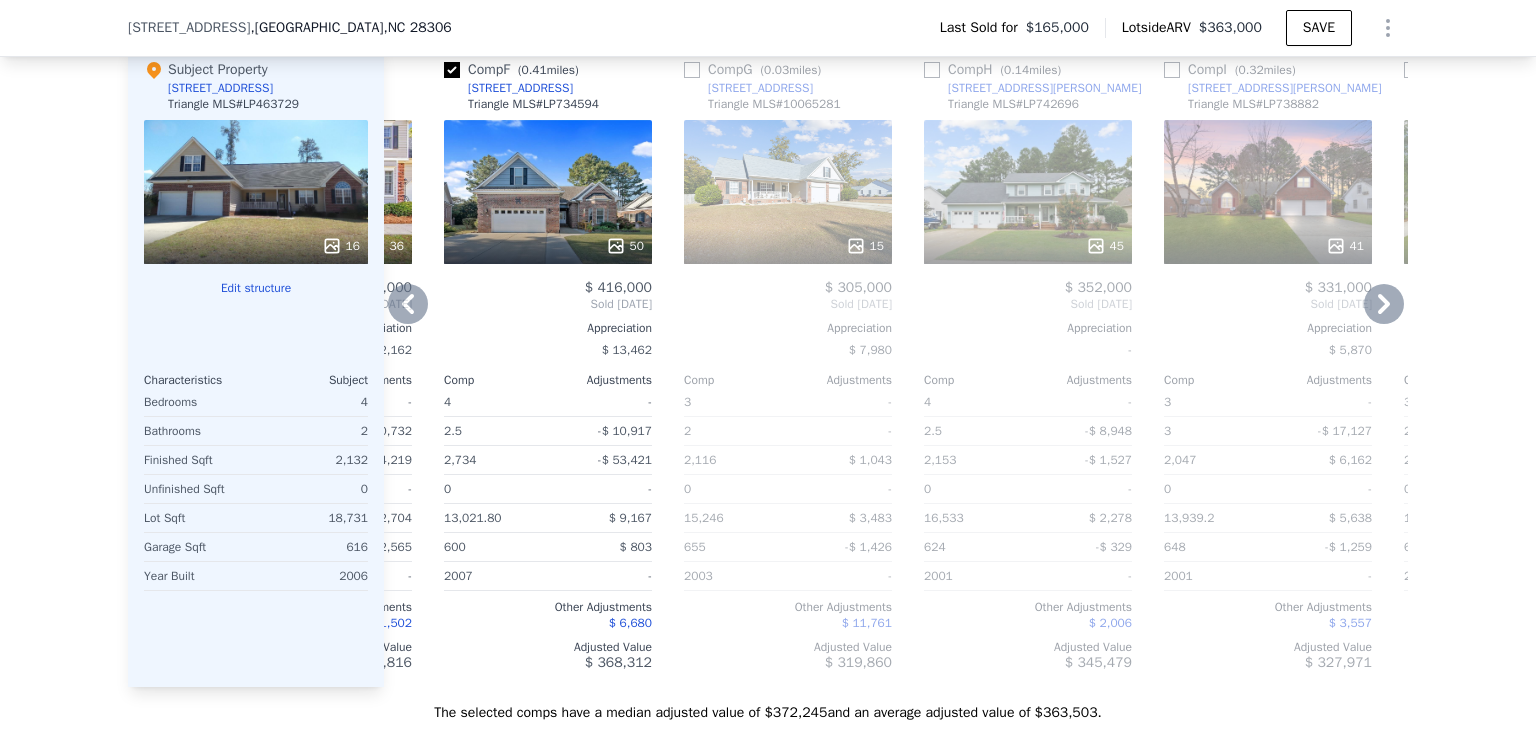checkbox on "true" 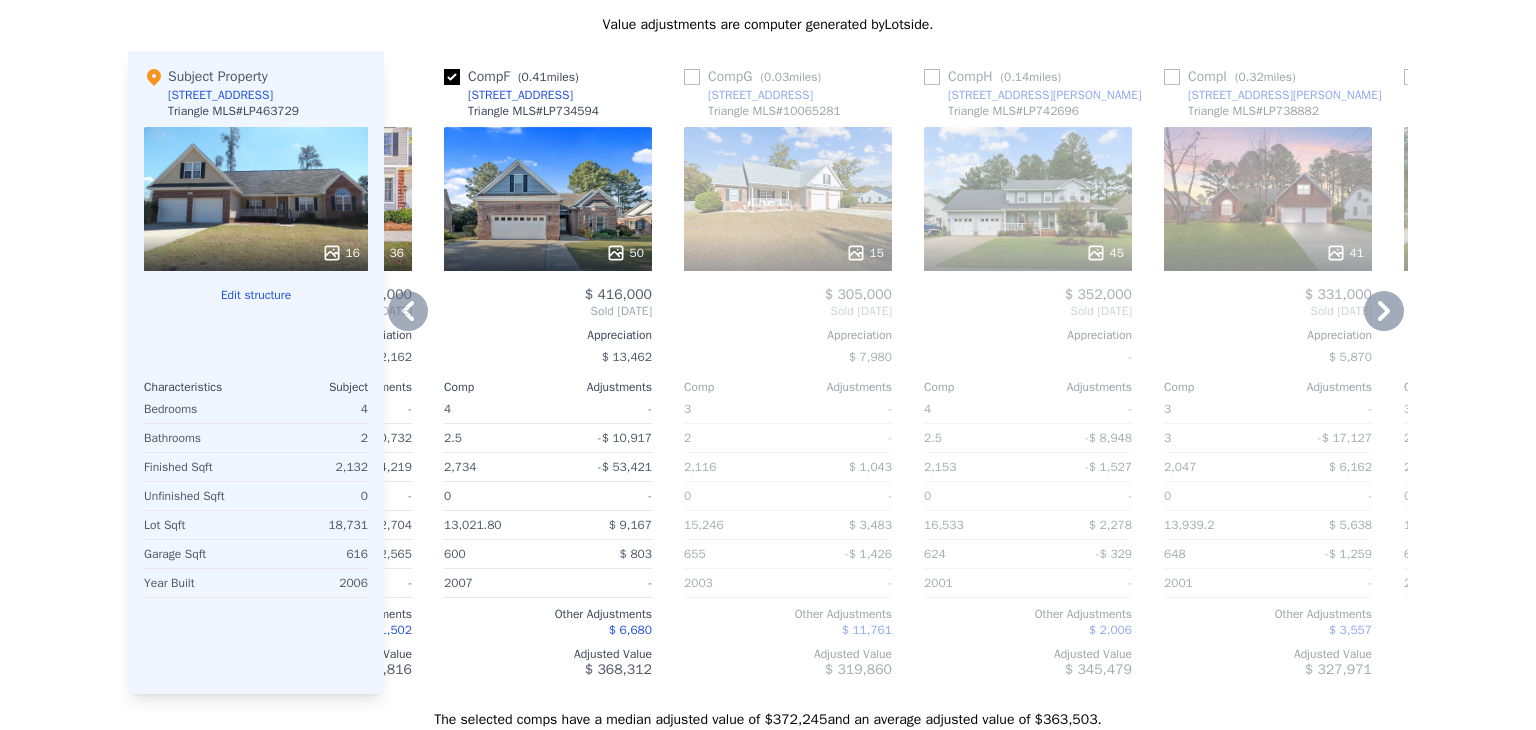scroll, scrollTop: 0, scrollLeft: 0, axis: both 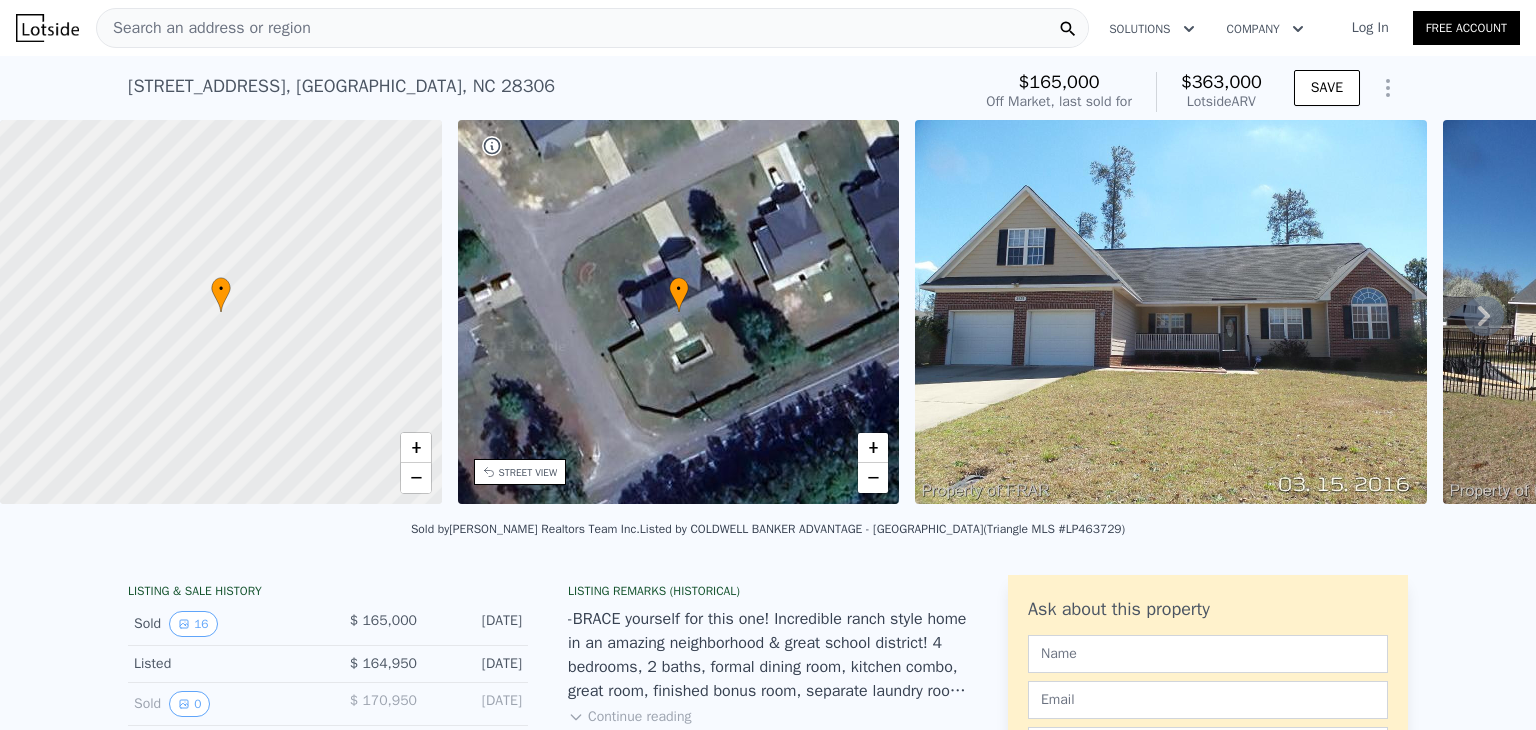 click on "[STREET_ADDRESS]" at bounding box center [341, 86] 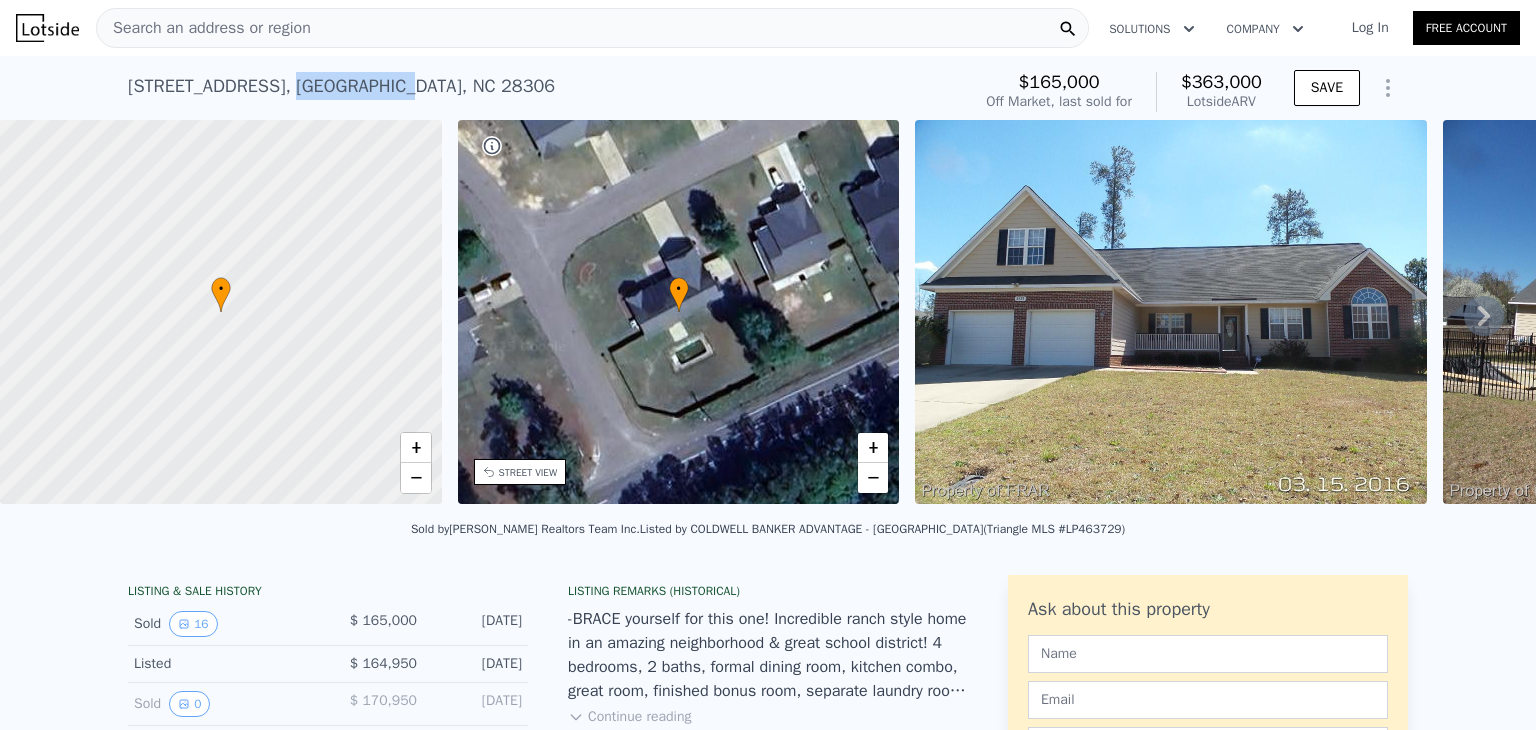 click on "[STREET_ADDRESS]" at bounding box center [341, 86] 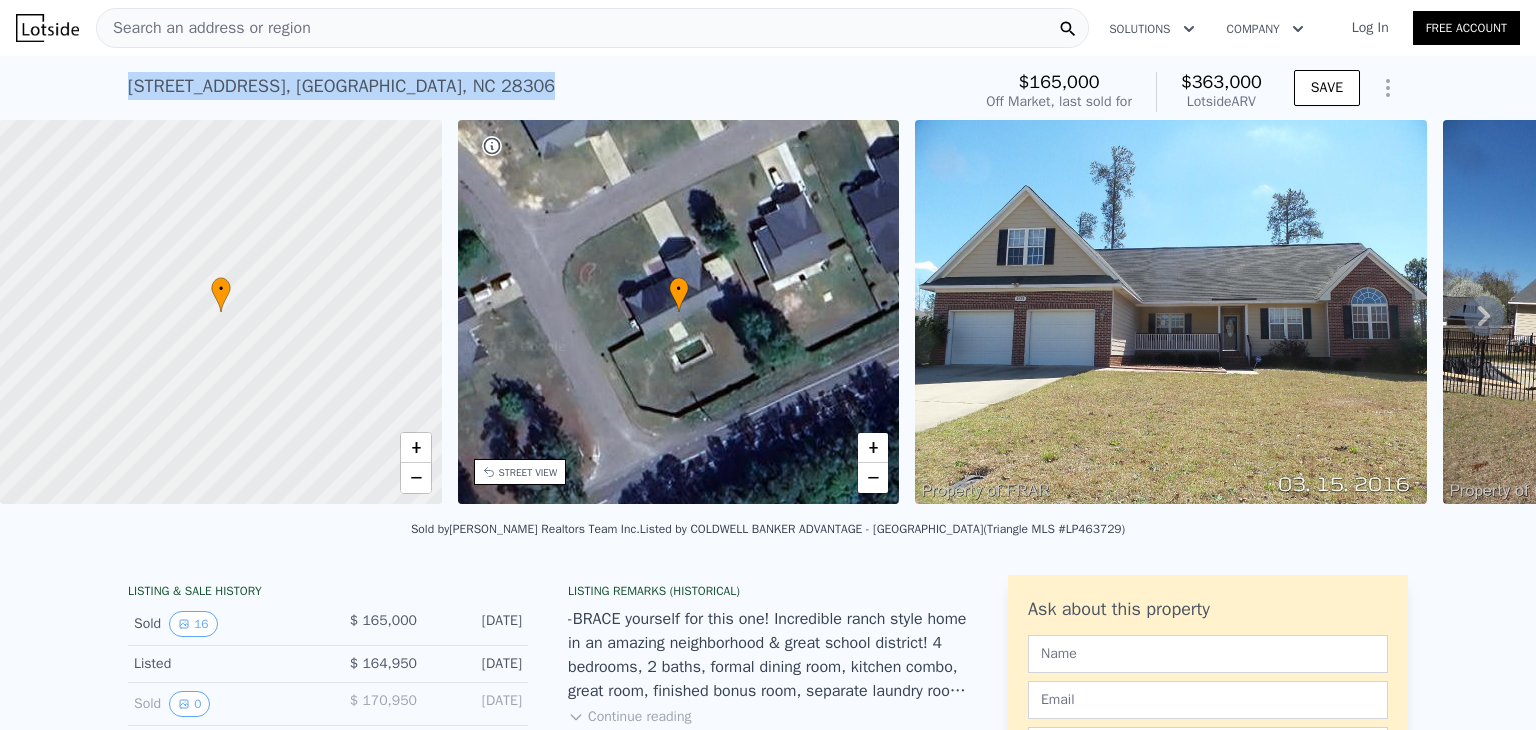 click on "[STREET_ADDRESS]" at bounding box center [341, 86] 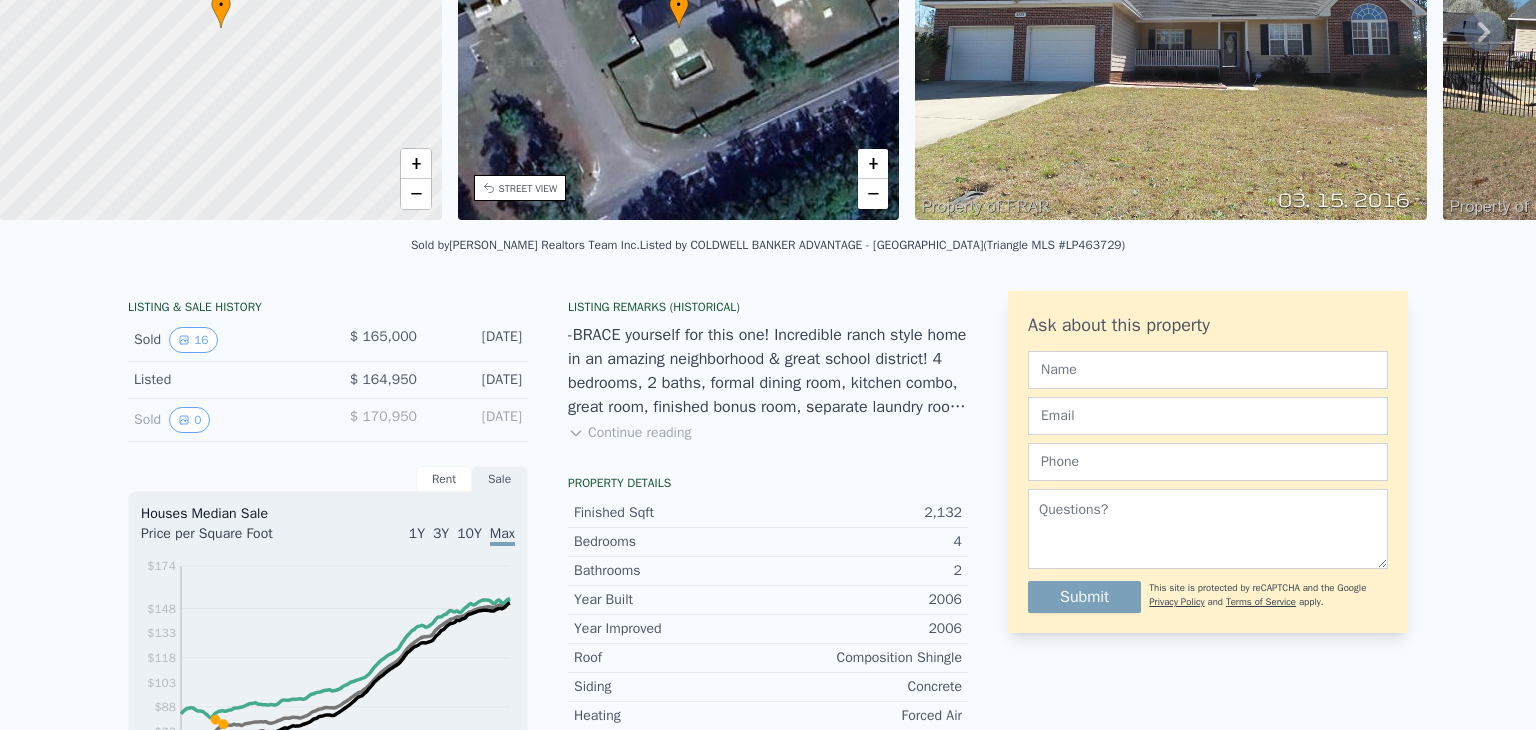scroll, scrollTop: 0, scrollLeft: 0, axis: both 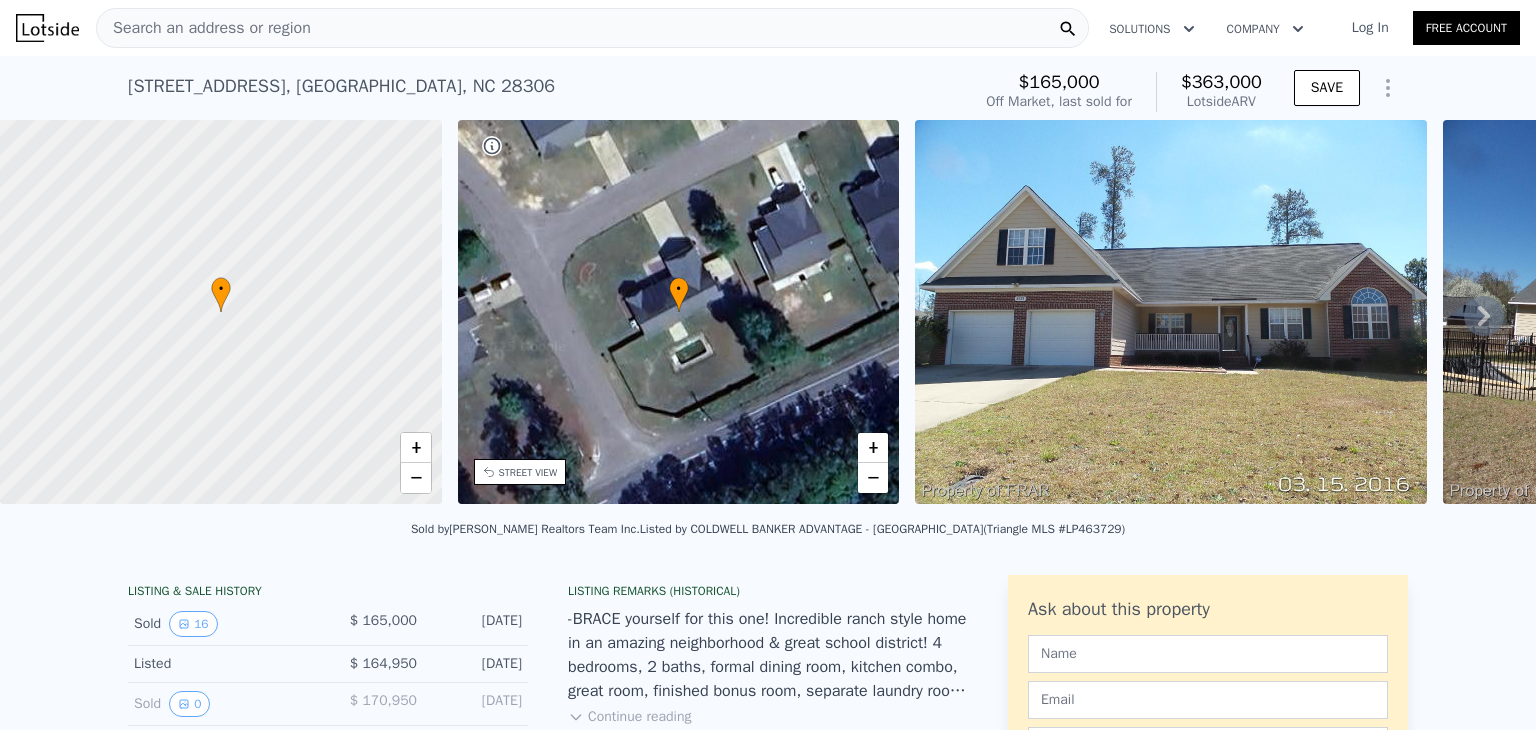 click on "[STREET_ADDRESS]" at bounding box center [341, 86] 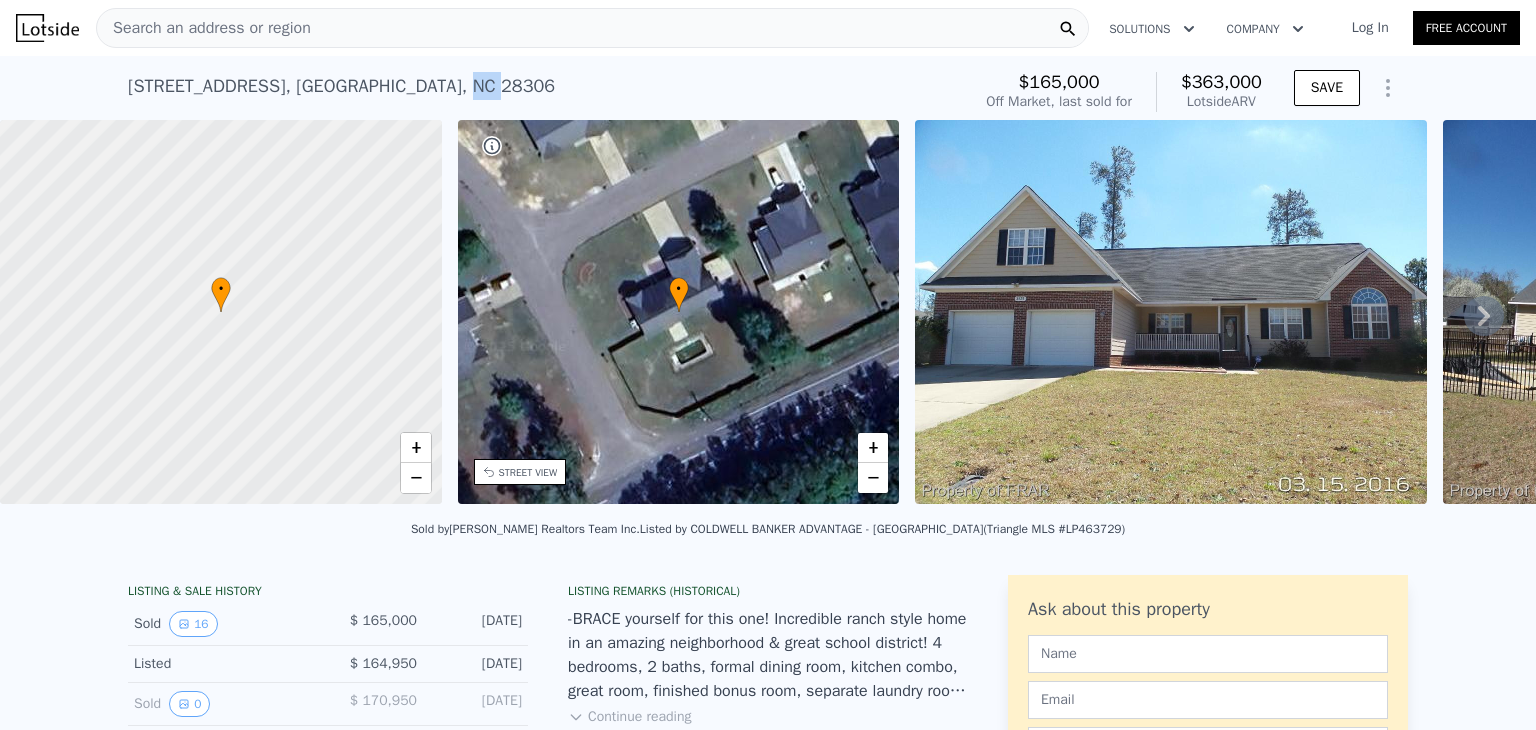 click on "[STREET_ADDRESS]" at bounding box center [341, 86] 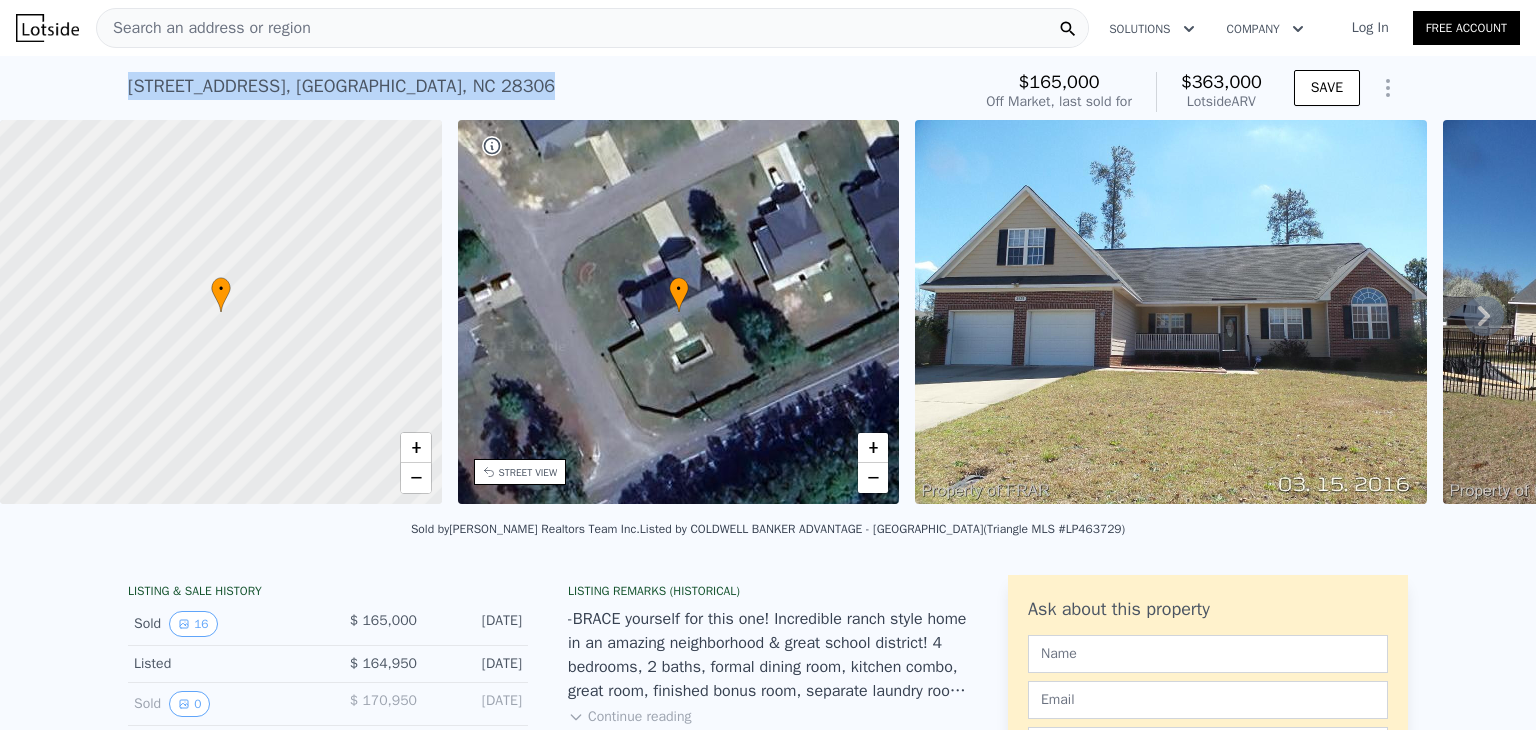 click on "[STREET_ADDRESS]" at bounding box center (341, 86) 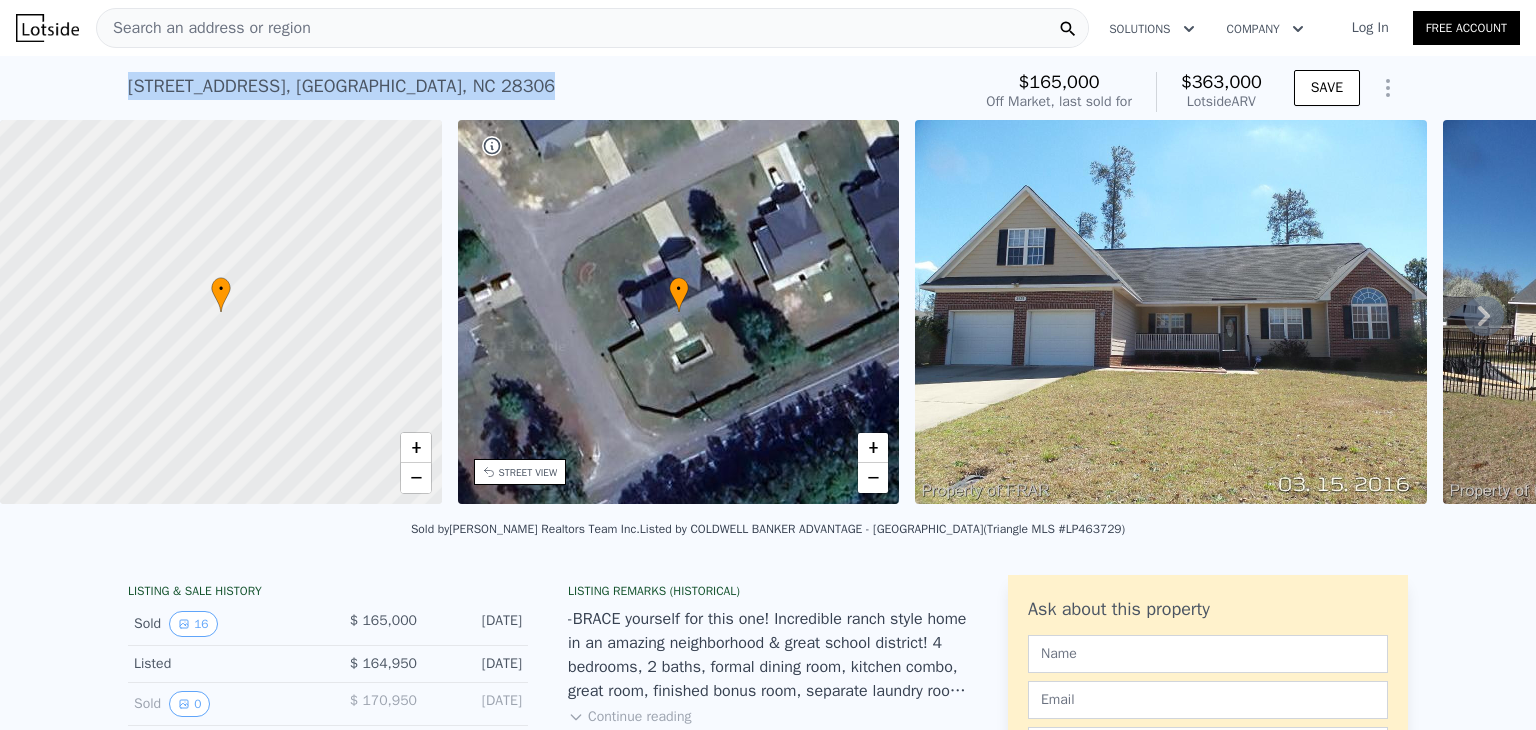 copy on "[STREET_ADDRESS] Sold [DATE] for  $165k (~ARV  $363k )" 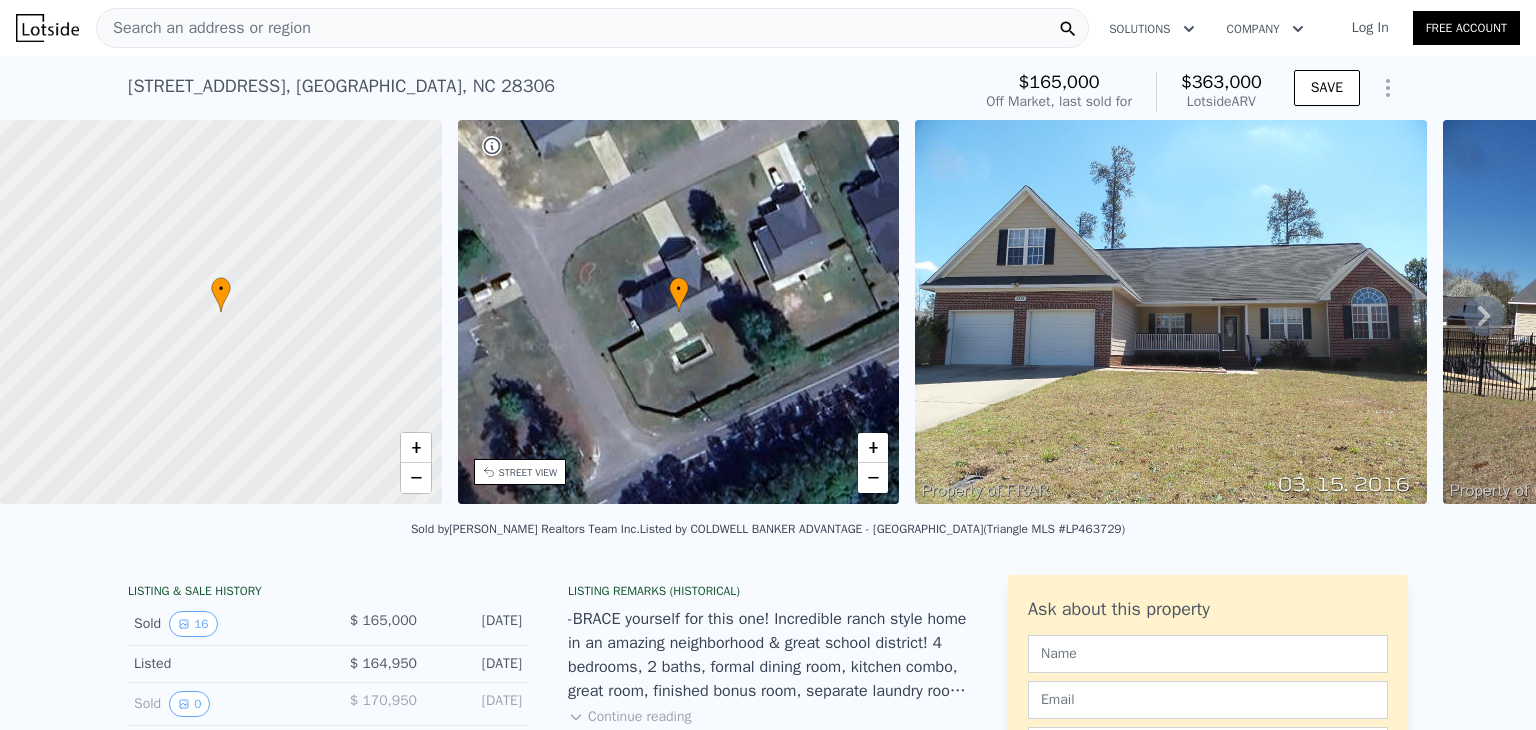 click on "Search an address or region" at bounding box center (592, 28) 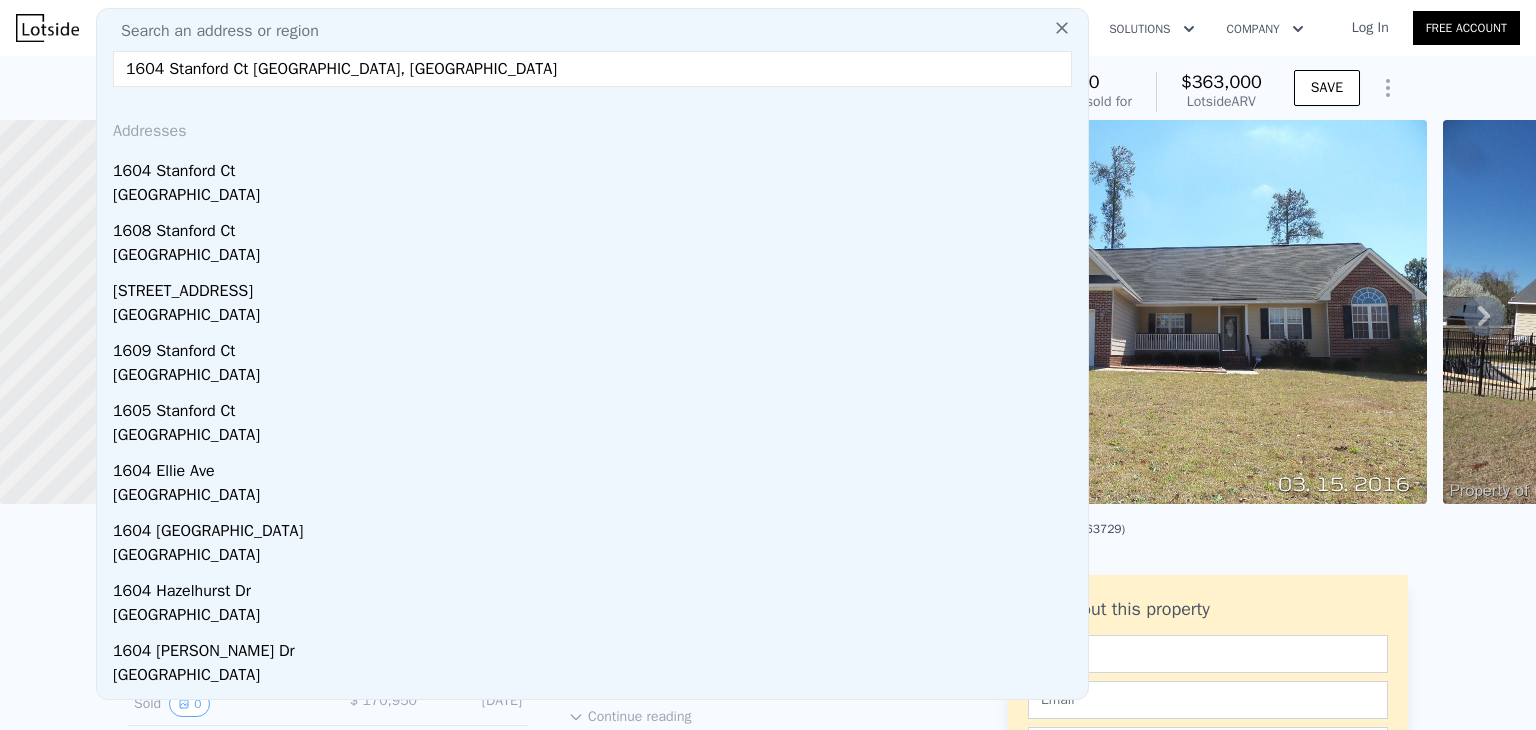 type on "1604 Stanford Ct [GEOGRAPHIC_DATA], [GEOGRAPHIC_DATA]" 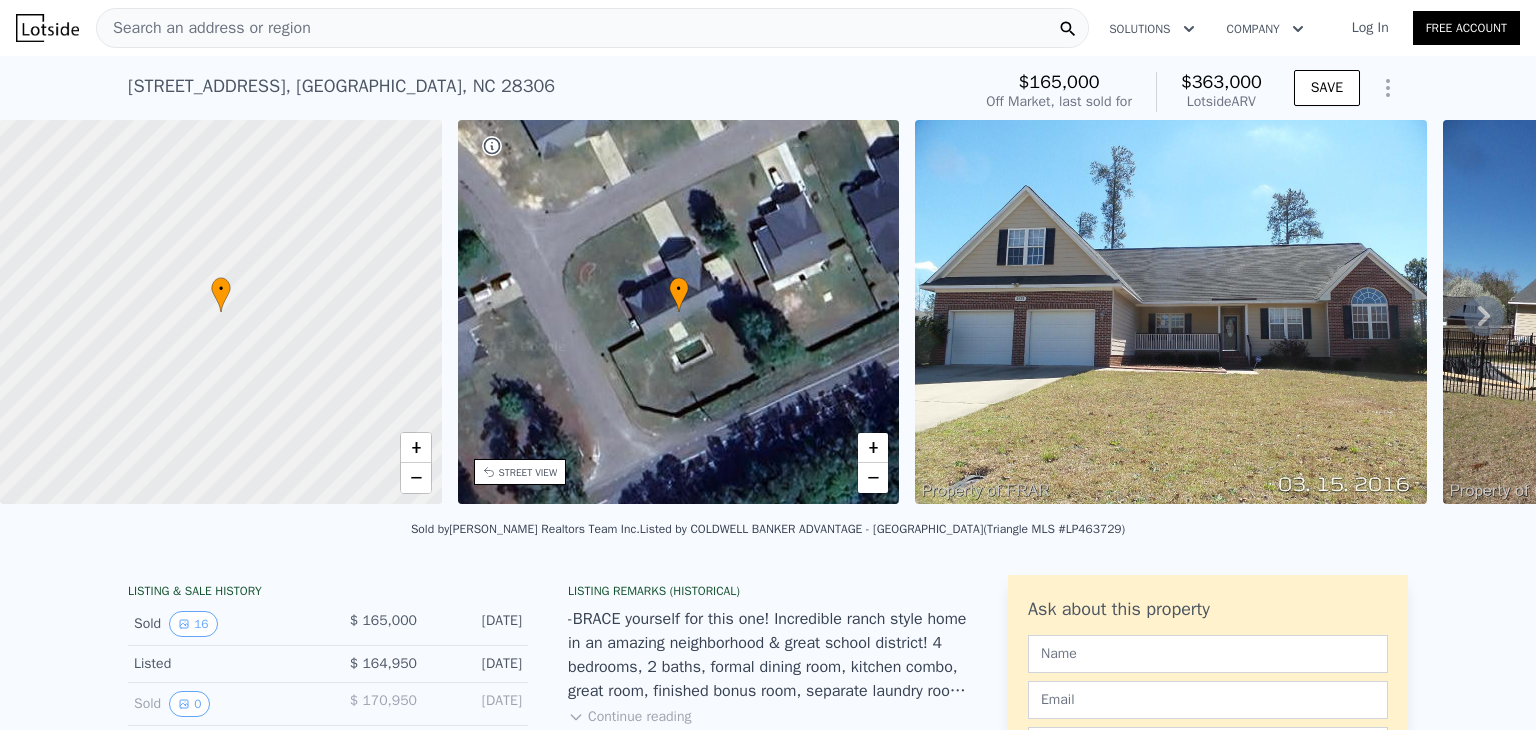 click at bounding box center [1171, 312] 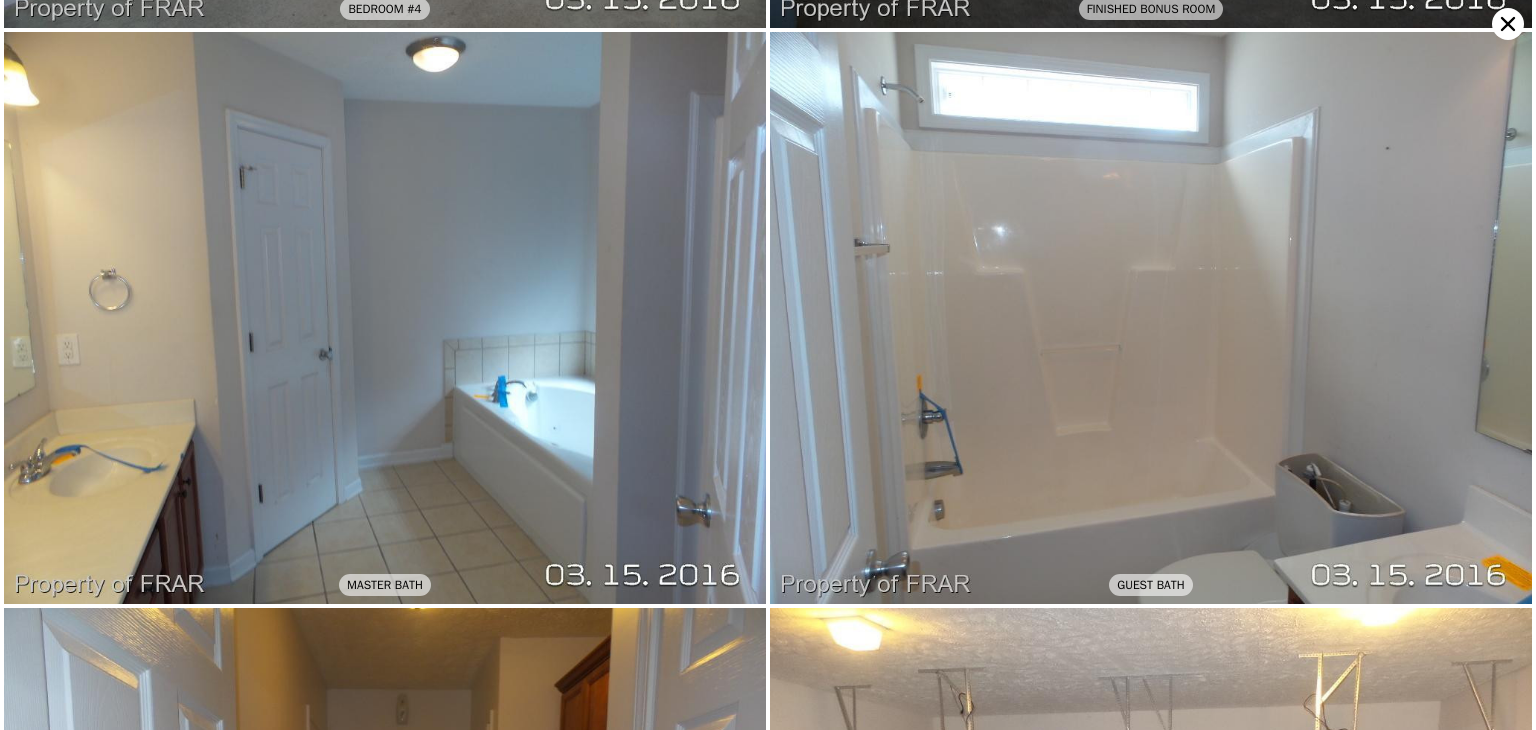scroll, scrollTop: 3419, scrollLeft: 0, axis: vertical 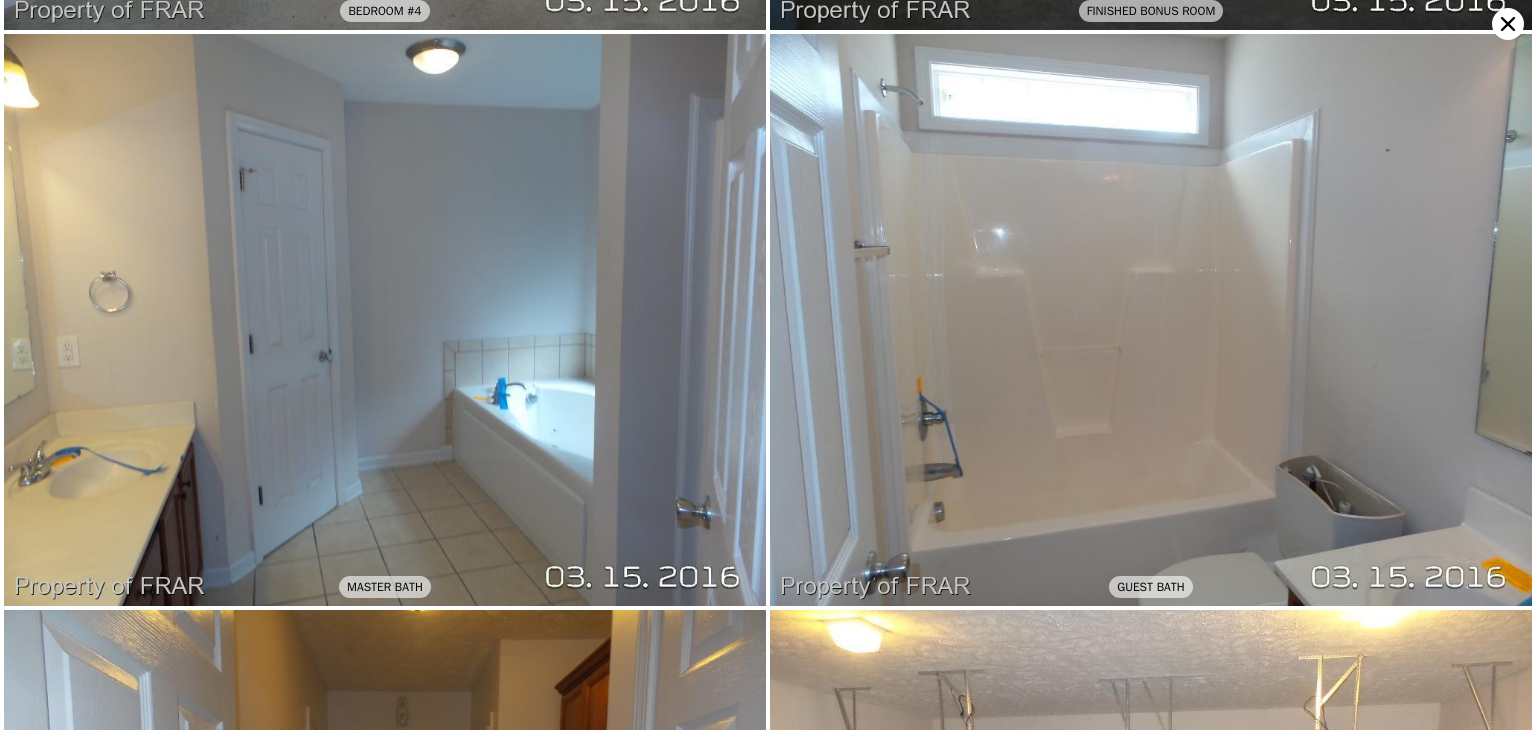 click 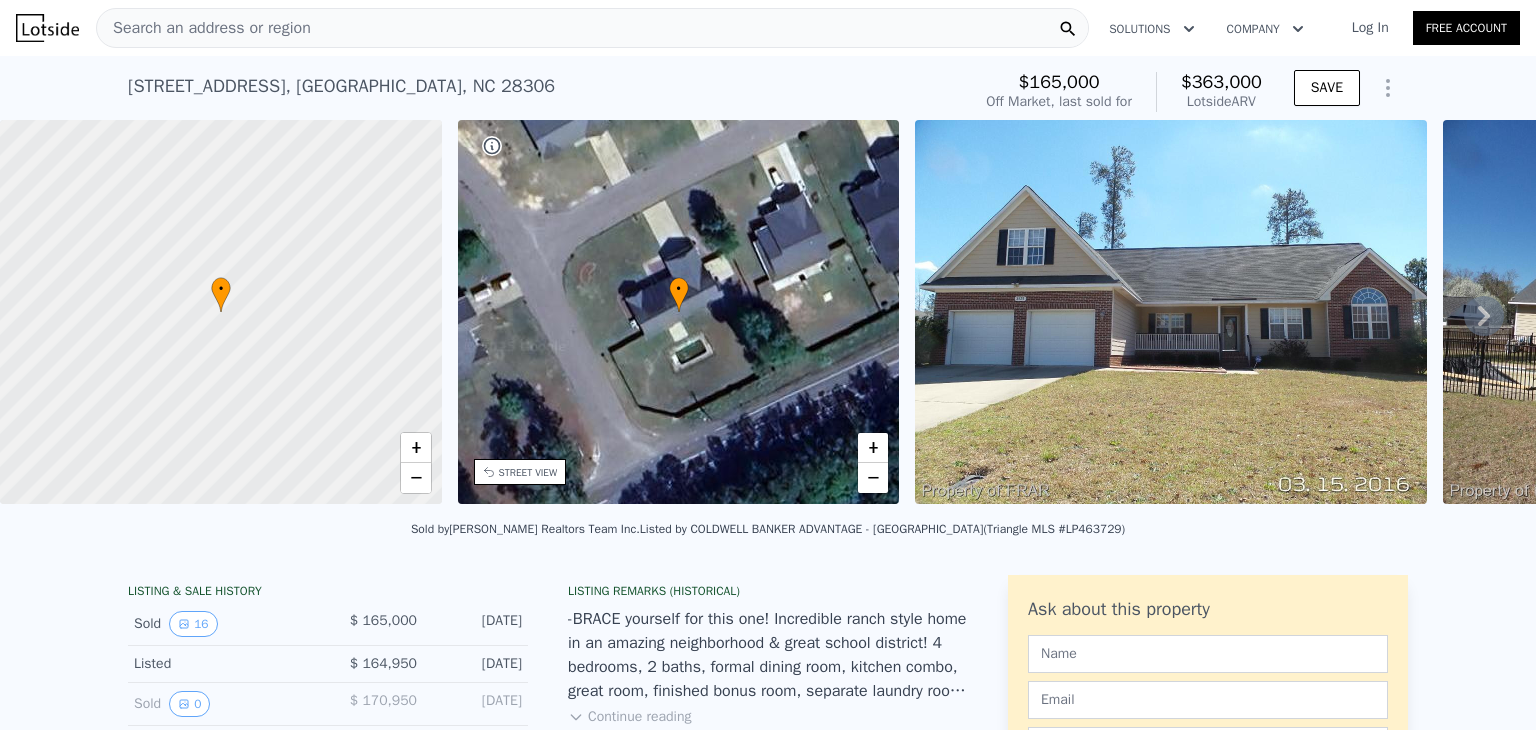 click on "Search an address or region" at bounding box center [592, 28] 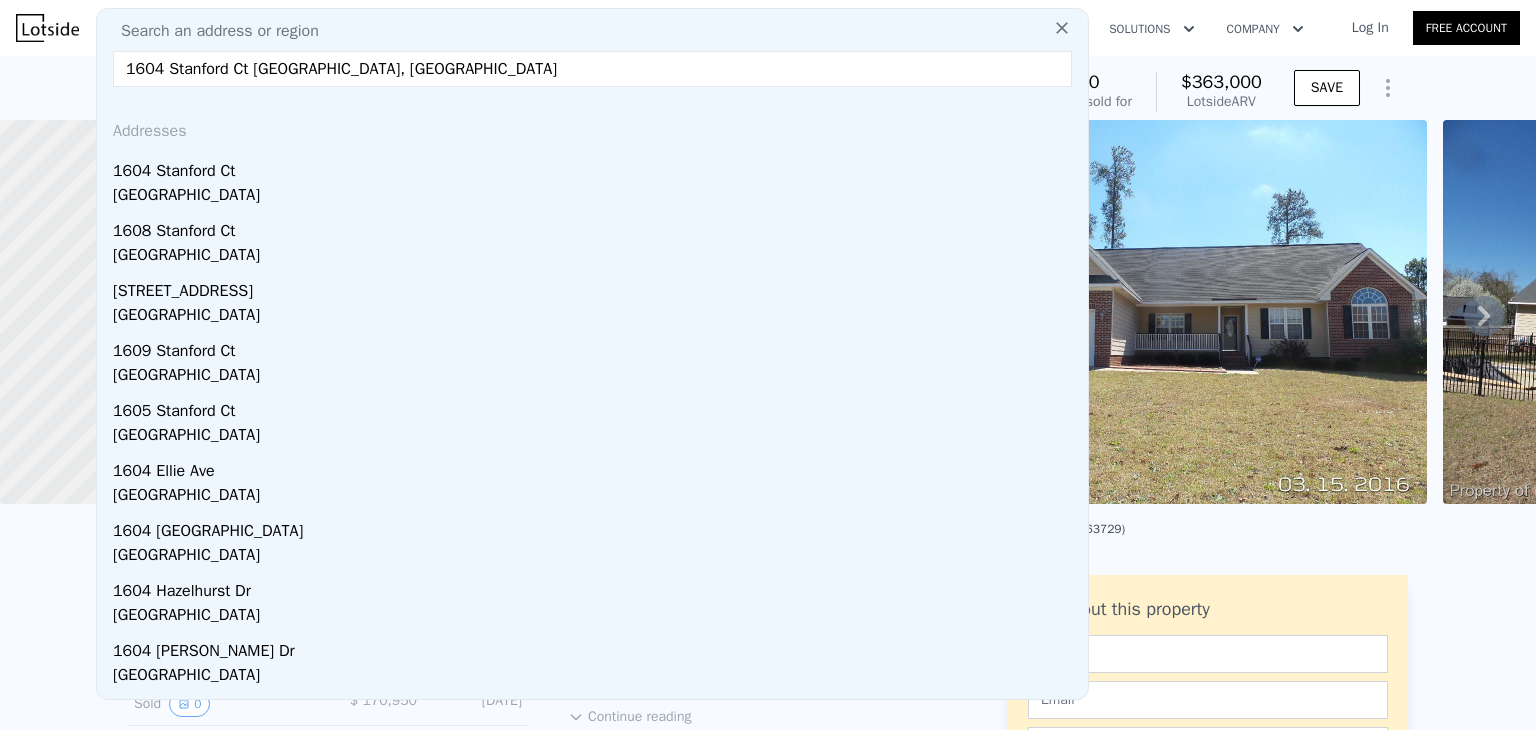 click on "1604 Stanford Ct [GEOGRAPHIC_DATA], [GEOGRAPHIC_DATA]" at bounding box center (592, 69) 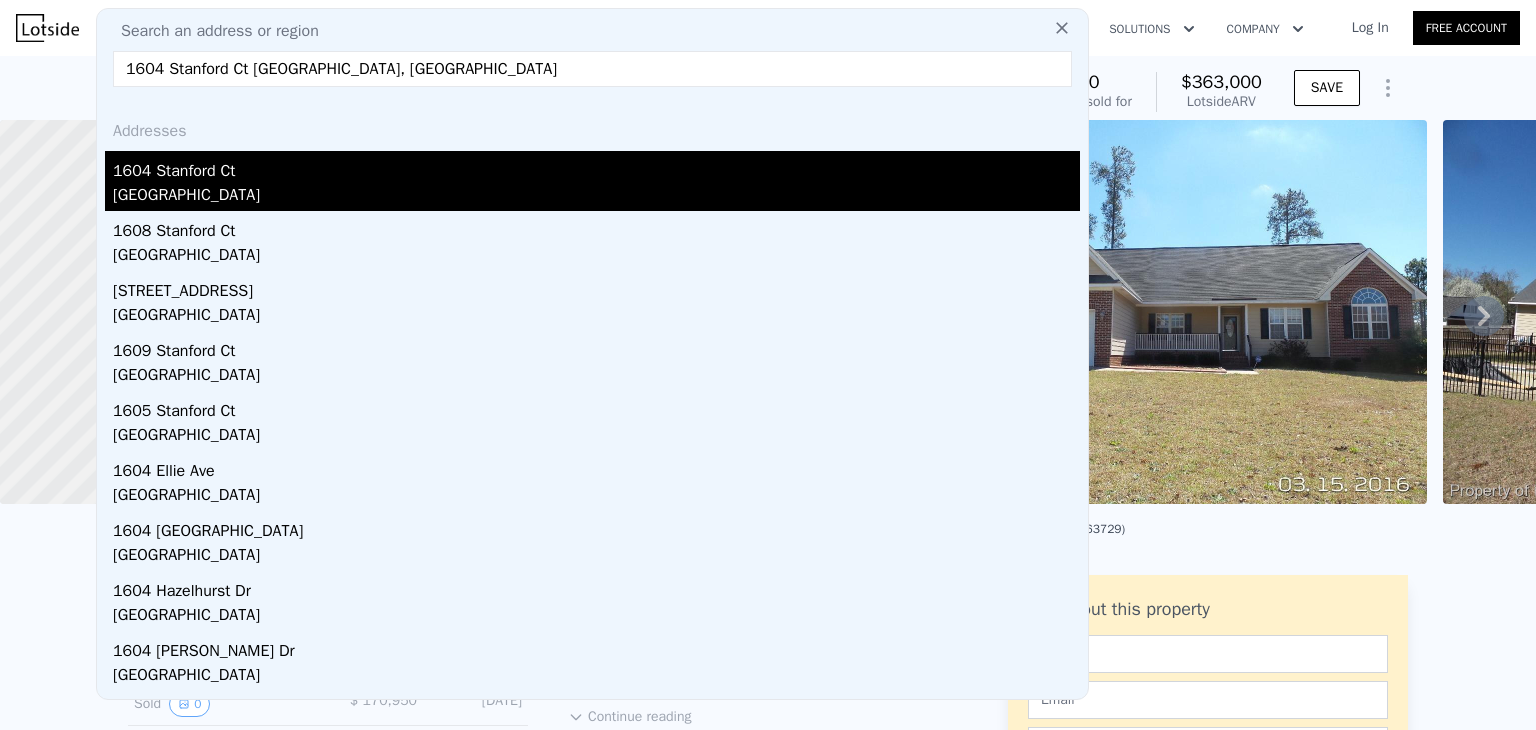 type on "1604 Stanford Ct [GEOGRAPHIC_DATA], [GEOGRAPHIC_DATA]" 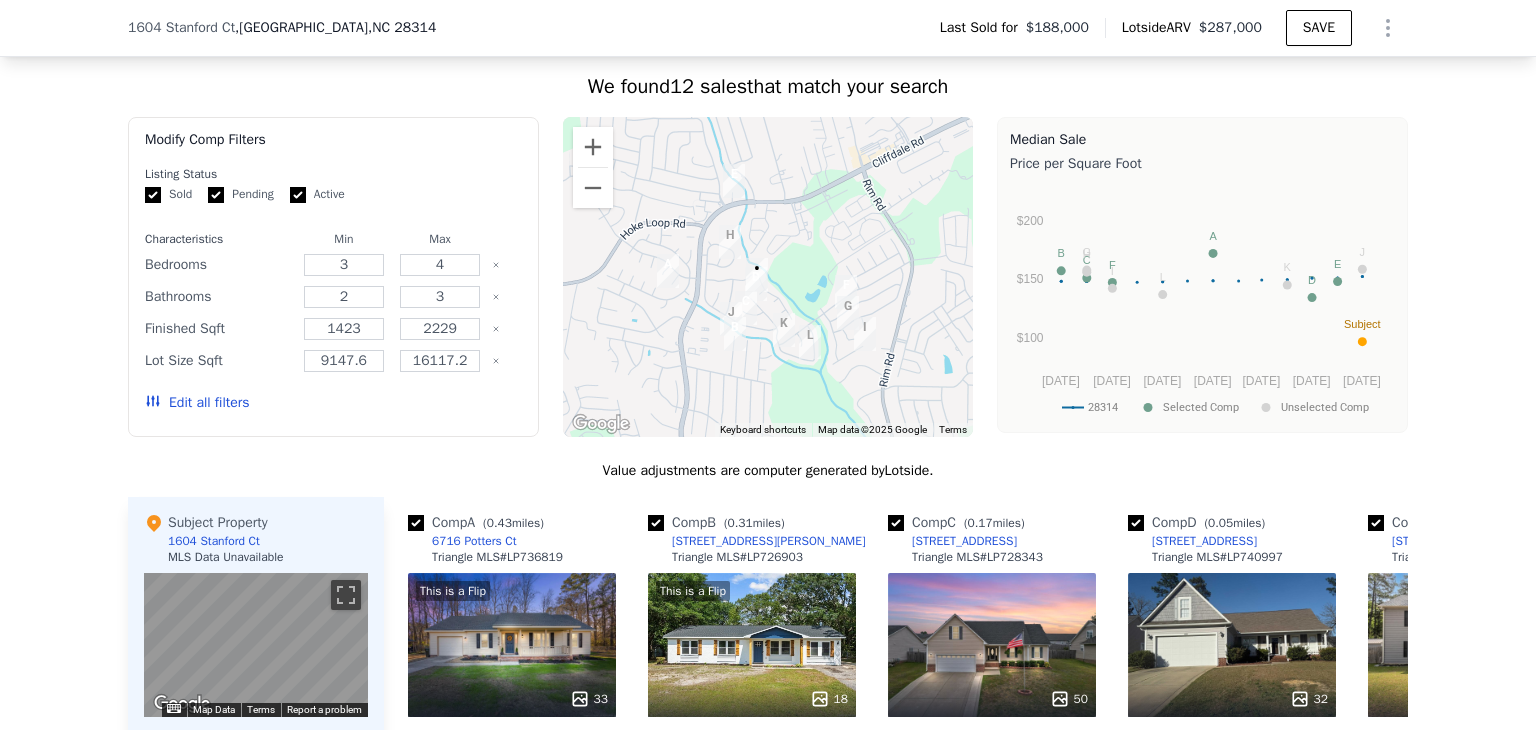 scroll, scrollTop: 1576, scrollLeft: 0, axis: vertical 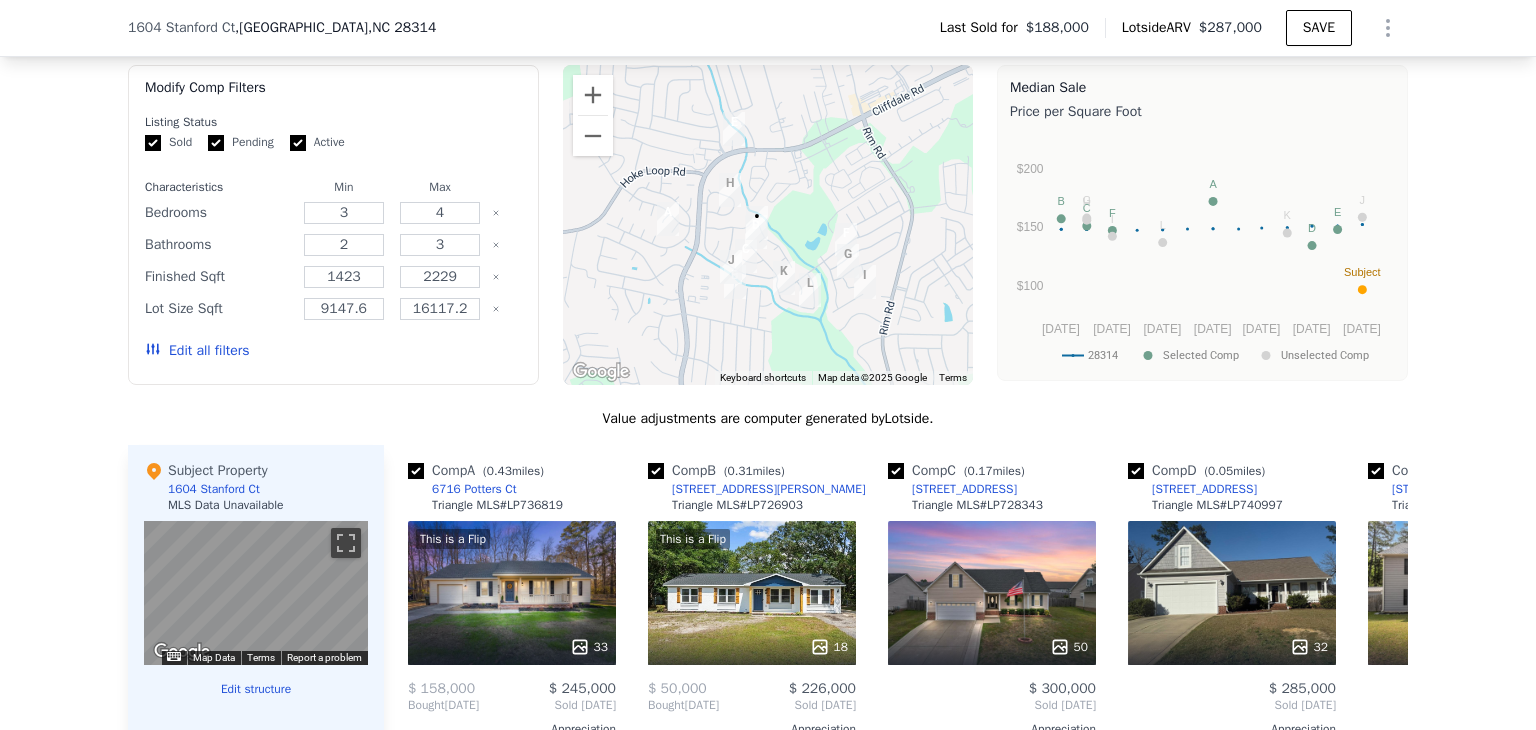 click 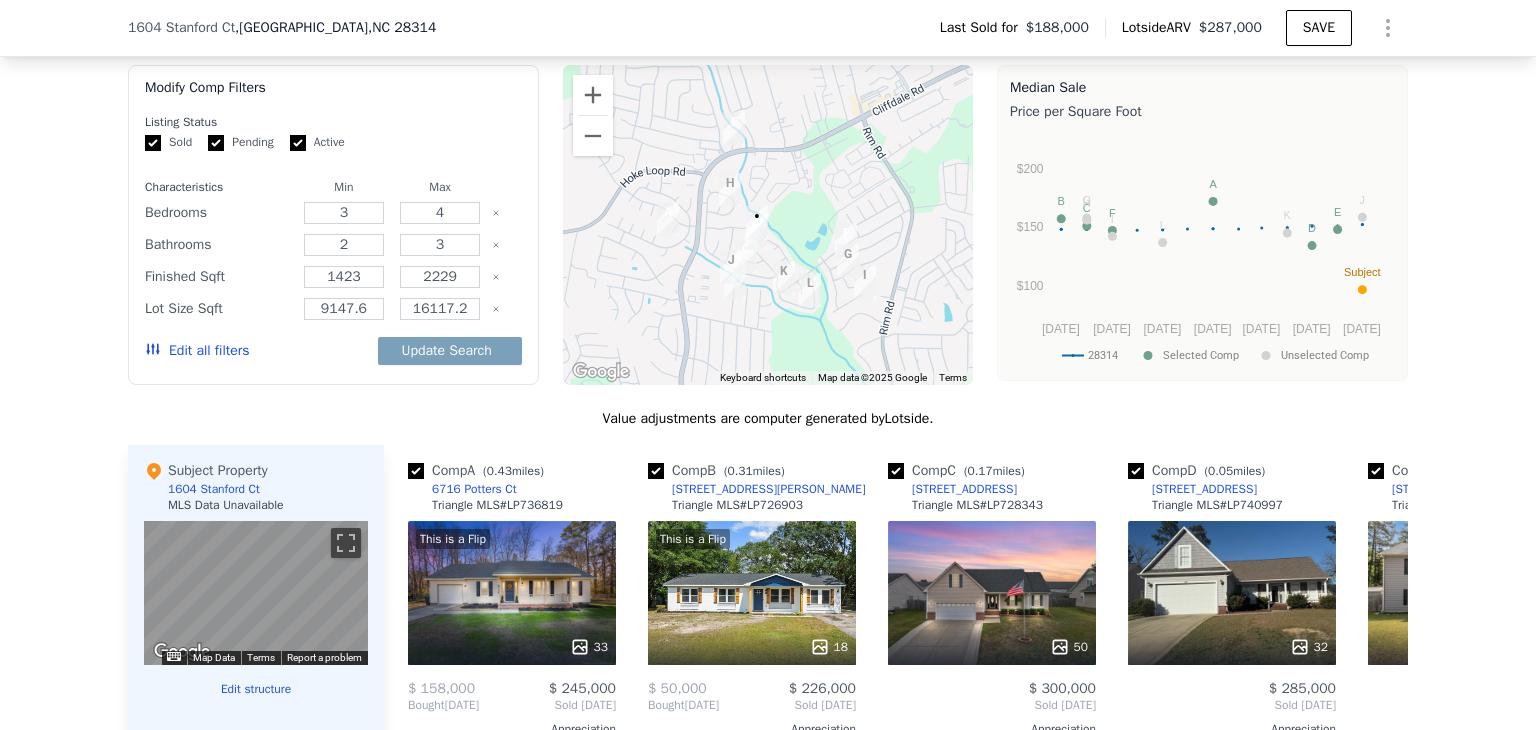 type 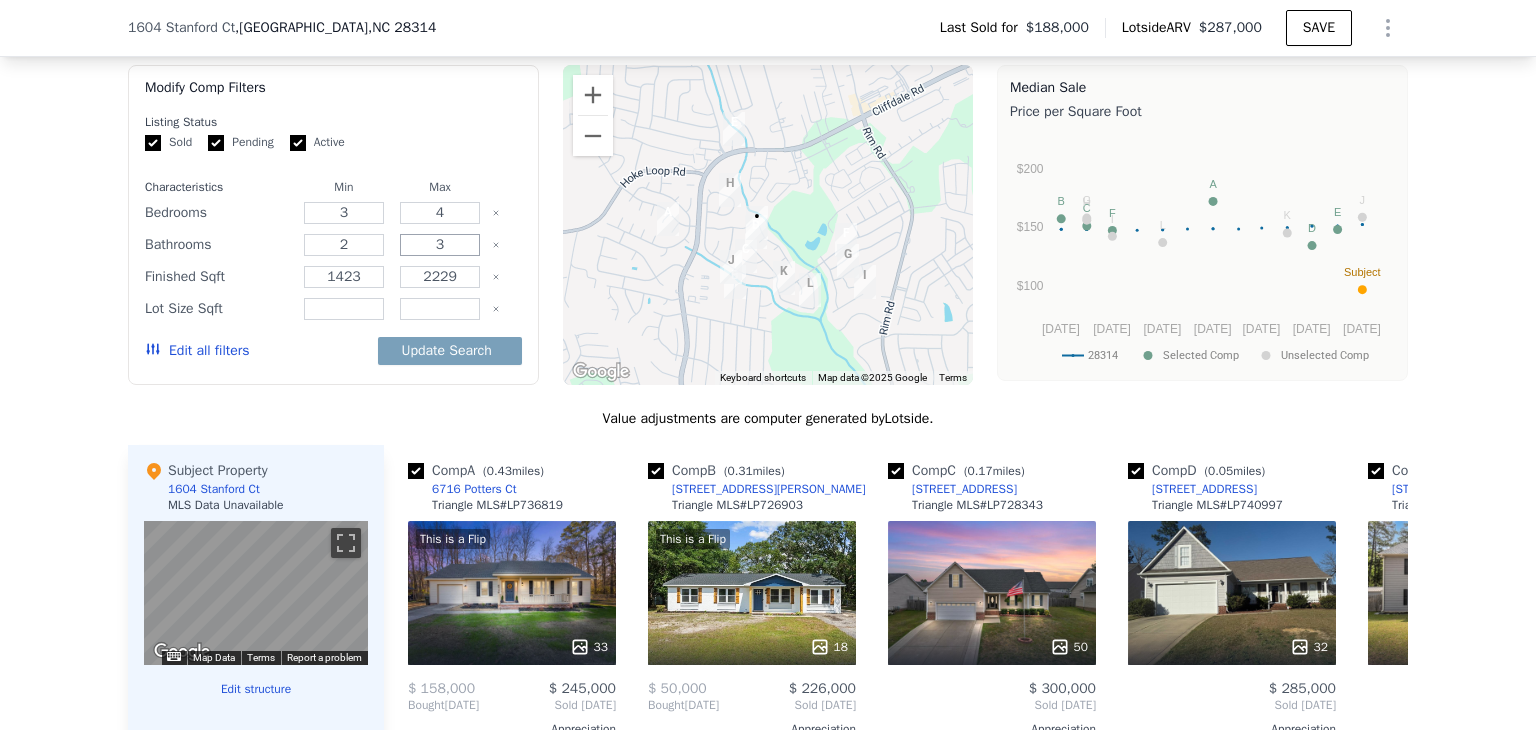 click on "3" at bounding box center (439, 245) 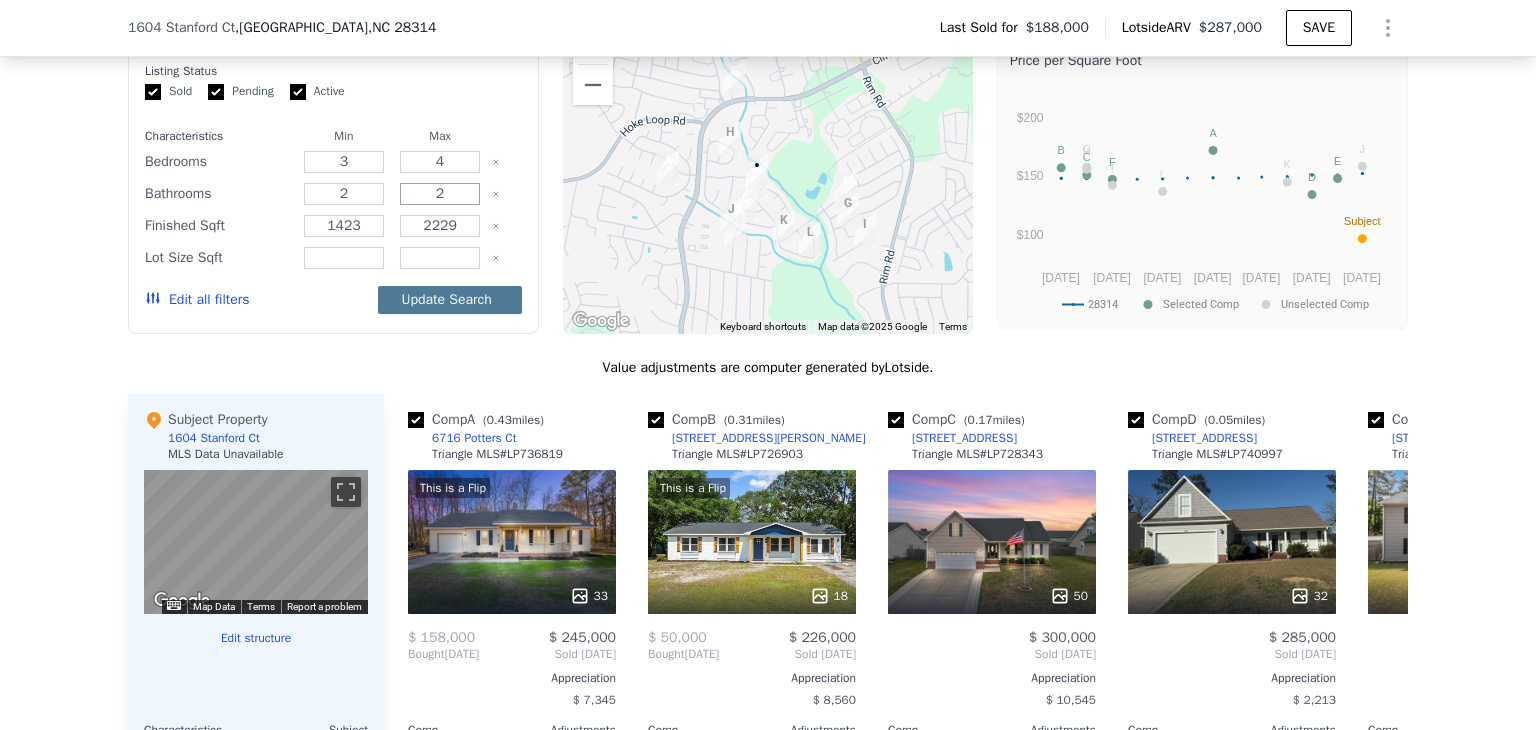 scroll, scrollTop: 1629, scrollLeft: 0, axis: vertical 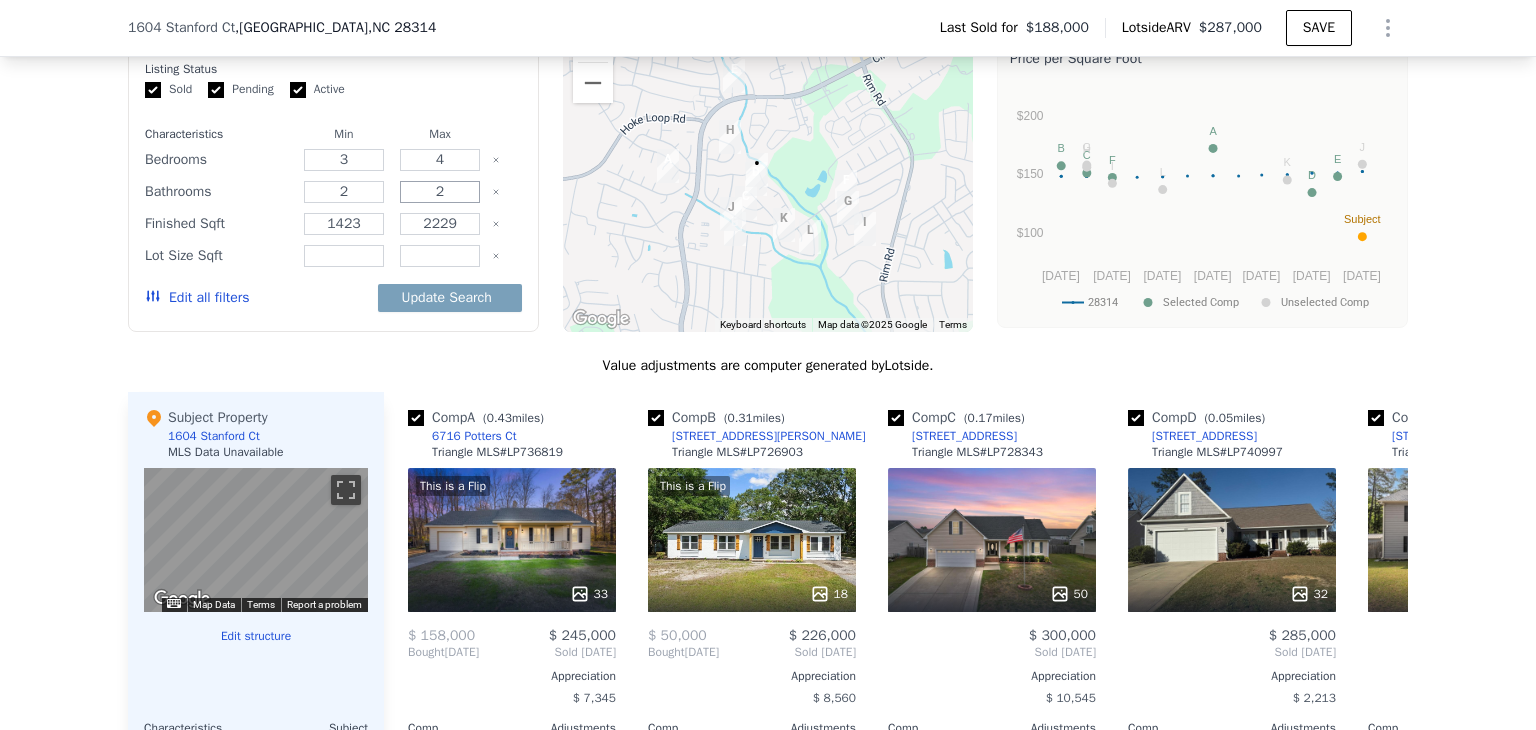 type on "2" 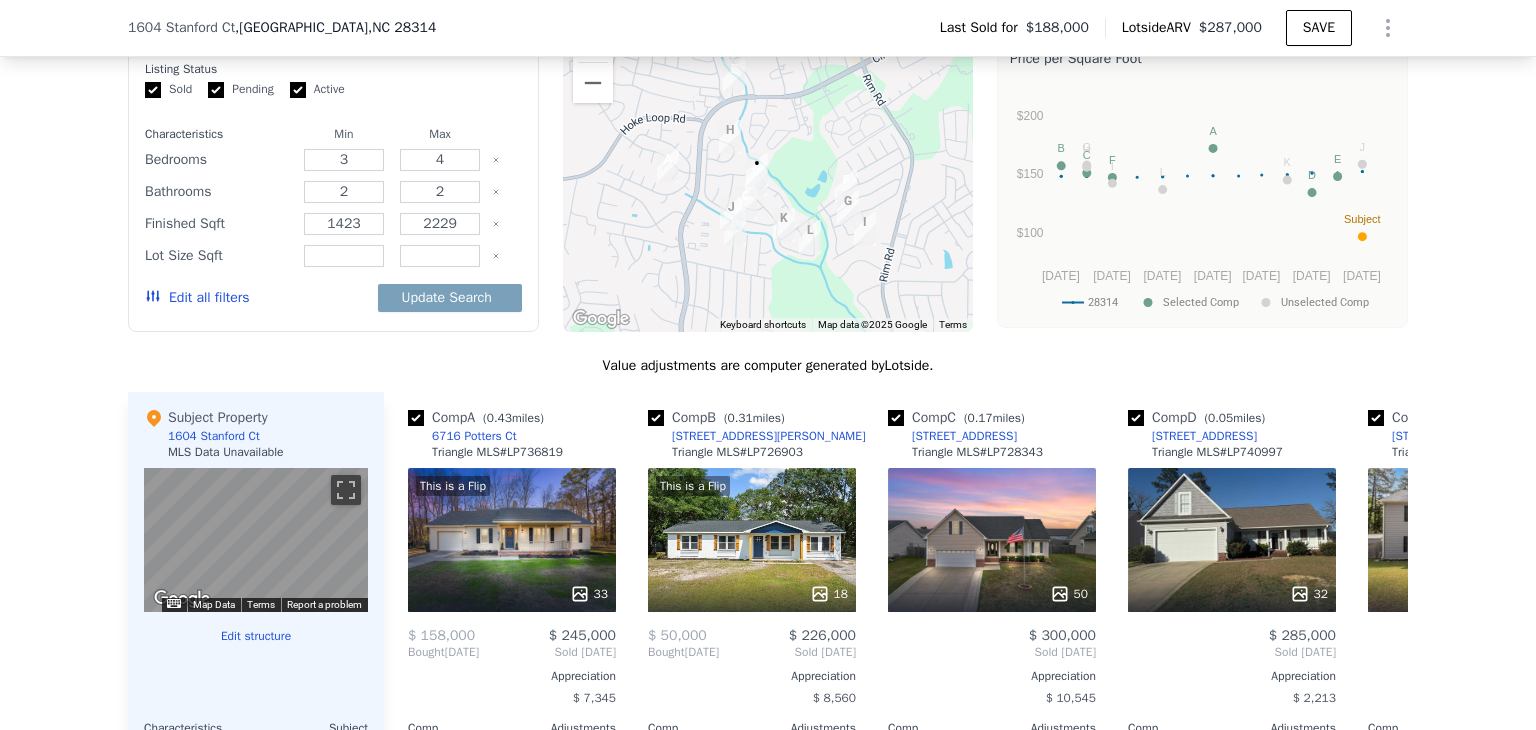 click on "Edit all filters" at bounding box center [197, 298] 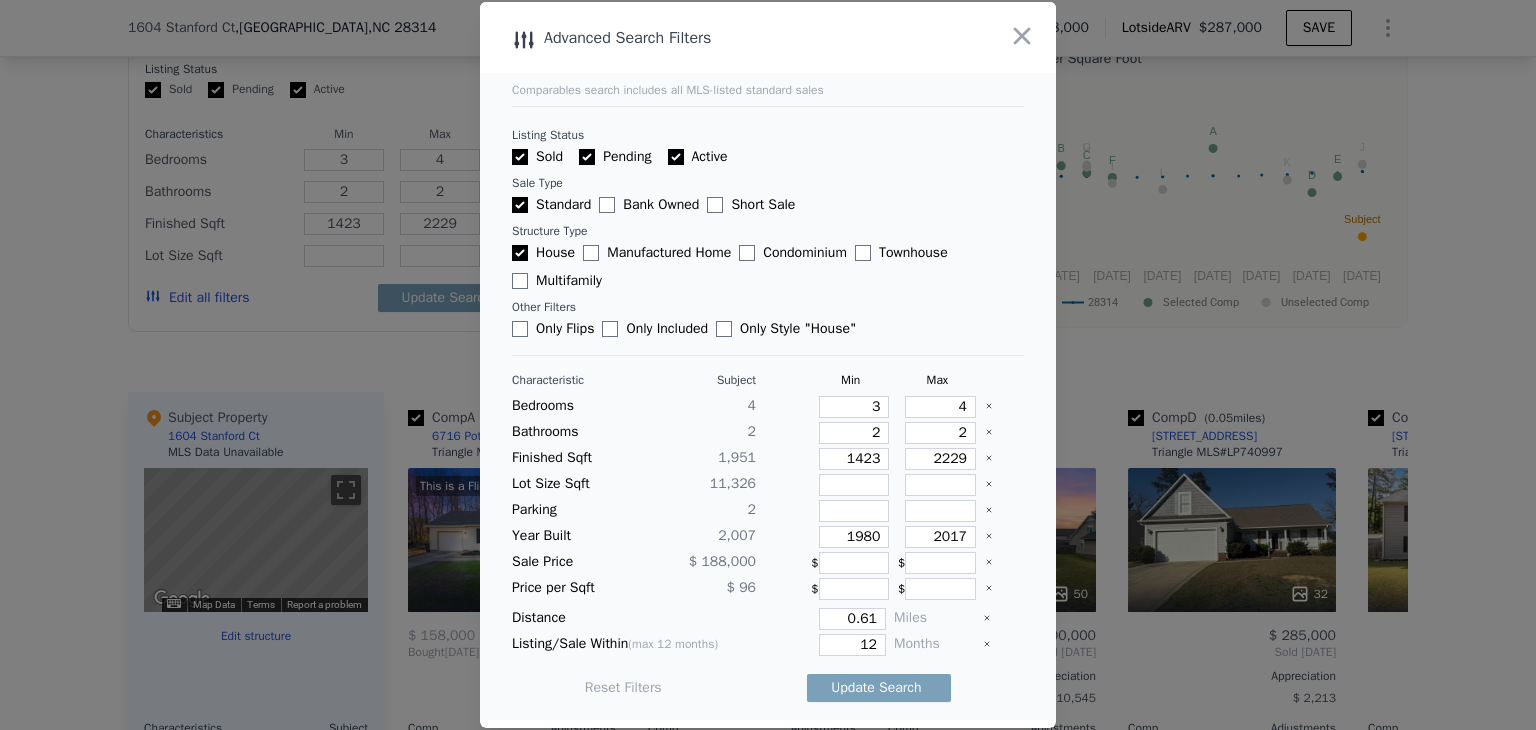 click on "Characteristic Subject Min Max Bedrooms 4    3    4 Bathrooms 2    2    2 Finished Sqft 1,951    1423    2229 Lot Size Sqft 11,326       Parking 2       Year Built 2,007    1980    2017 Sale Price $ 188,000 $ $ Price per Sqft $ 96 $ $ Distance 0.61 Miles Listing/Sale Within  (max 12 months) 12 Months Reset Filters Update Search" at bounding box center (768, 544) 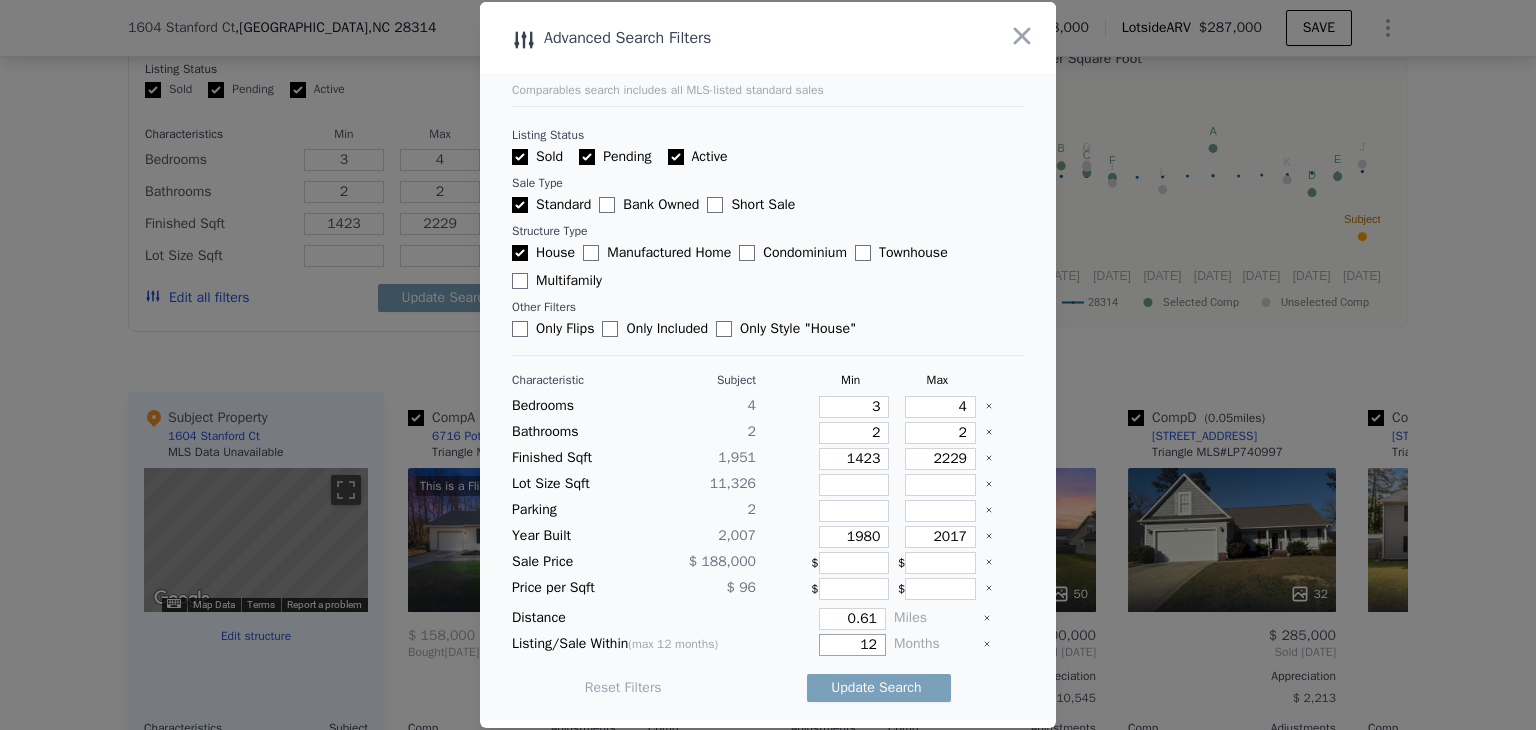 click on "12" at bounding box center (852, 645) 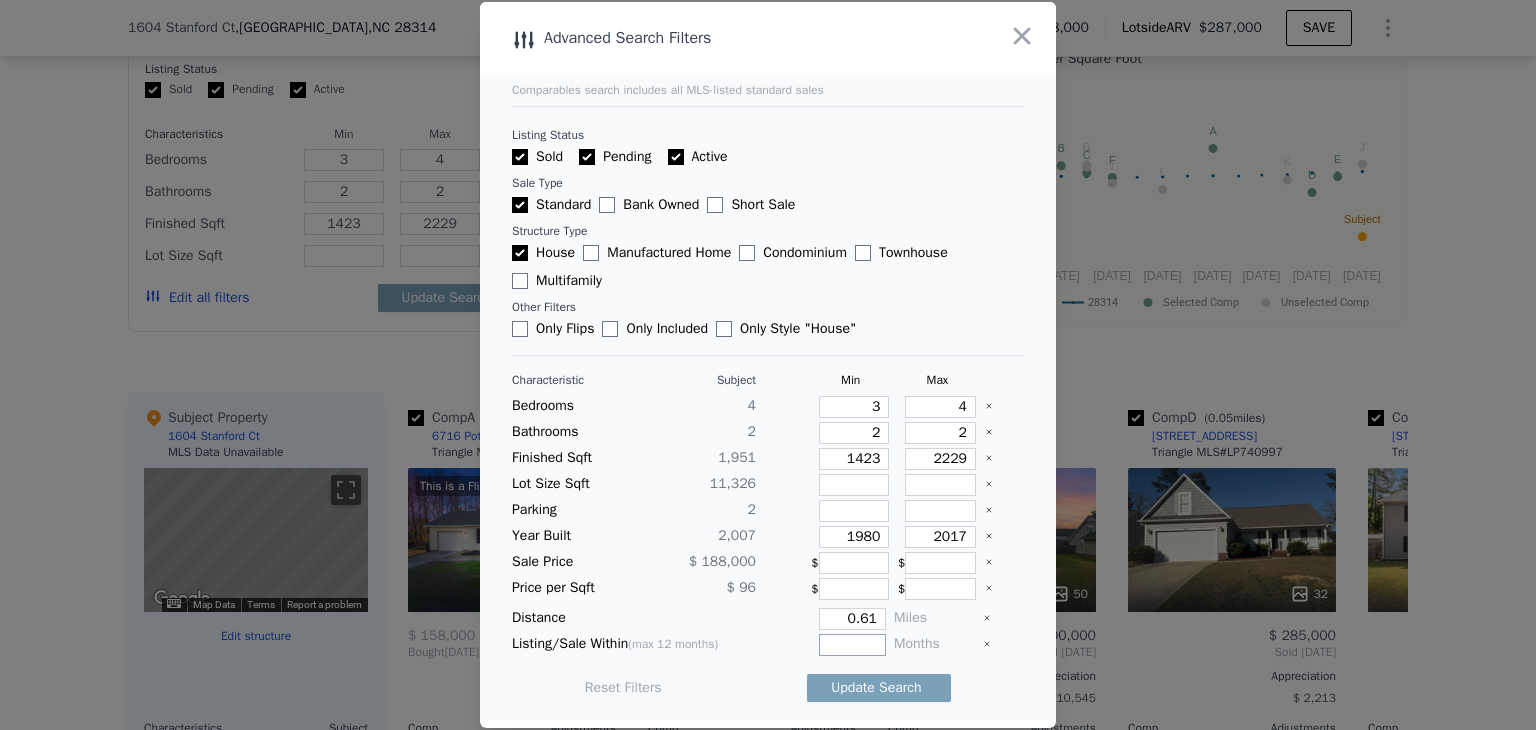 type on "1" 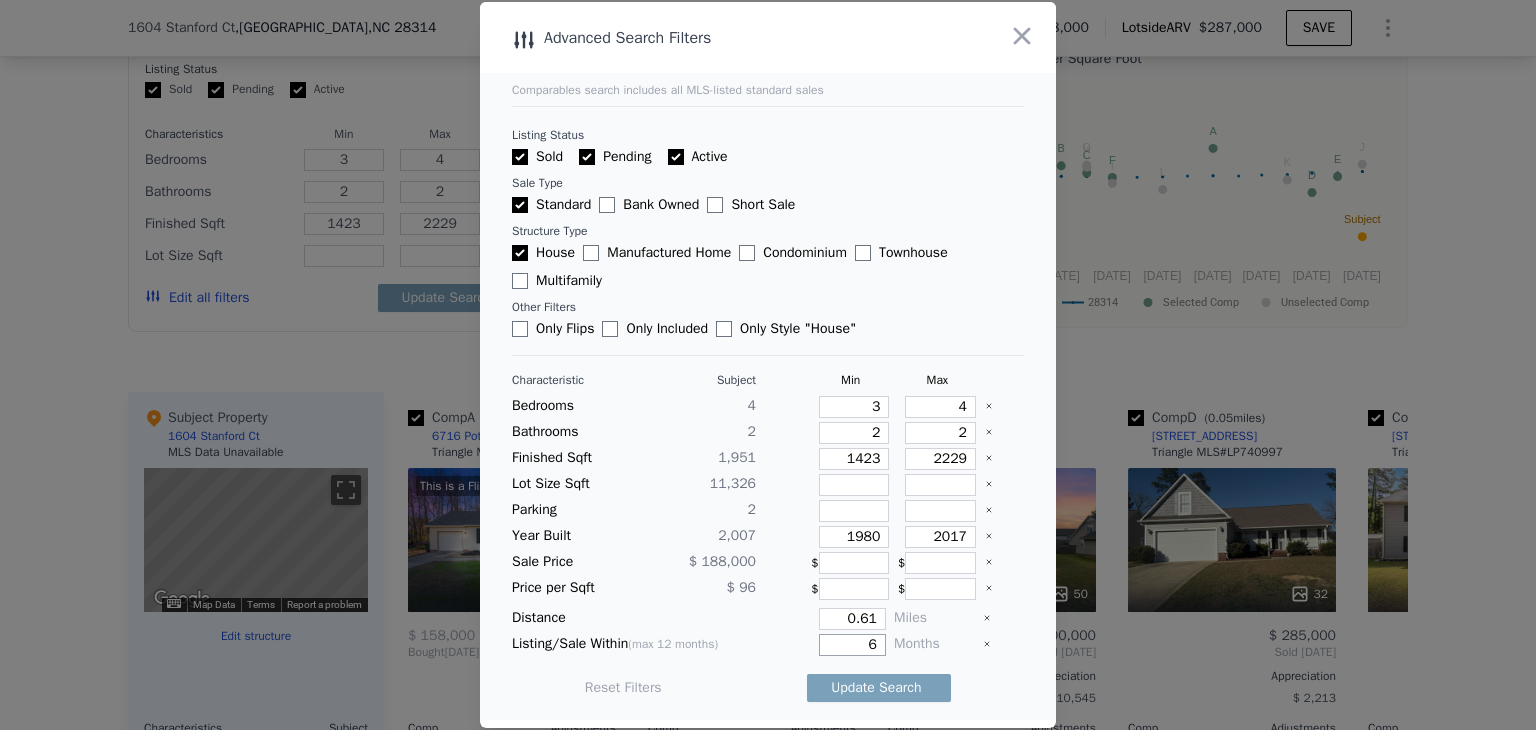 type on "6" 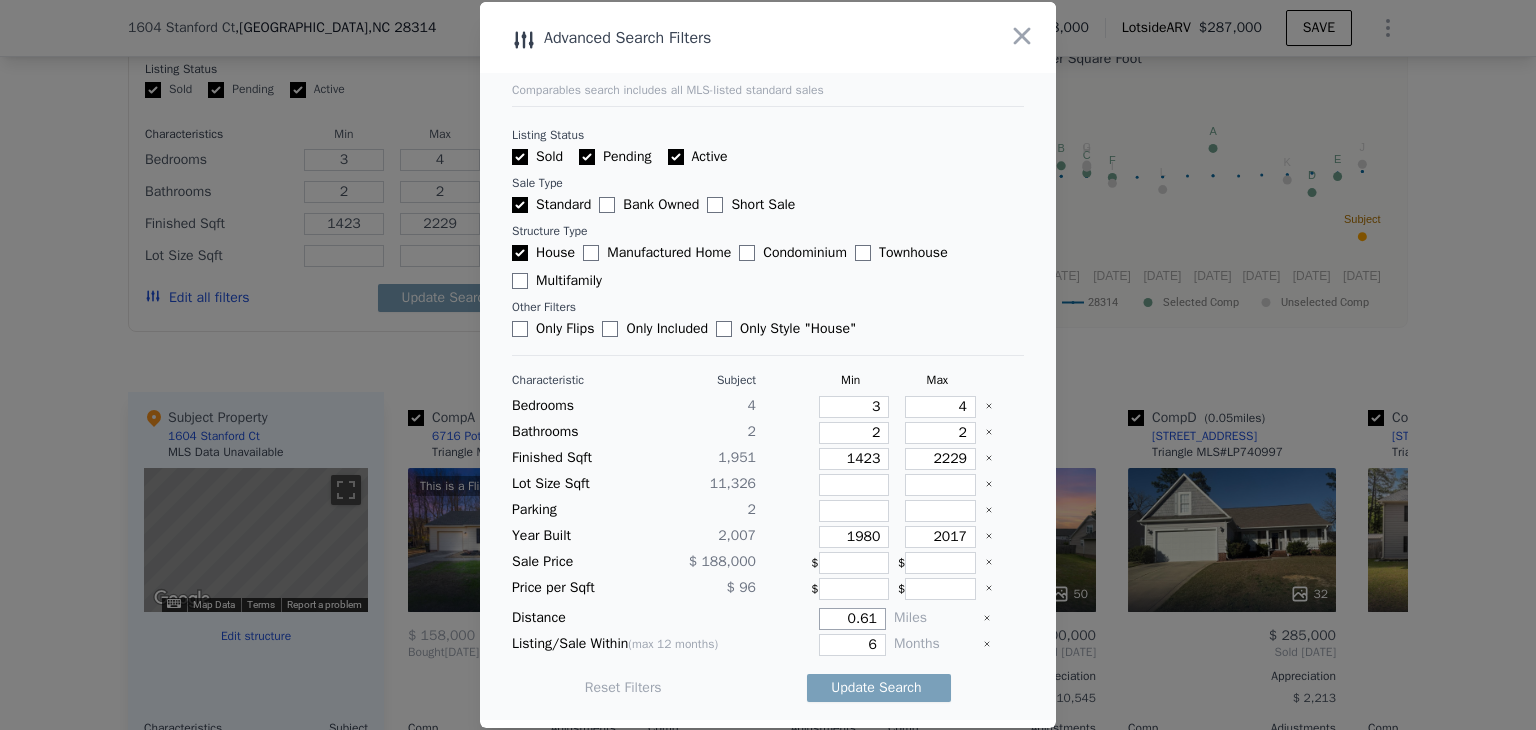 click on "0.61" at bounding box center [852, 619] 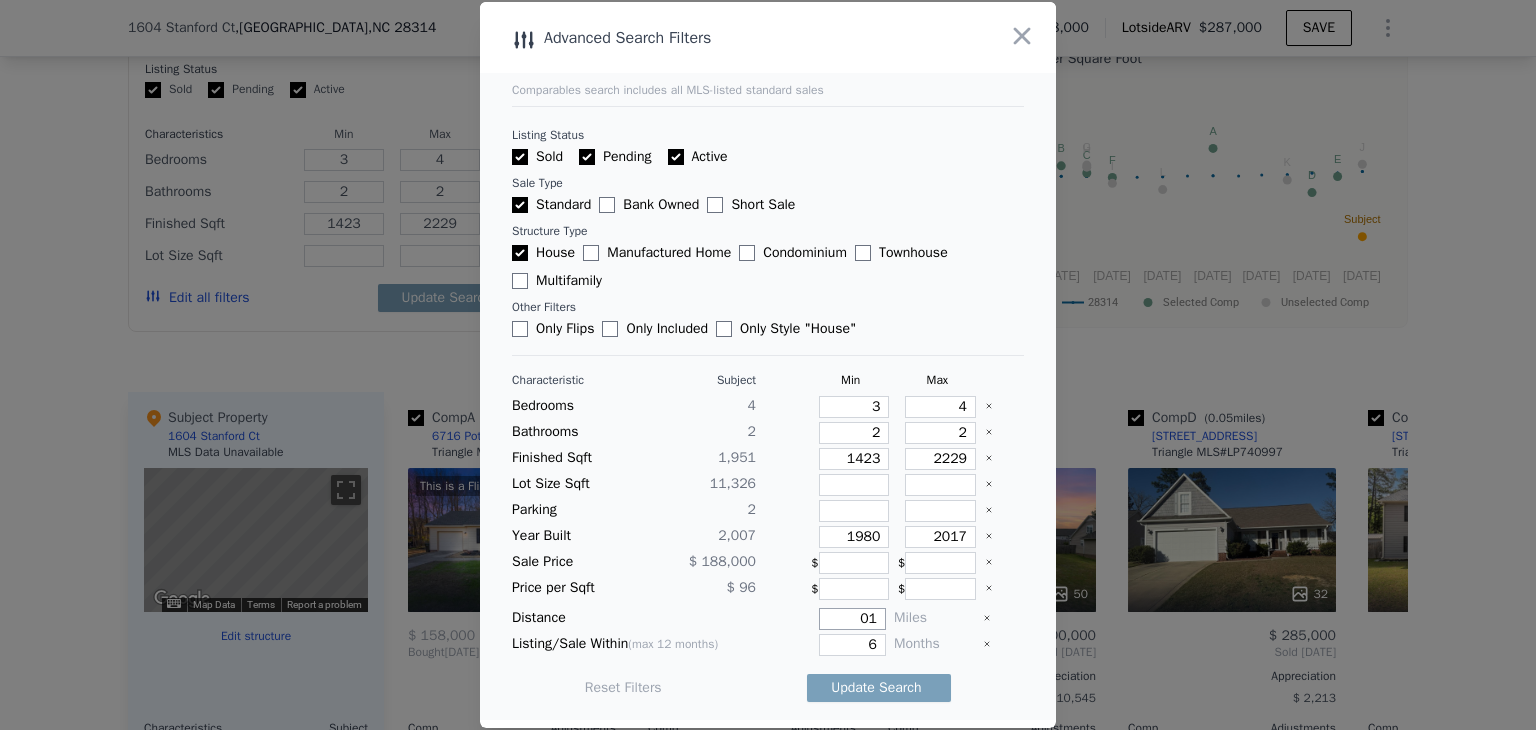type on "1" 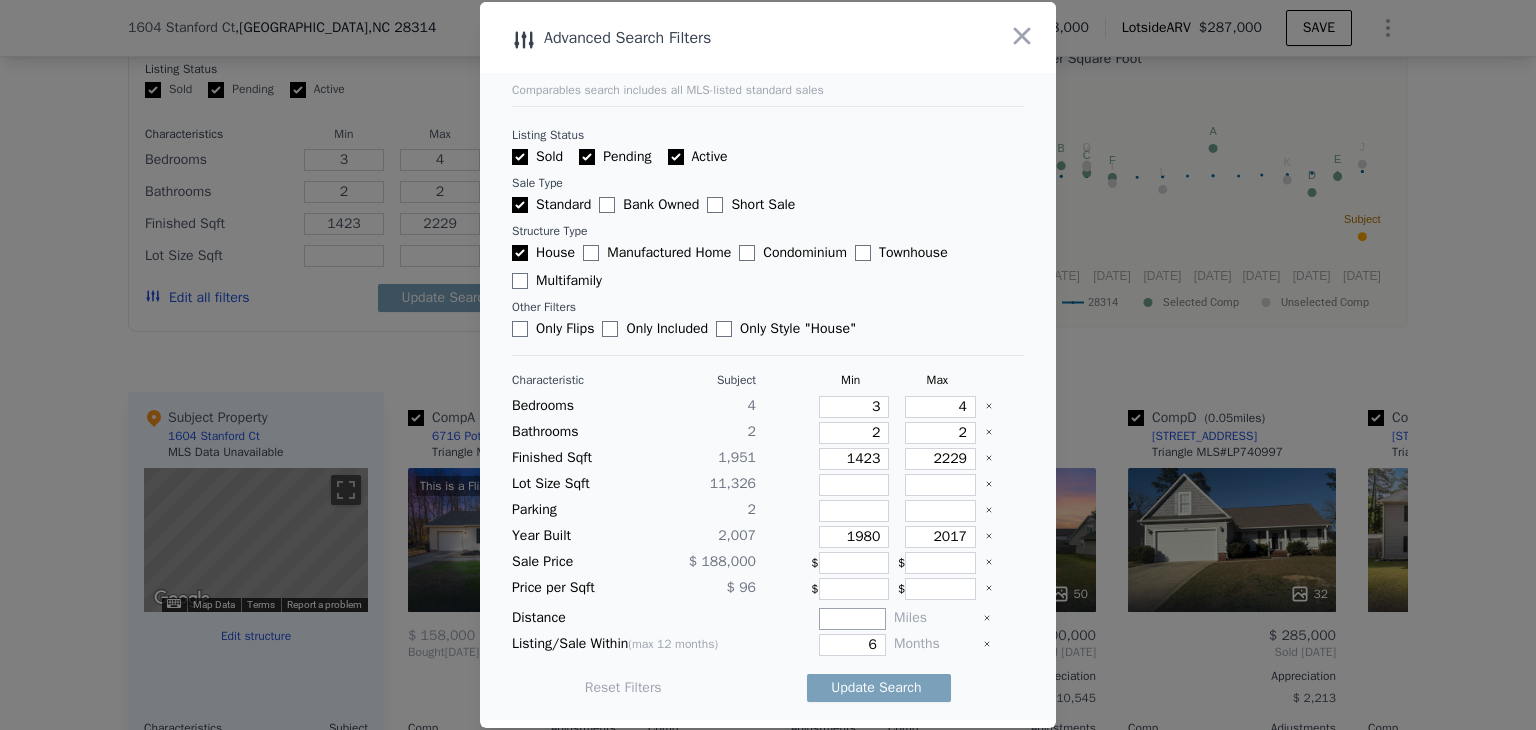 click at bounding box center (852, 619) 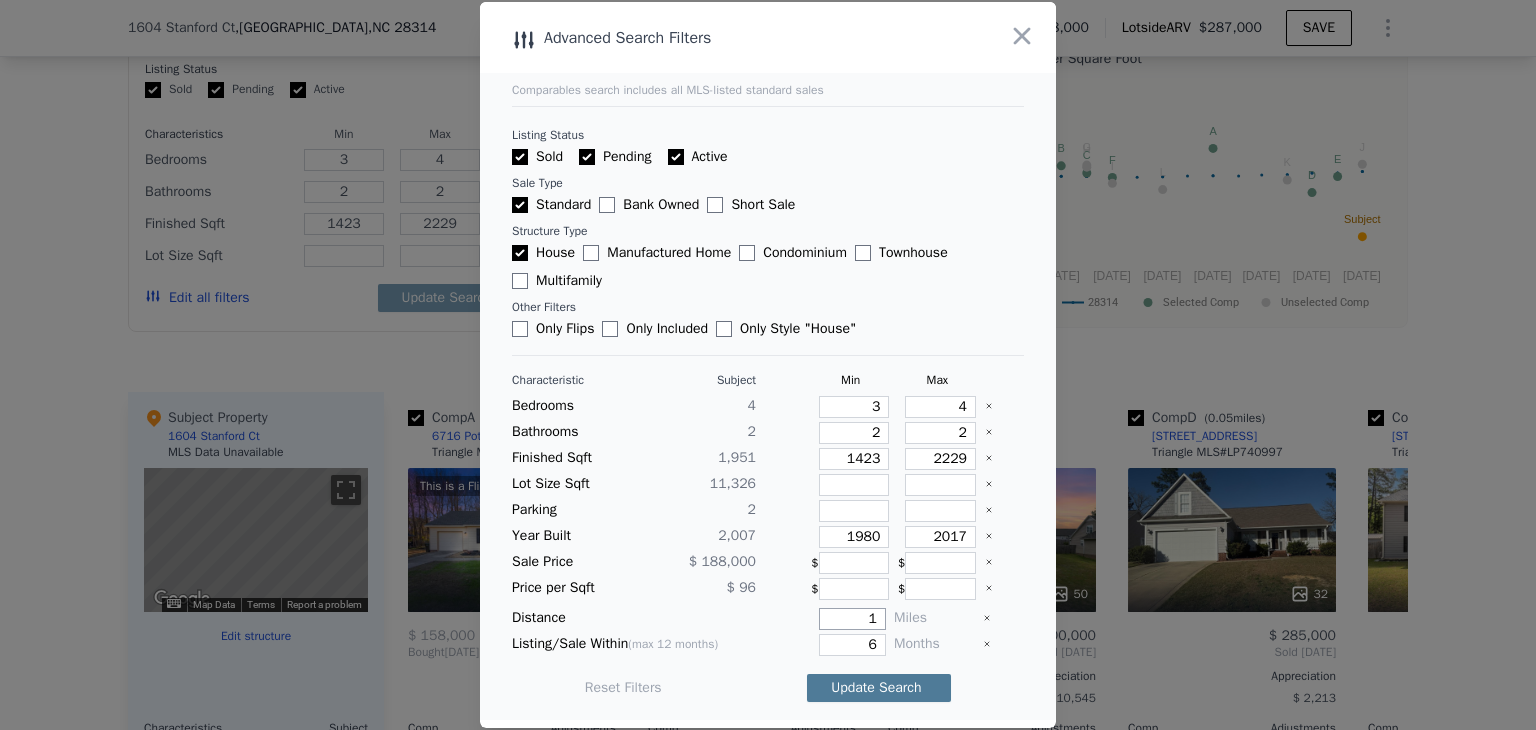 type on "1" 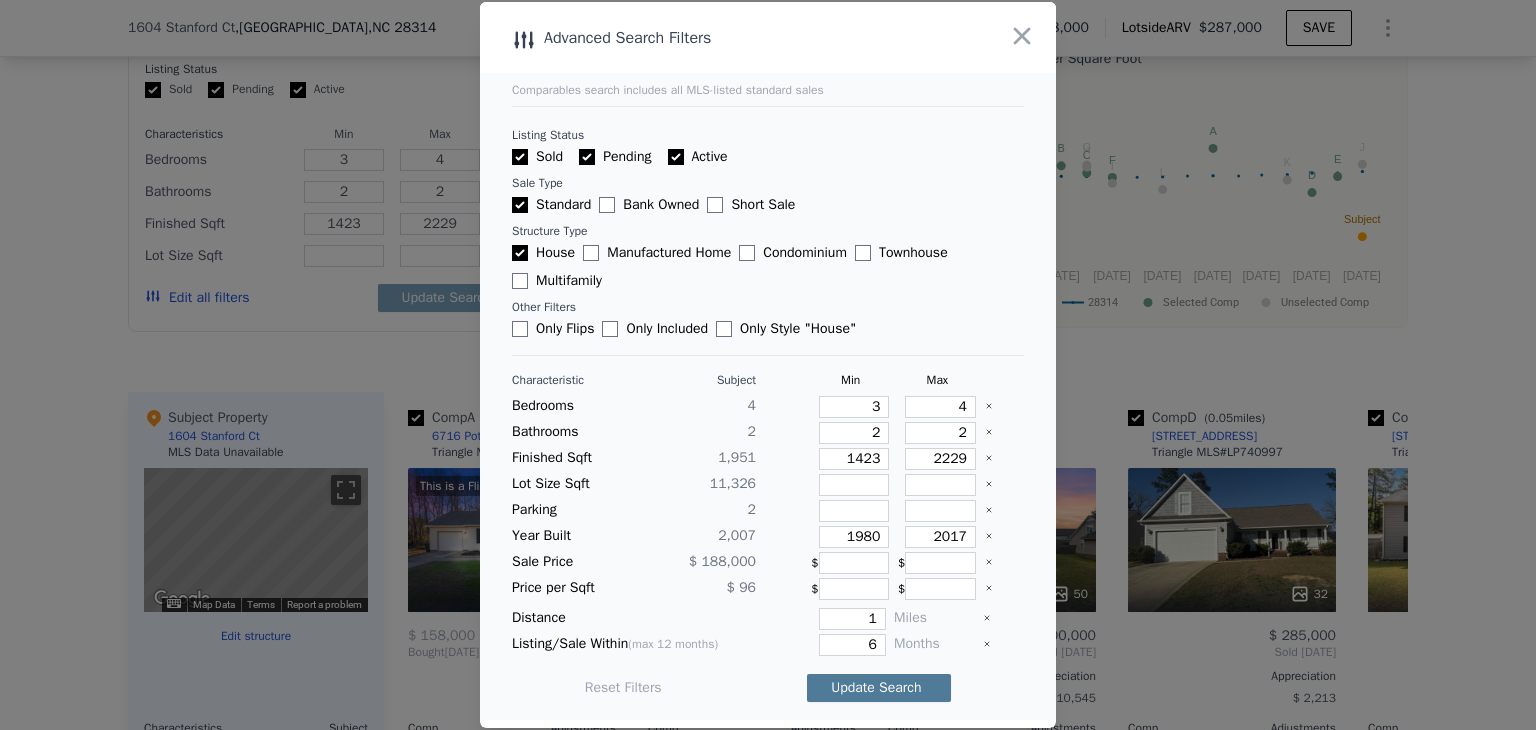 click on "Update Search" at bounding box center (879, 688) 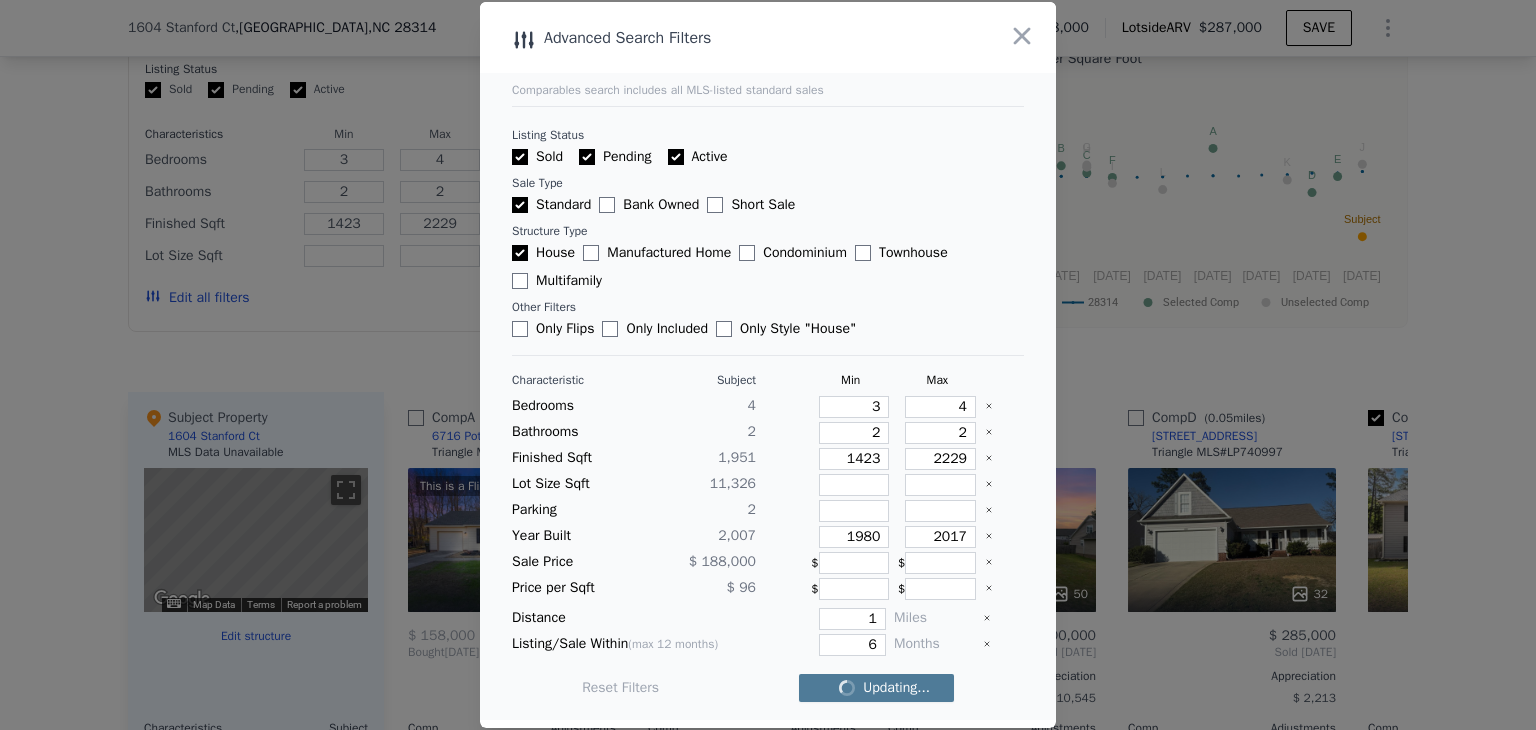 checkbox on "false" 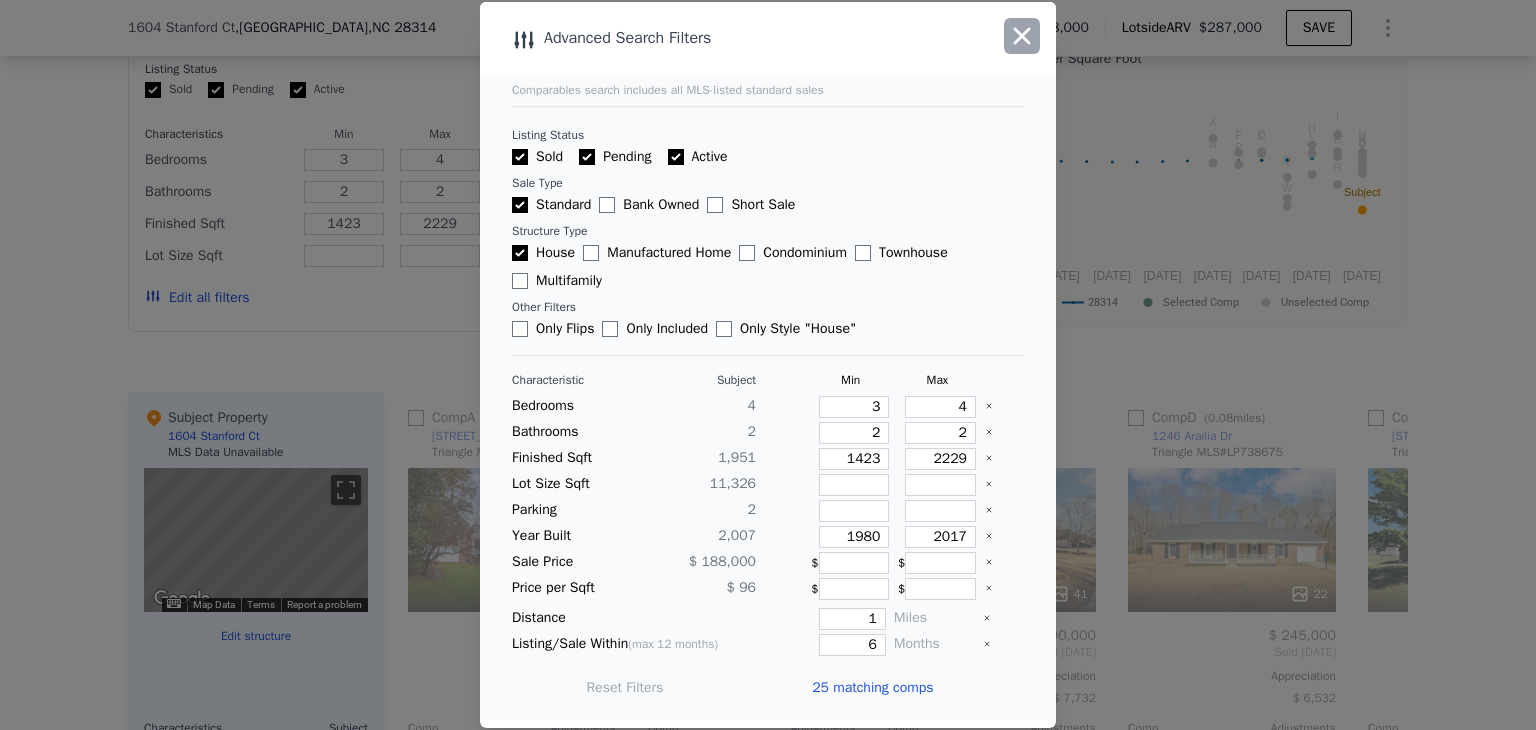 click 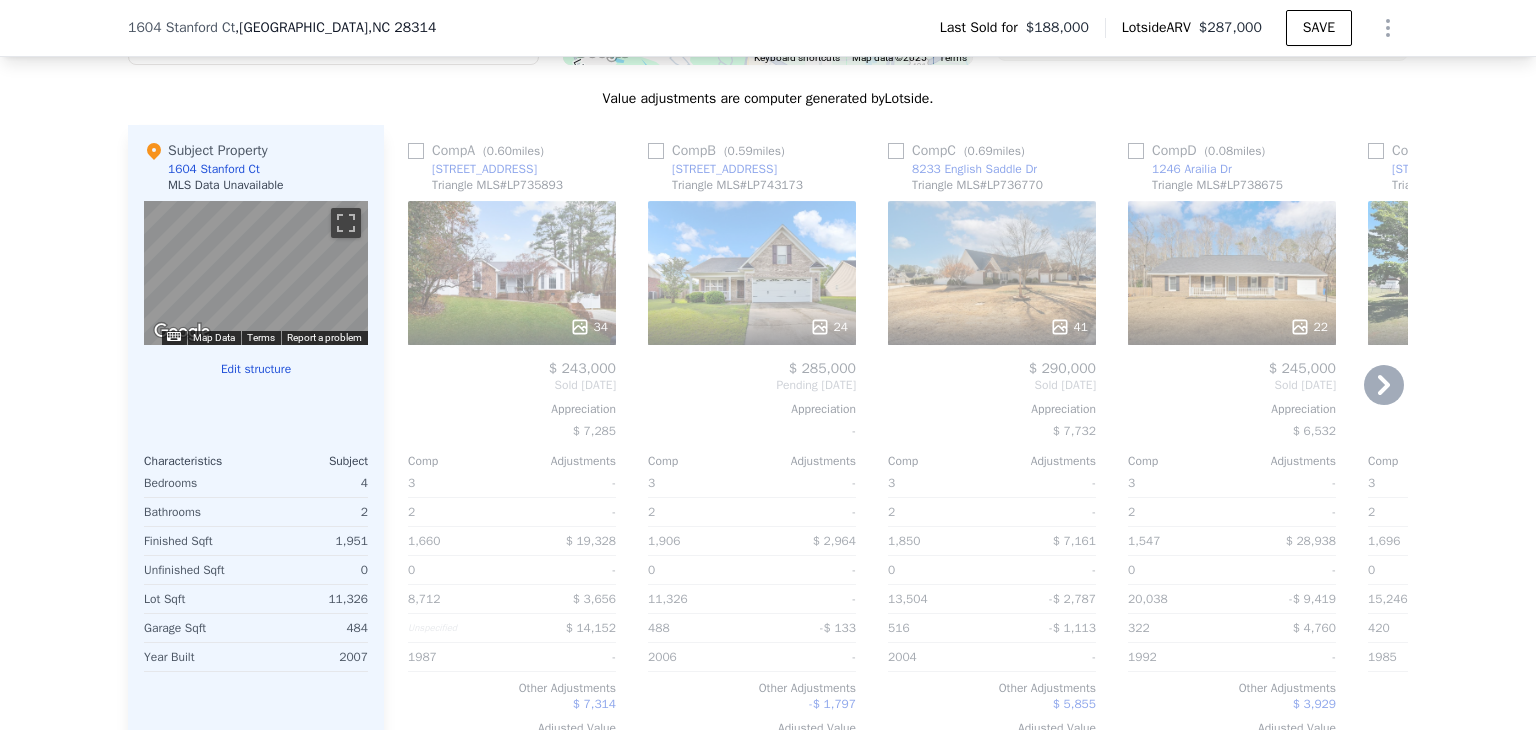 scroll, scrollTop: 1896, scrollLeft: 0, axis: vertical 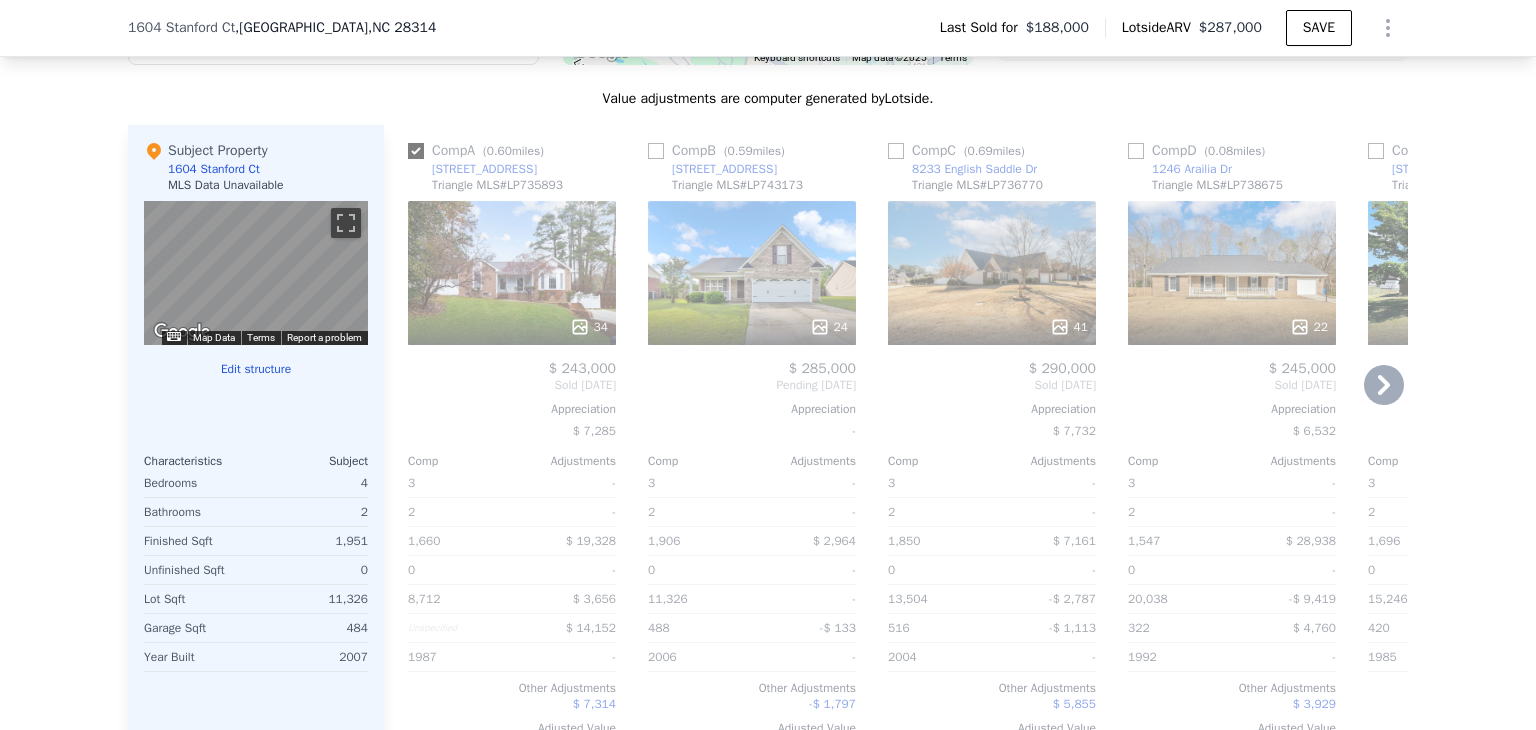 checkbox on "true" 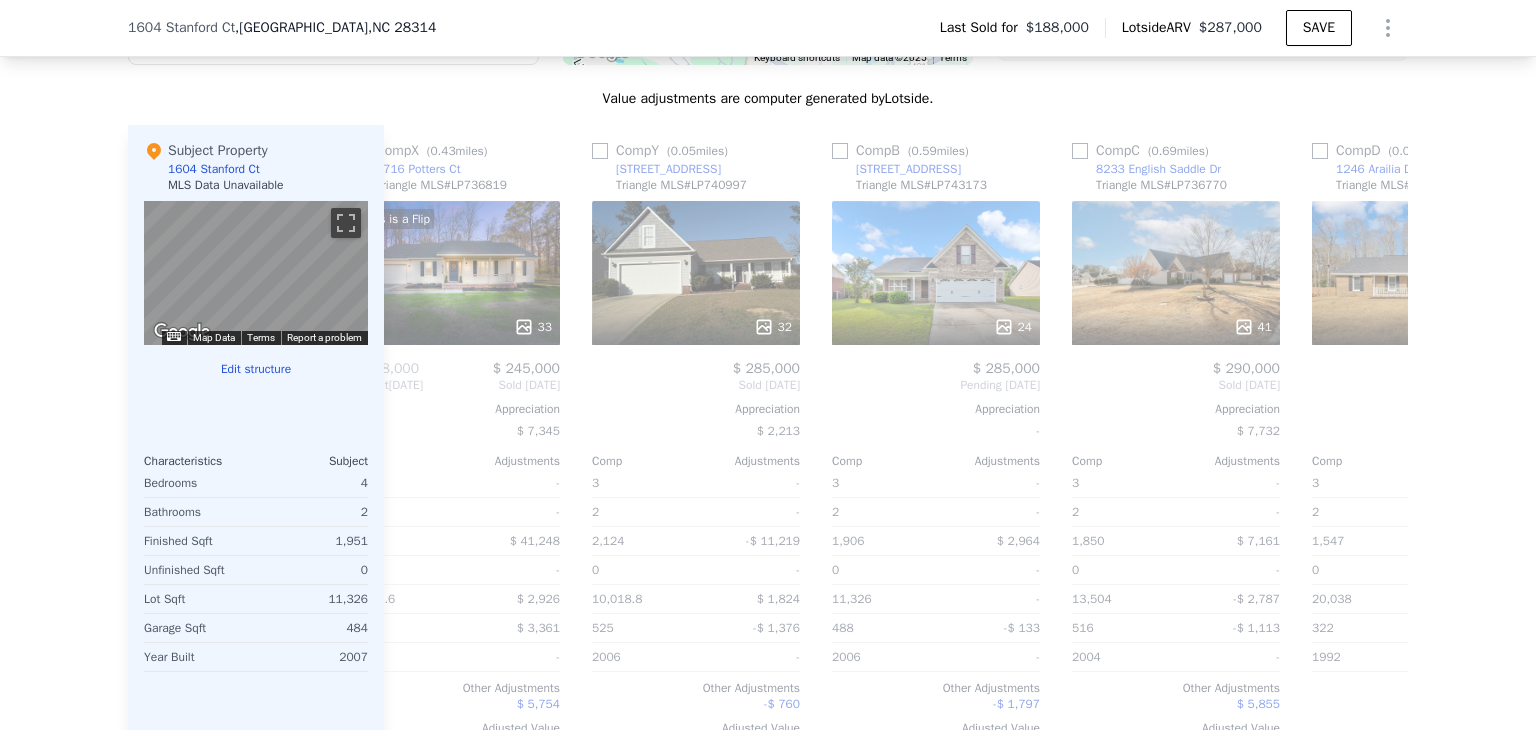 scroll, scrollTop: 0, scrollLeft: 0, axis: both 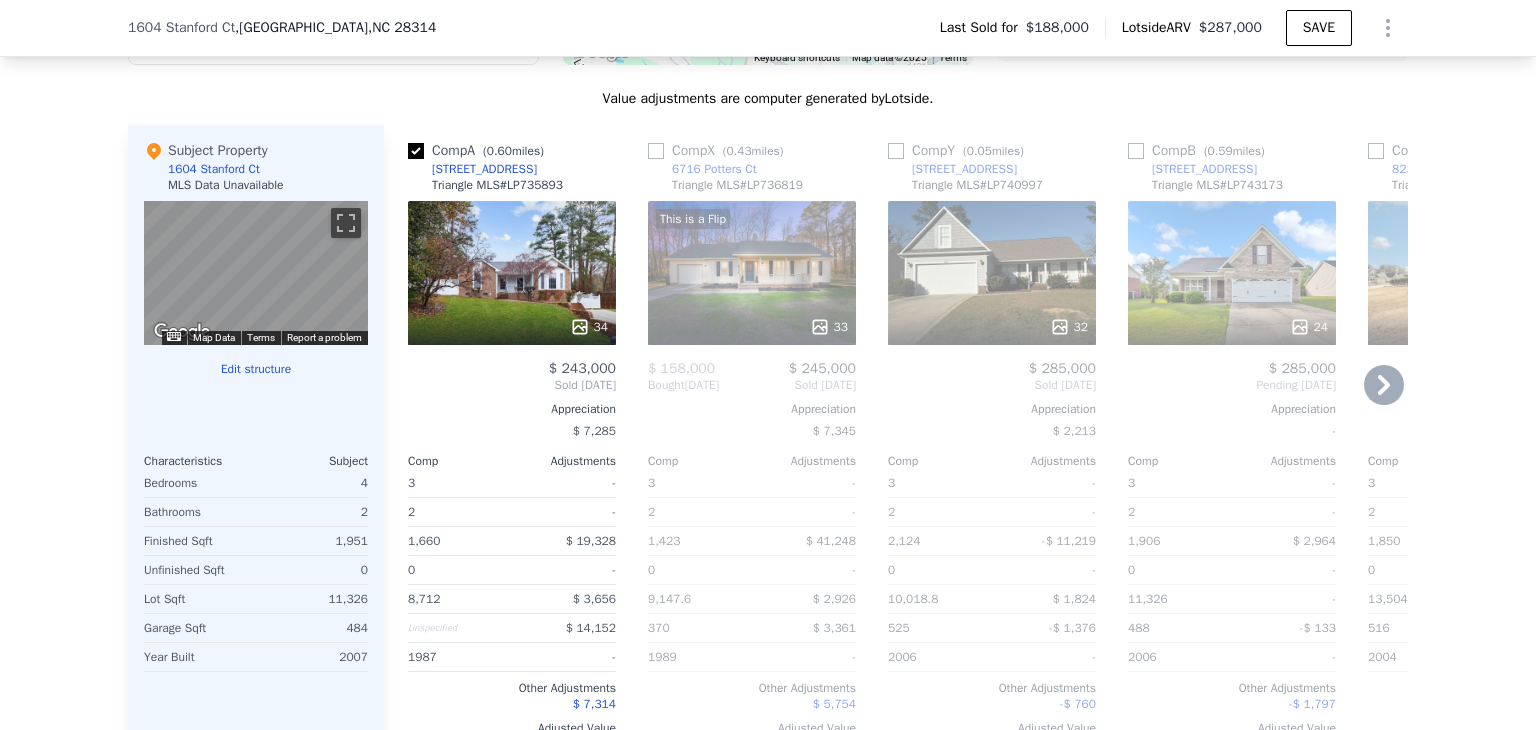click on "Comp  Y ( 0.05  miles) 9020 Grouse Run Ln Triangle MLS  # LP740997 32 $ 285,000 Sold   [DATE] Appreciation $ 2,213 Comp Adjustments 3 - 2 - 2,124 -$ 11,219 0 - 10,018.8 $ 1,824 525 -$ 1,376 2006 - Other Adjustments -$ 760 Adjusted Value $ 273,469" at bounding box center [992, 446] 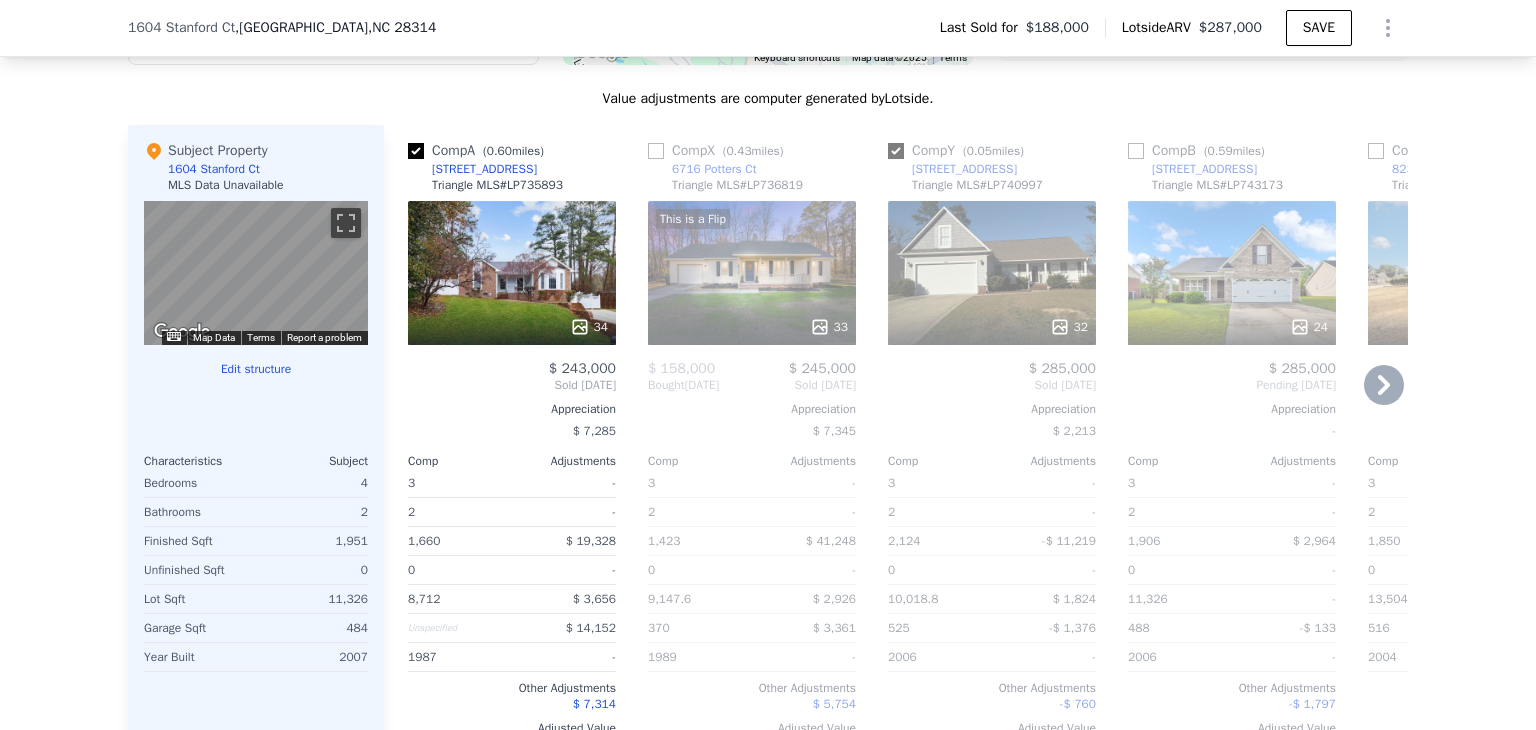 checkbox on "true" 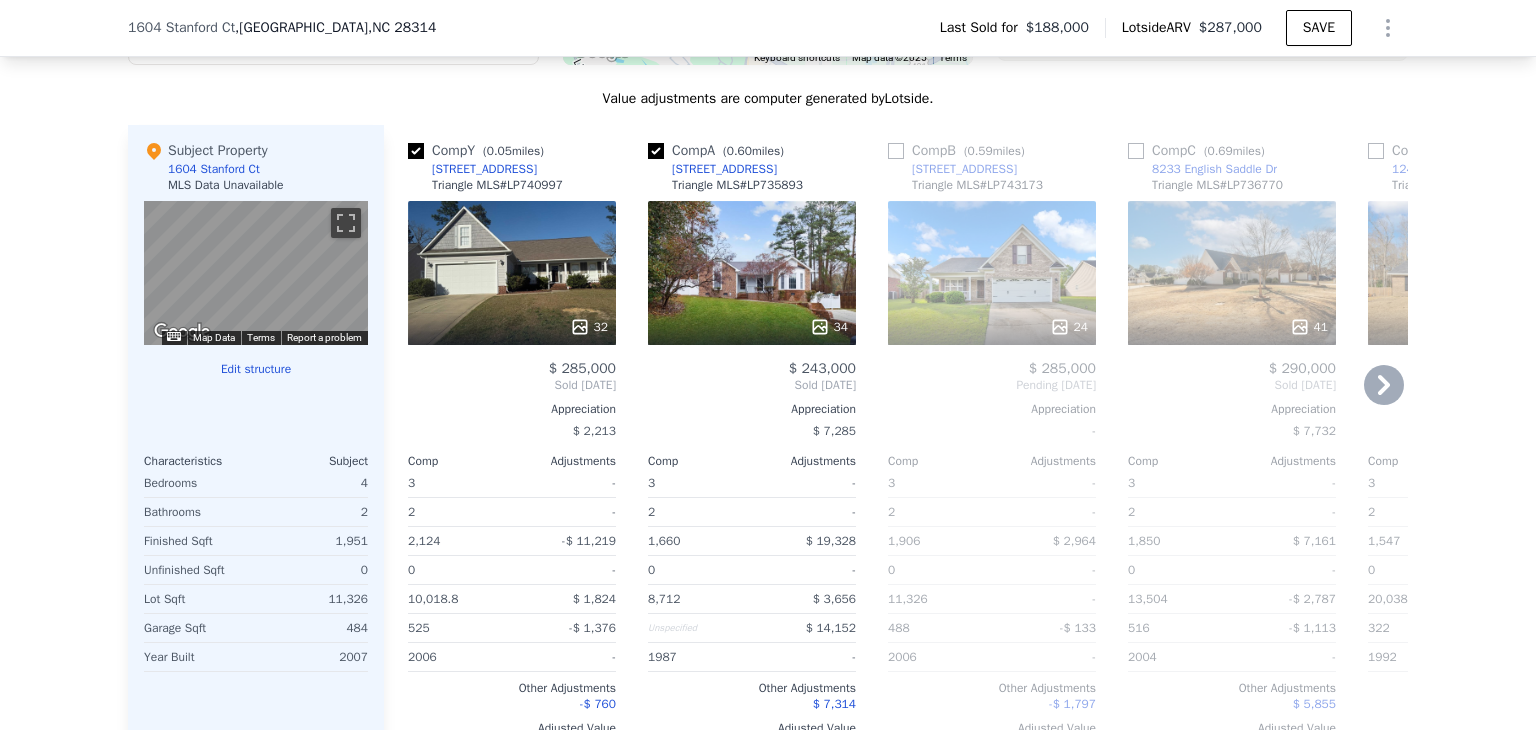 click at bounding box center [656, 151] 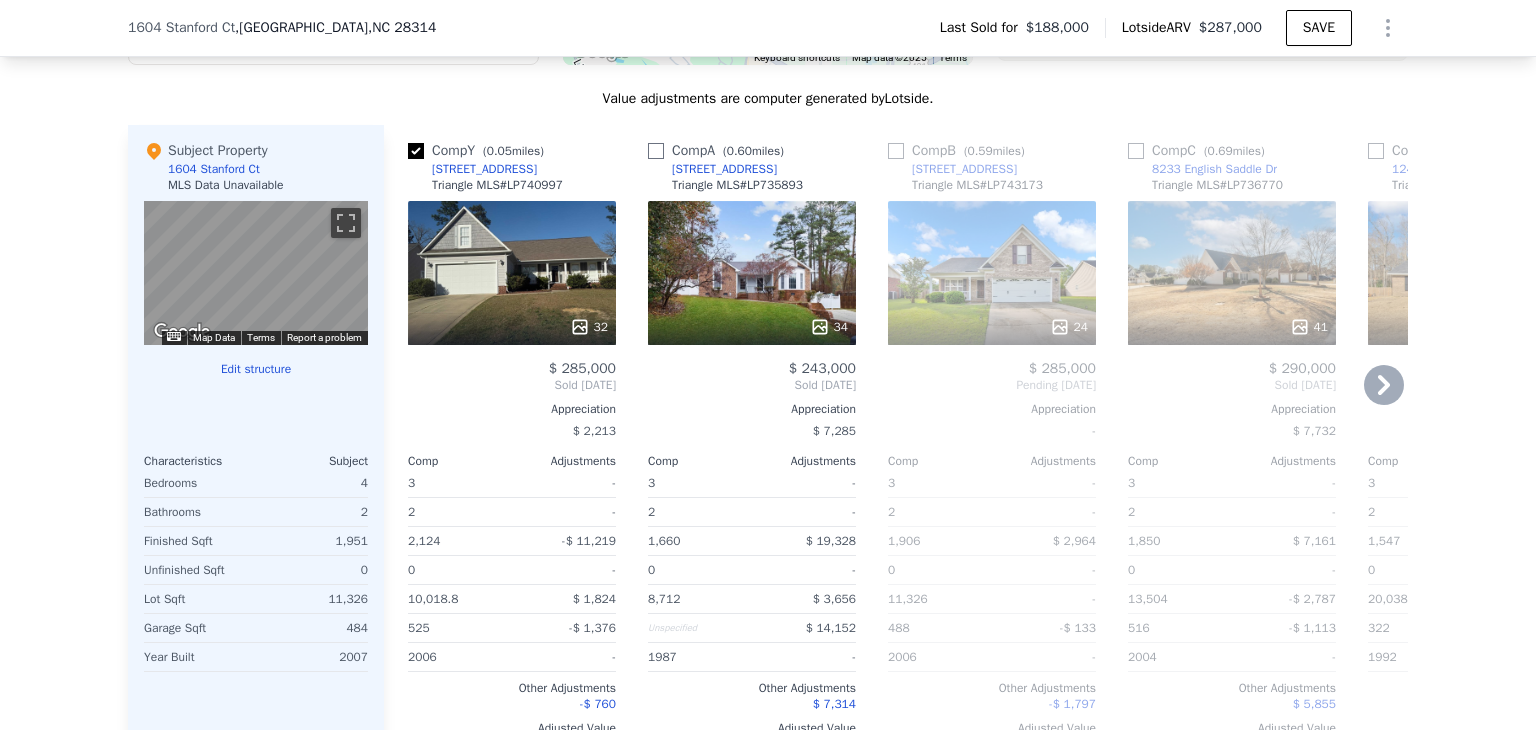 checkbox on "false" 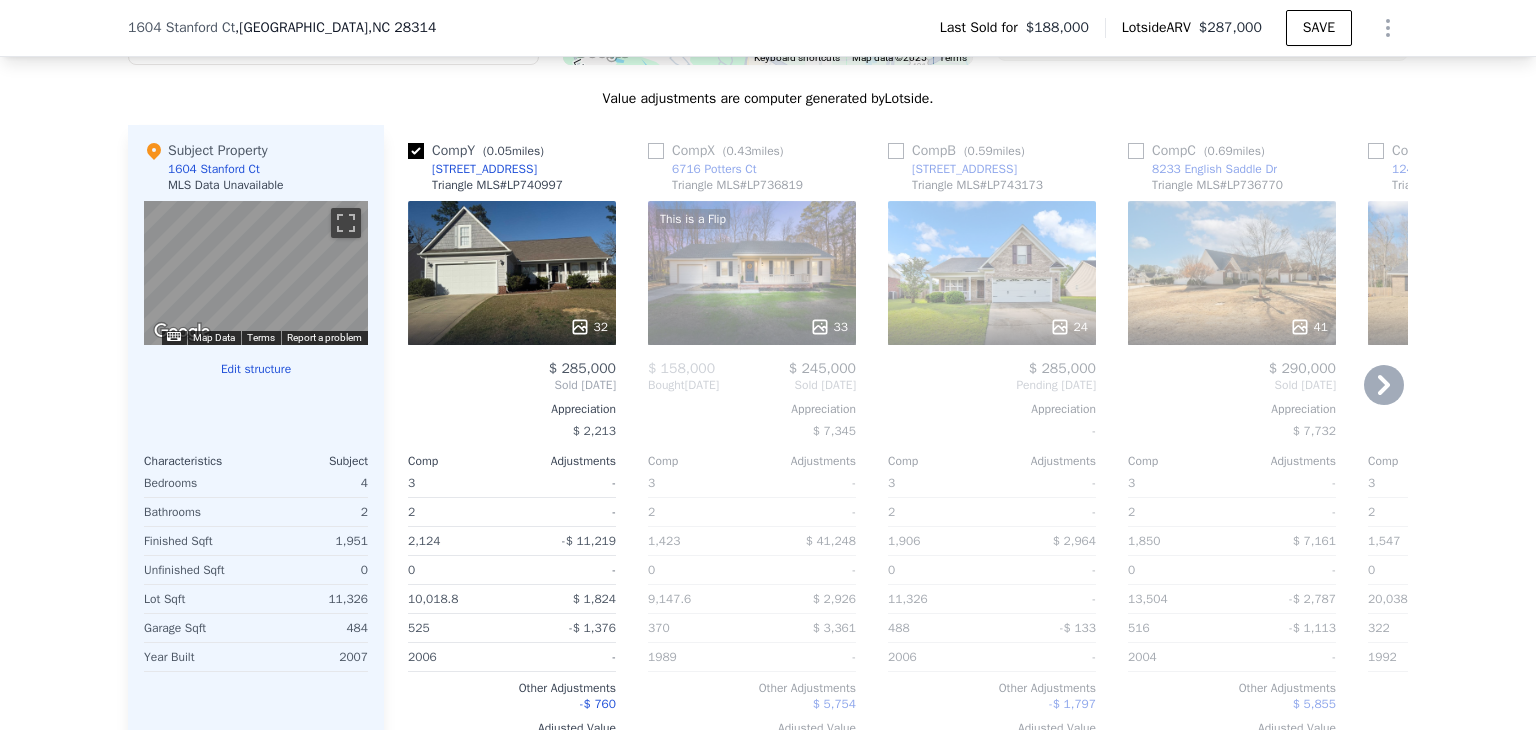 click at bounding box center (896, 151) 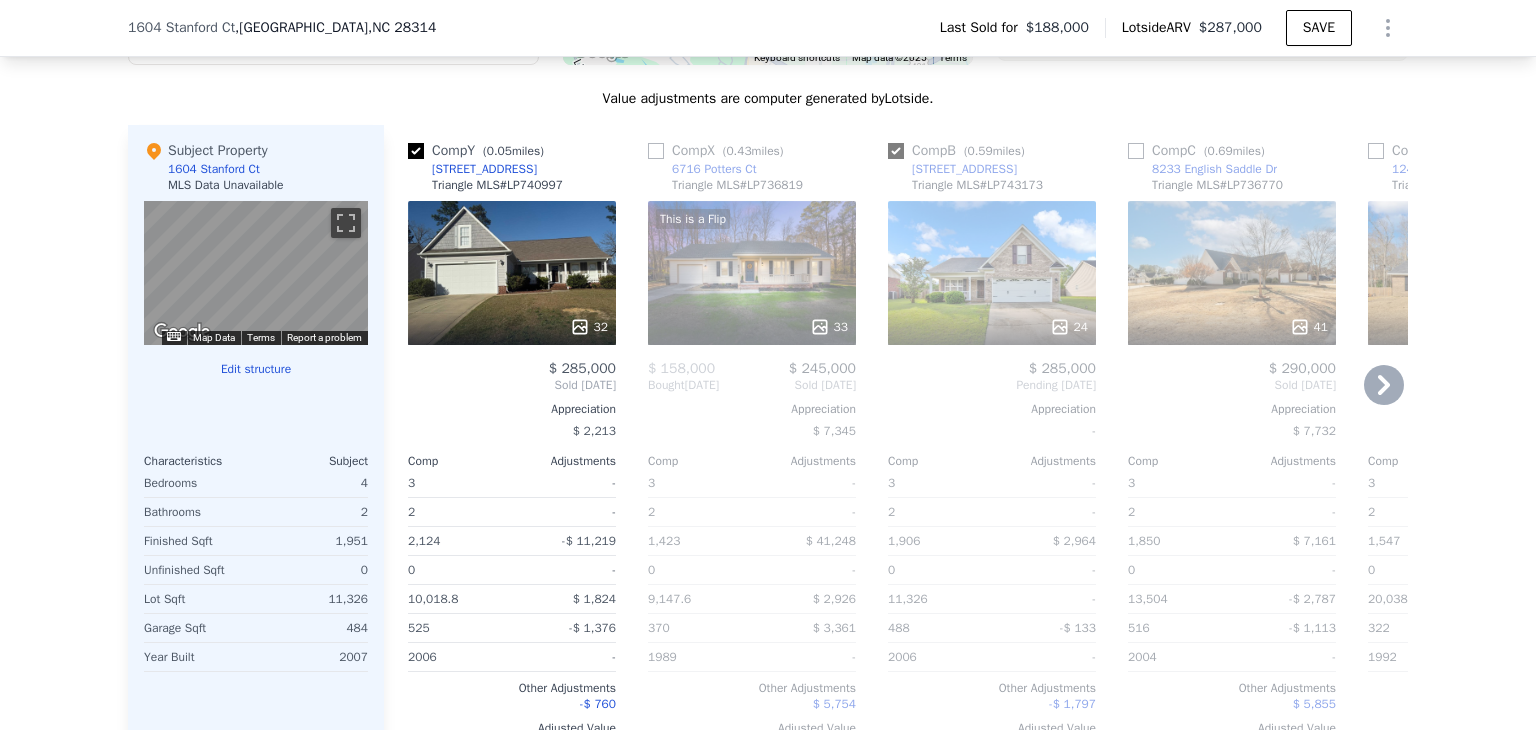 checkbox on "true" 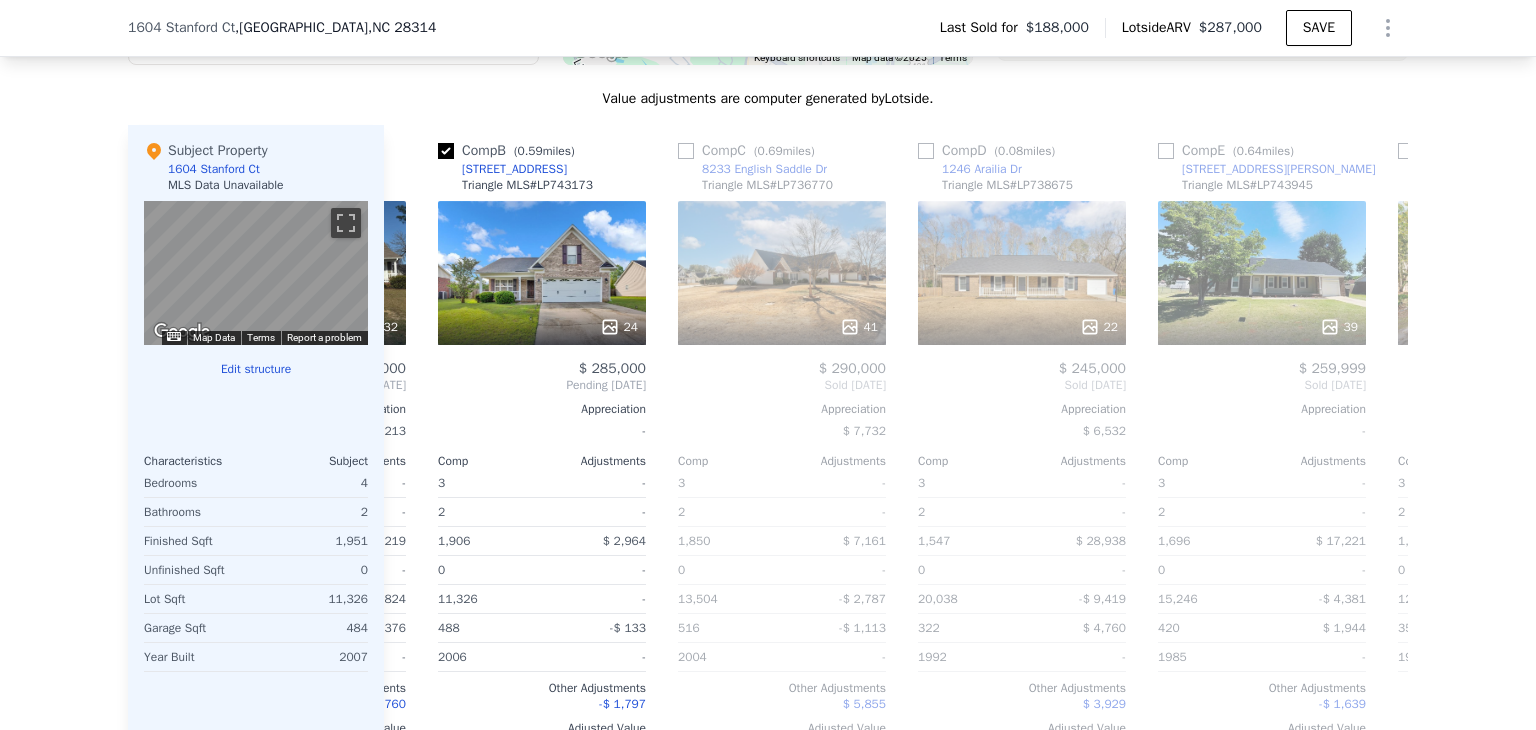 scroll, scrollTop: 0, scrollLeft: 0, axis: both 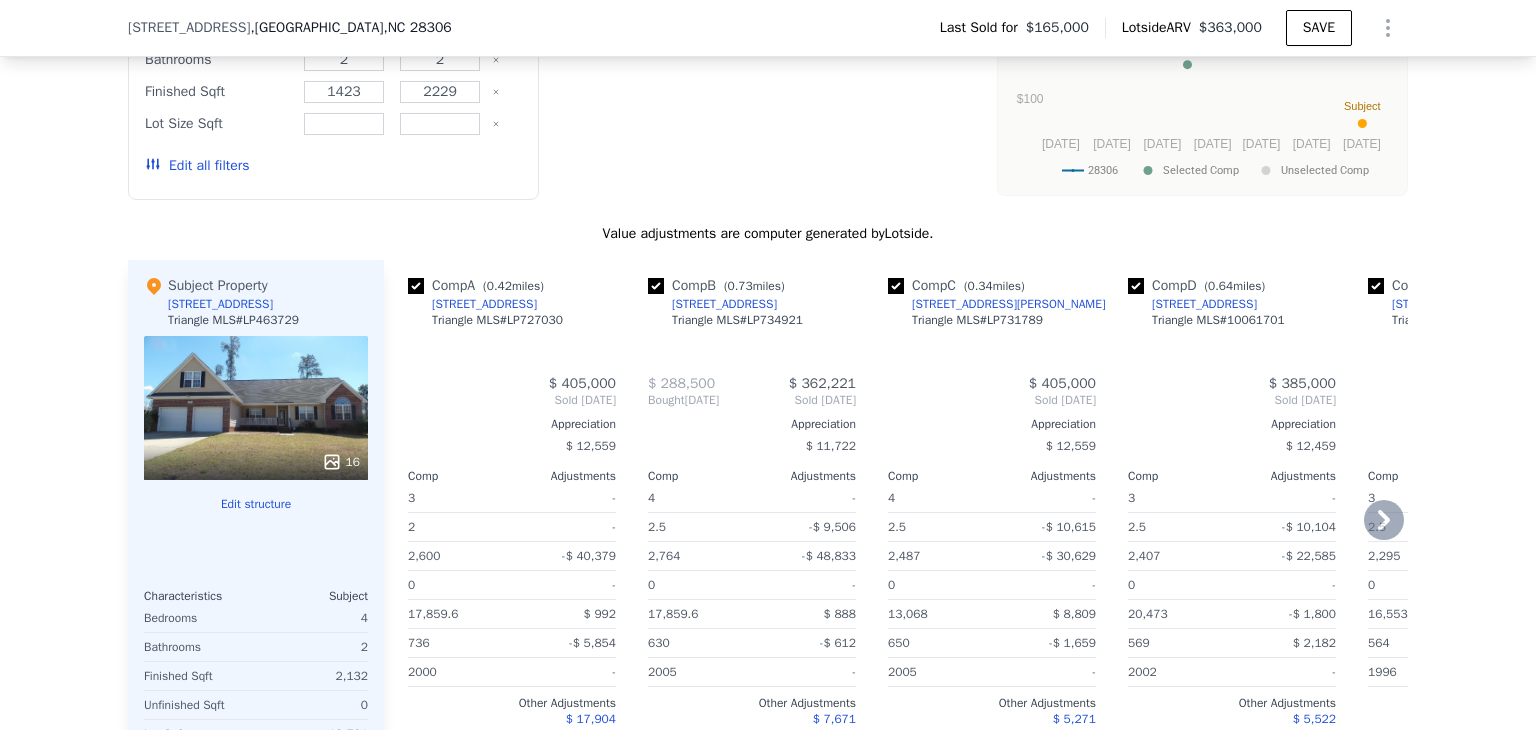 type on "3.5" 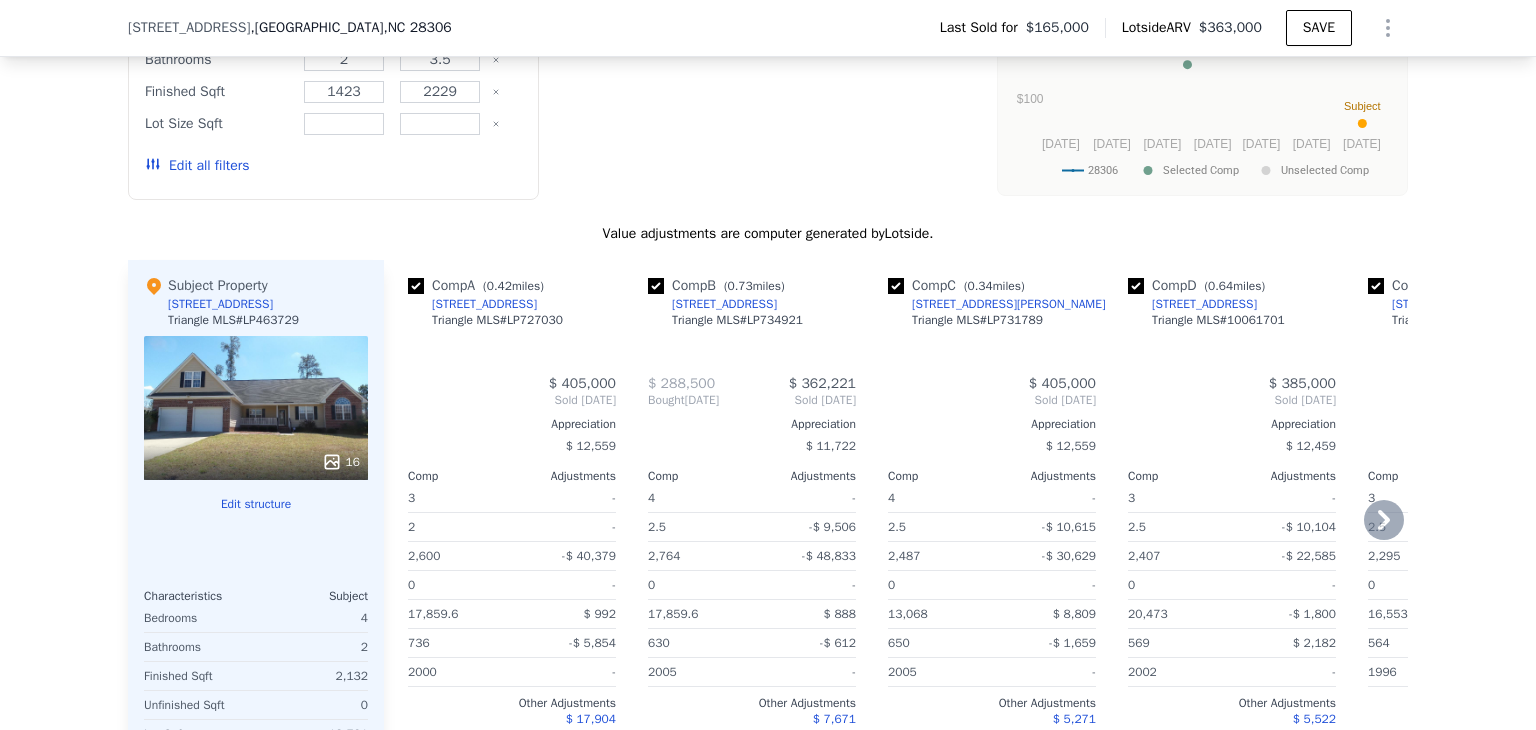 type on "2047" 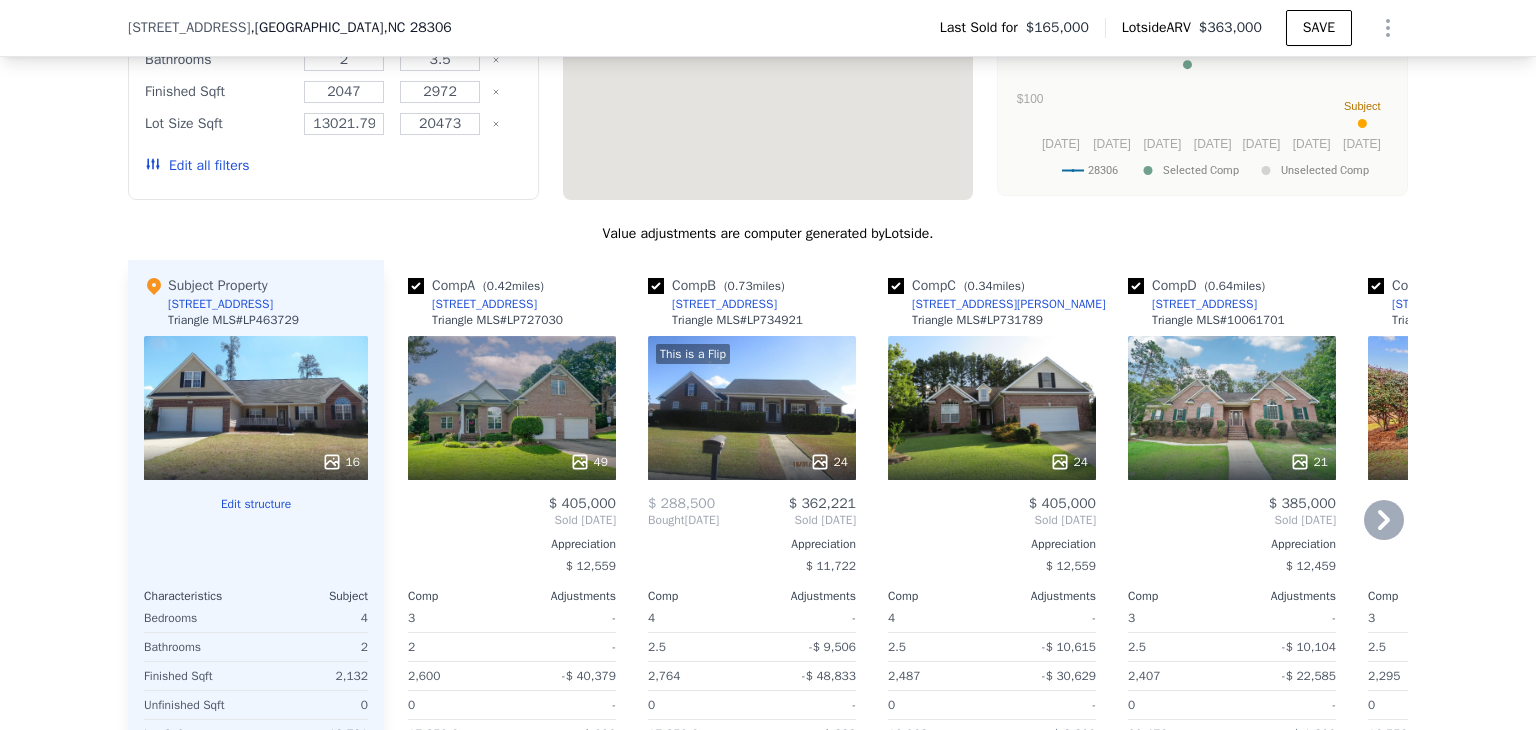 scroll, scrollTop: 2028, scrollLeft: 0, axis: vertical 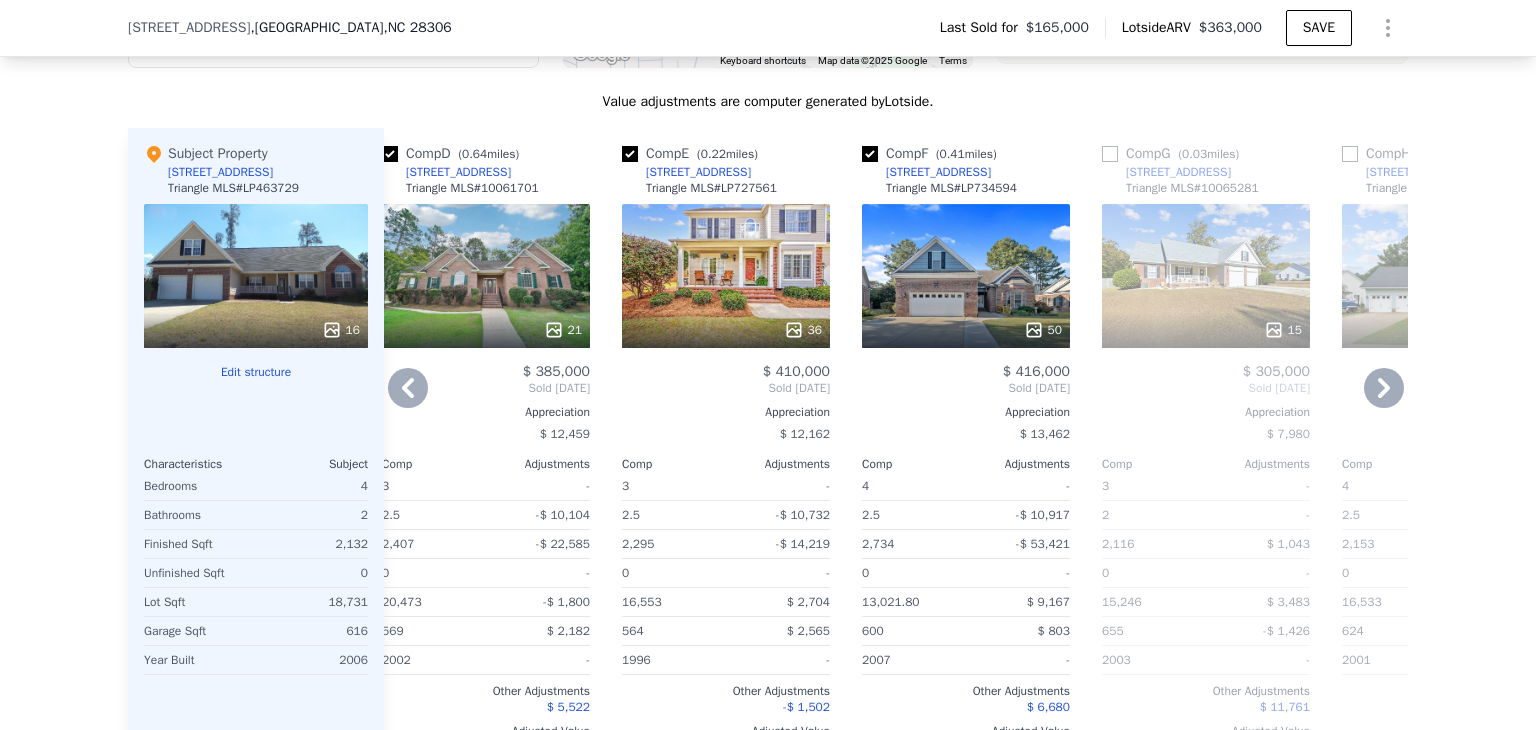 click on "[STREET_ADDRESS]" at bounding box center [686, 172] 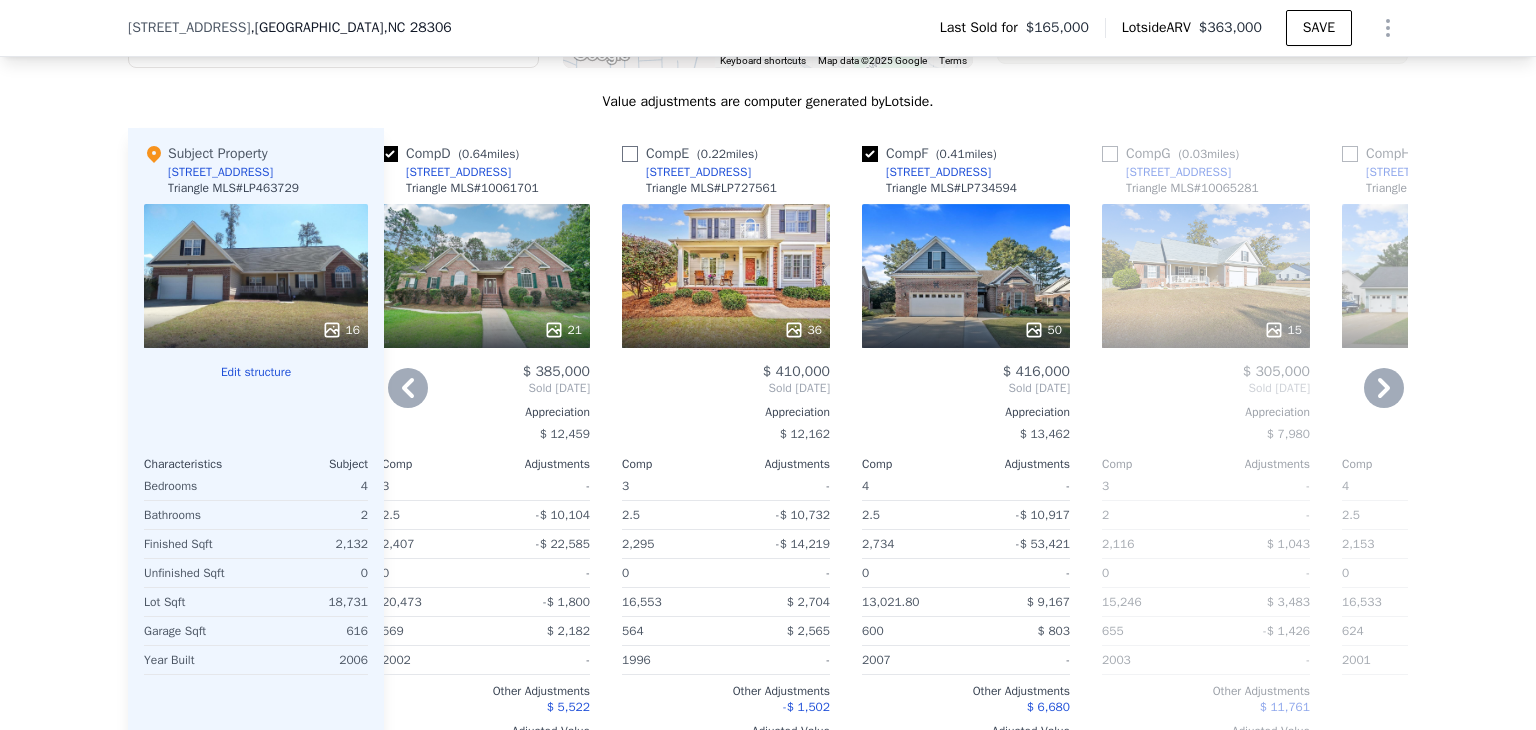 checkbox on "false" 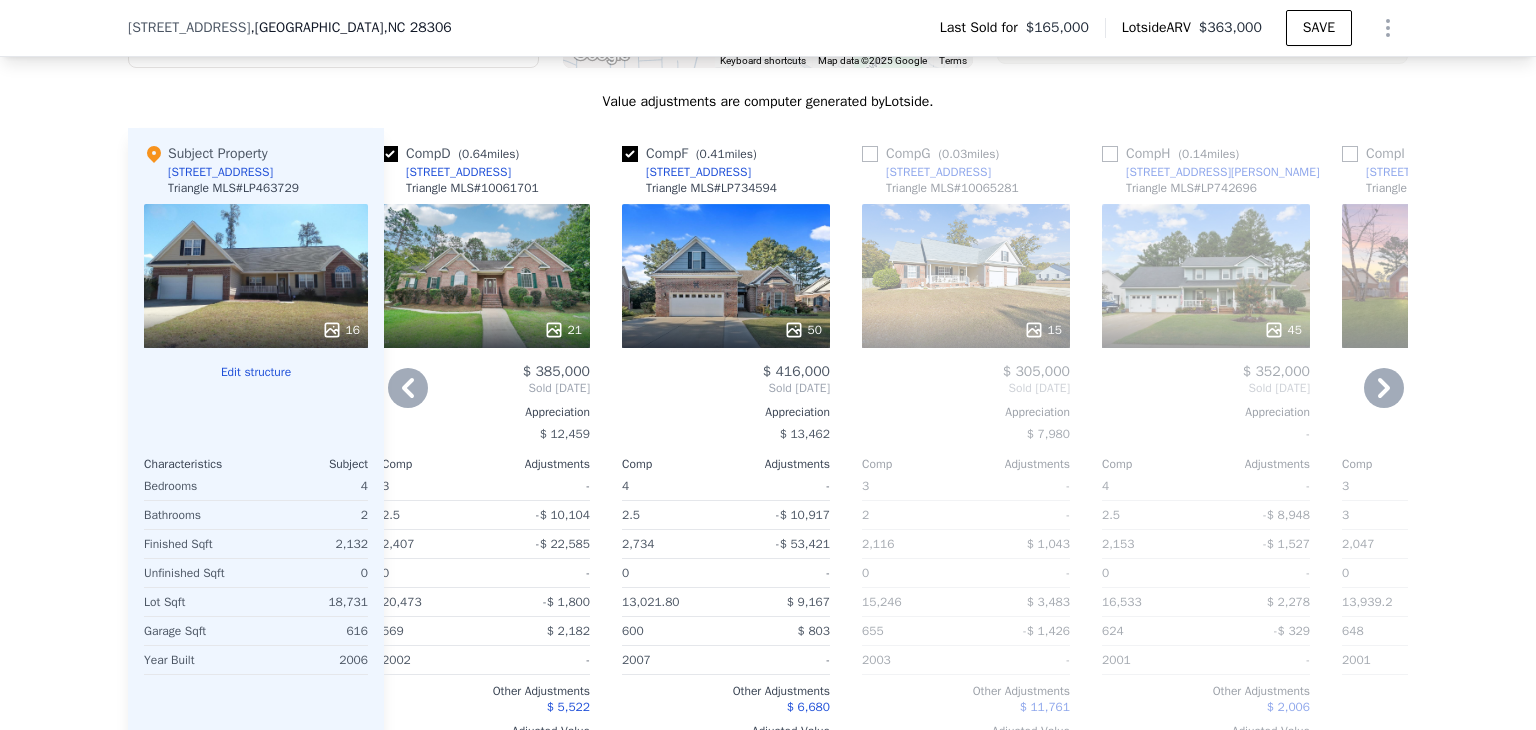 drag, startPoint x: 622, startPoint y: 166, endPoint x: 666, endPoint y: 557, distance: 393.46793 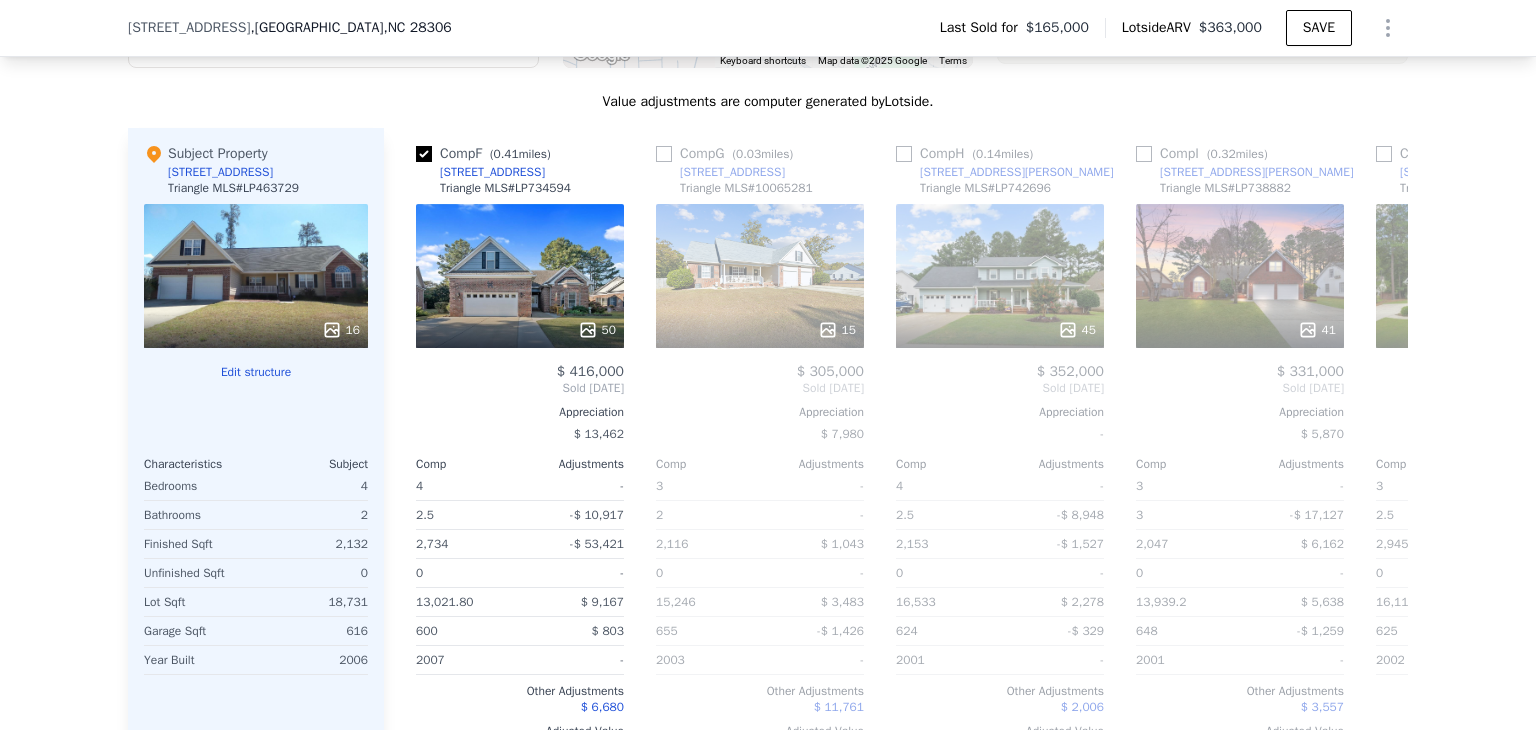 scroll, scrollTop: 0, scrollLeft: 954, axis: horizontal 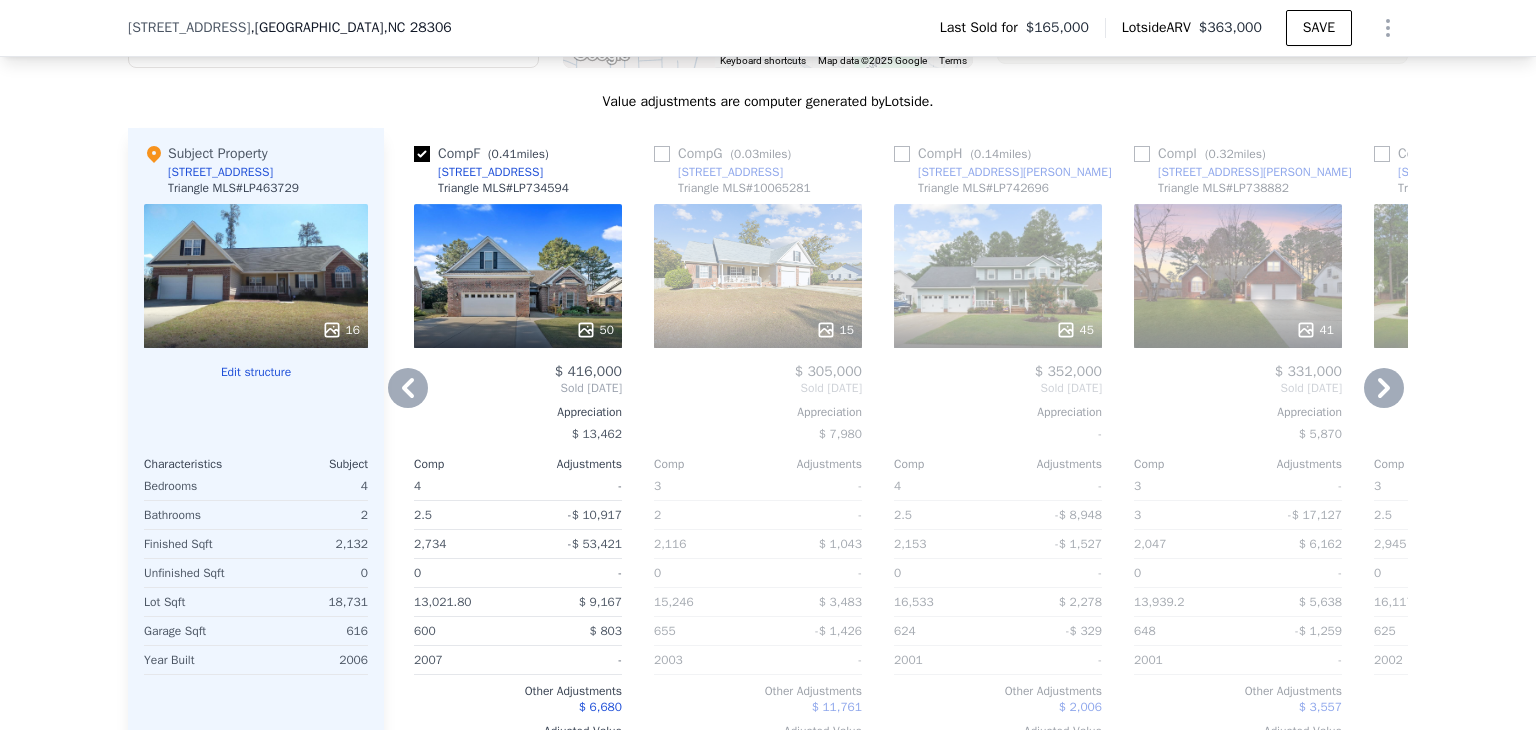 click at bounding box center (902, 154) 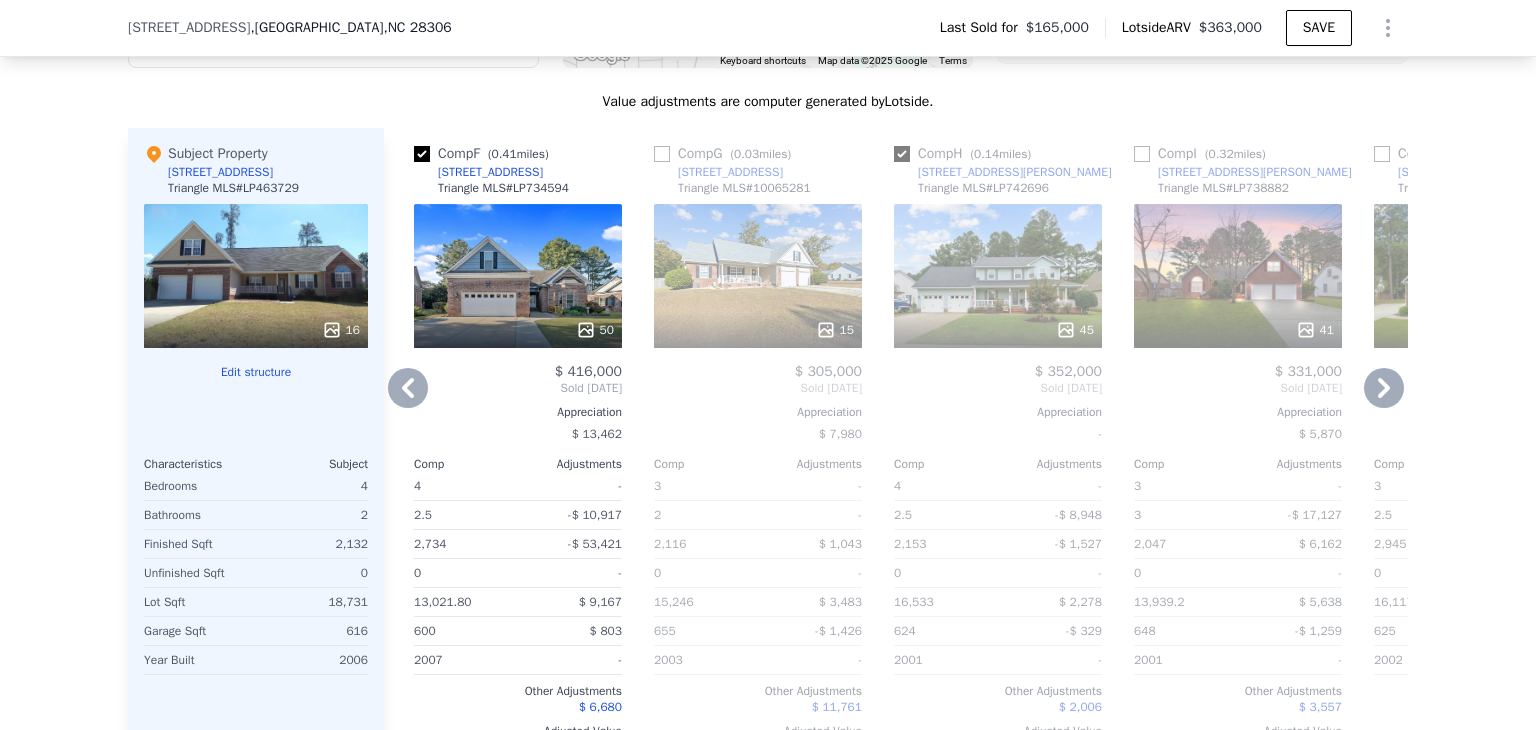 checkbox on "true" 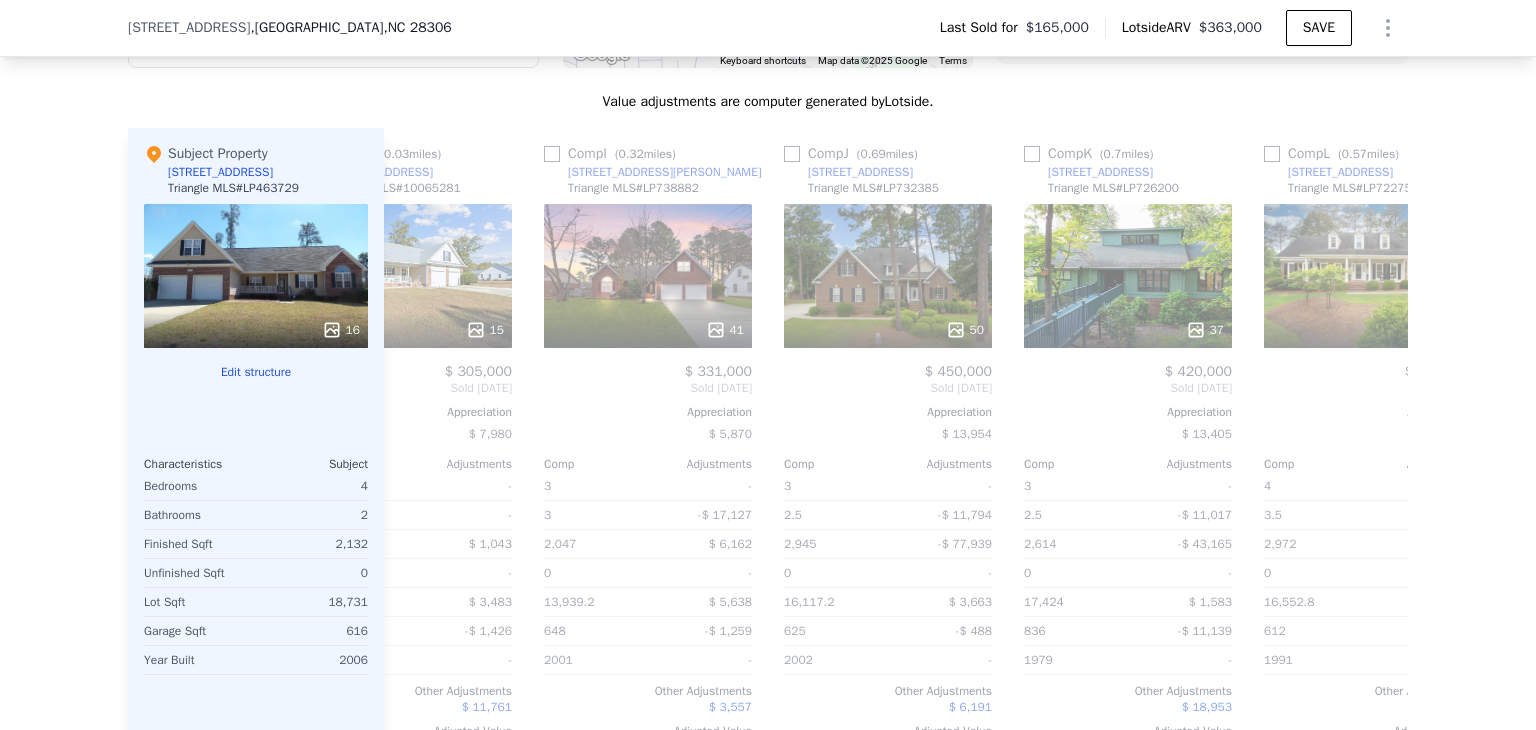 scroll, scrollTop: 0, scrollLeft: 1904, axis: horizontal 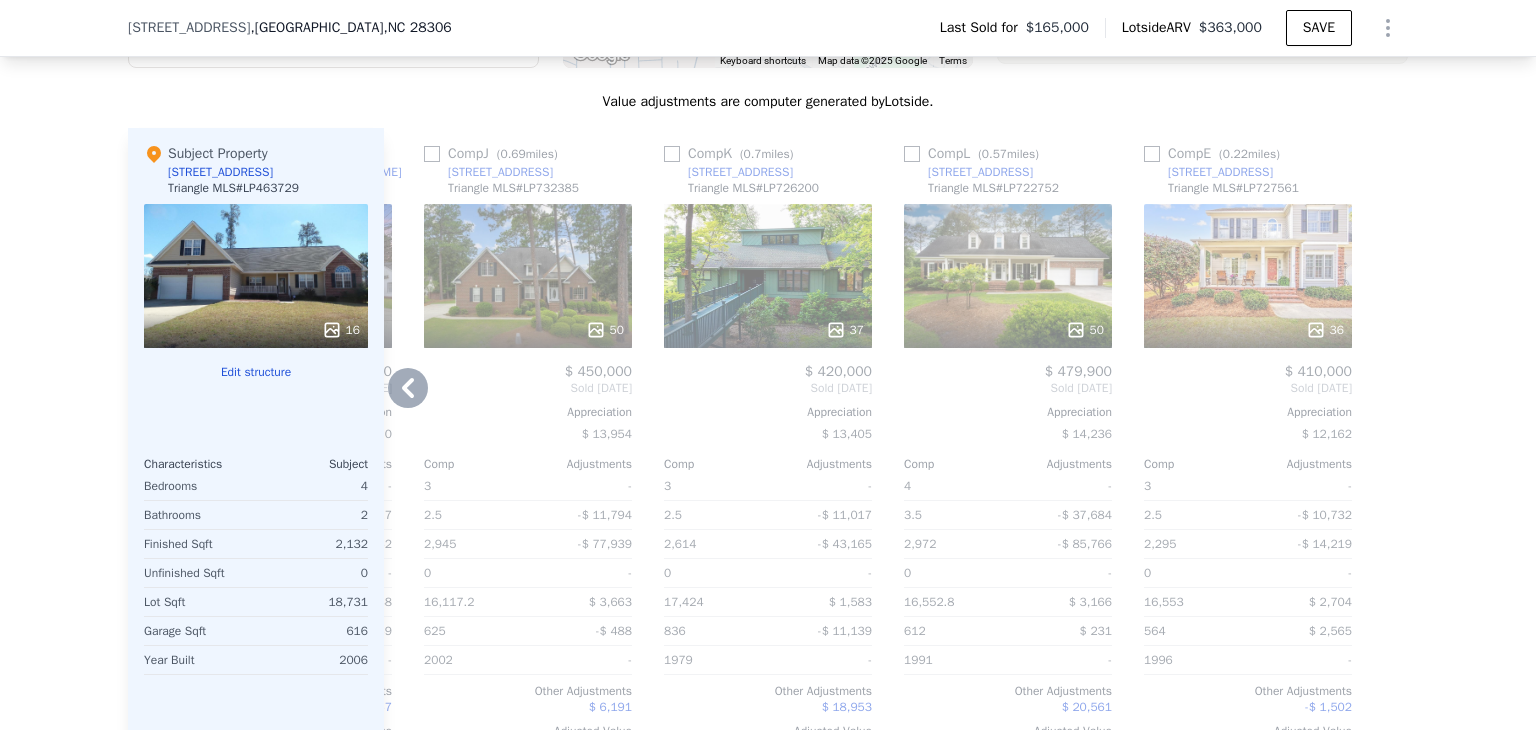 click at bounding box center (912, 154) 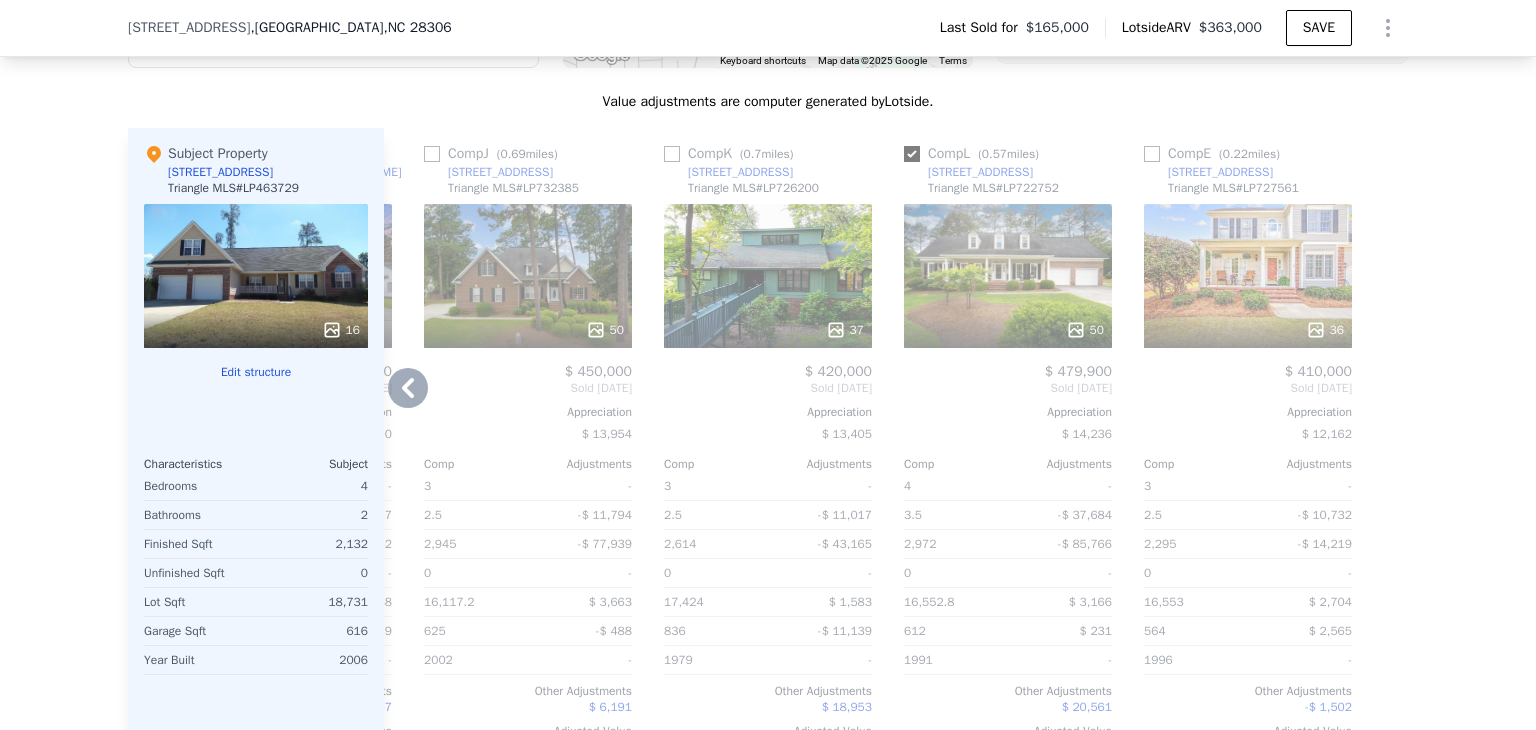 checkbox on "true" 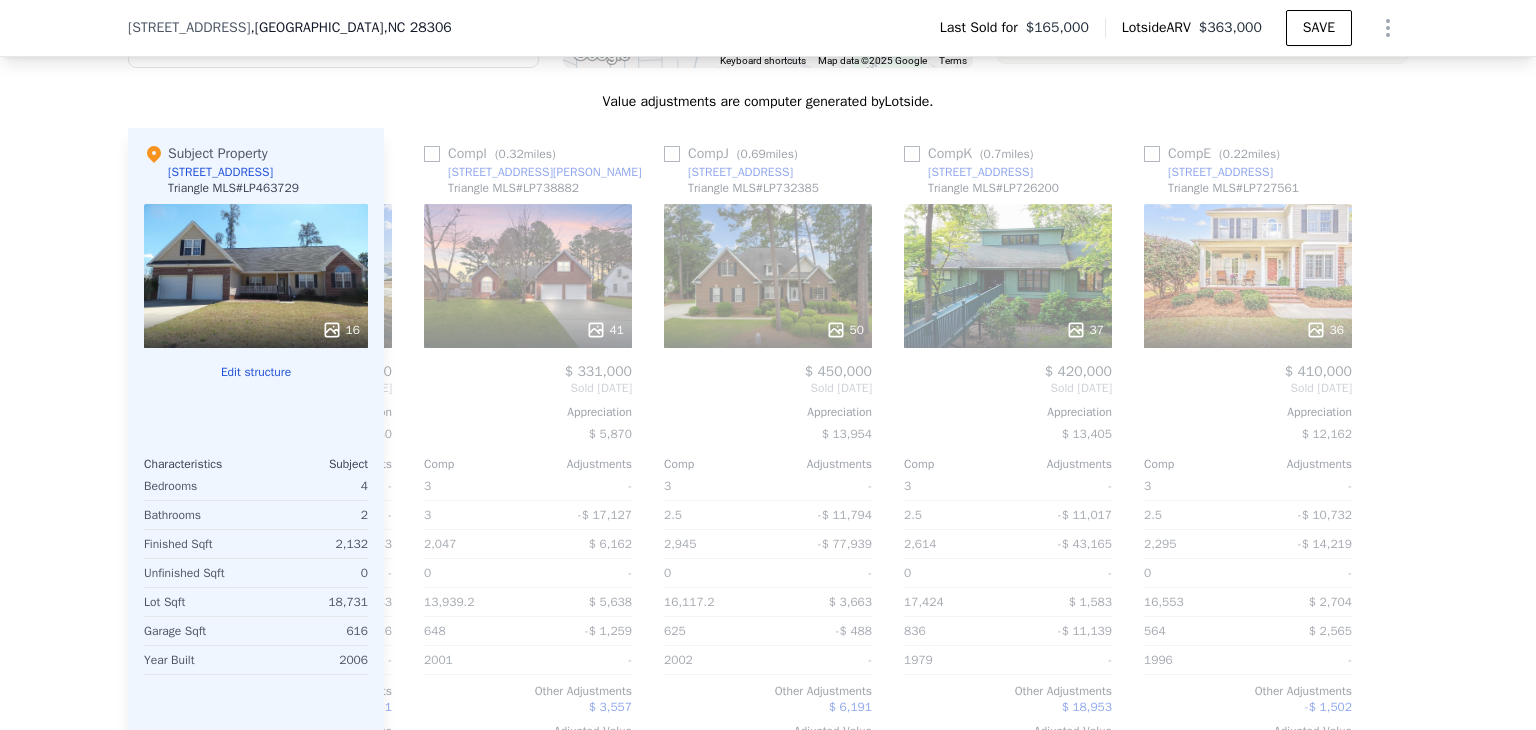 scroll, scrollTop: 0, scrollLeft: 1100, axis: horizontal 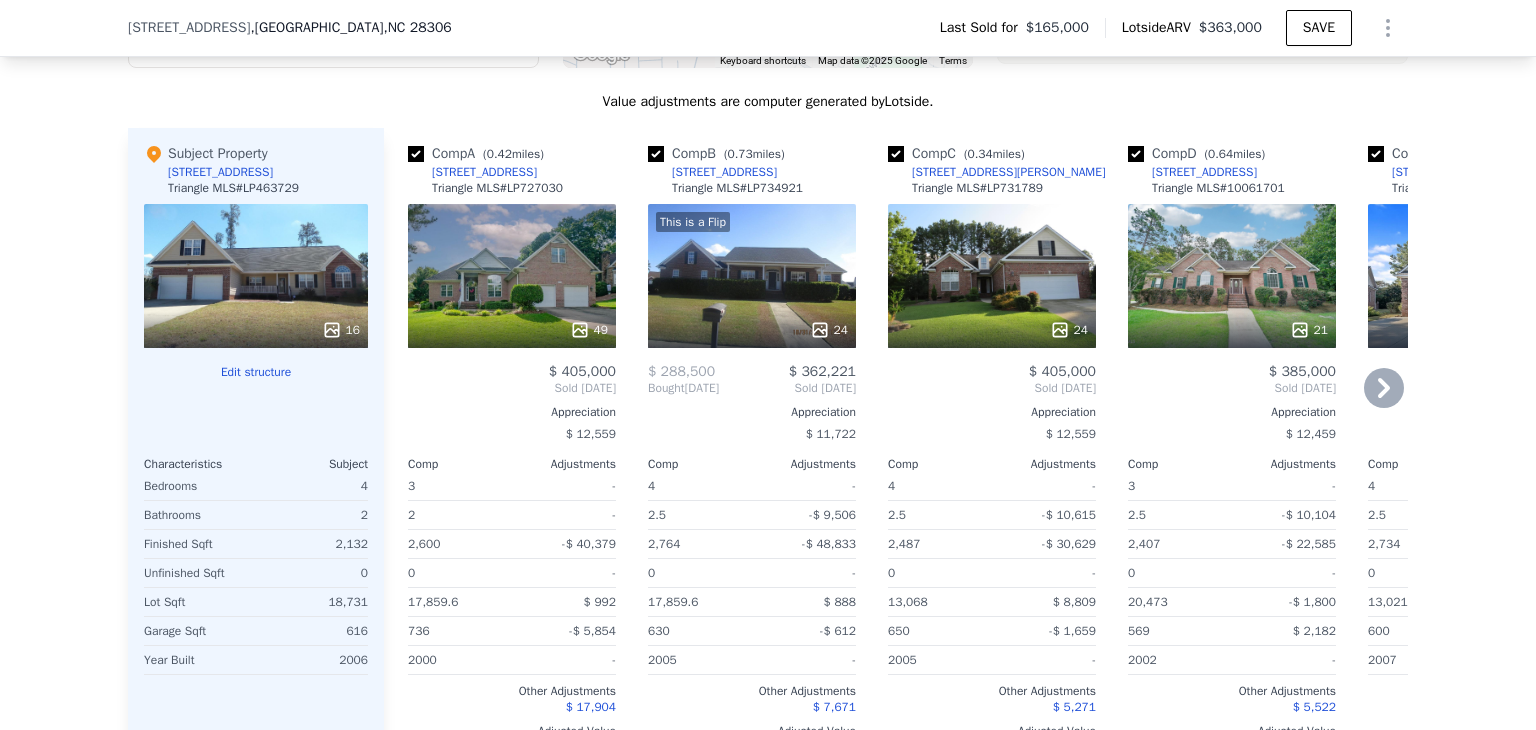 click at bounding box center [416, 154] 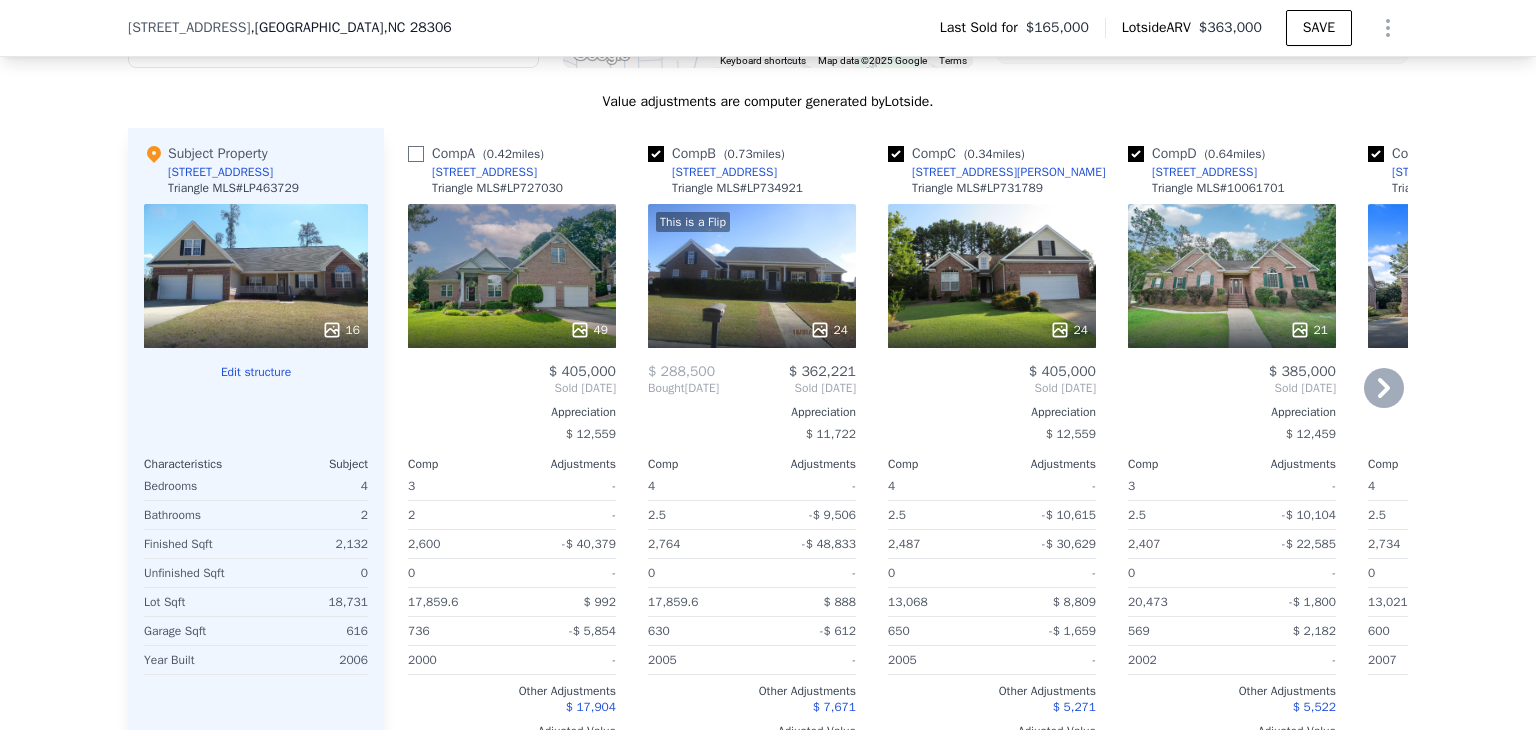 checkbox on "false" 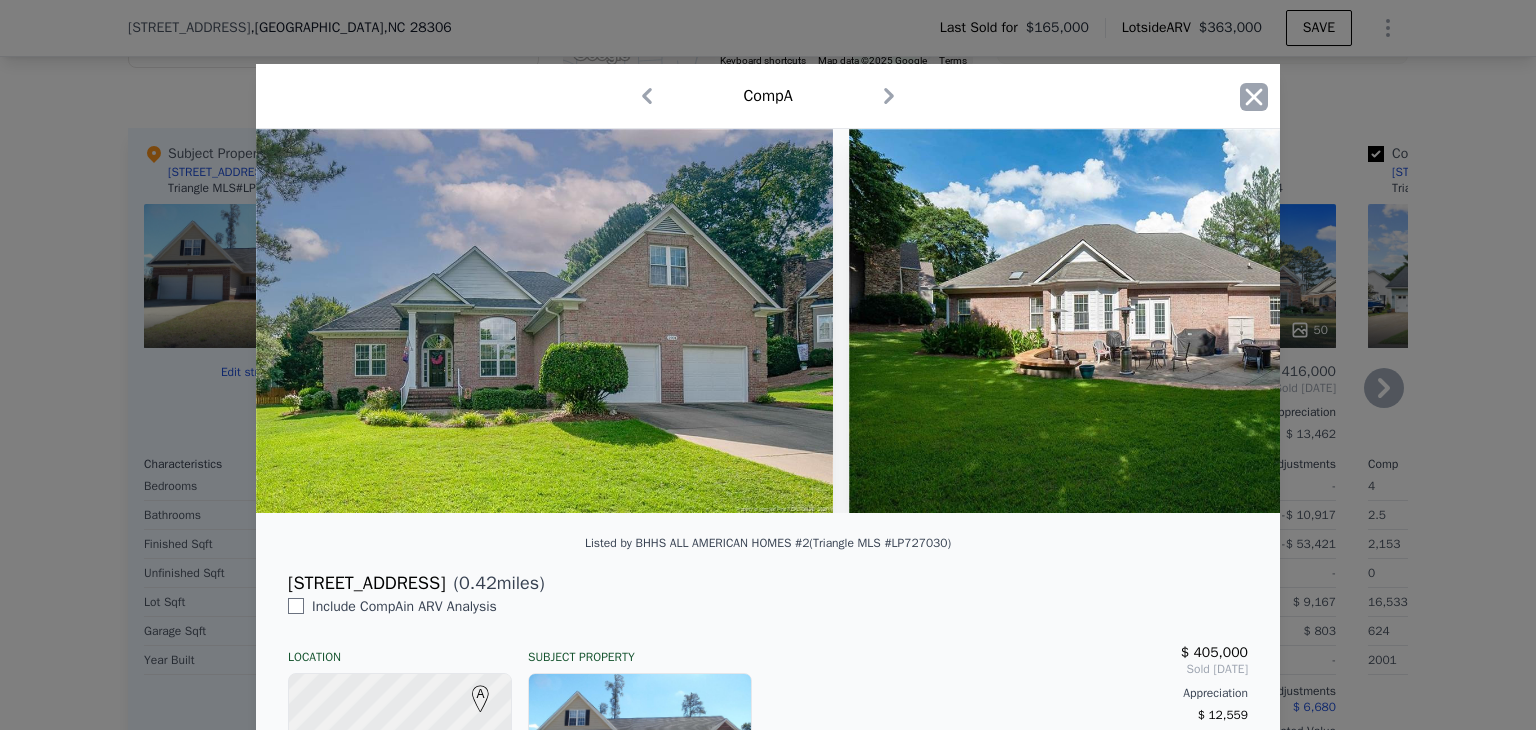 click 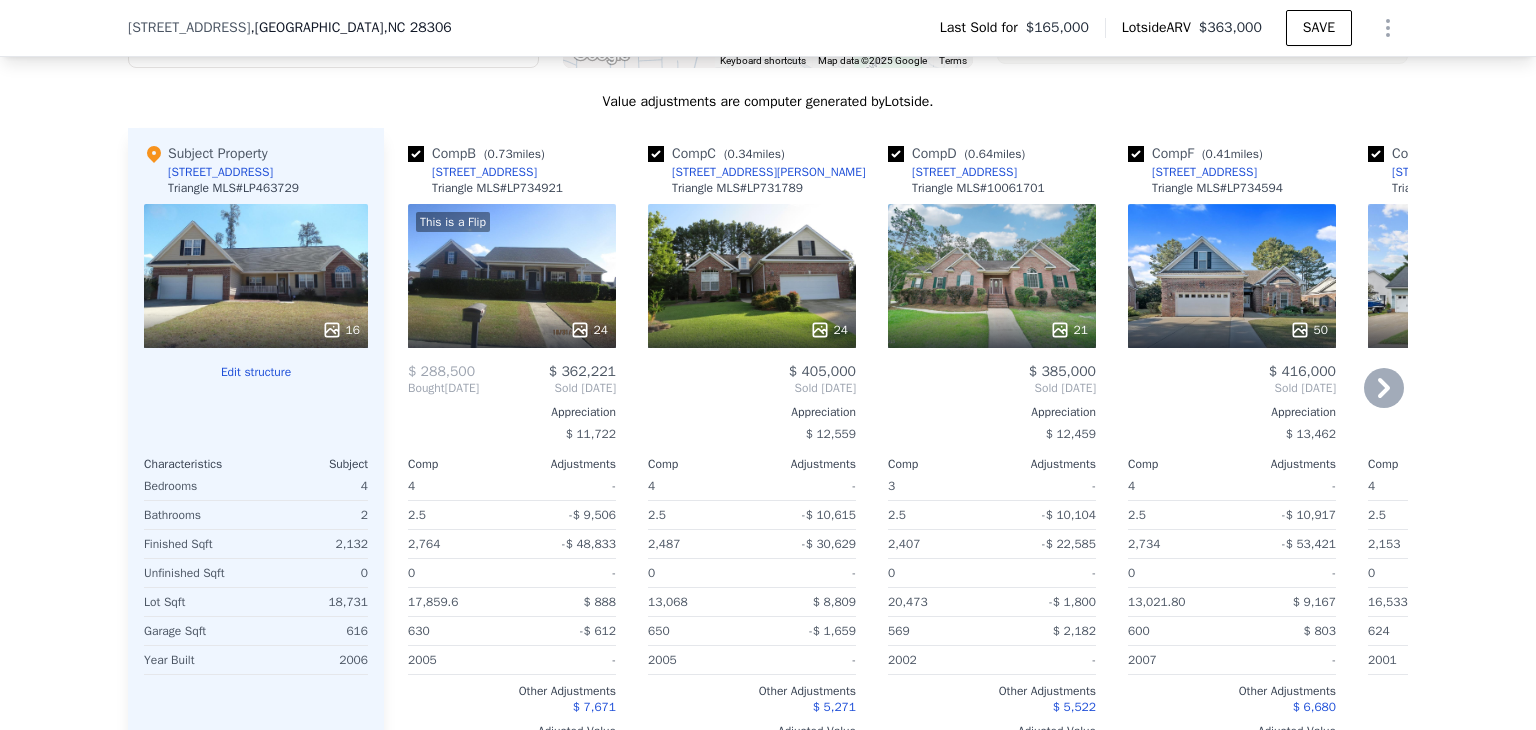 click at bounding box center (656, 154) 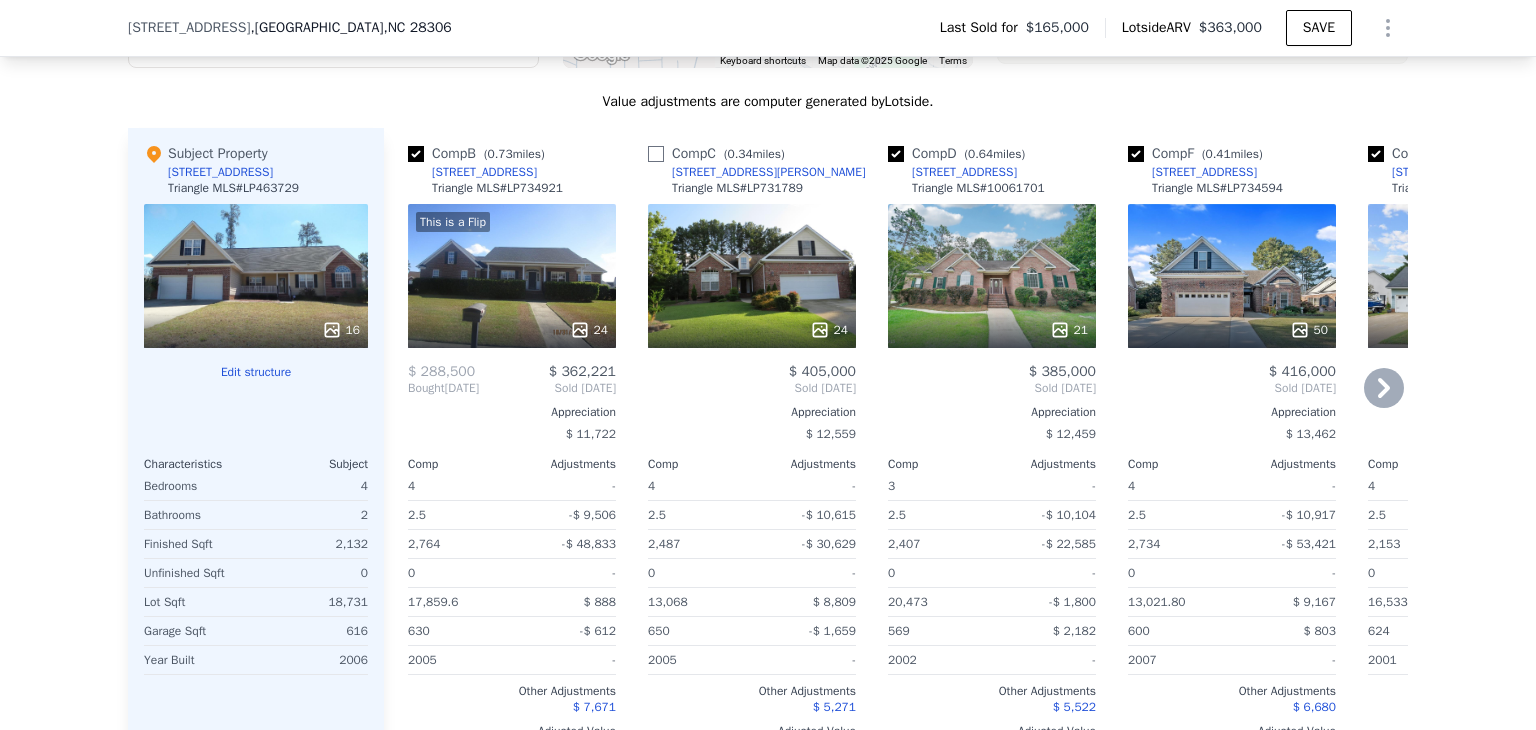 checkbox on "false" 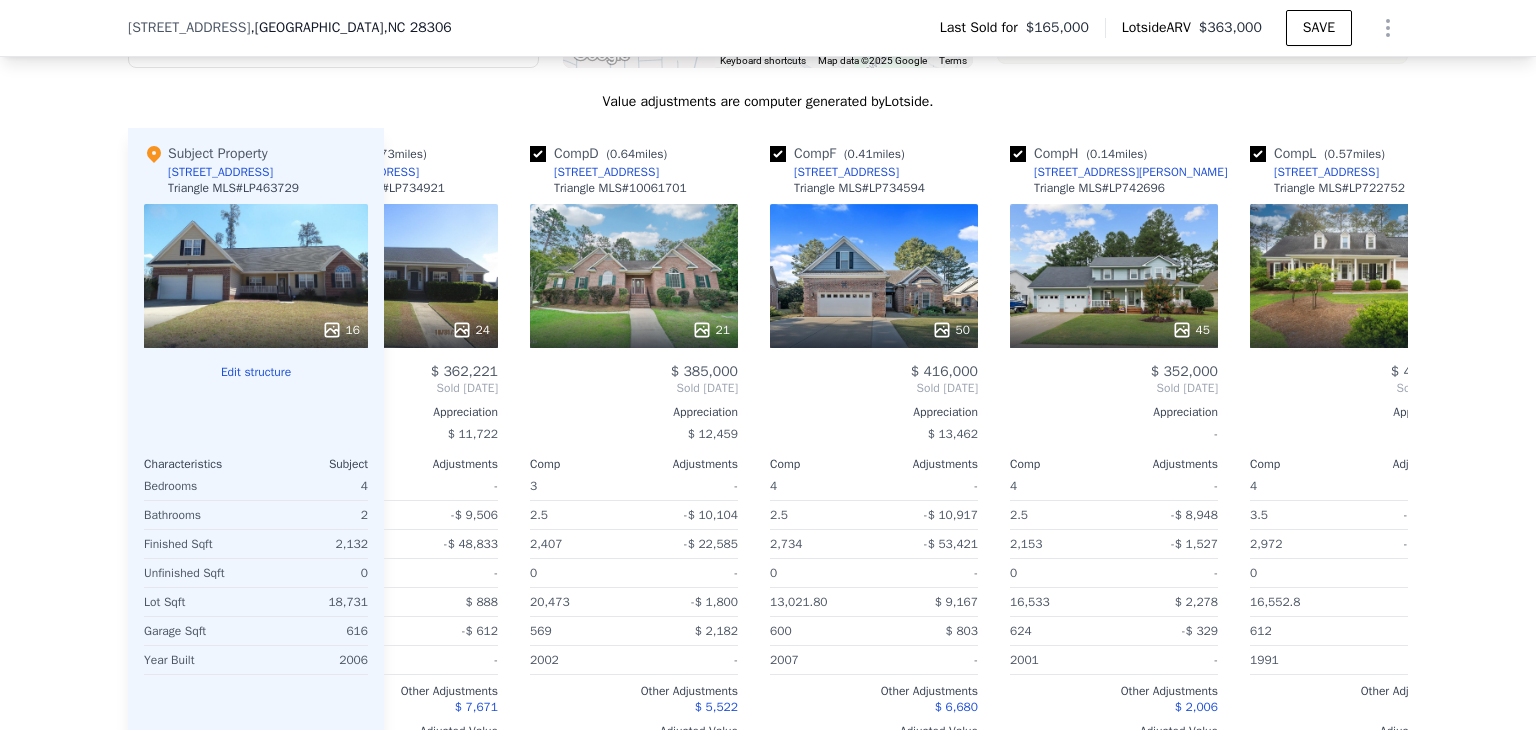 scroll, scrollTop: 0, scrollLeft: 0, axis: both 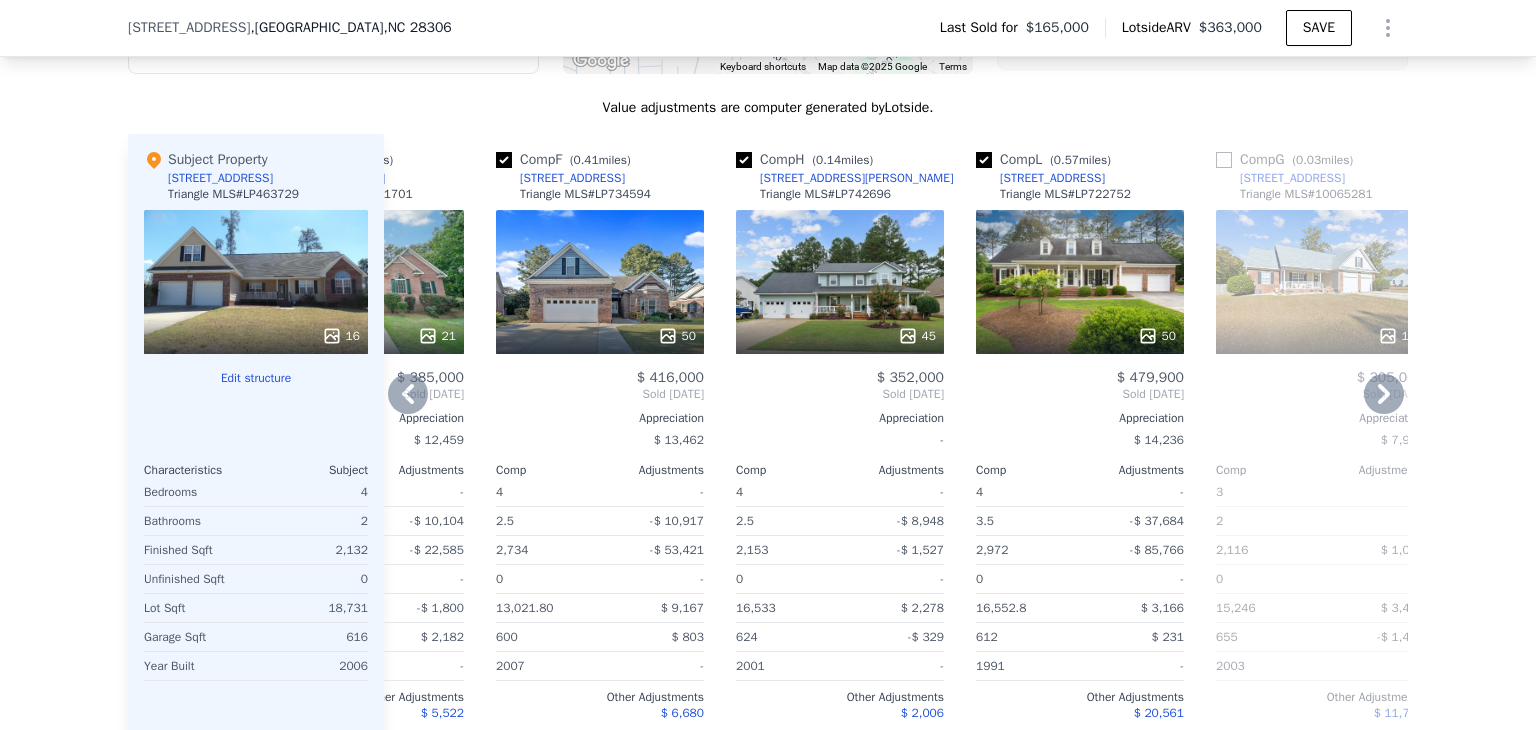 click at bounding box center (984, 160) 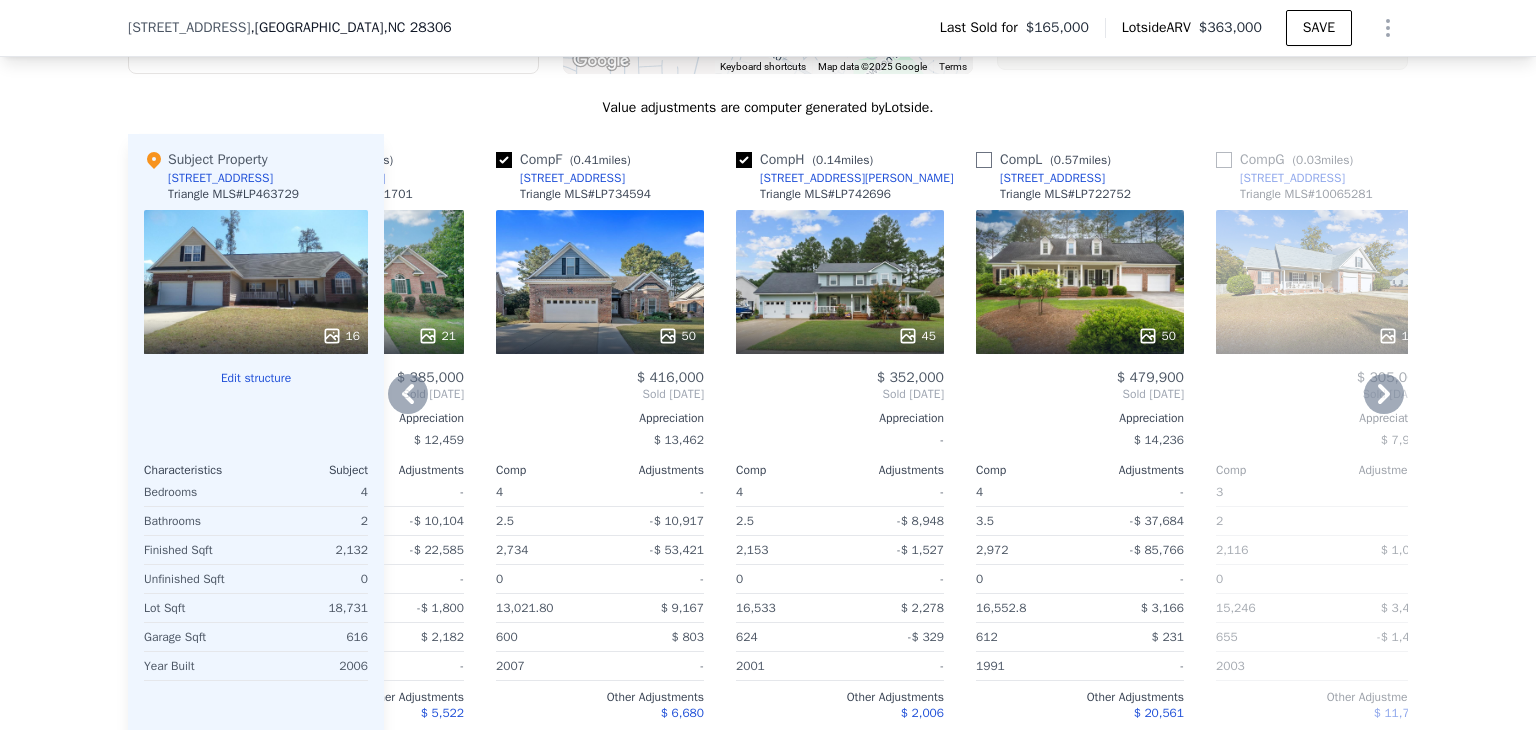 checkbox on "false" 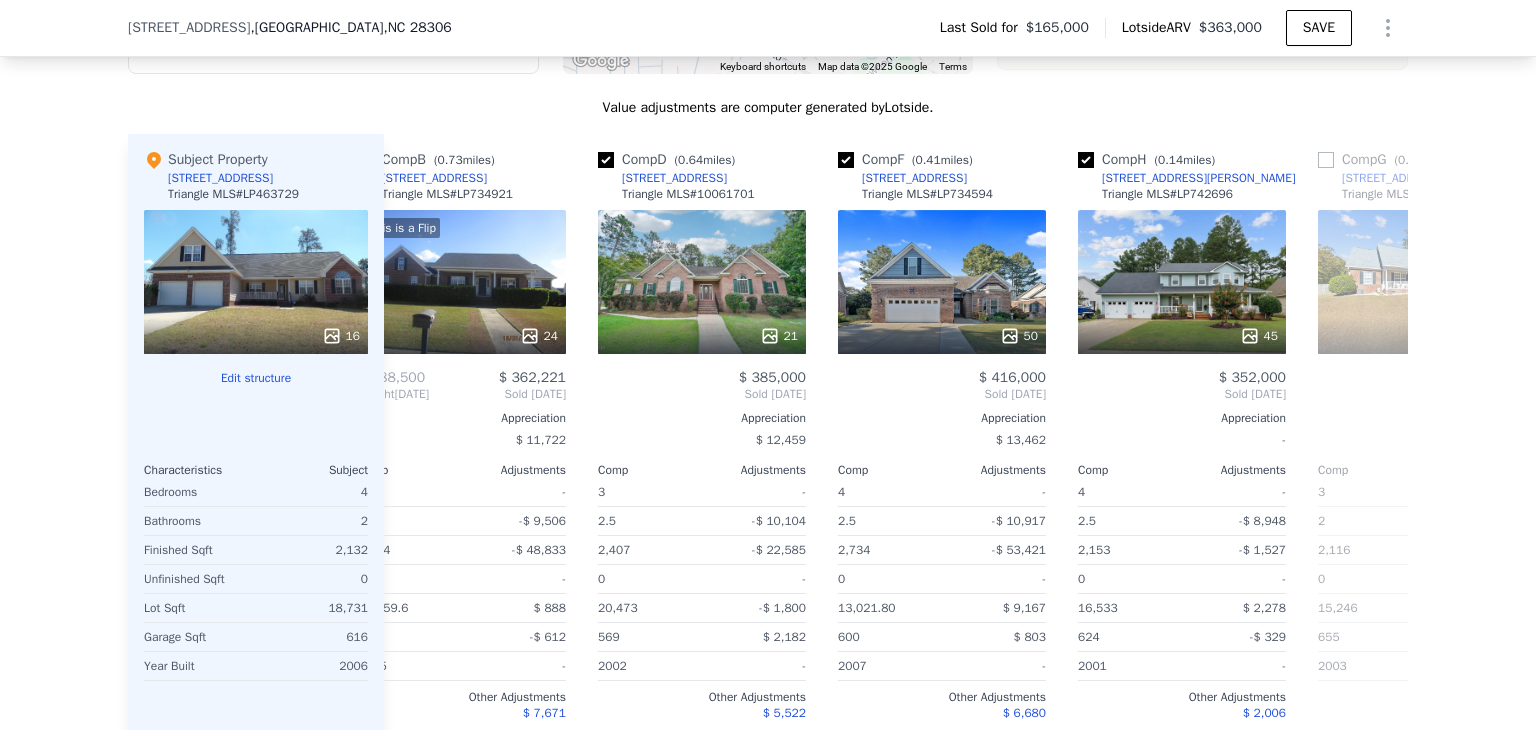 scroll, scrollTop: 0, scrollLeft: 0, axis: both 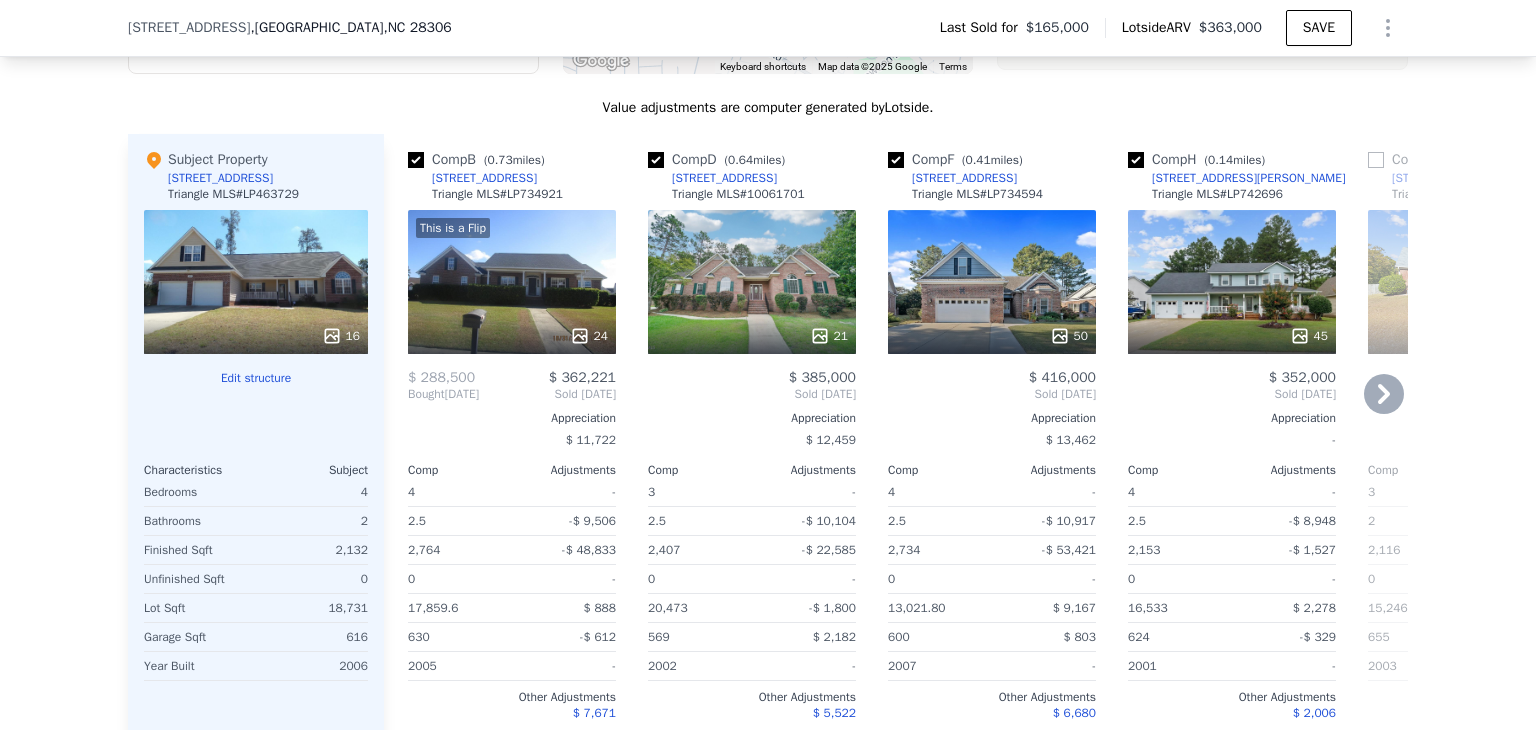 click on "21" at bounding box center [752, 282] 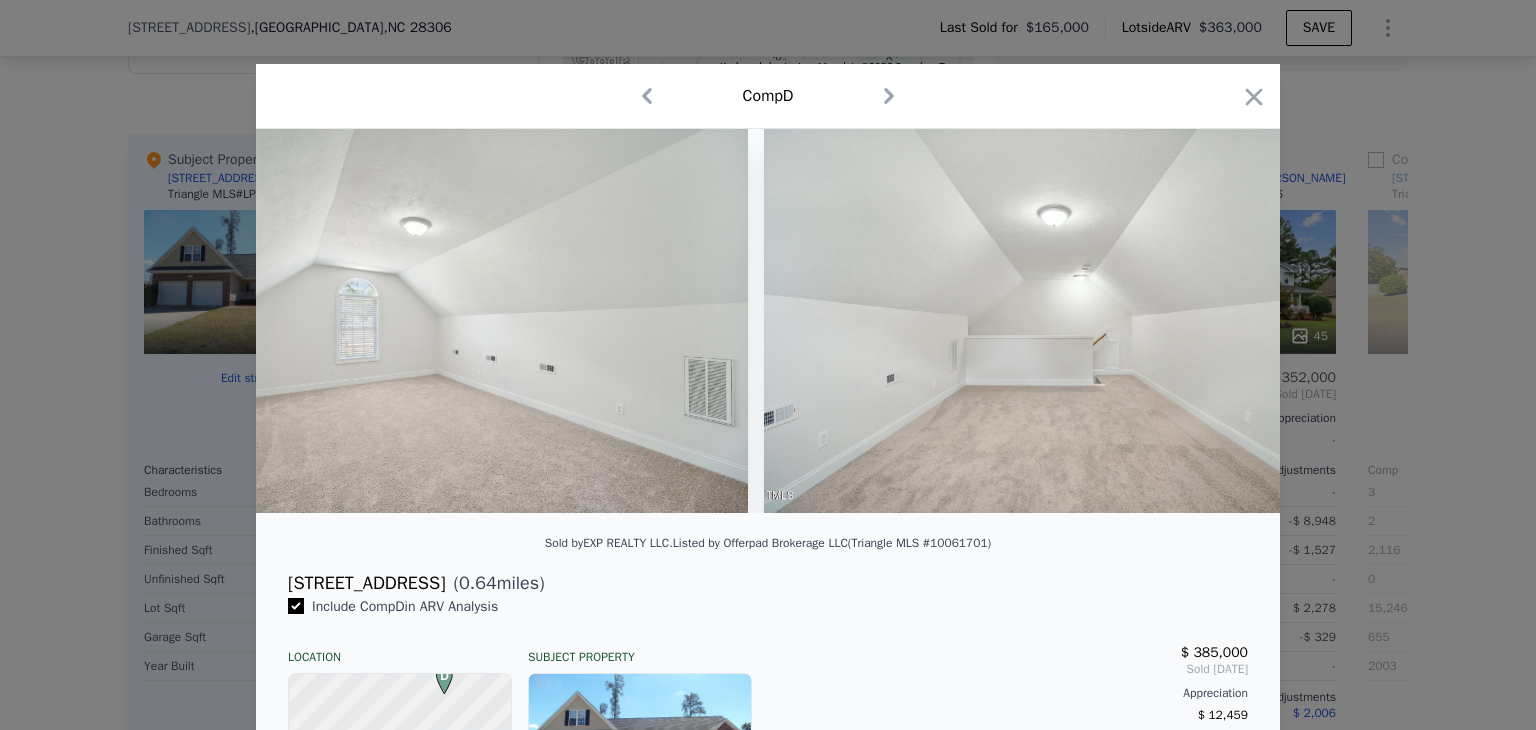 scroll, scrollTop: 0, scrollLeft: 10802, axis: horizontal 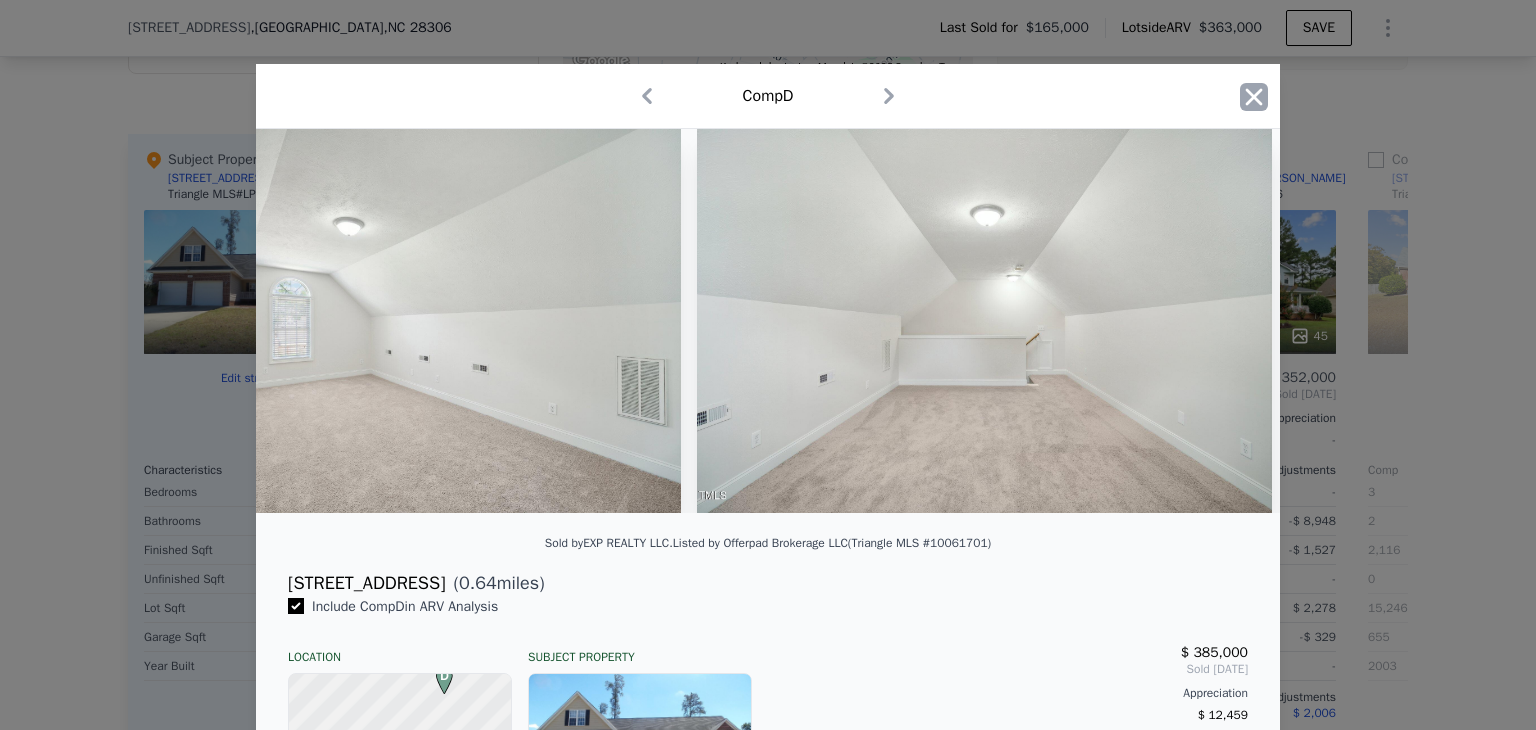 click 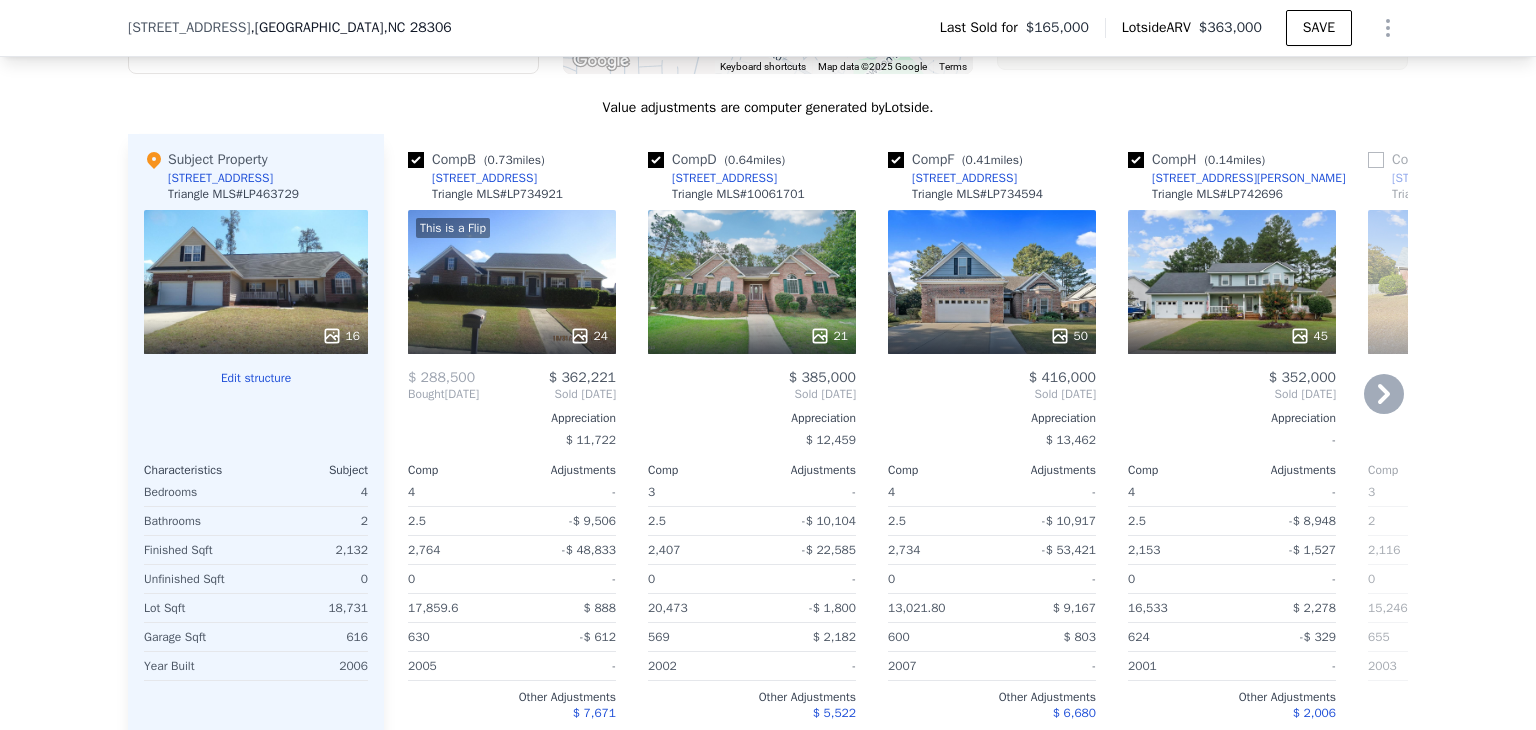 click on "This is a Flip 24" at bounding box center (512, 282) 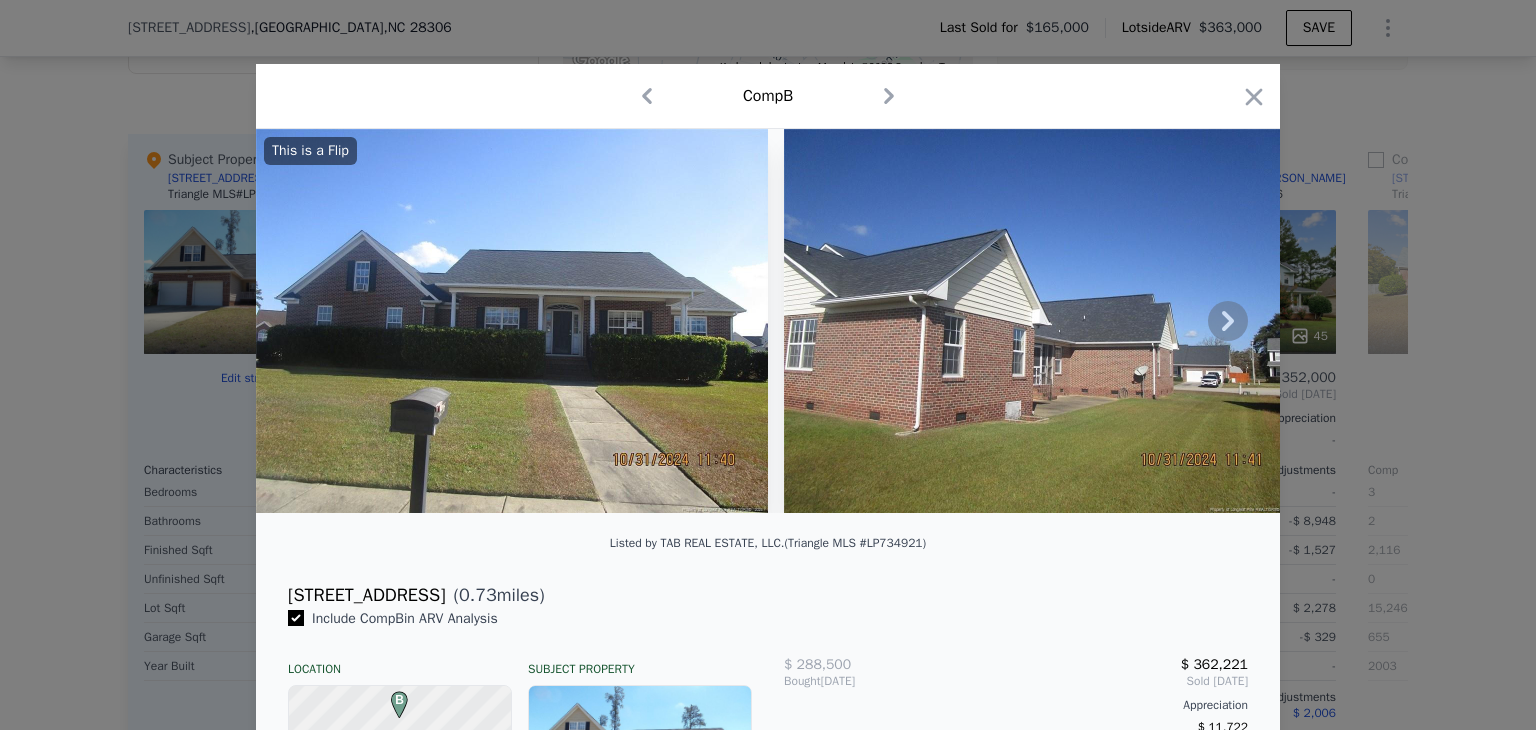 click 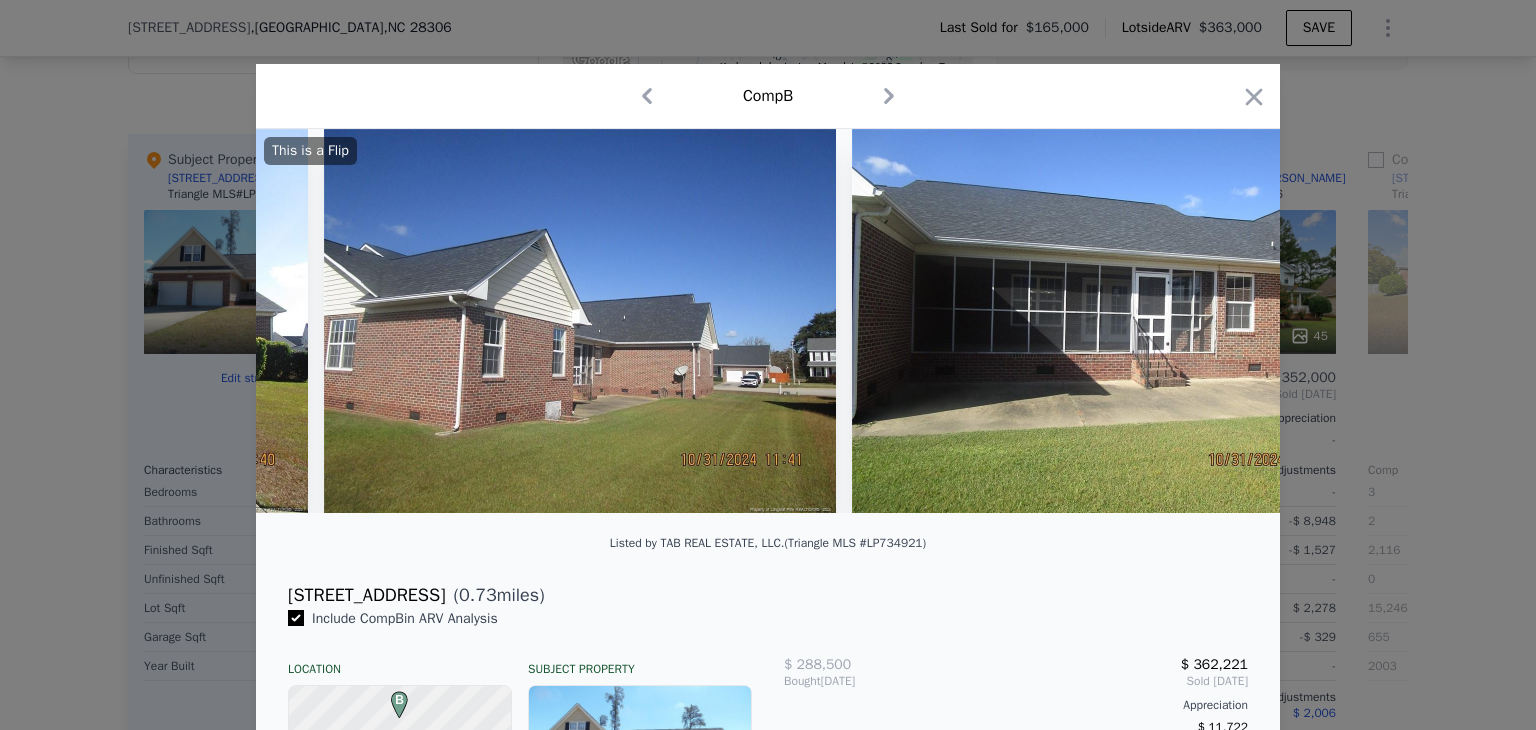 scroll, scrollTop: 0, scrollLeft: 480, axis: horizontal 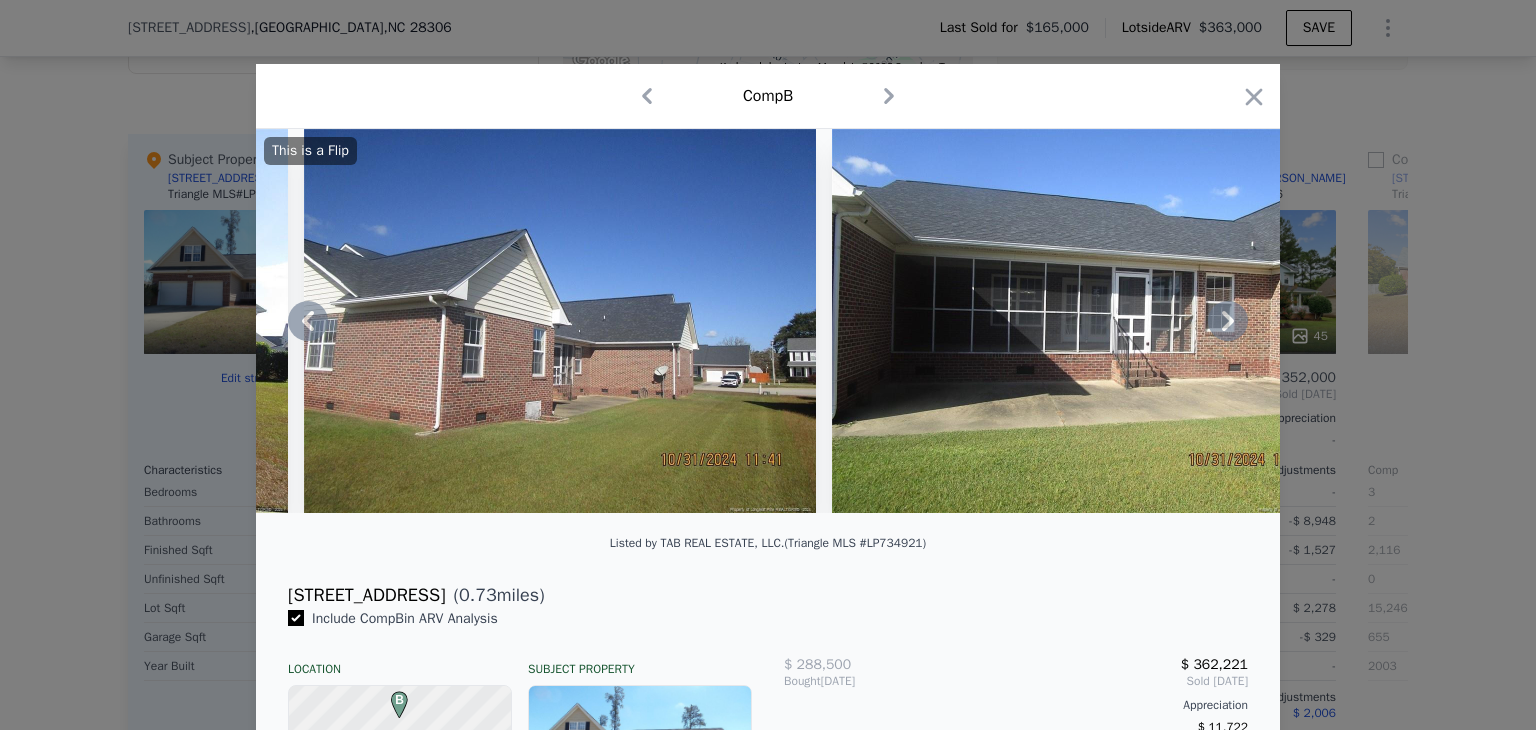 click on "This is a Flip" at bounding box center (768, 321) 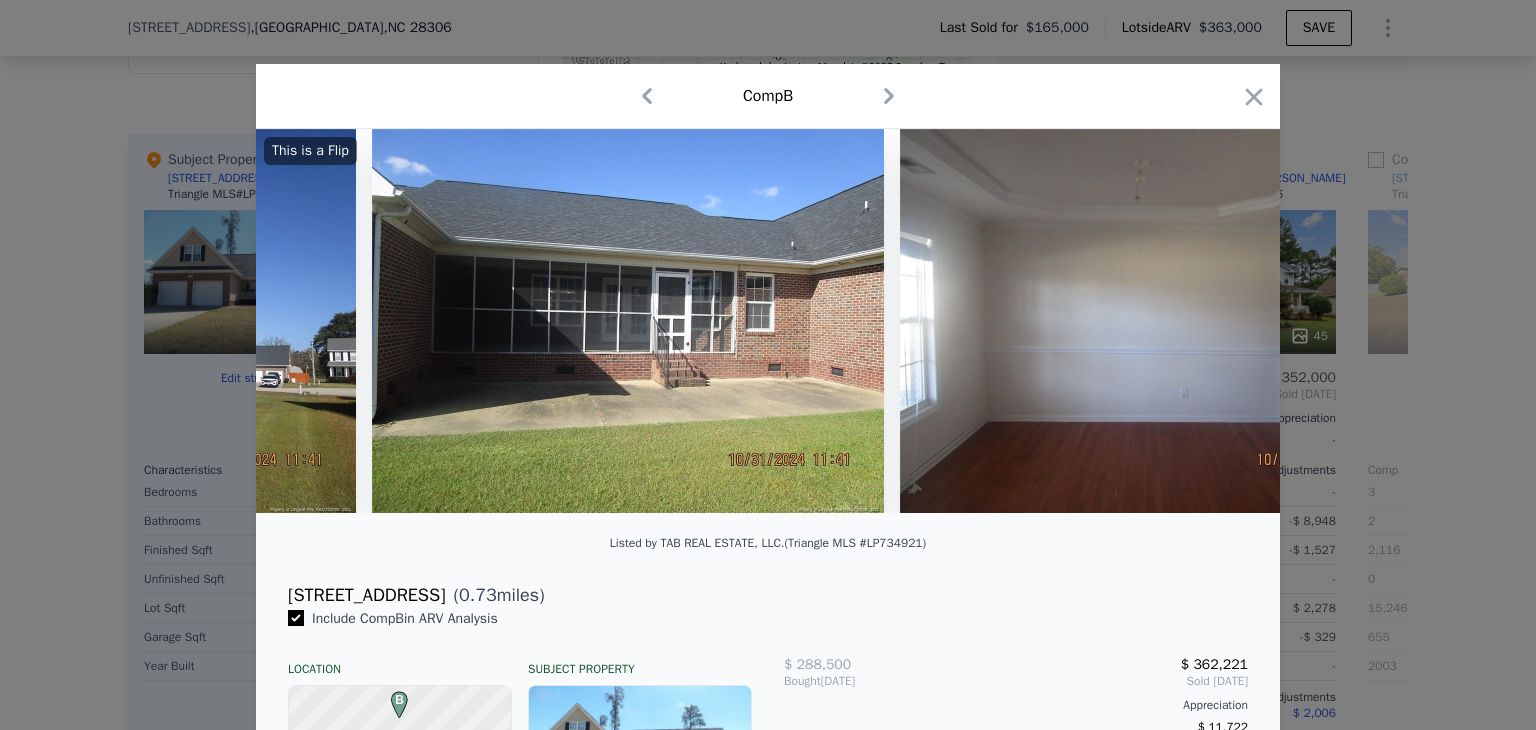 scroll, scrollTop: 0, scrollLeft: 960, axis: horizontal 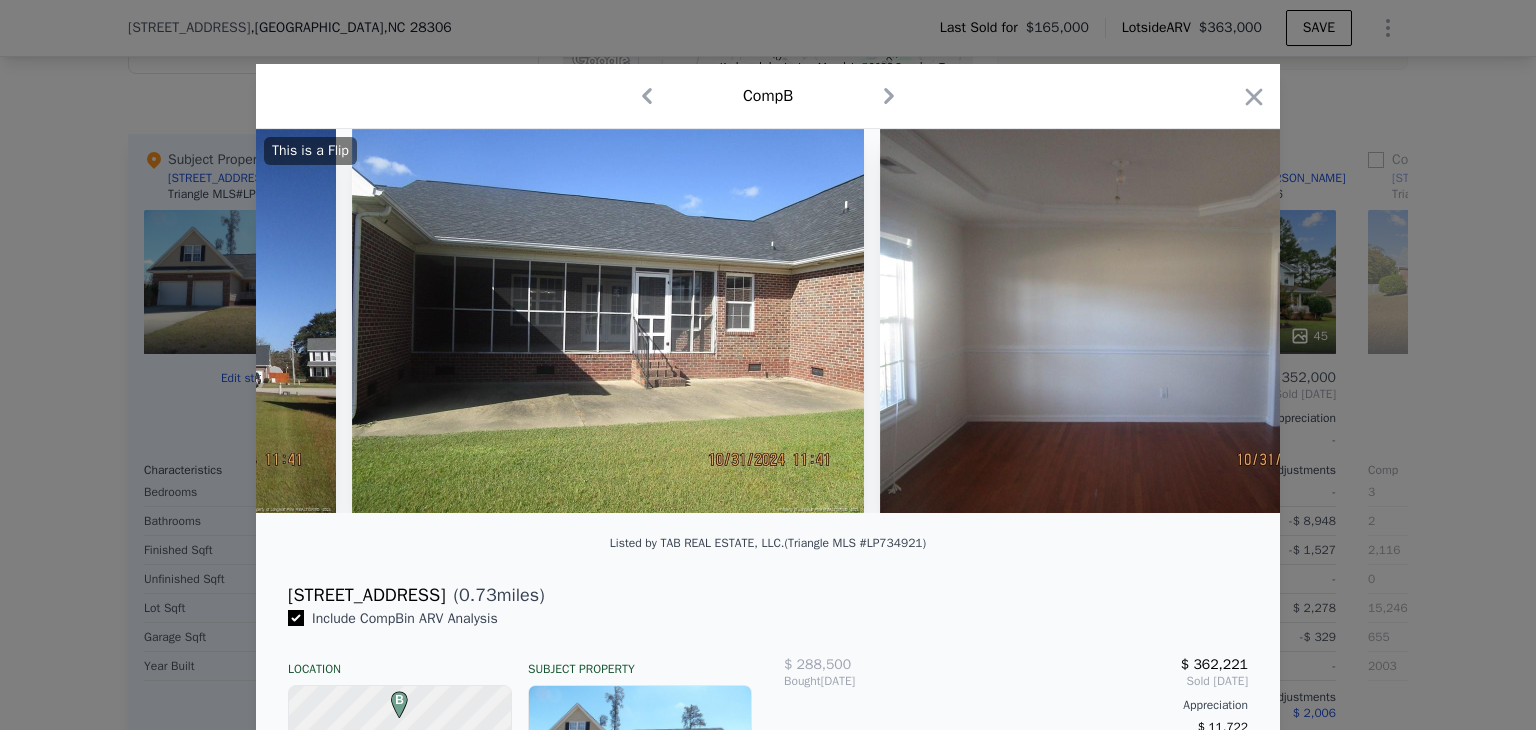 click on "This is a Flip" at bounding box center (768, 321) 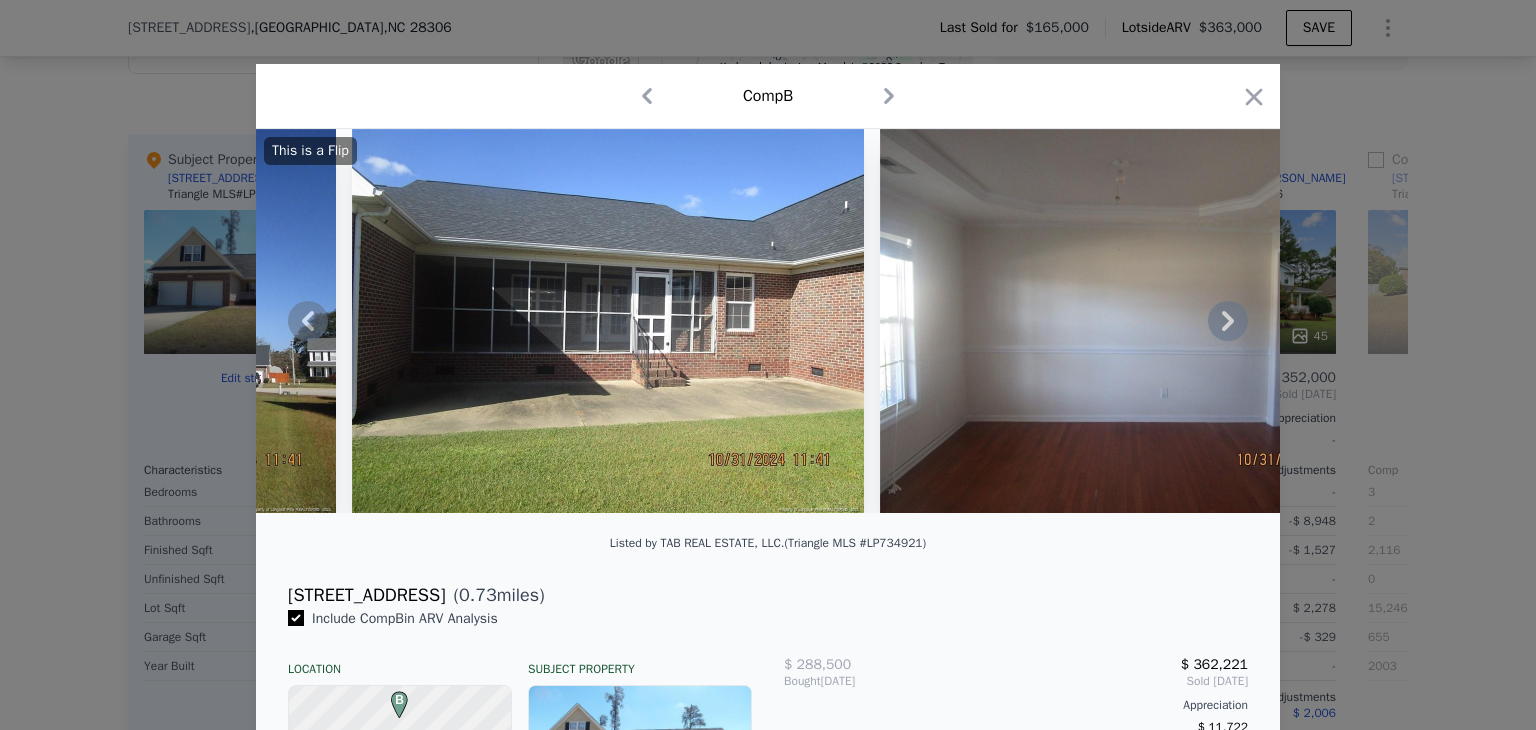 click 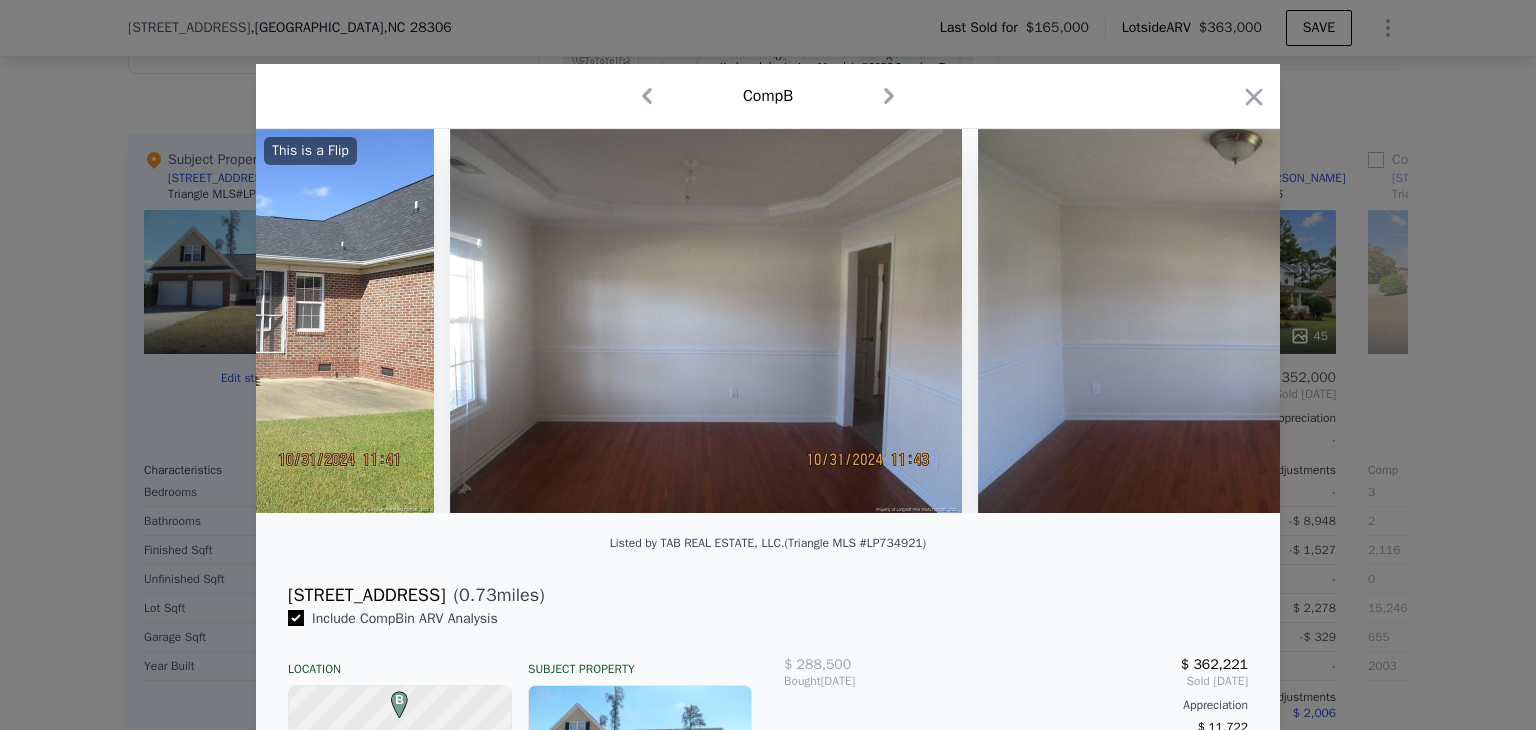scroll, scrollTop: 0, scrollLeft: 1440, axis: horizontal 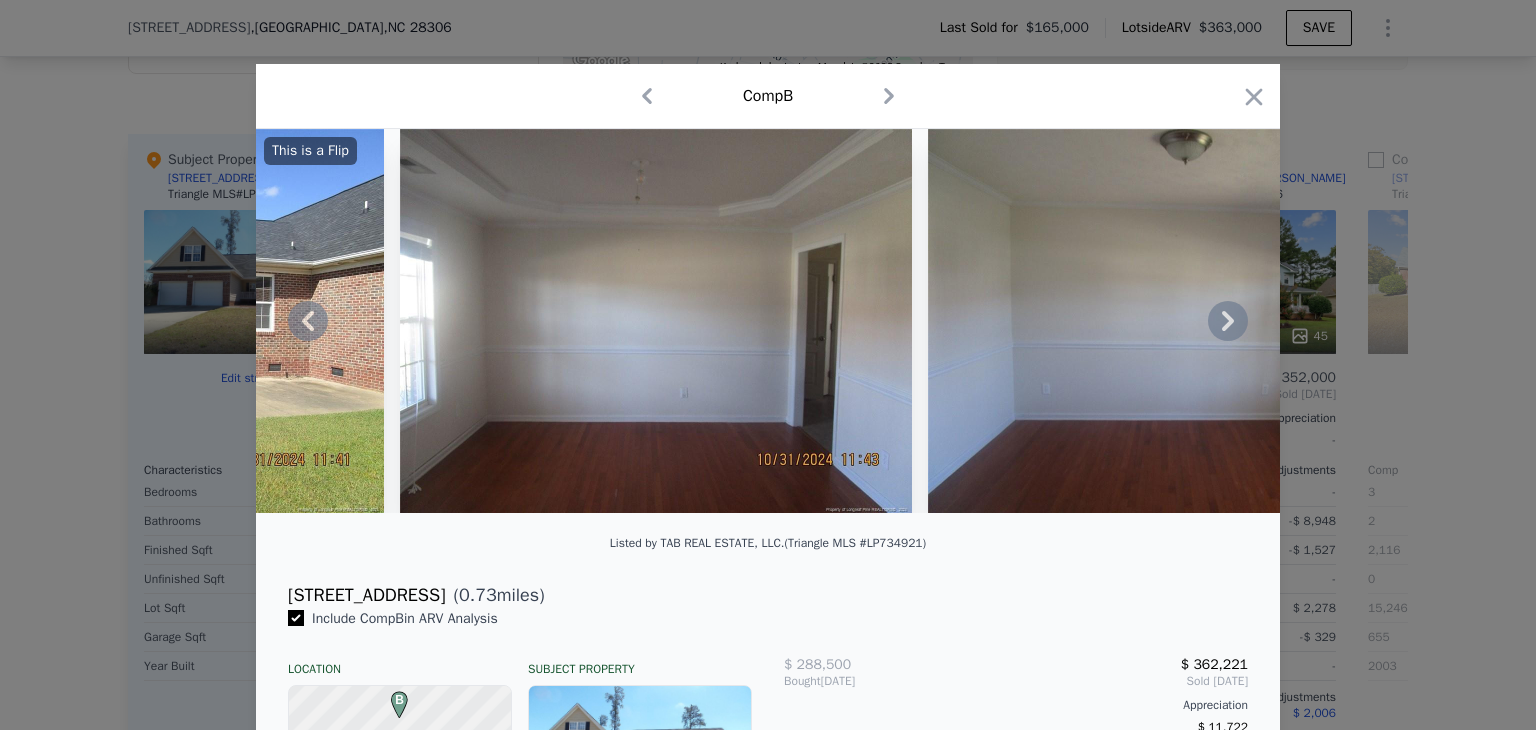 click on "This is a Flip" at bounding box center [768, 321] 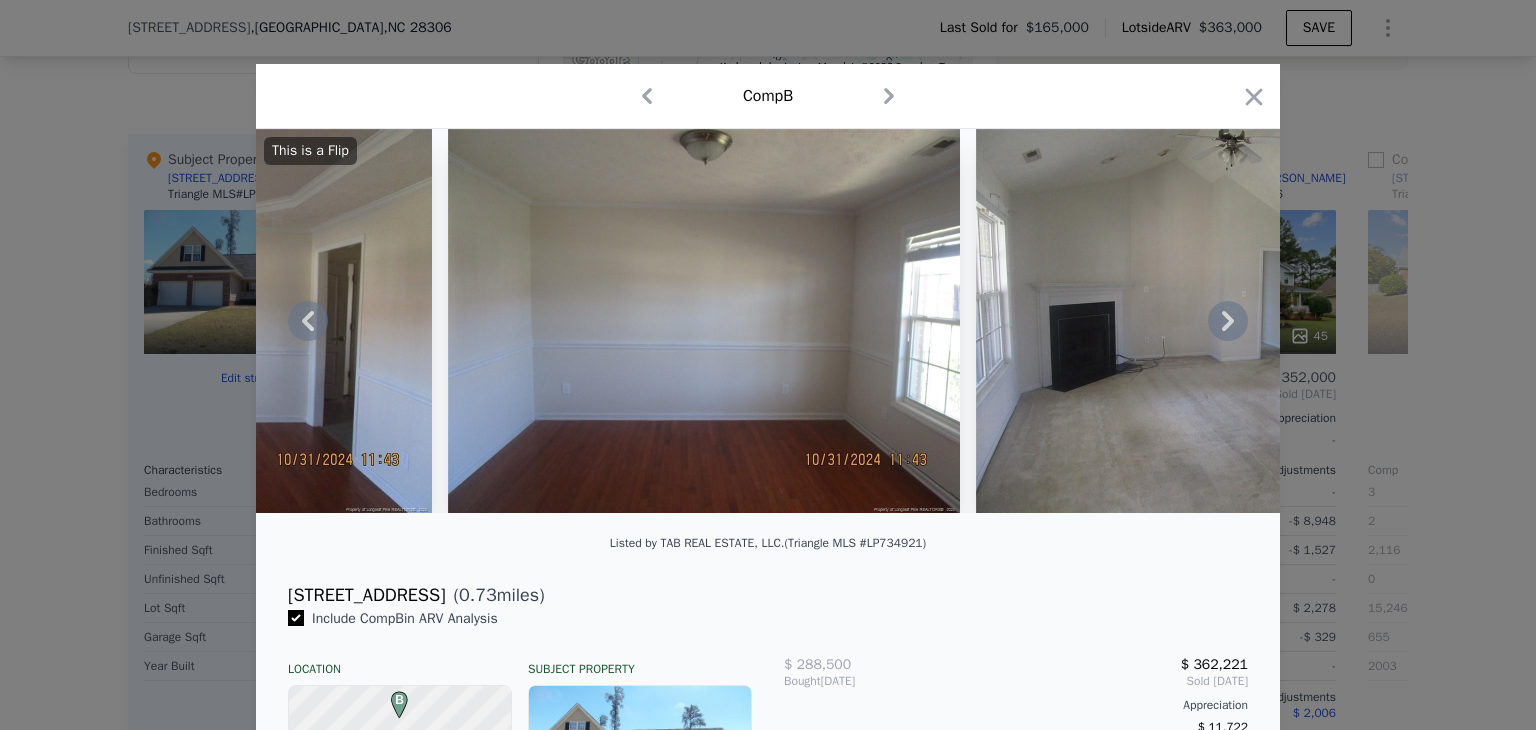 click 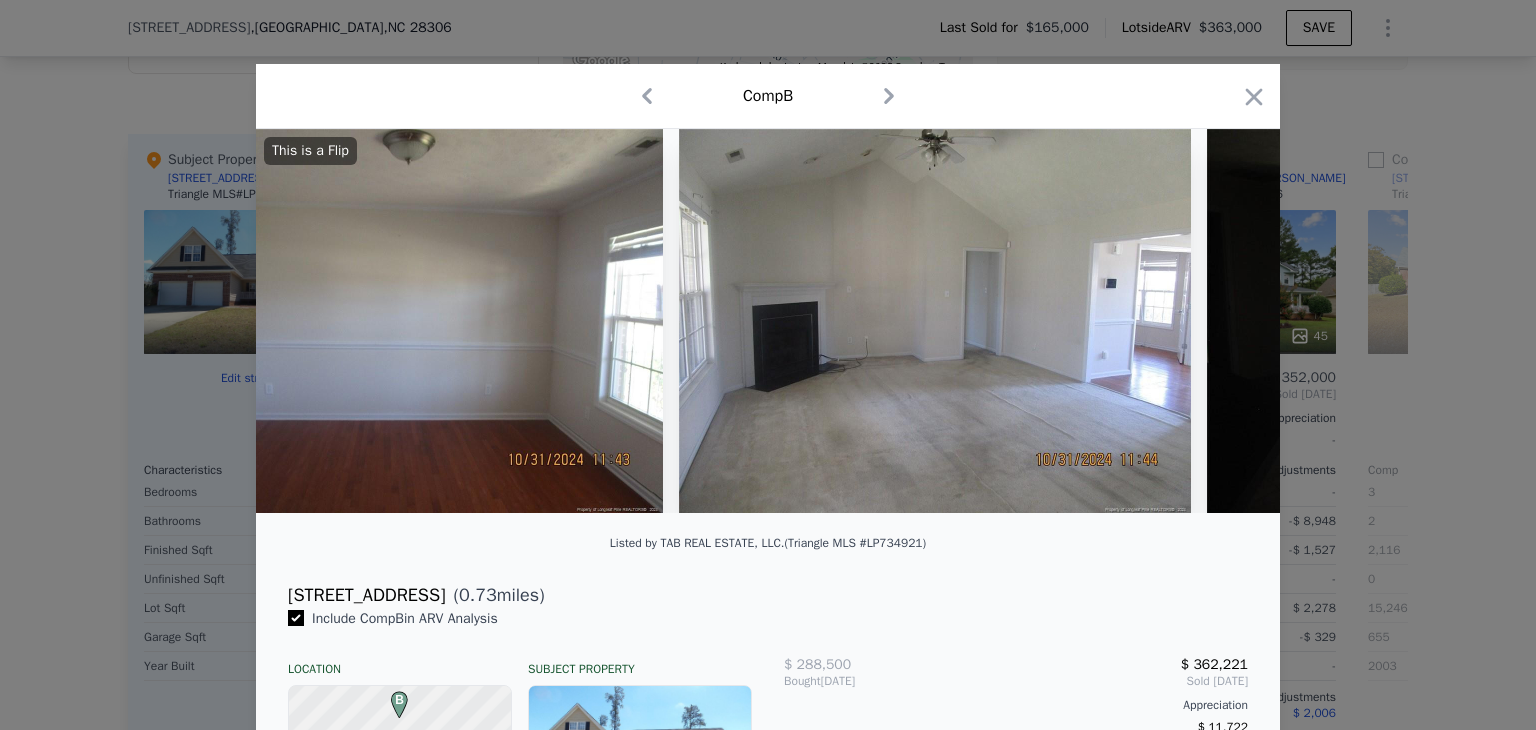 scroll, scrollTop: 0, scrollLeft: 2400, axis: horizontal 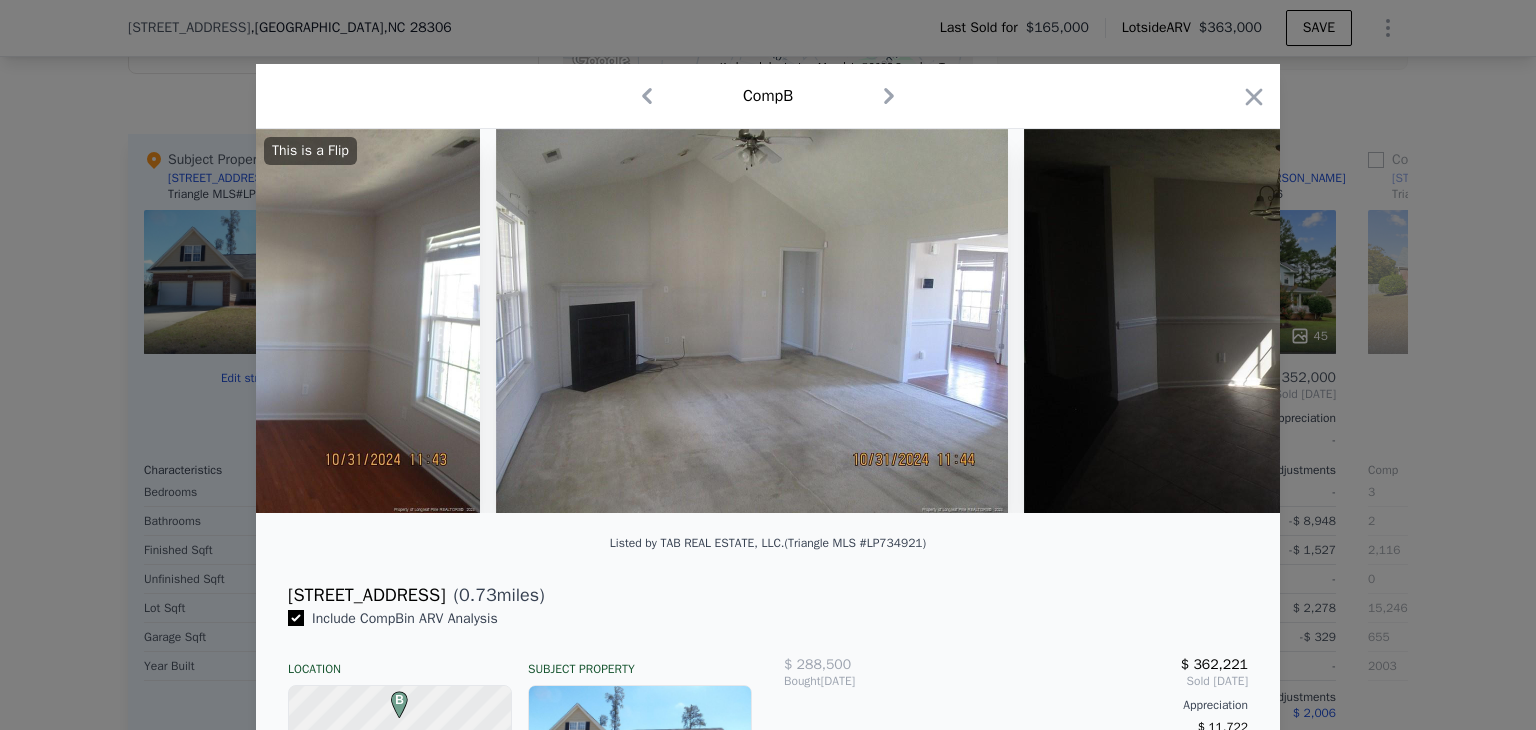 click on "This is a Flip" at bounding box center [768, 321] 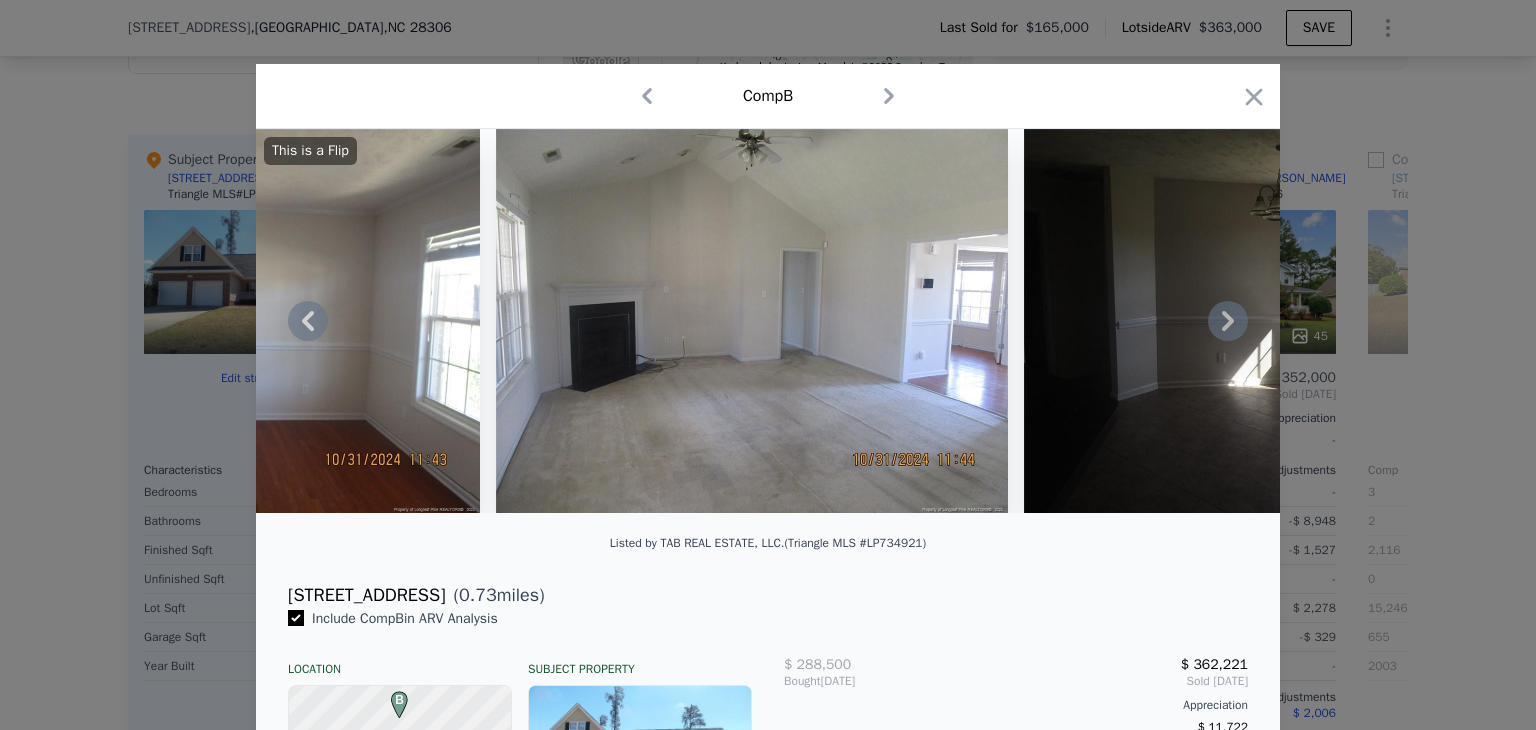 click 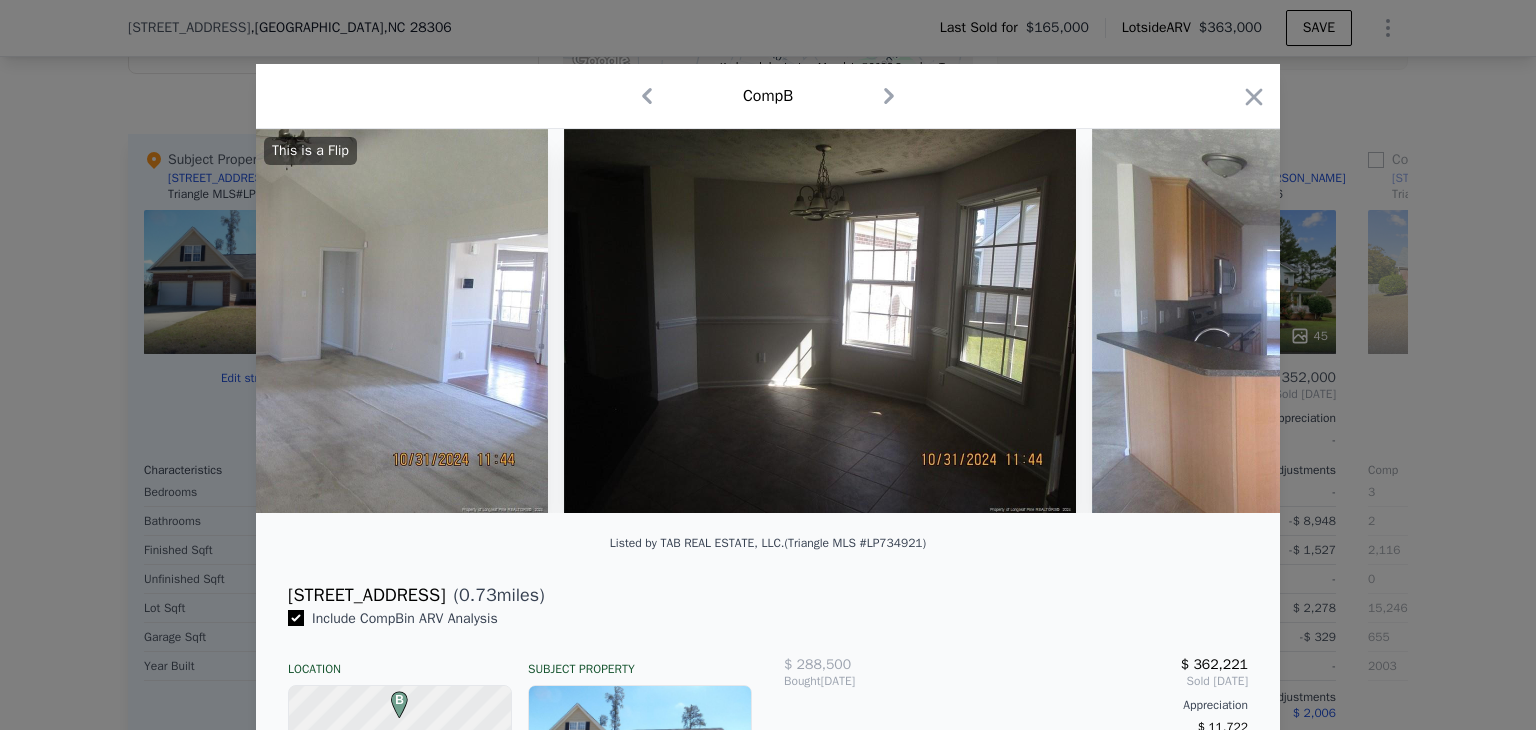 scroll, scrollTop: 0, scrollLeft: 2880, axis: horizontal 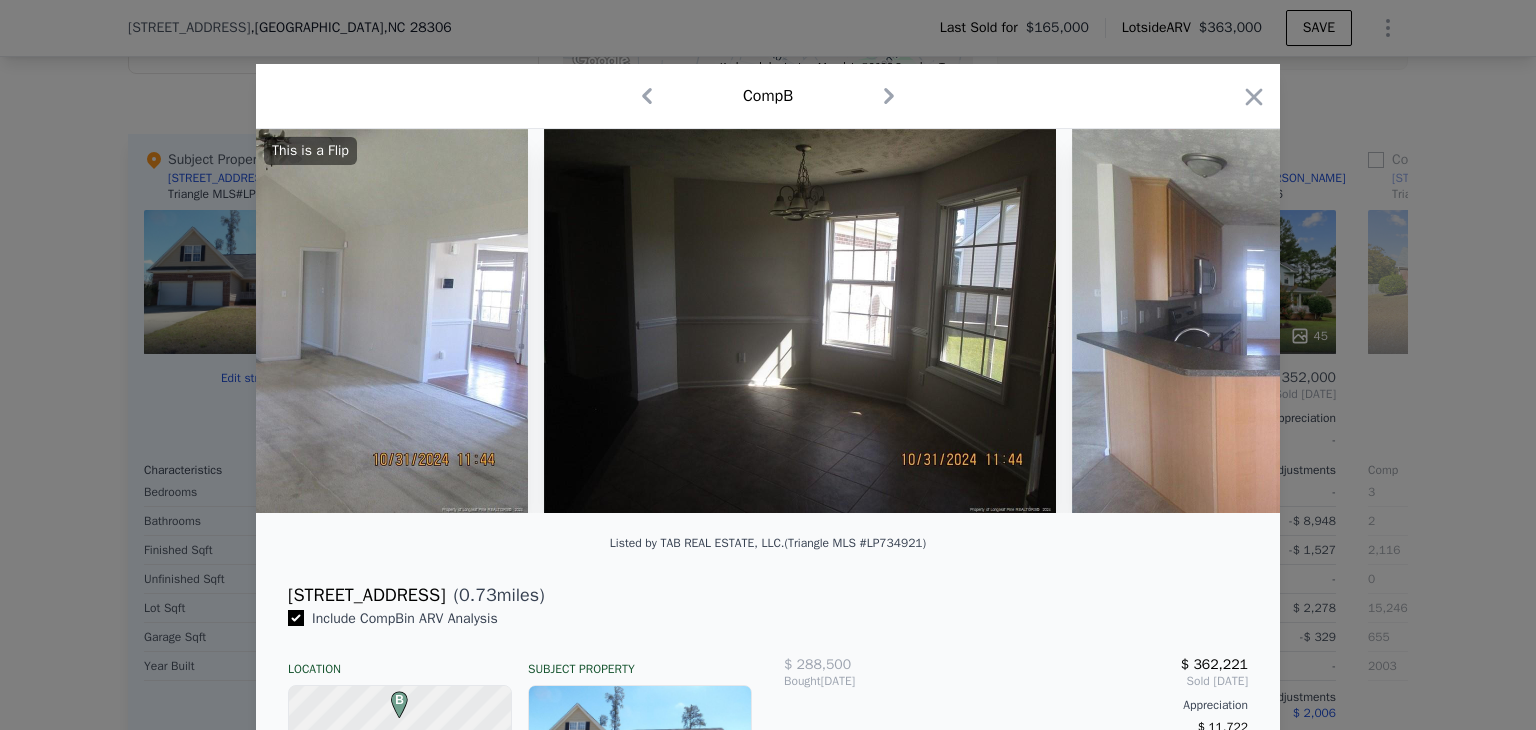 click on "This is a Flip" at bounding box center (768, 321) 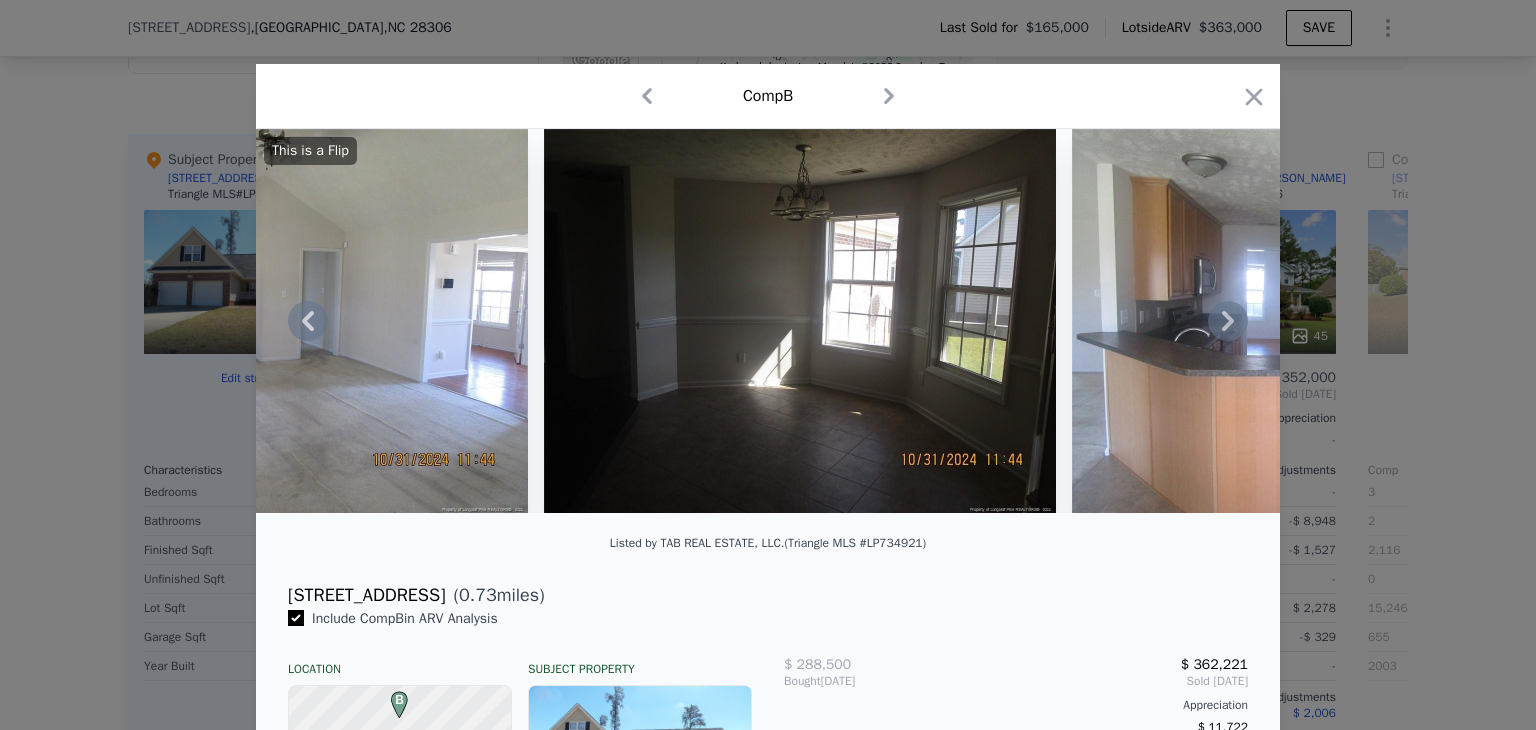 click 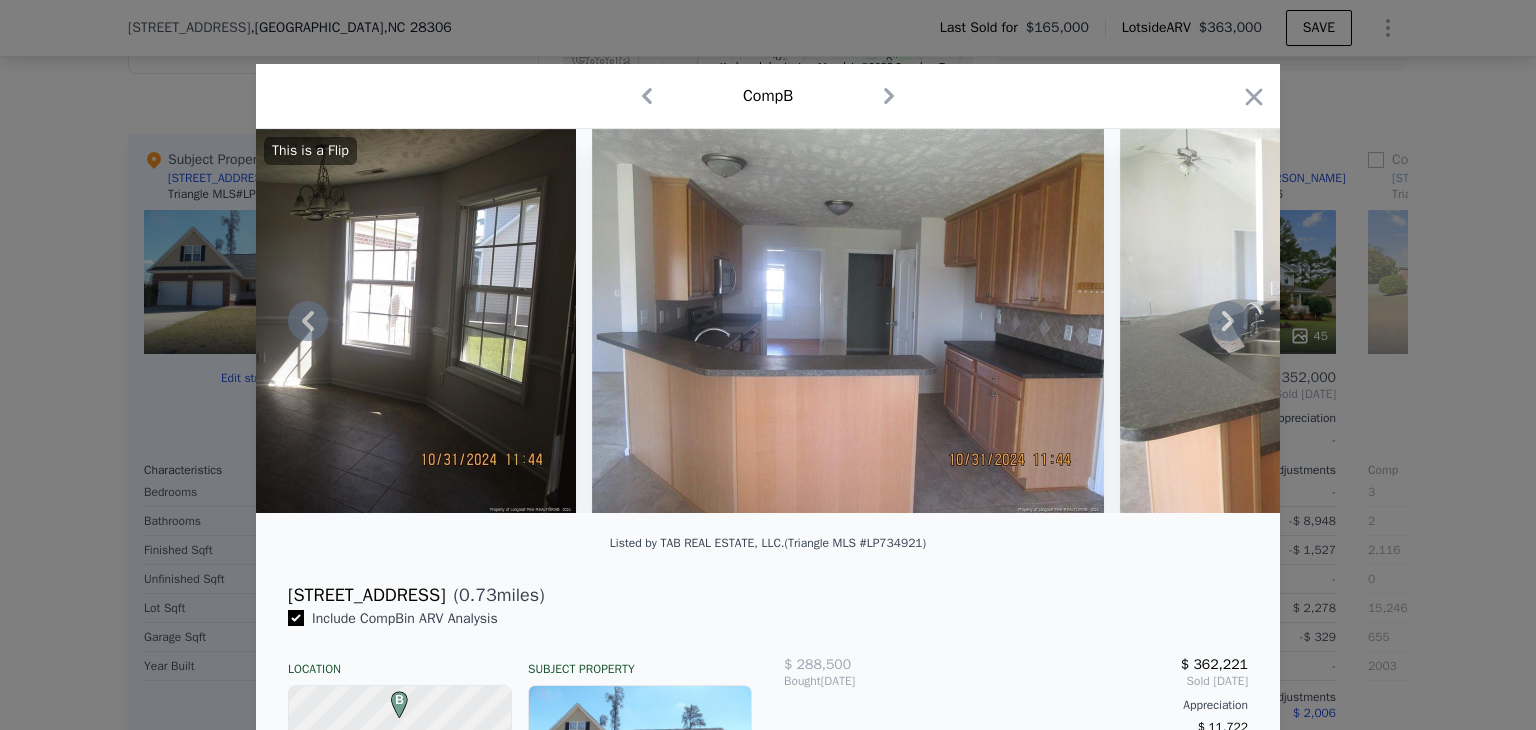 click 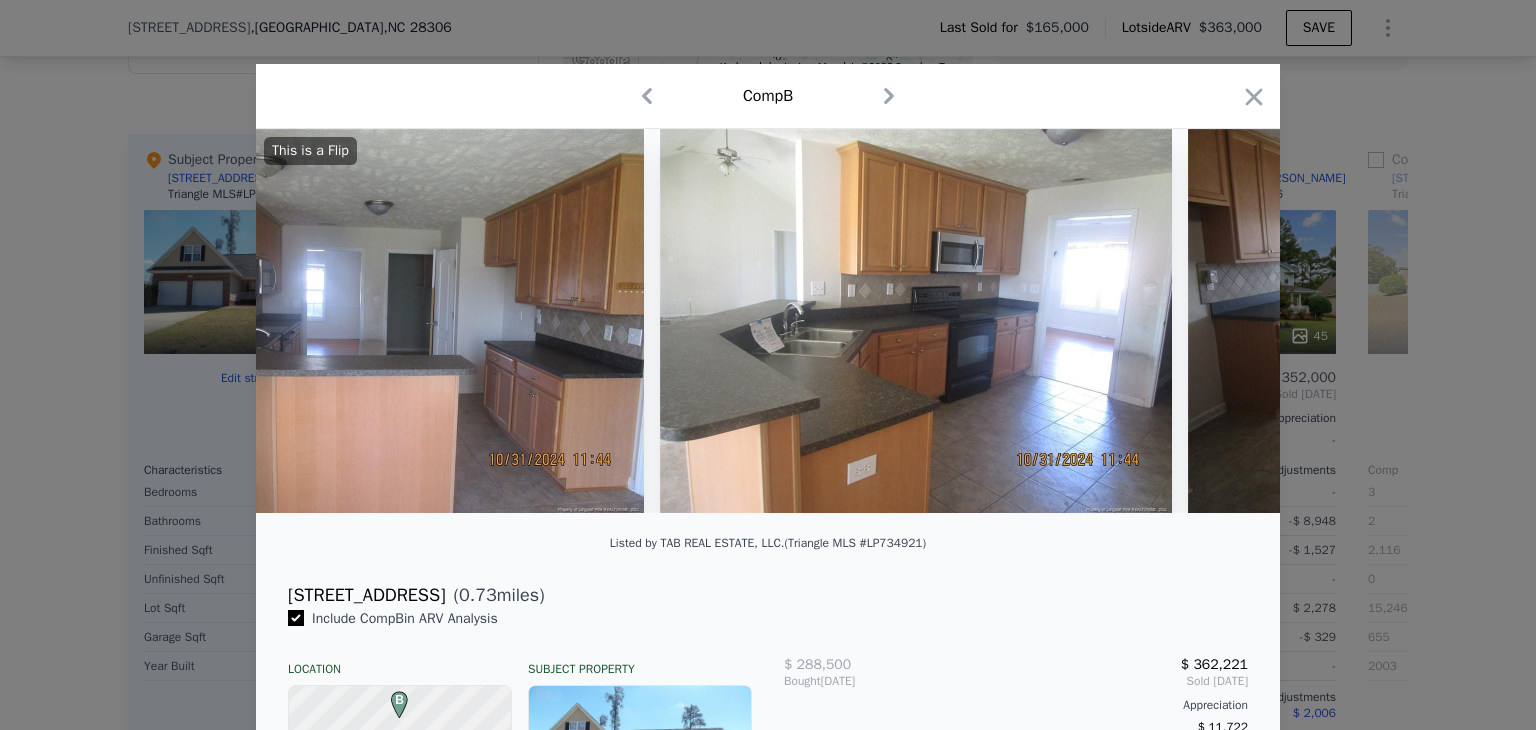 scroll, scrollTop: 0, scrollLeft: 3840, axis: horizontal 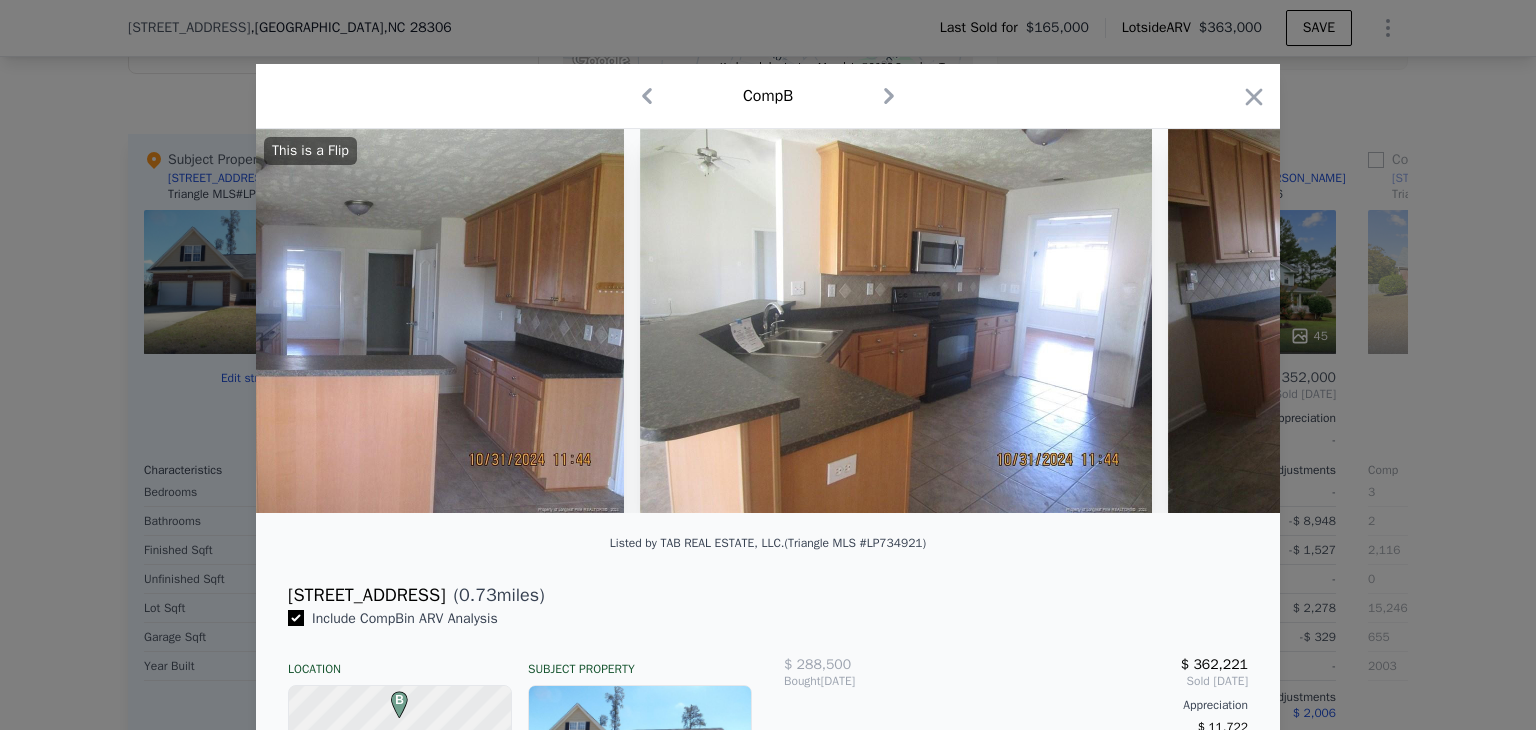 click on "This is a Flip" at bounding box center [768, 321] 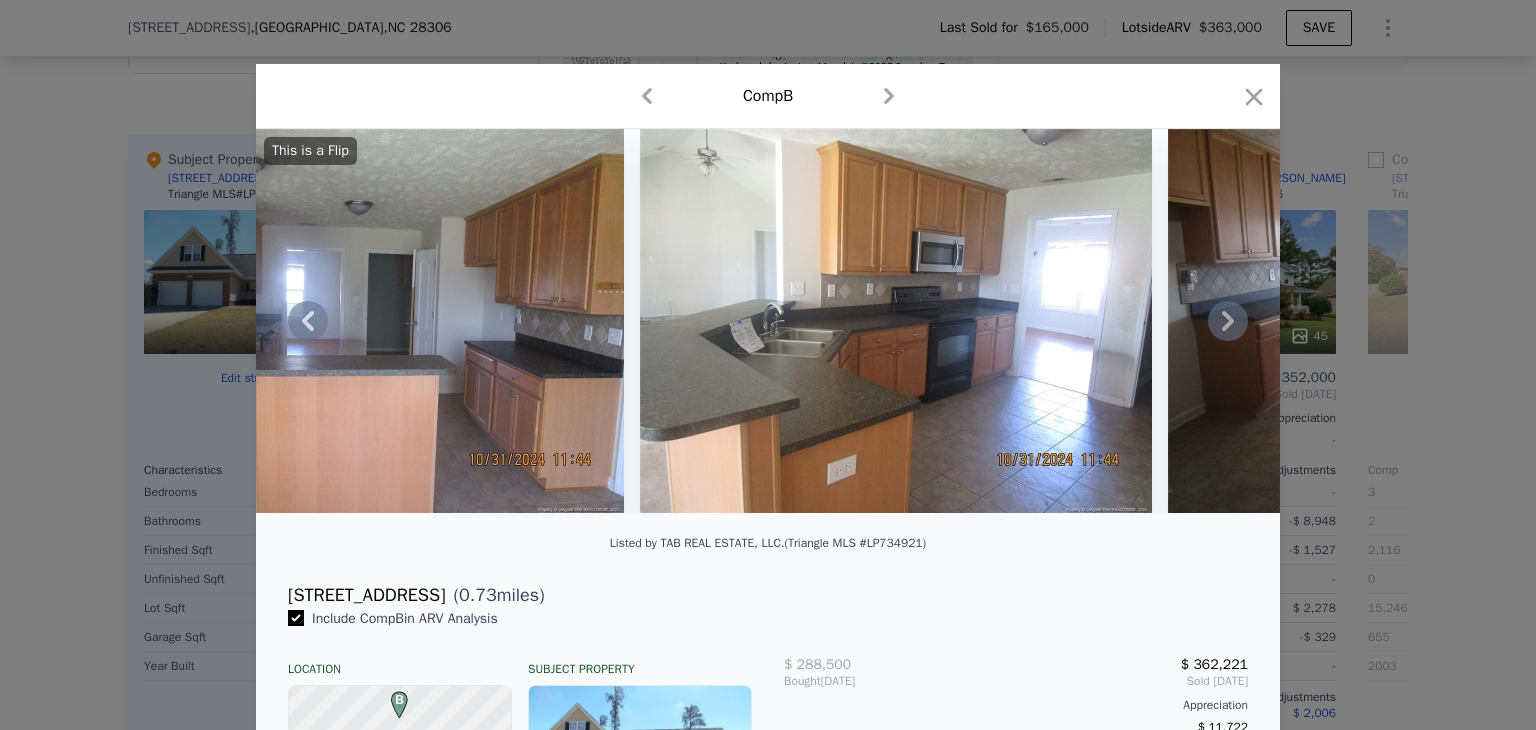 click 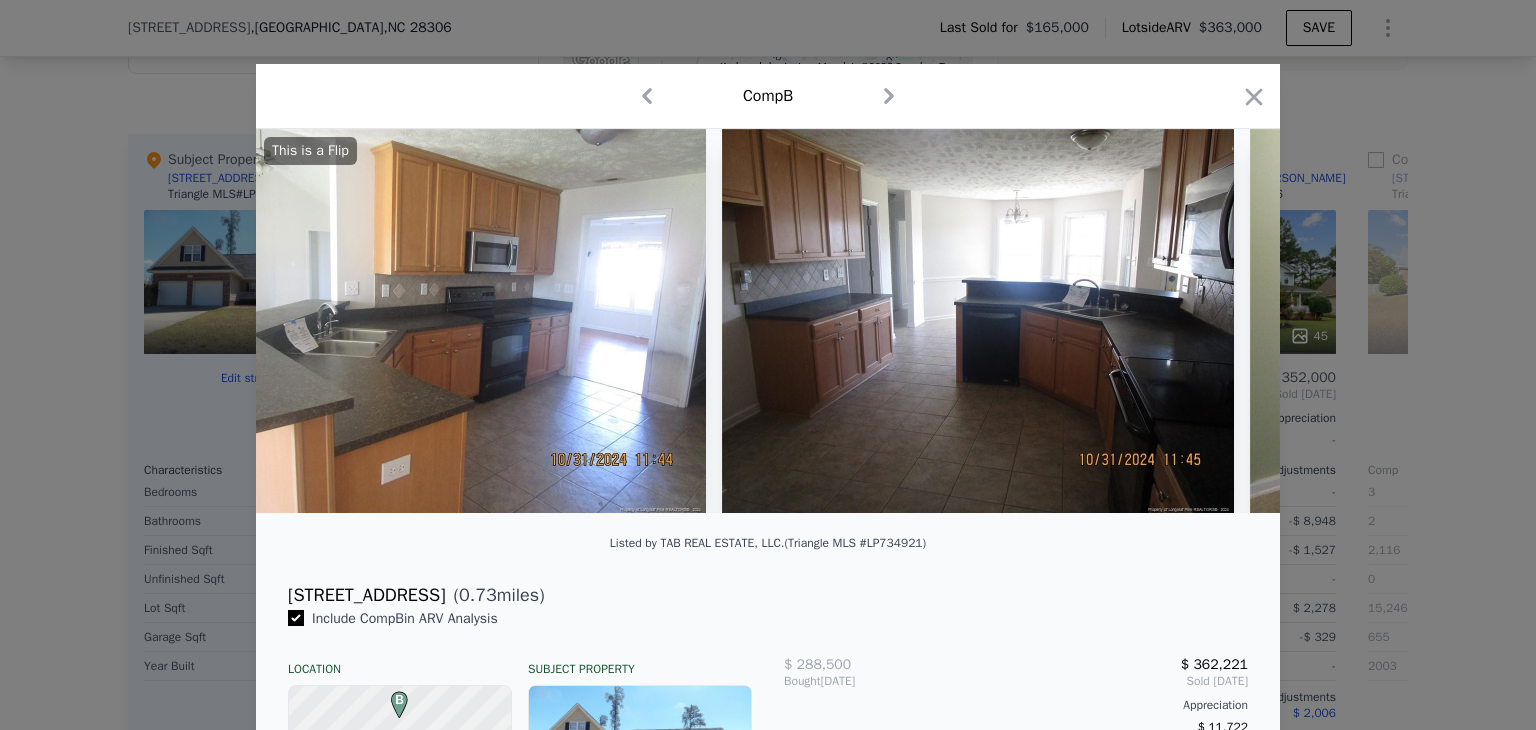 scroll, scrollTop: 0, scrollLeft: 4320, axis: horizontal 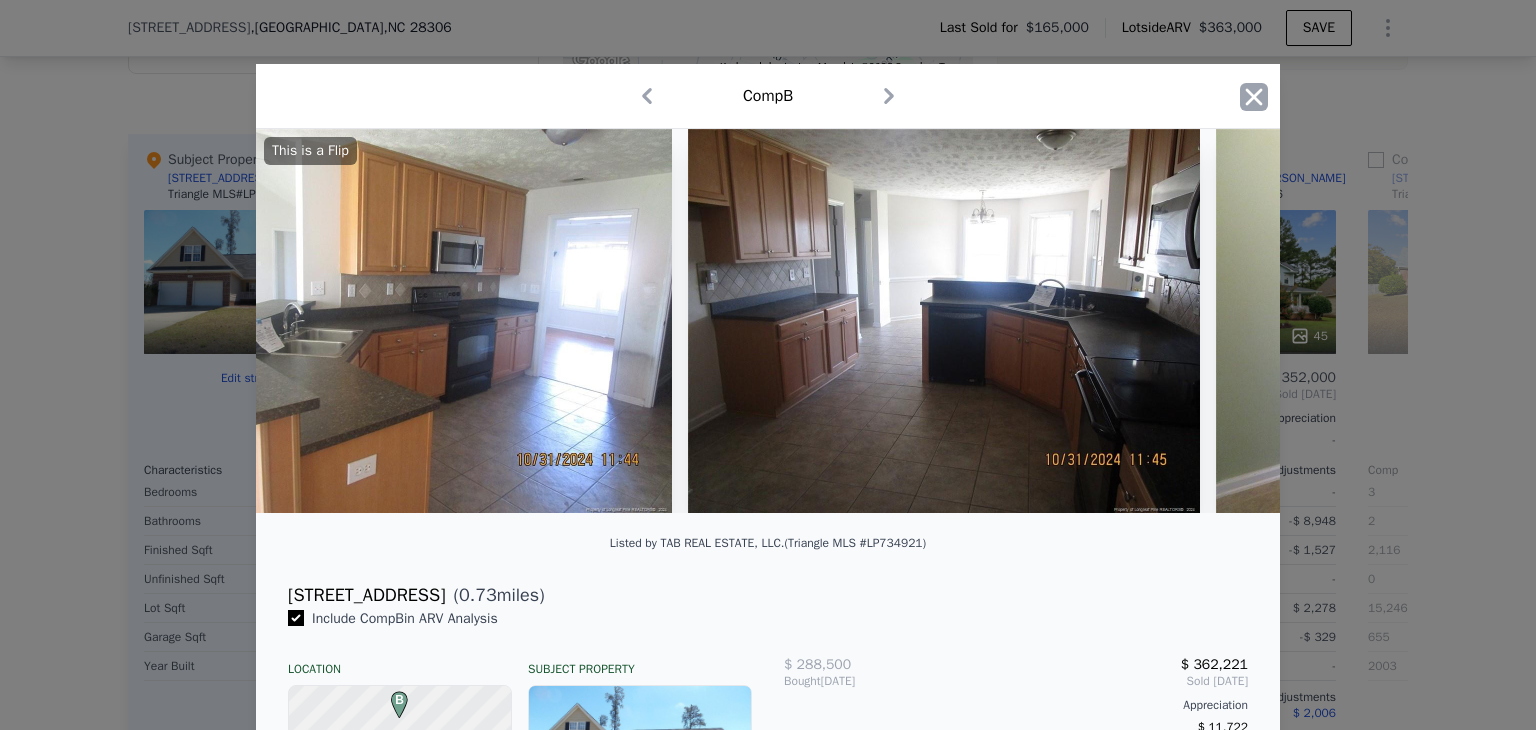 click 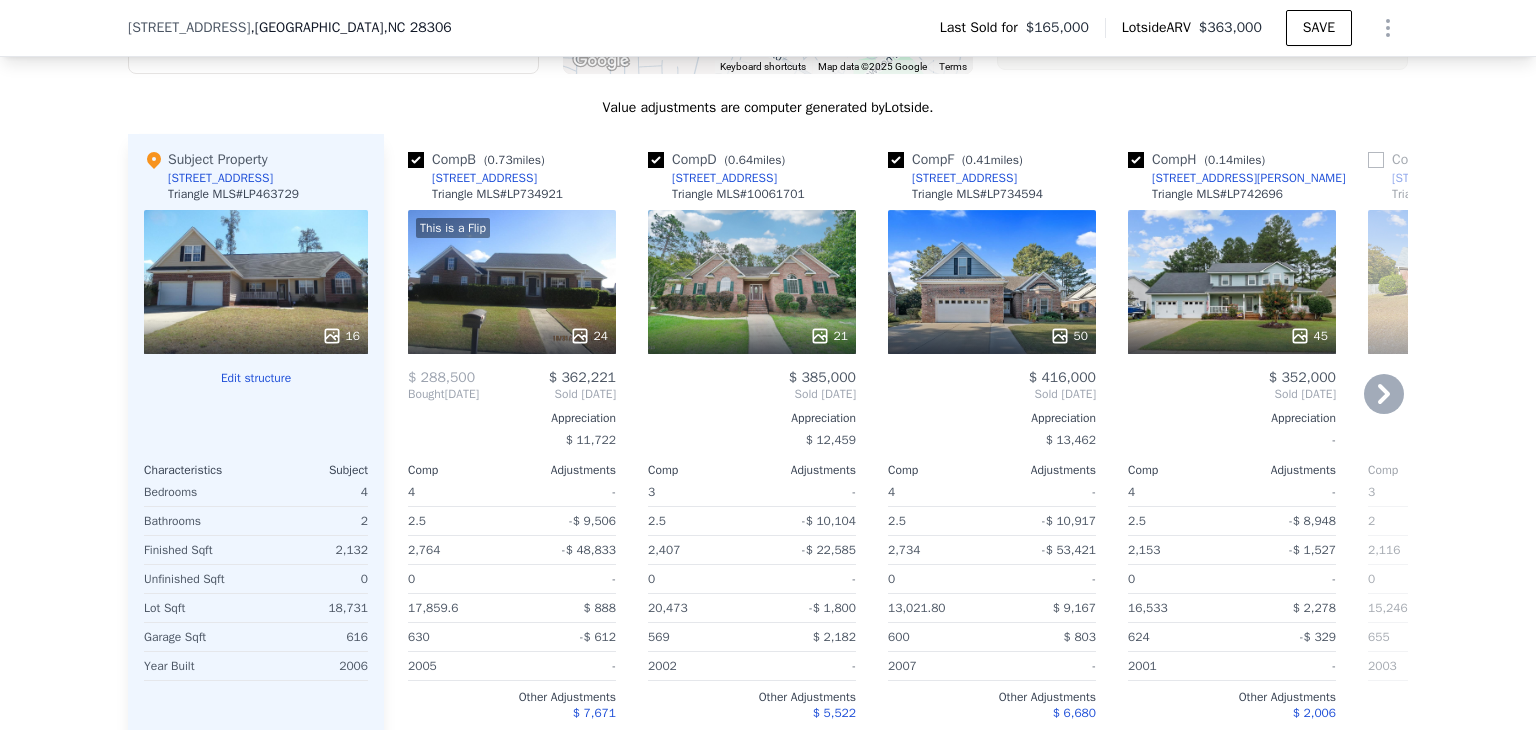 click on "[STREET_ADDRESS]" at bounding box center (472, 178) 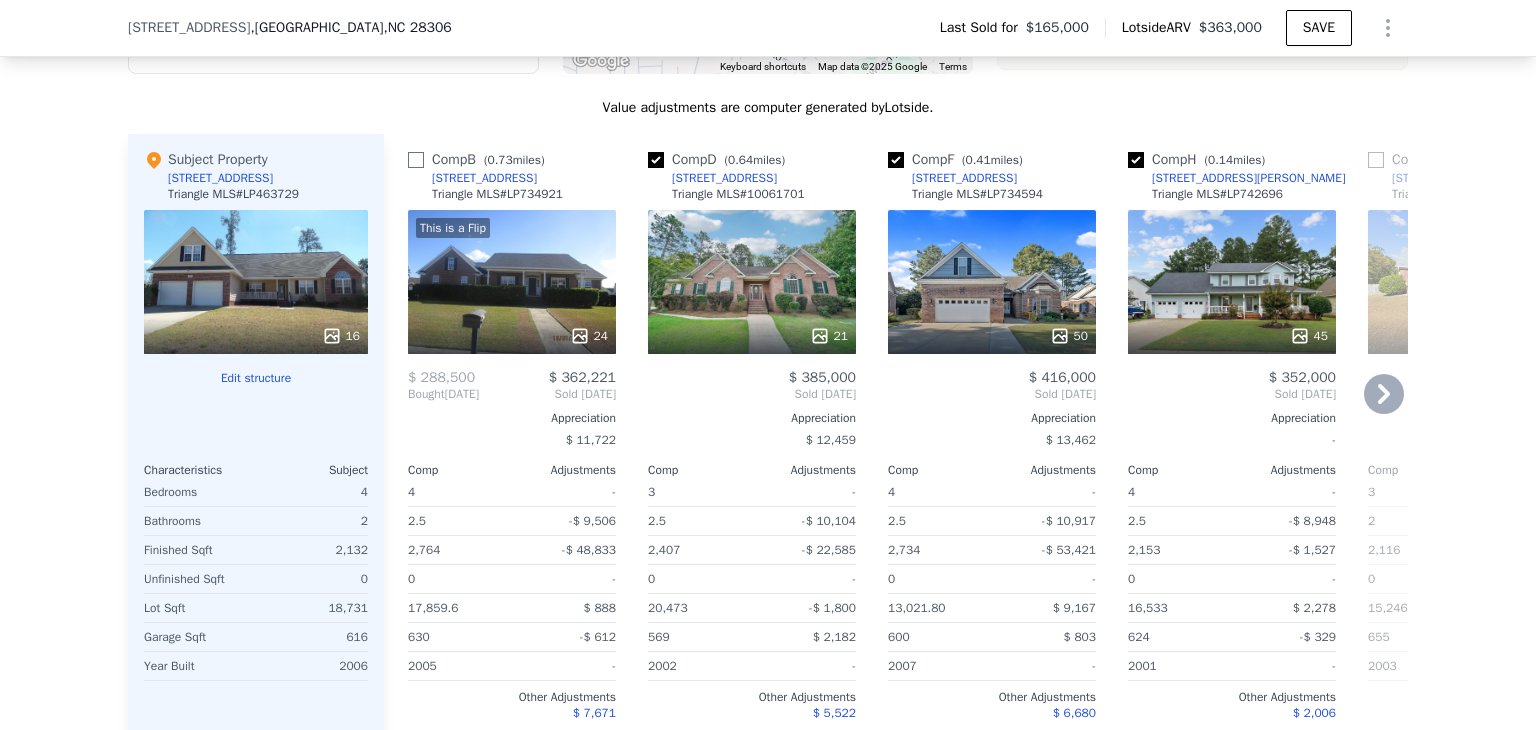checkbox on "false" 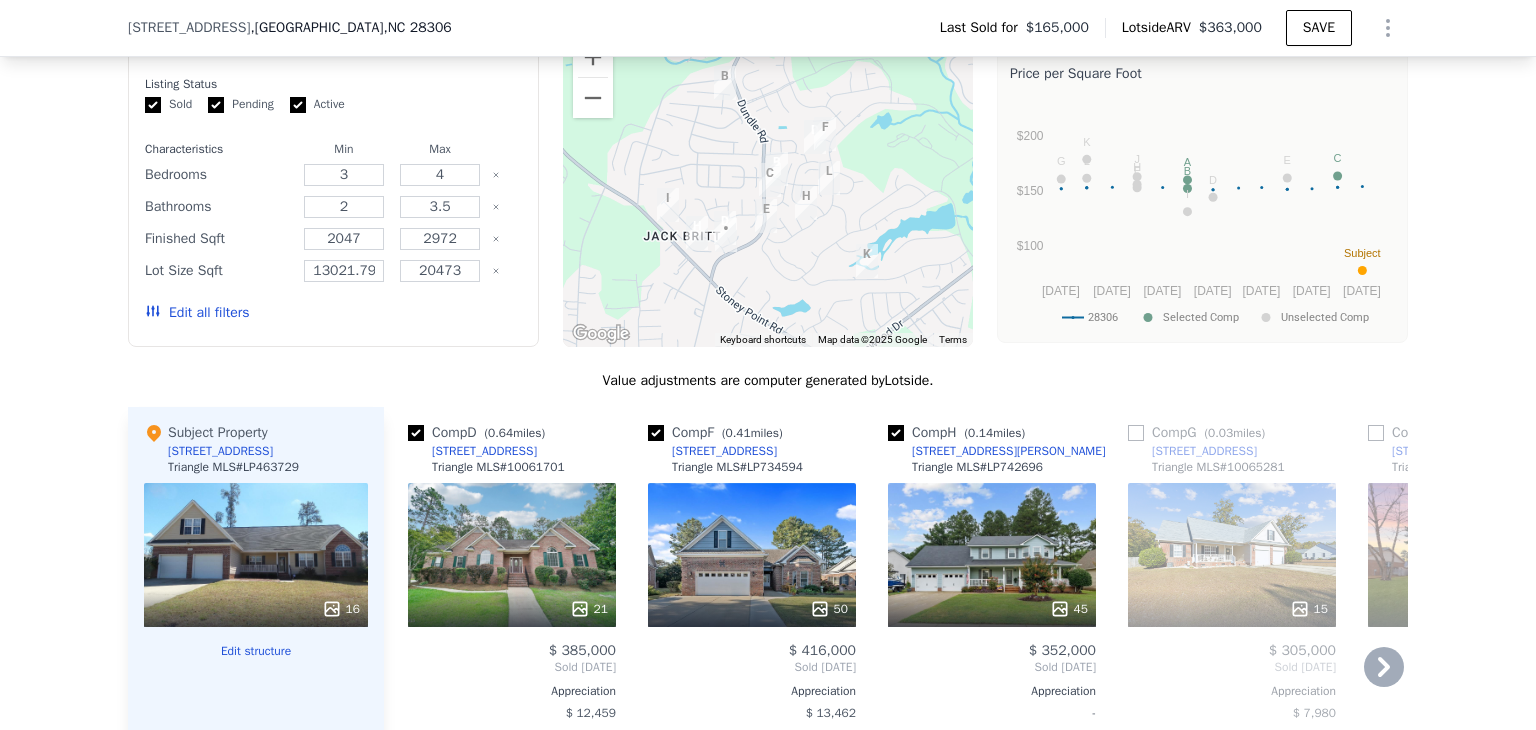 scroll, scrollTop: 1744, scrollLeft: 0, axis: vertical 